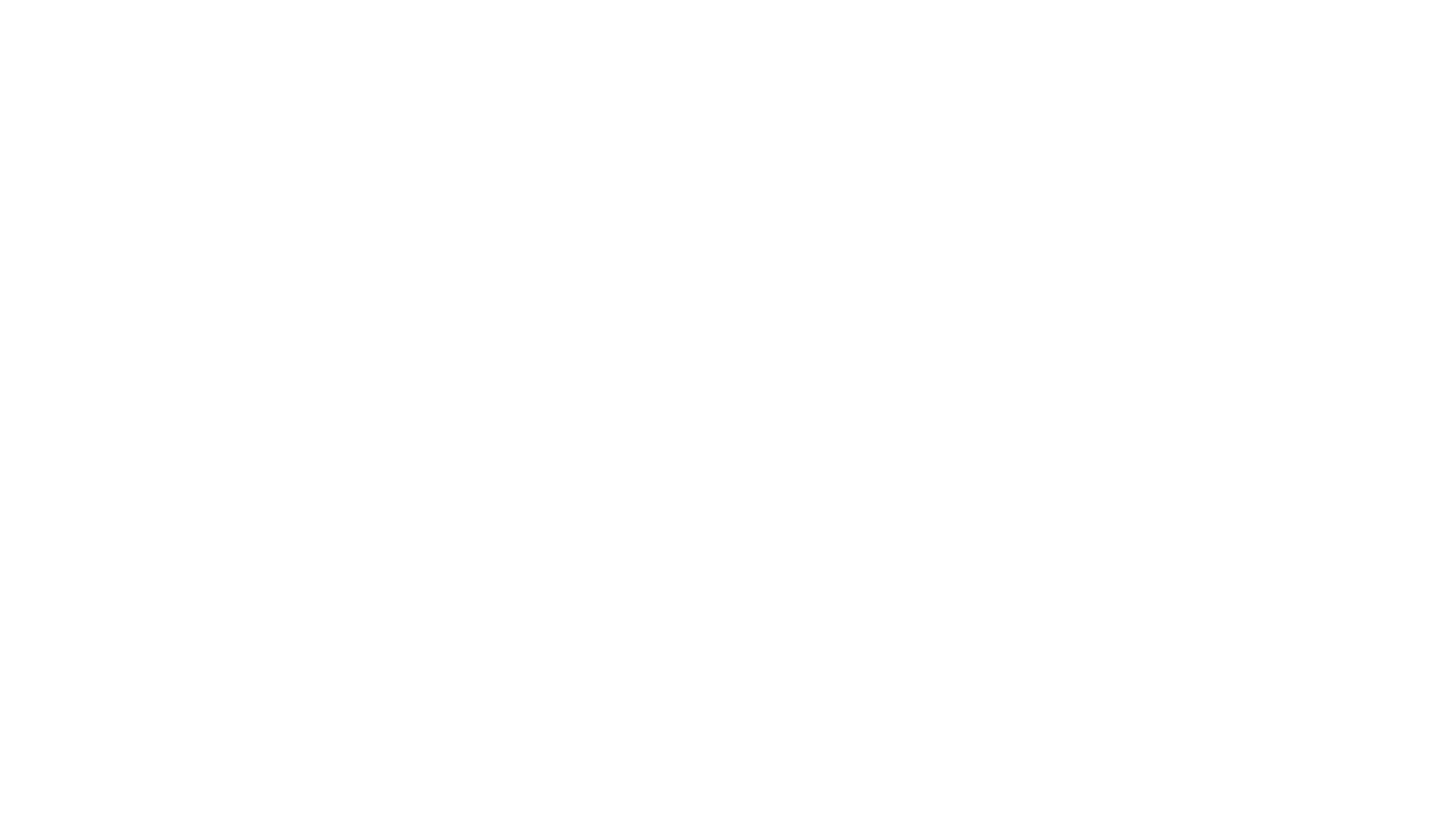 scroll, scrollTop: 0, scrollLeft: 0, axis: both 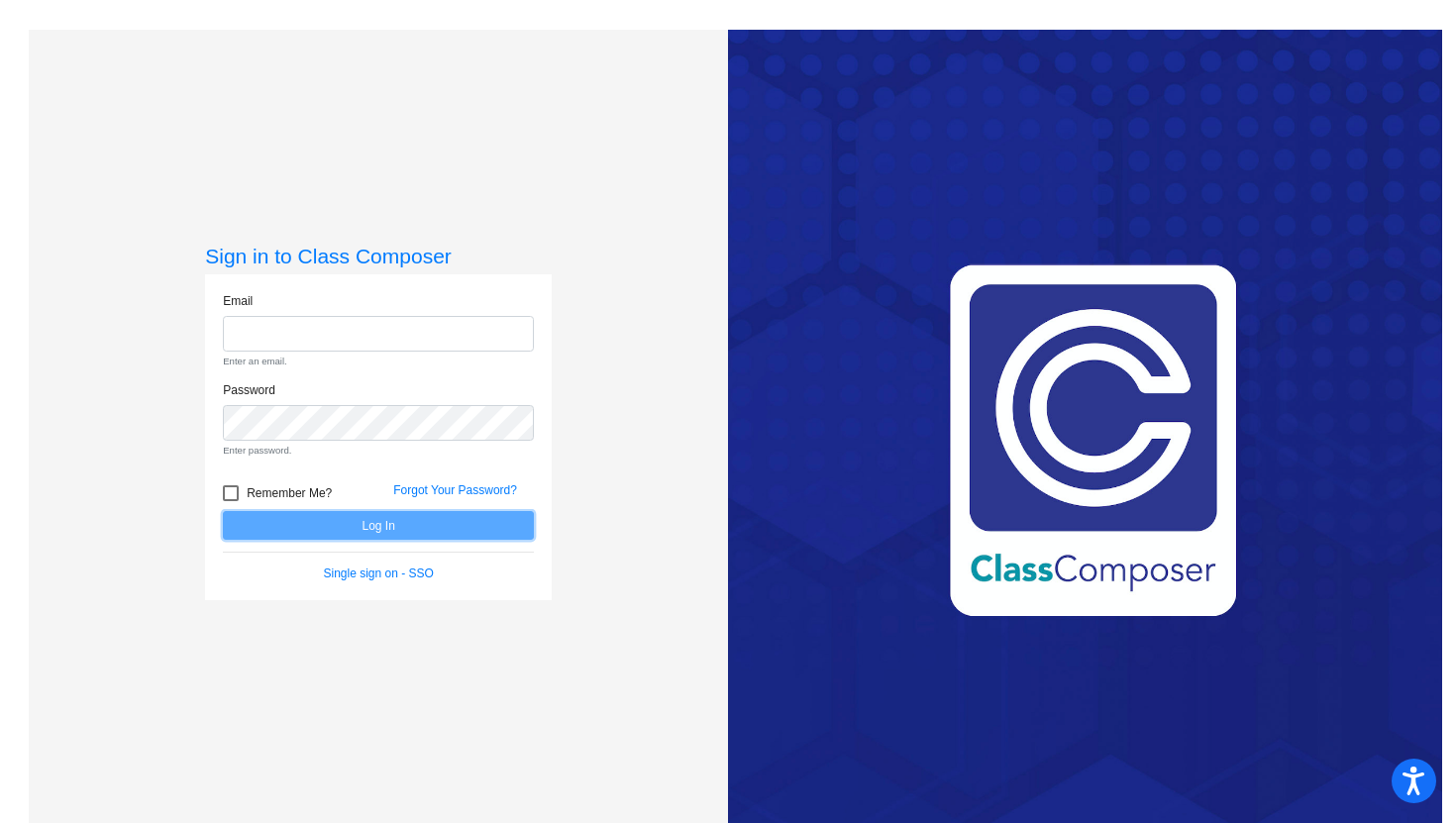 type on "[PERSON_NAME][EMAIL_ADDRESS][PERSON_NAME][DOMAIN_NAME]" 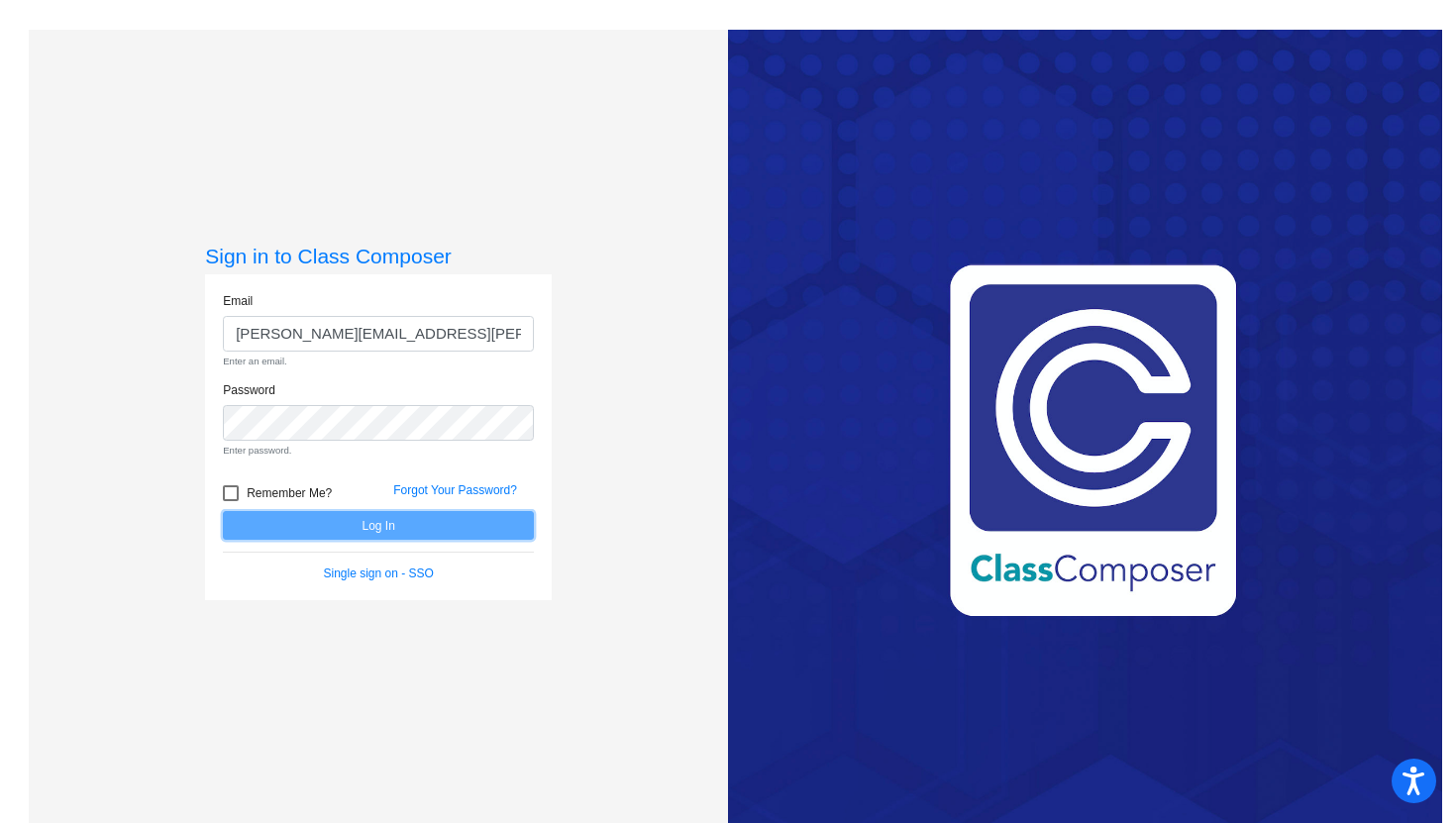 click on "Email [PERSON_NAME][EMAIL_ADDRESS][PERSON_NAME][DOMAIN_NAME] Enter an email. Password Enter password.   Remember Me? Forgot Your Password?  Log In   Single sign on - SSO" 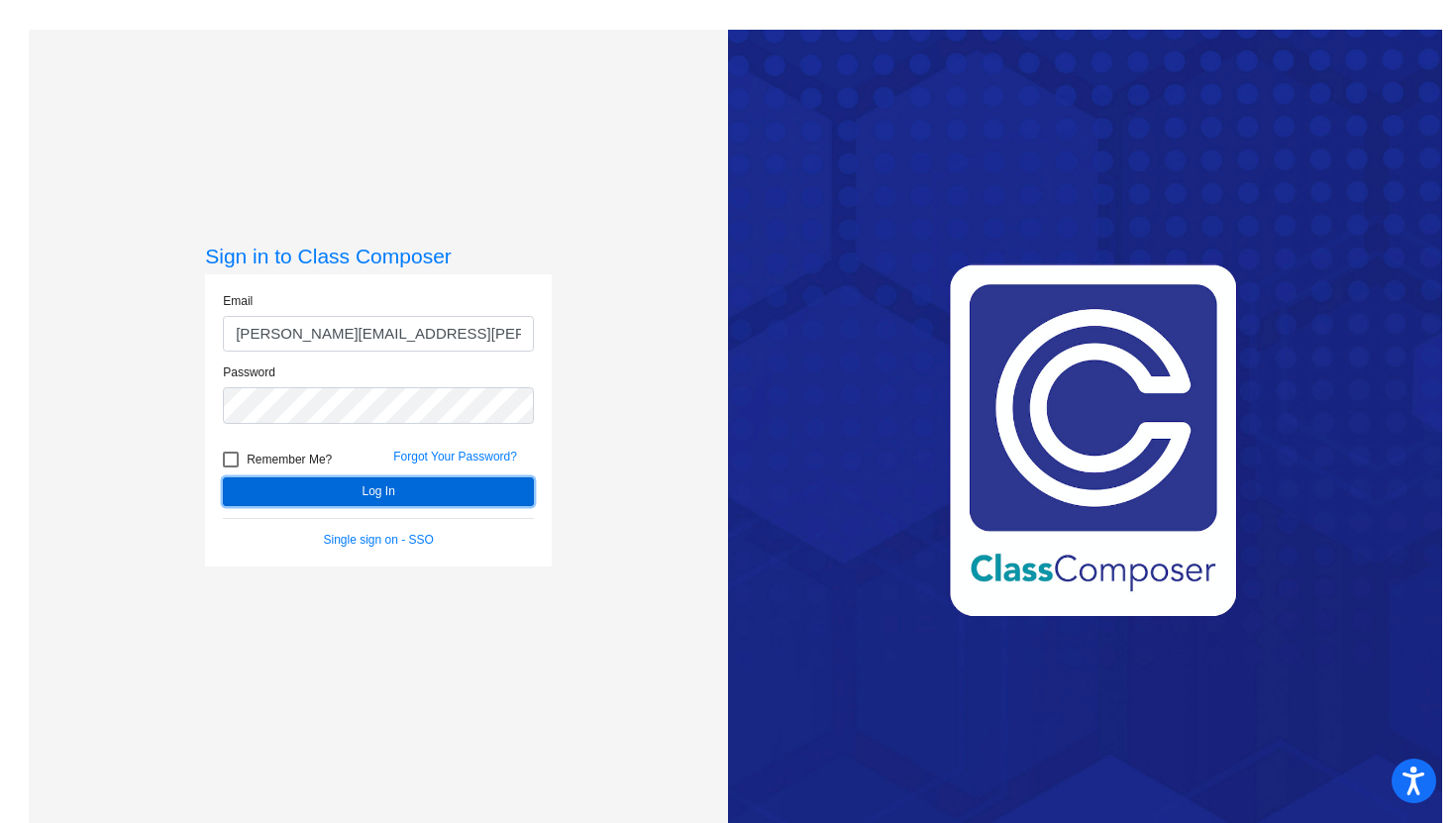 click on "Log In" 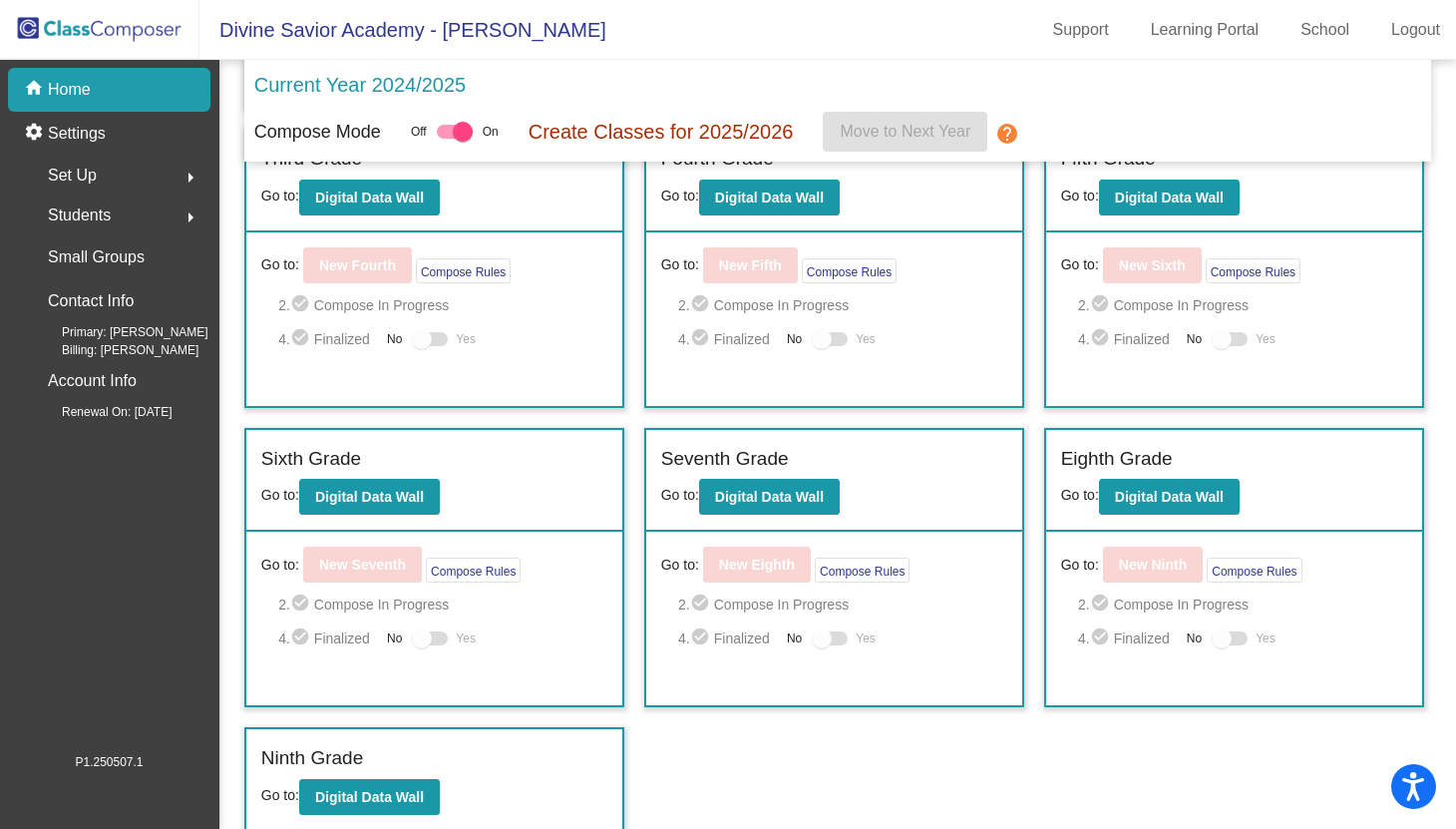 scroll, scrollTop: 684, scrollLeft: 0, axis: vertical 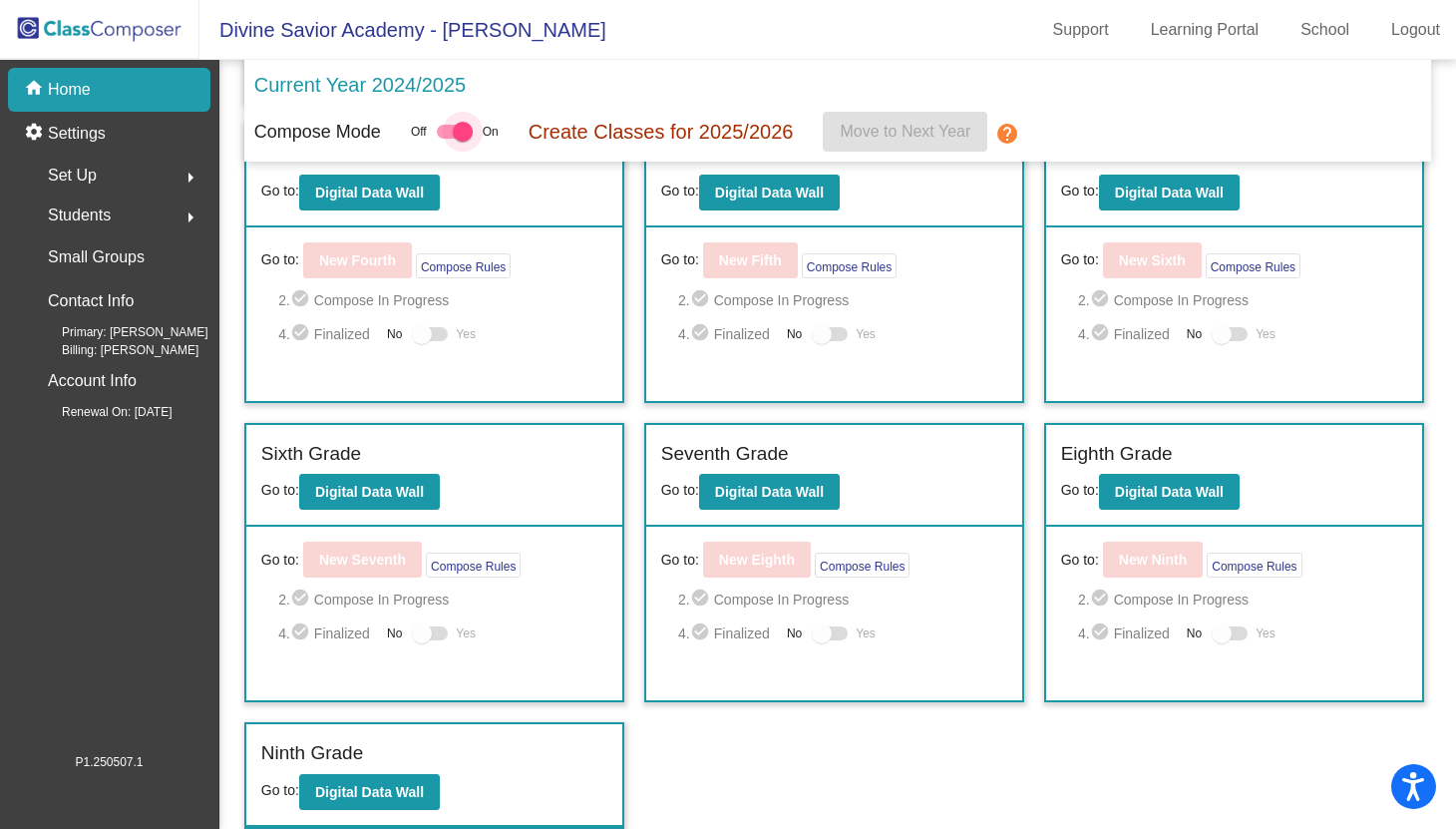 click at bounding box center [463, 132] 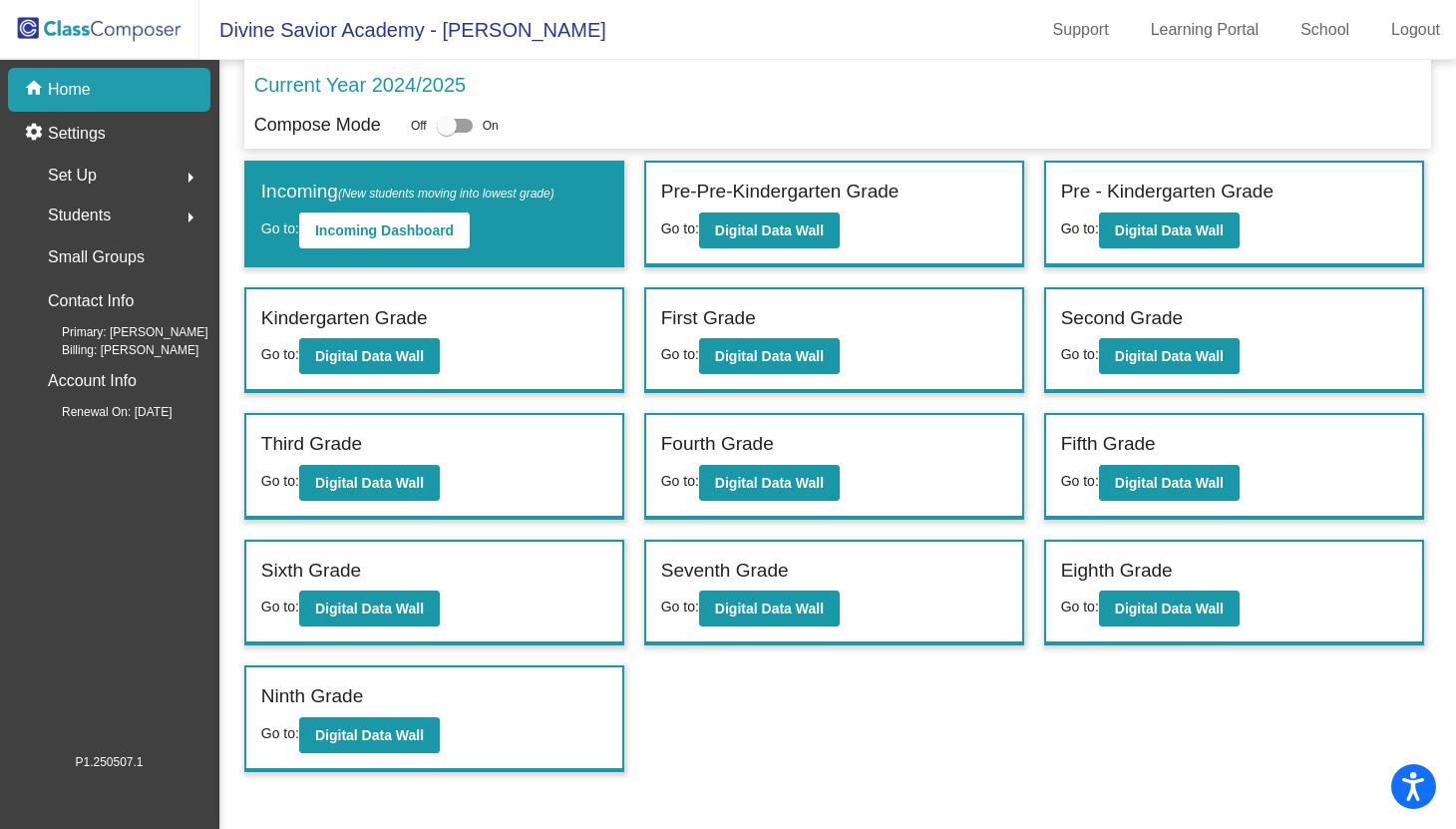 click at bounding box center (447, 126) 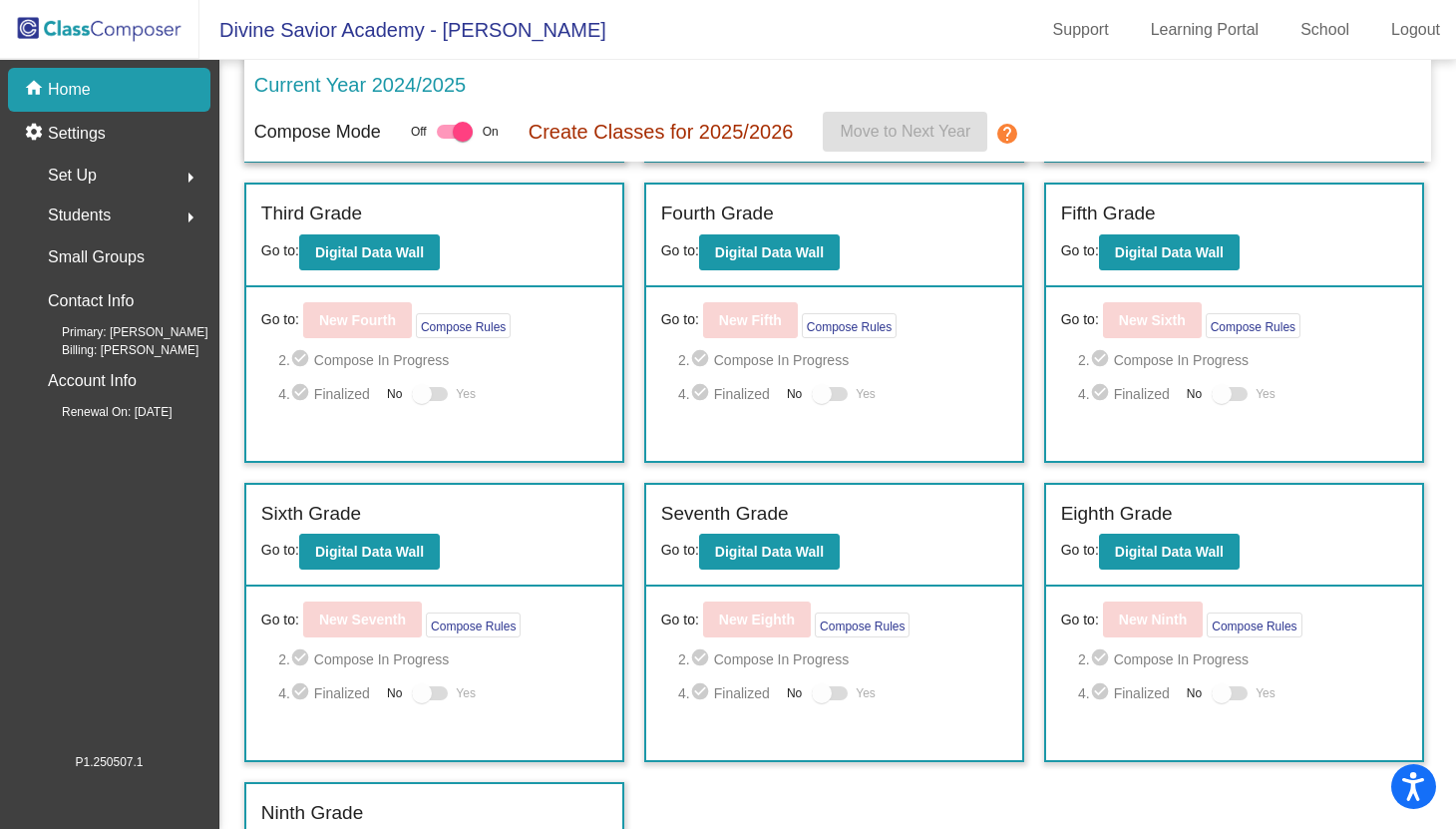 scroll, scrollTop: 684, scrollLeft: 0, axis: vertical 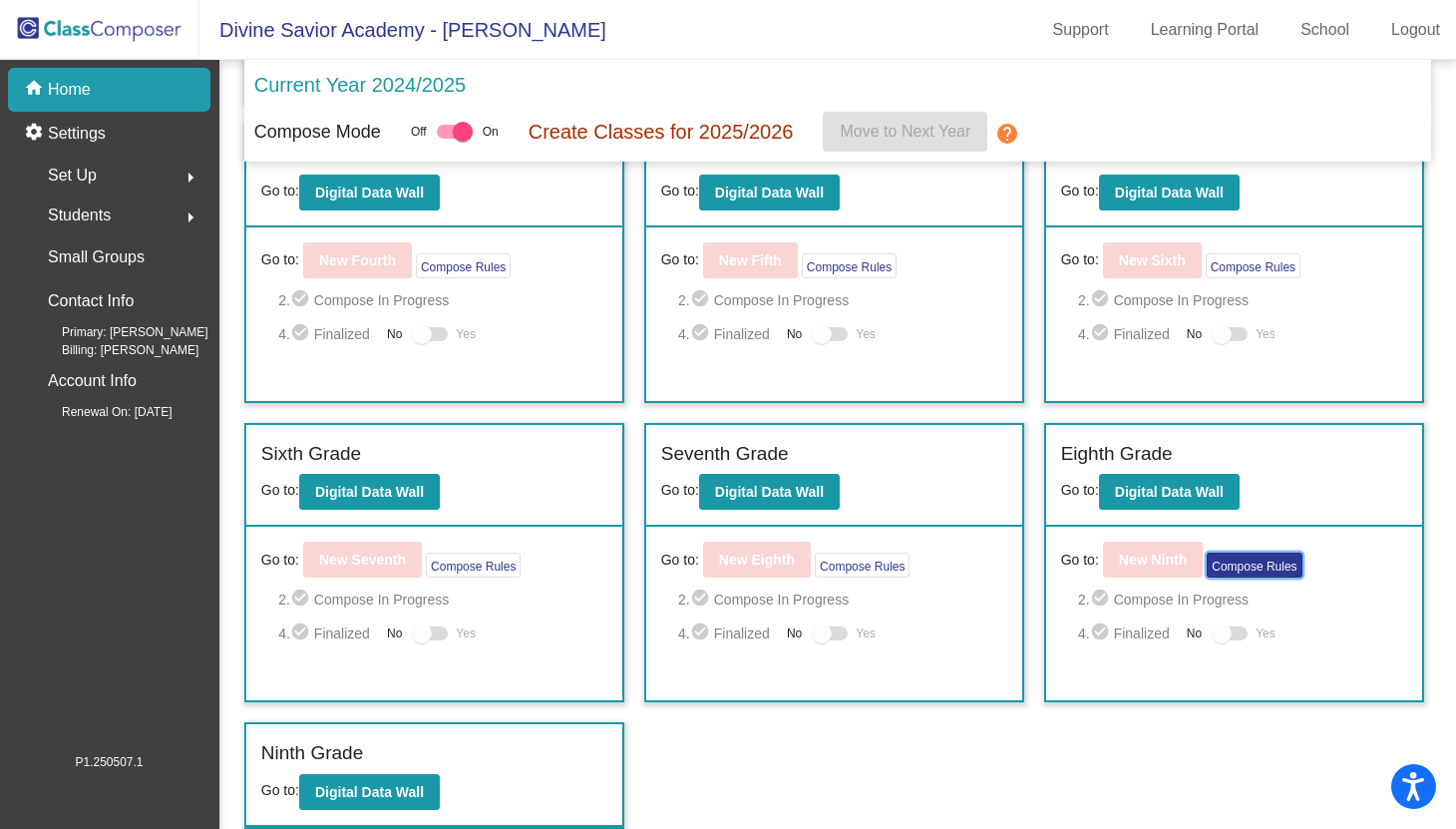 click on "Compose Rules" 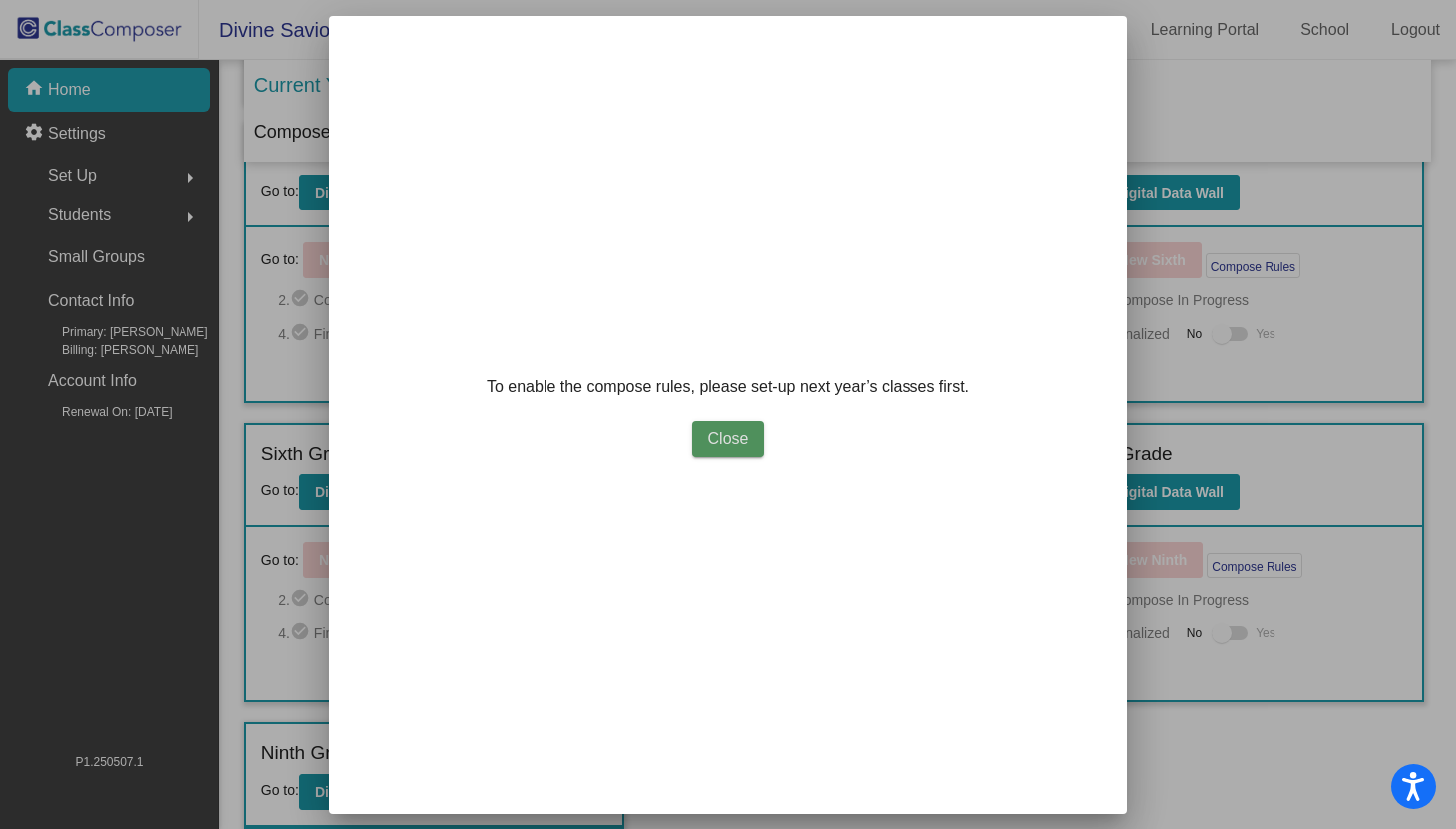 click on "Close" at bounding box center [728, 438] 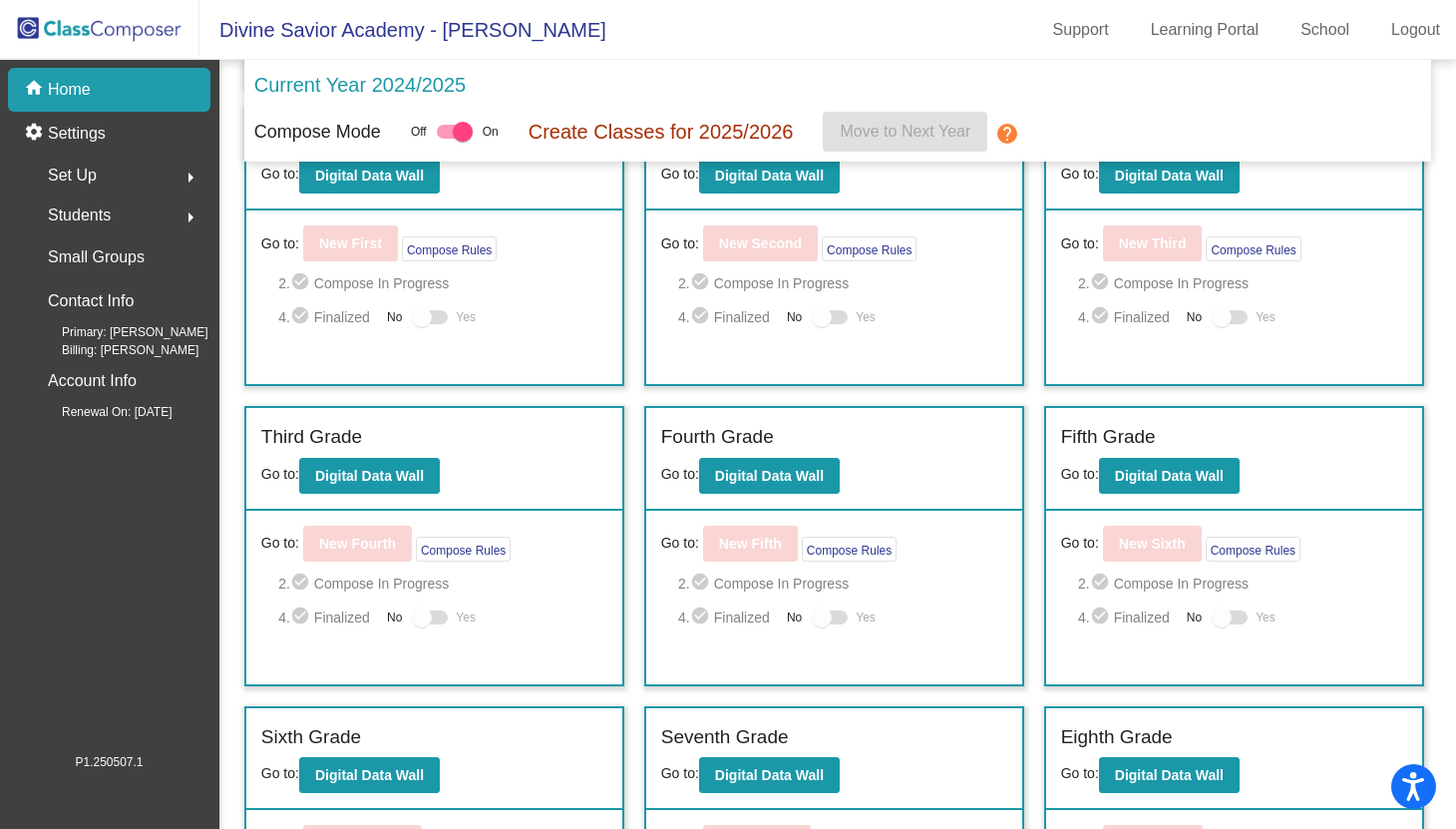 scroll, scrollTop: 684, scrollLeft: 0, axis: vertical 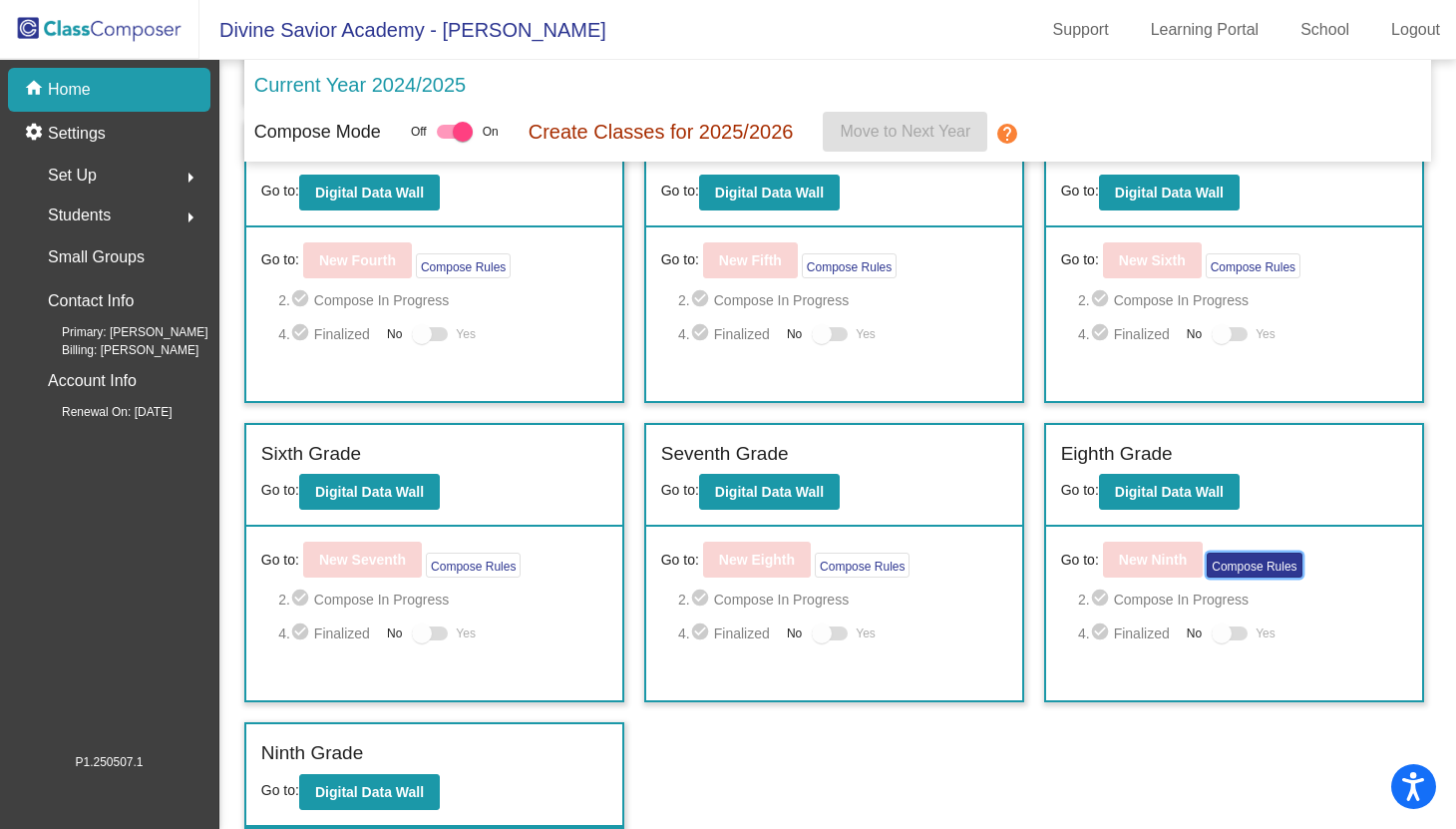 click on "Compose Rules" 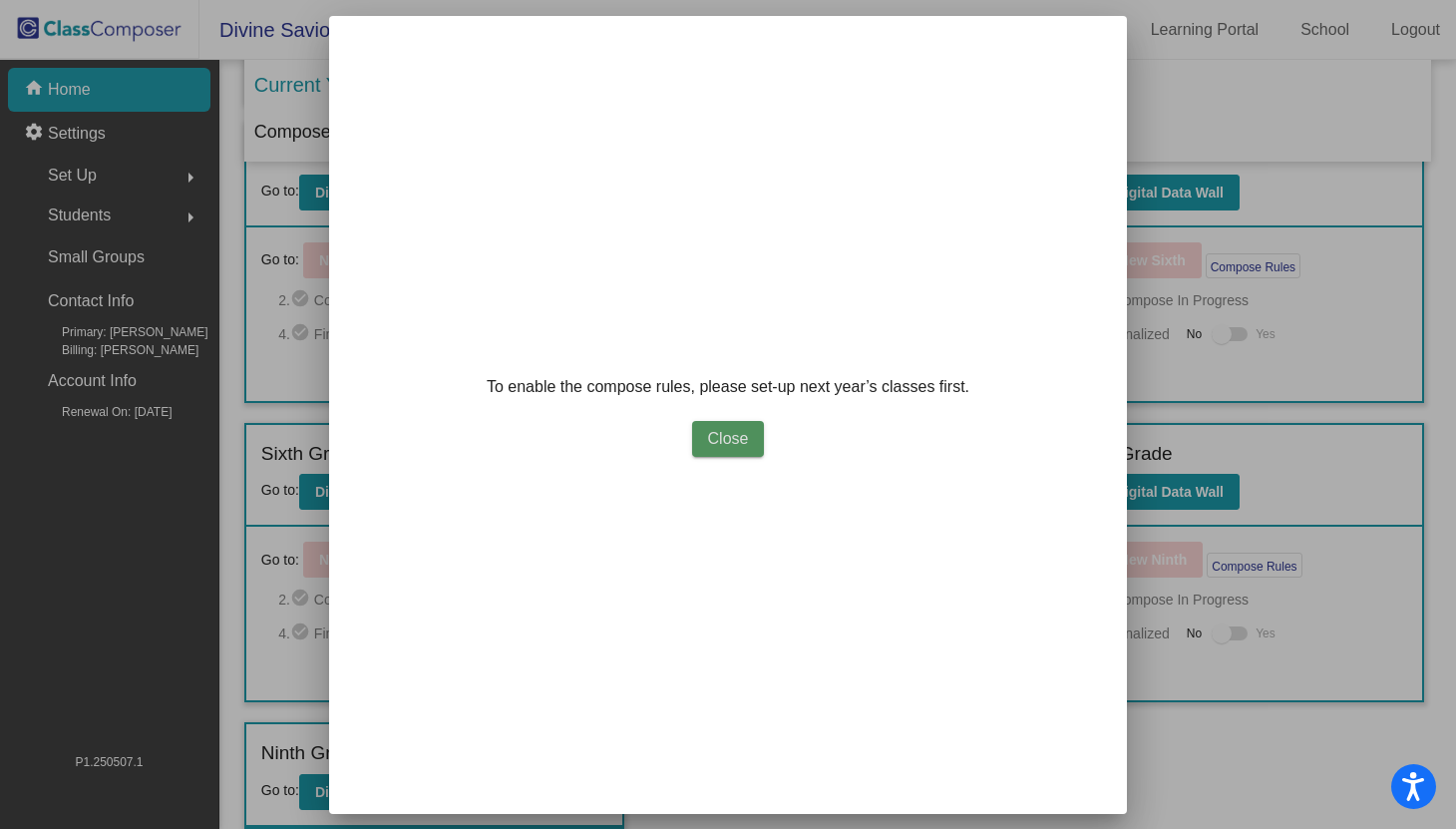 click on "Close" at bounding box center [728, 439] 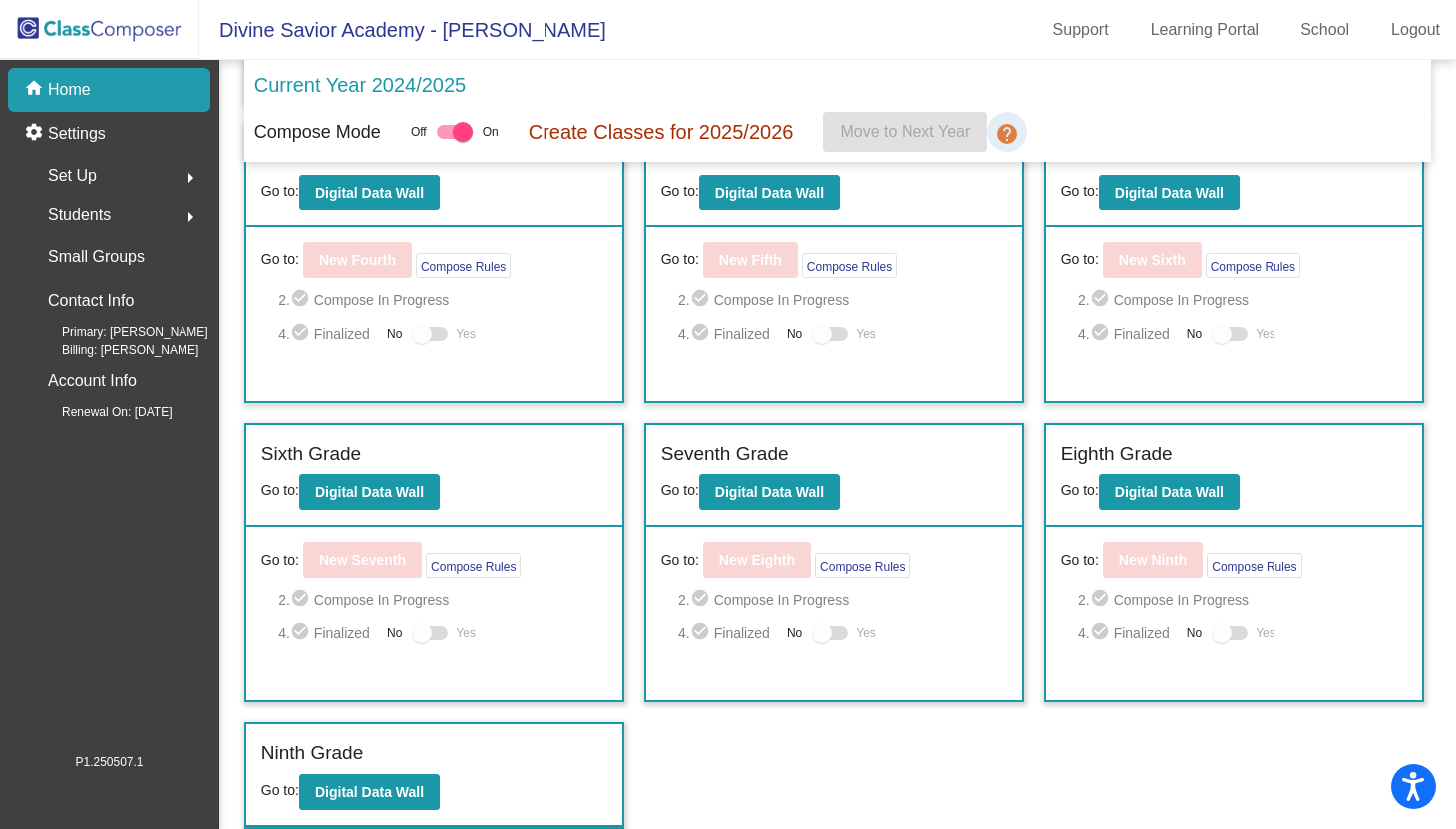 click on "help" 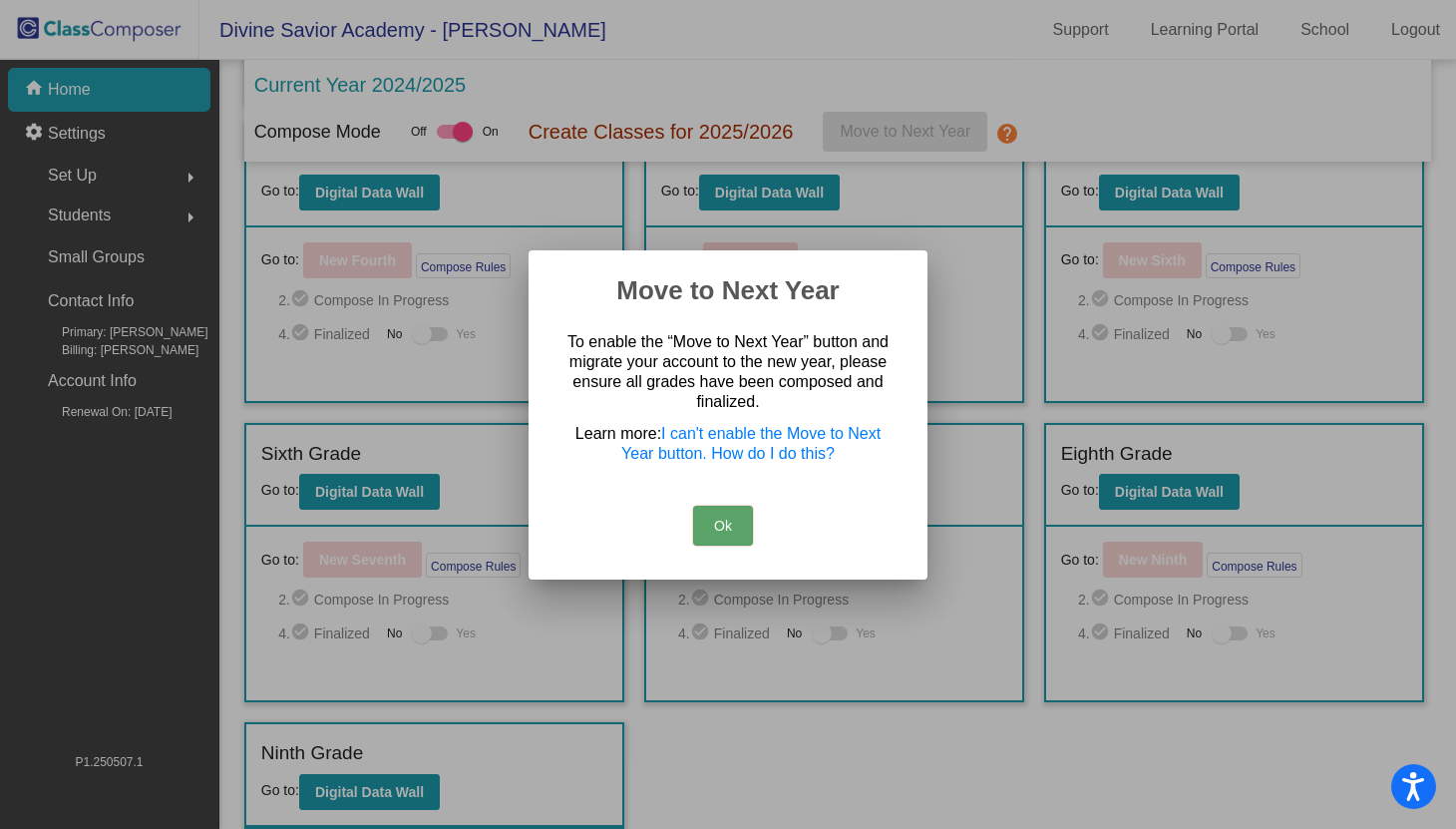 click on "Ok" at bounding box center [723, 526] 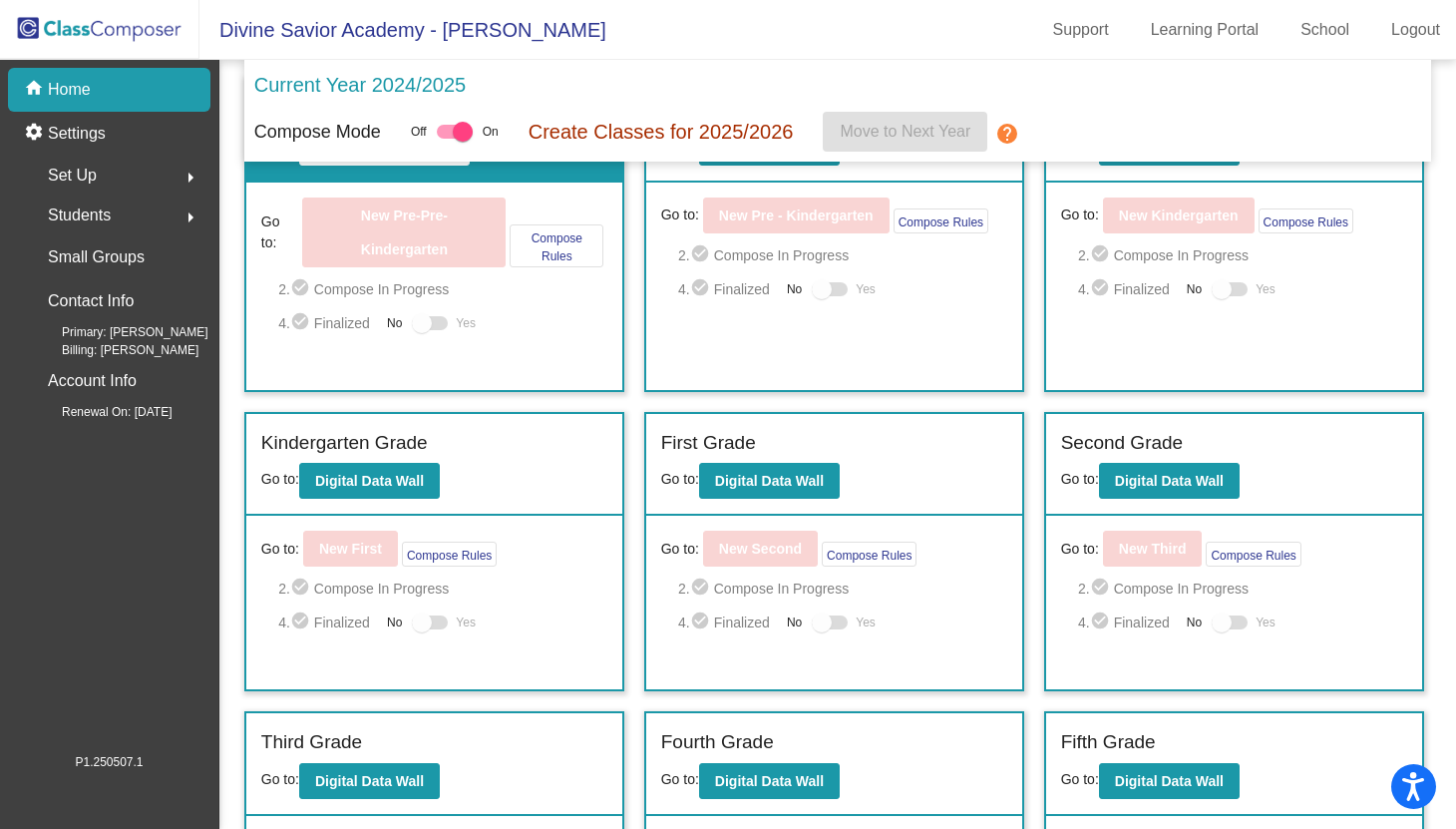 scroll, scrollTop: 0, scrollLeft: 0, axis: both 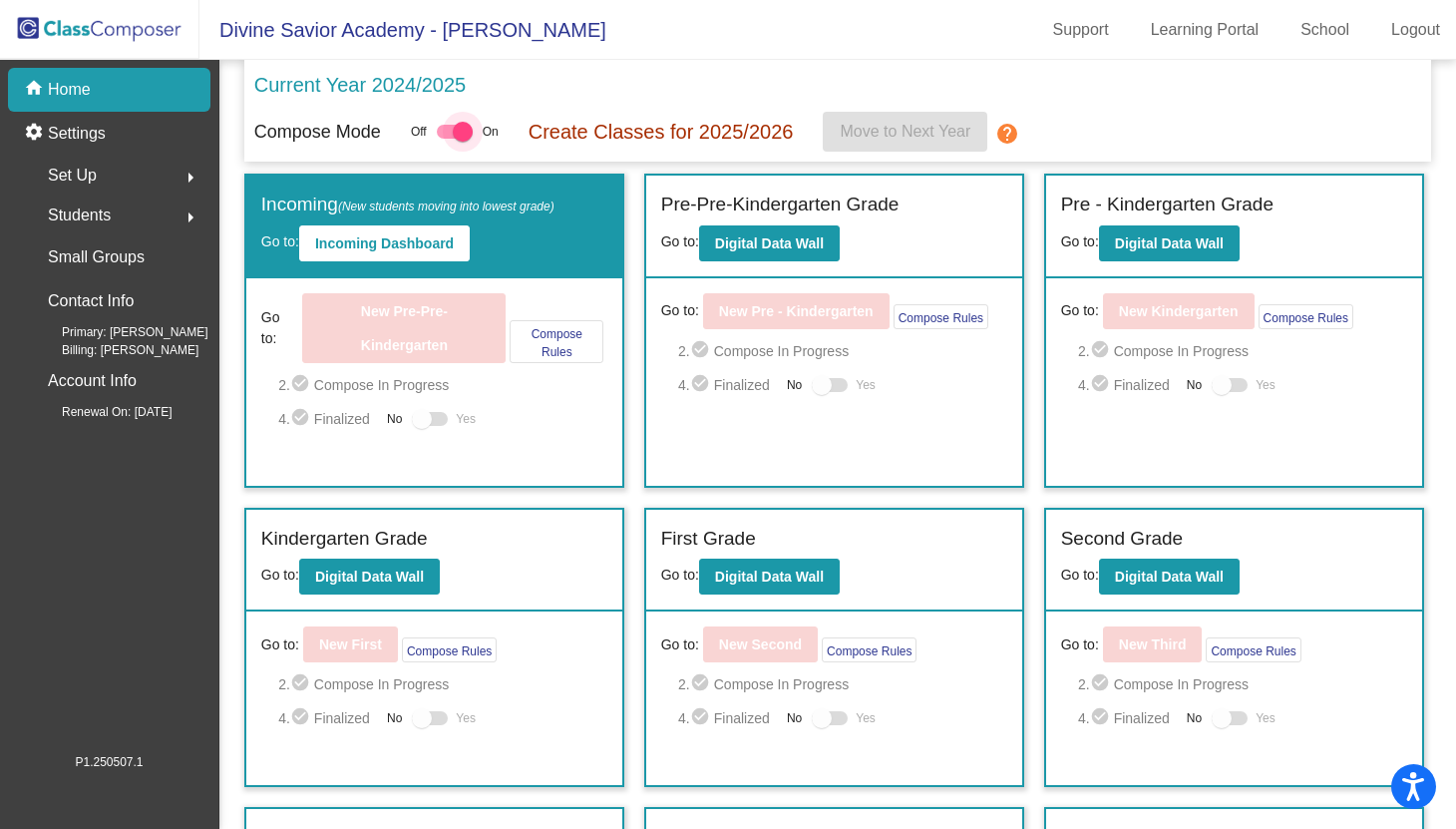 click at bounding box center [463, 132] 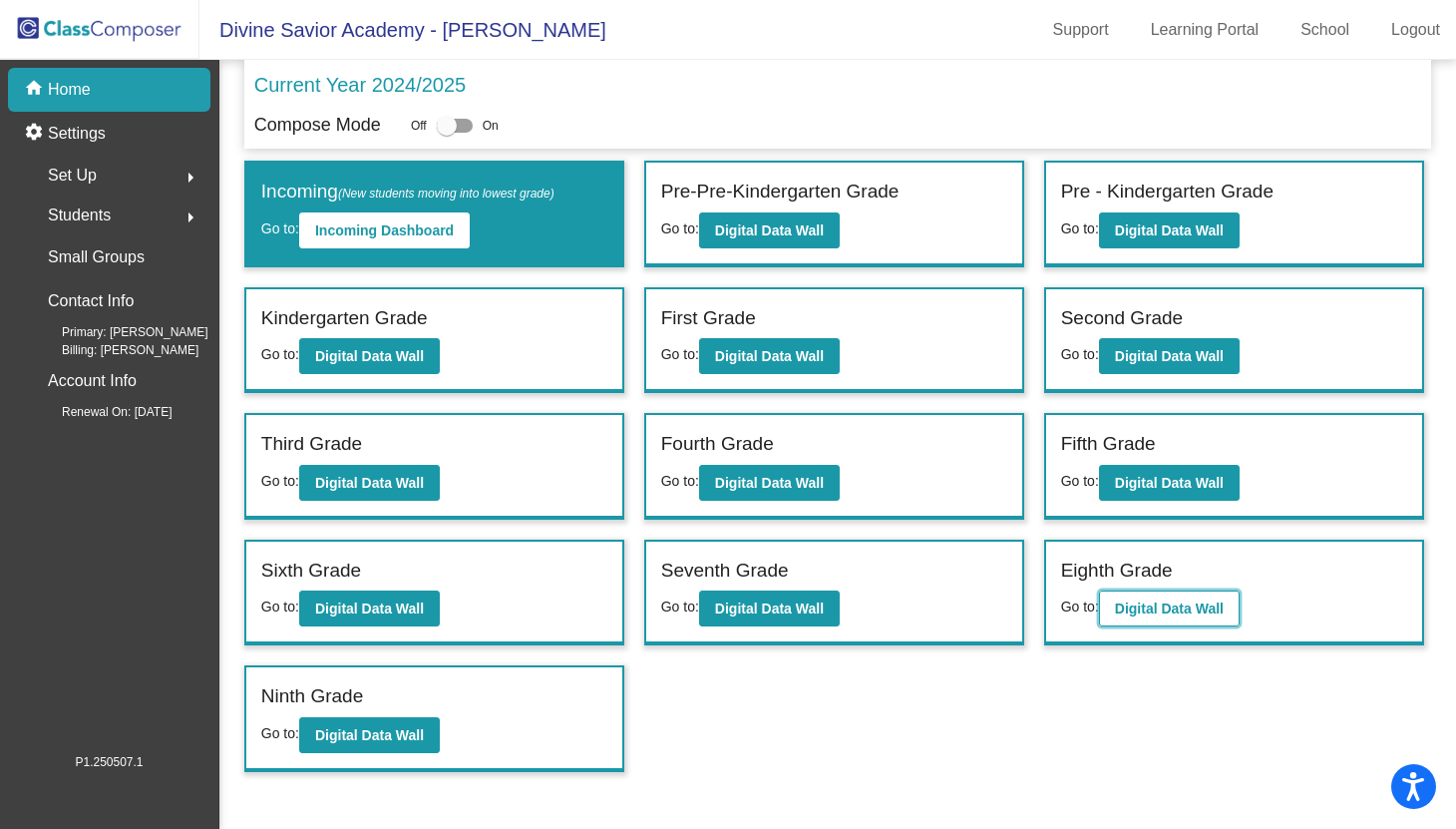 click on "Digital Data Wall" 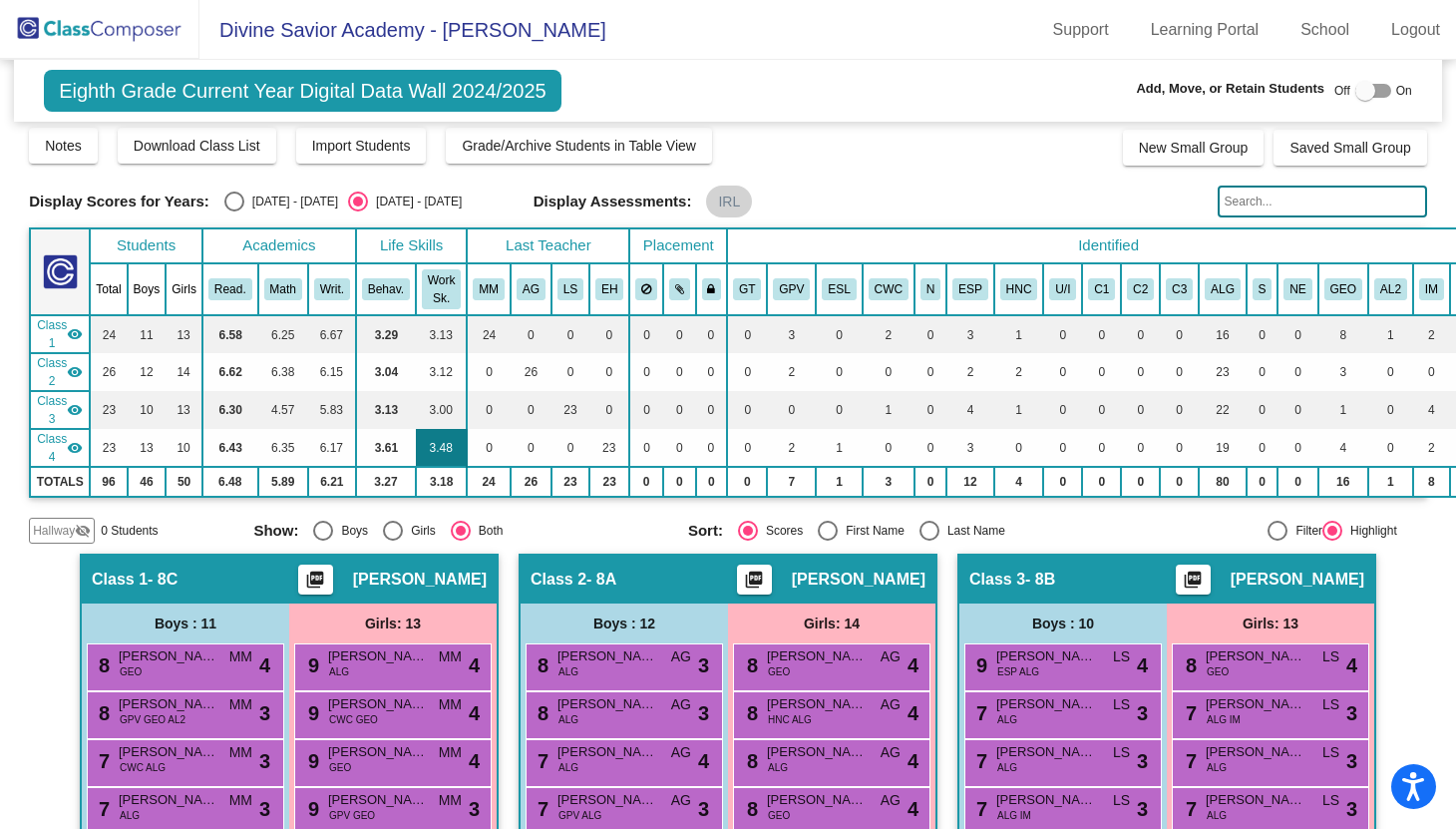 scroll, scrollTop: 0, scrollLeft: 0, axis: both 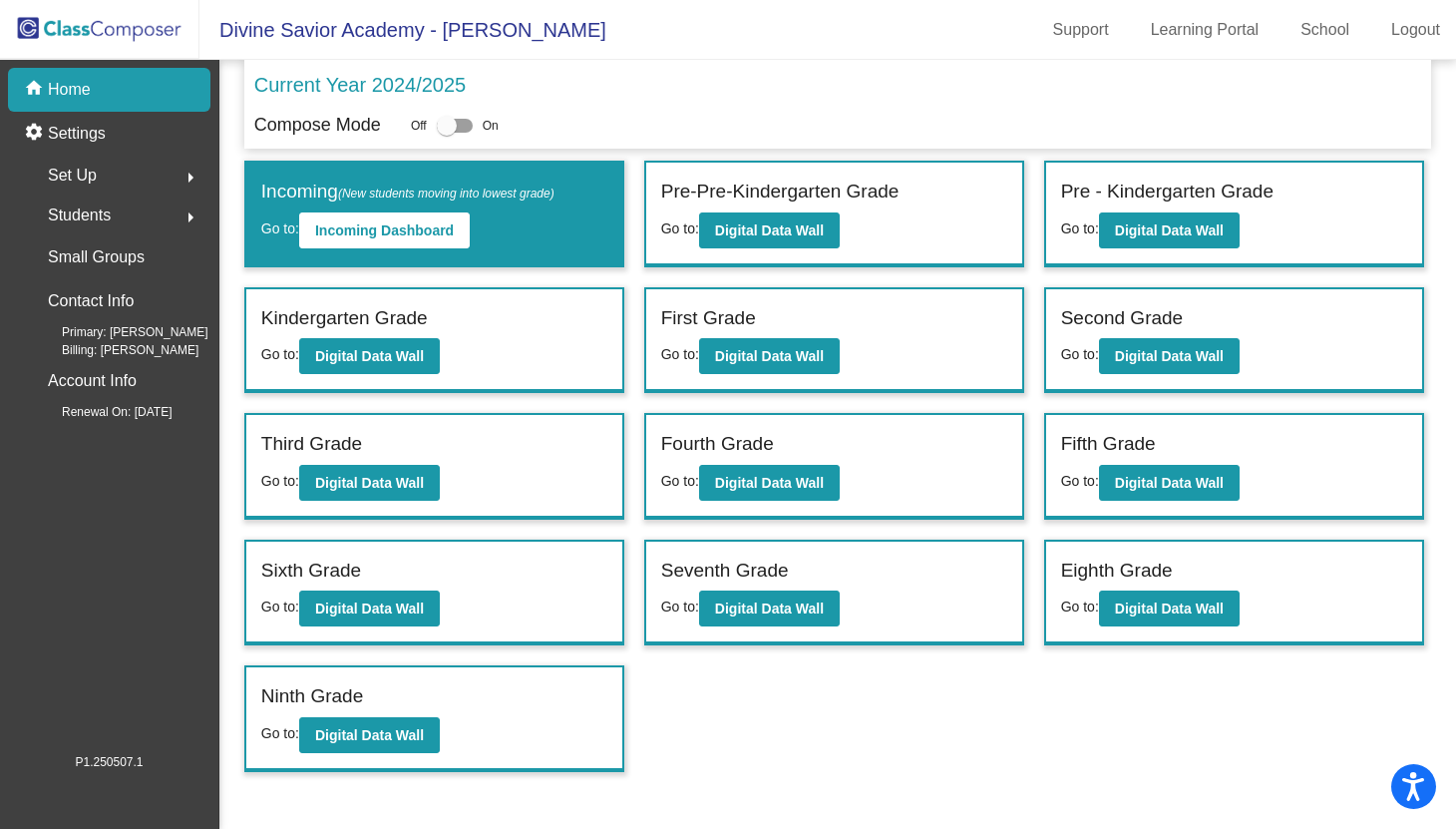 click at bounding box center (447, 126) 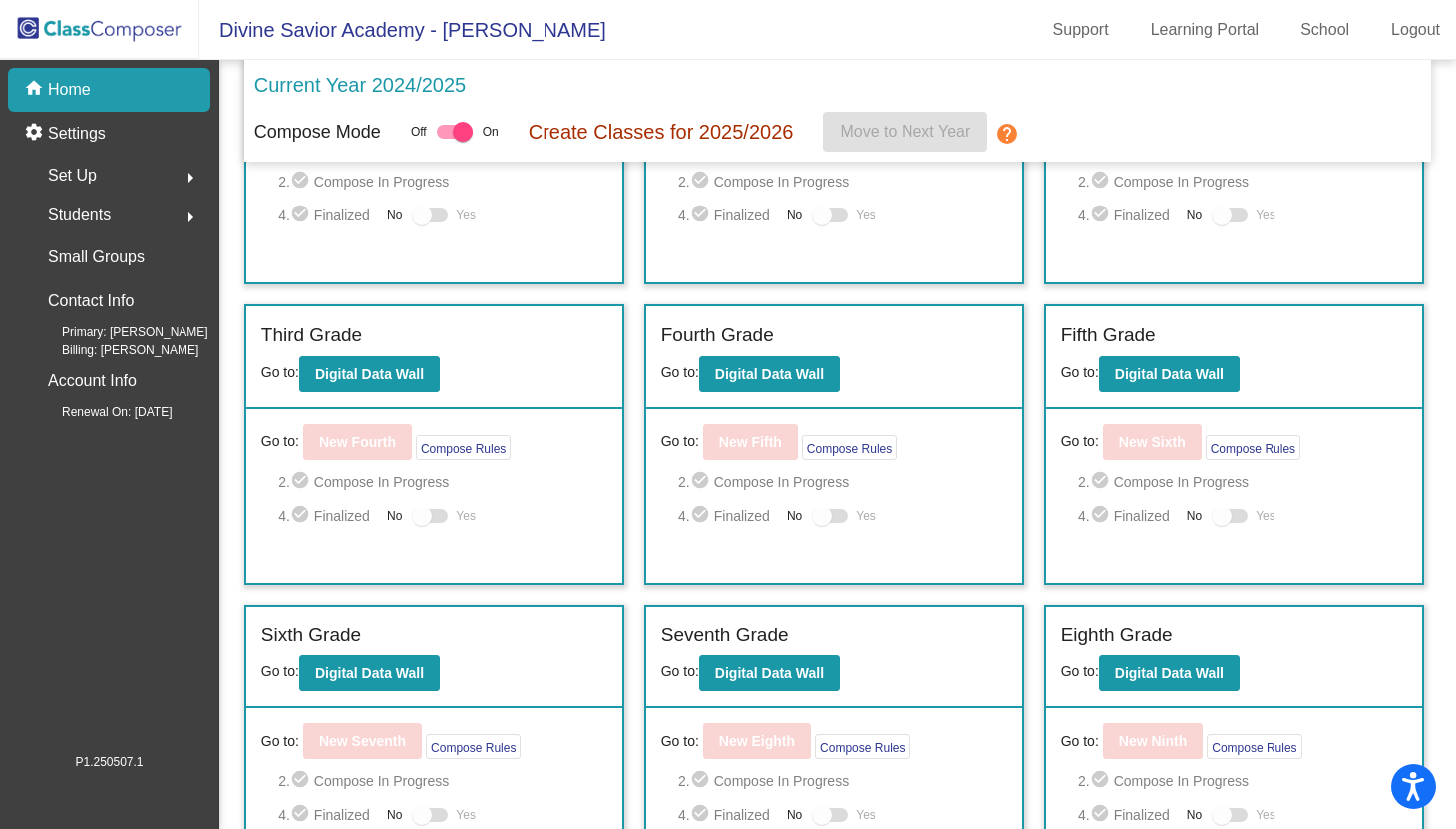 scroll, scrollTop: 684, scrollLeft: 0, axis: vertical 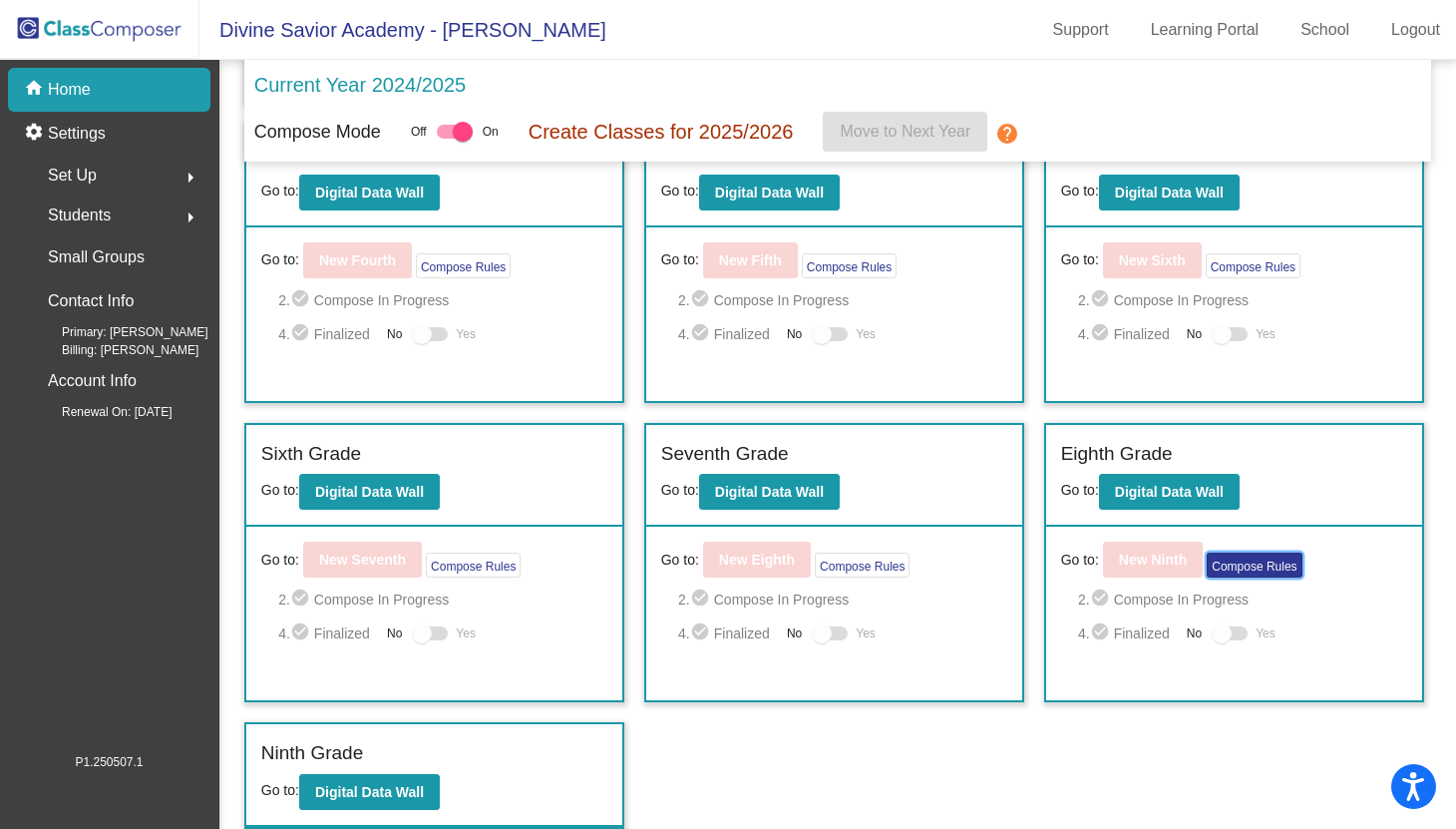 click on "Compose Rules" 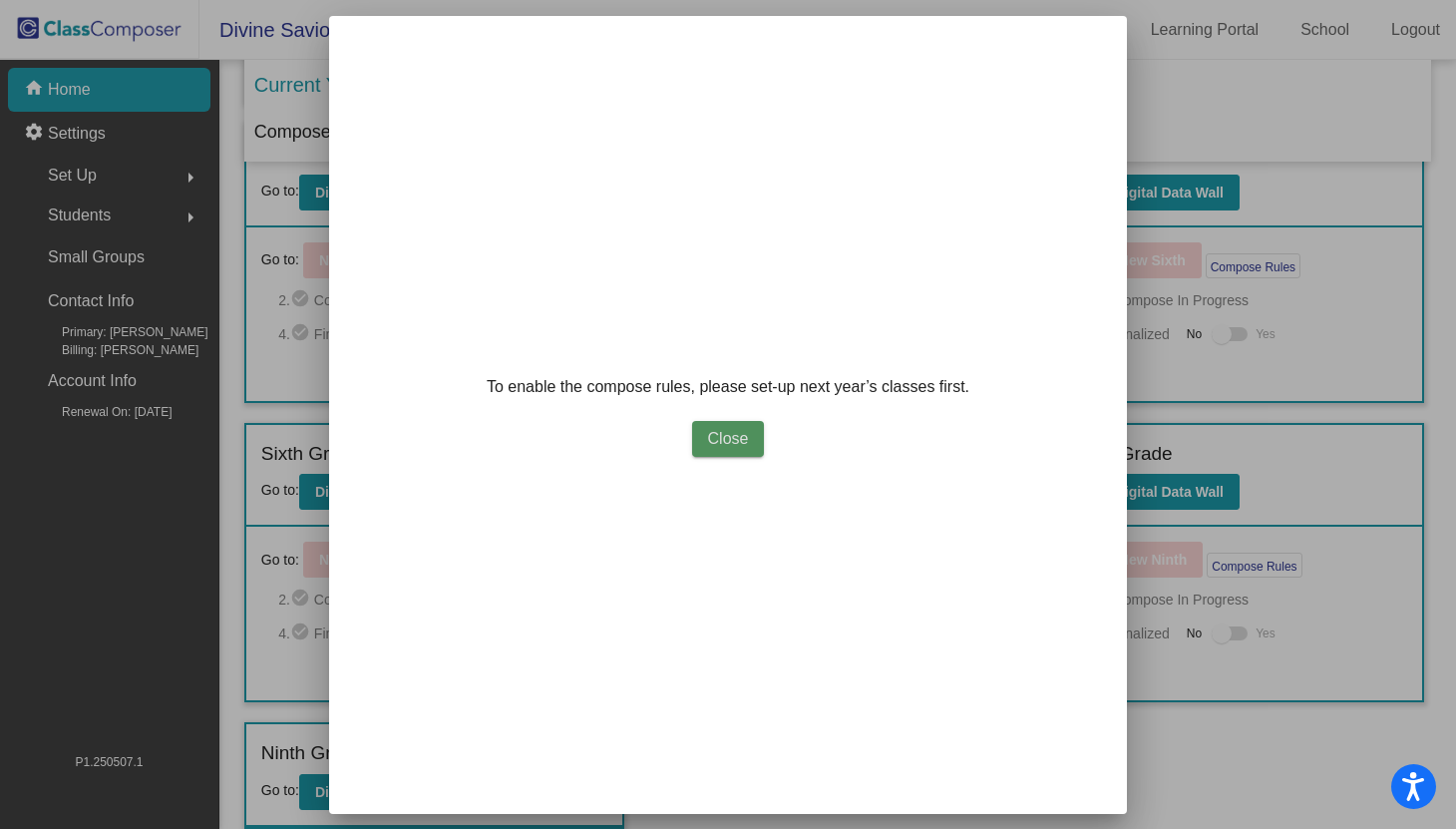 click on "Close" at bounding box center (728, 438) 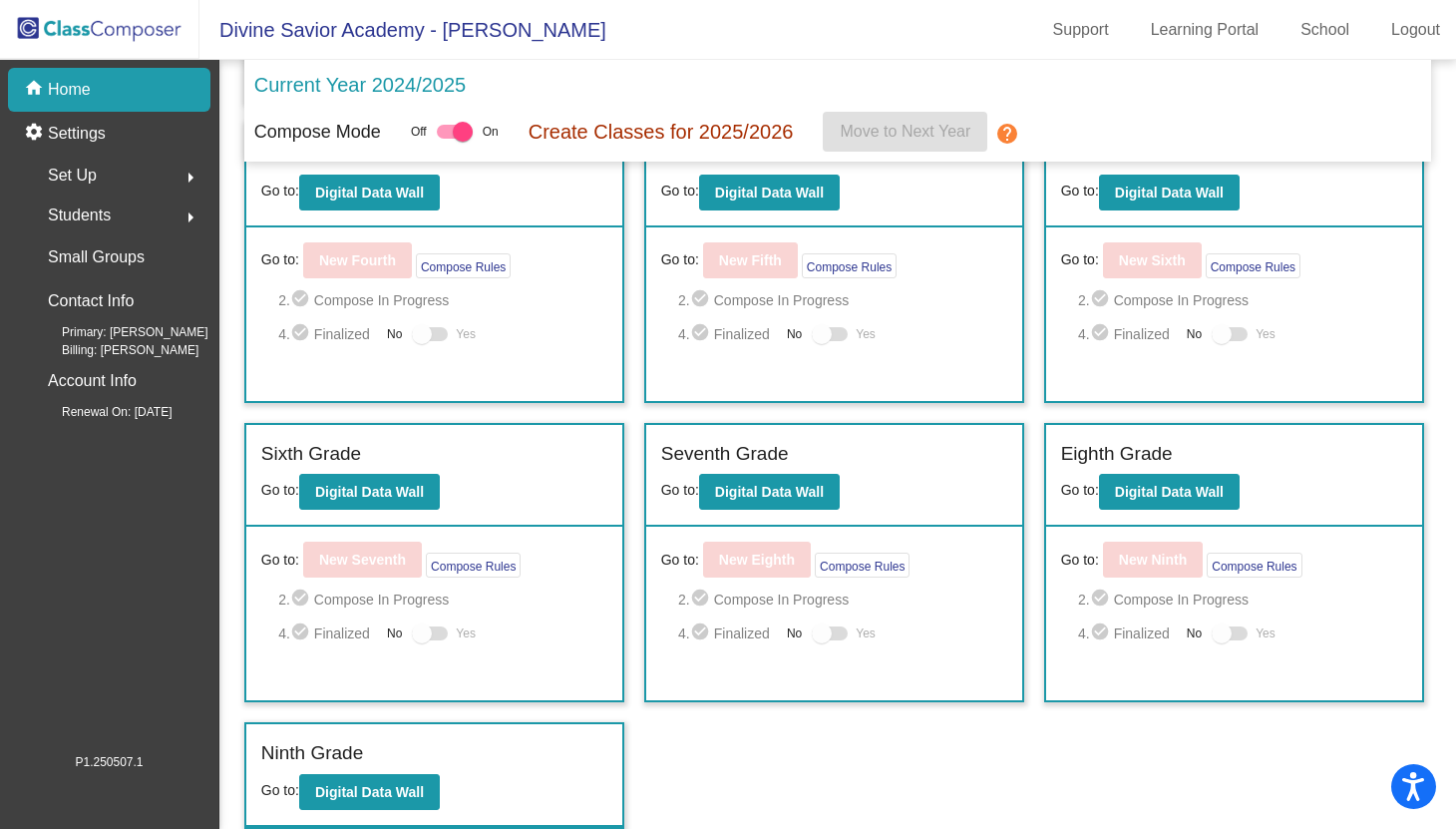 click on "arrow_right" 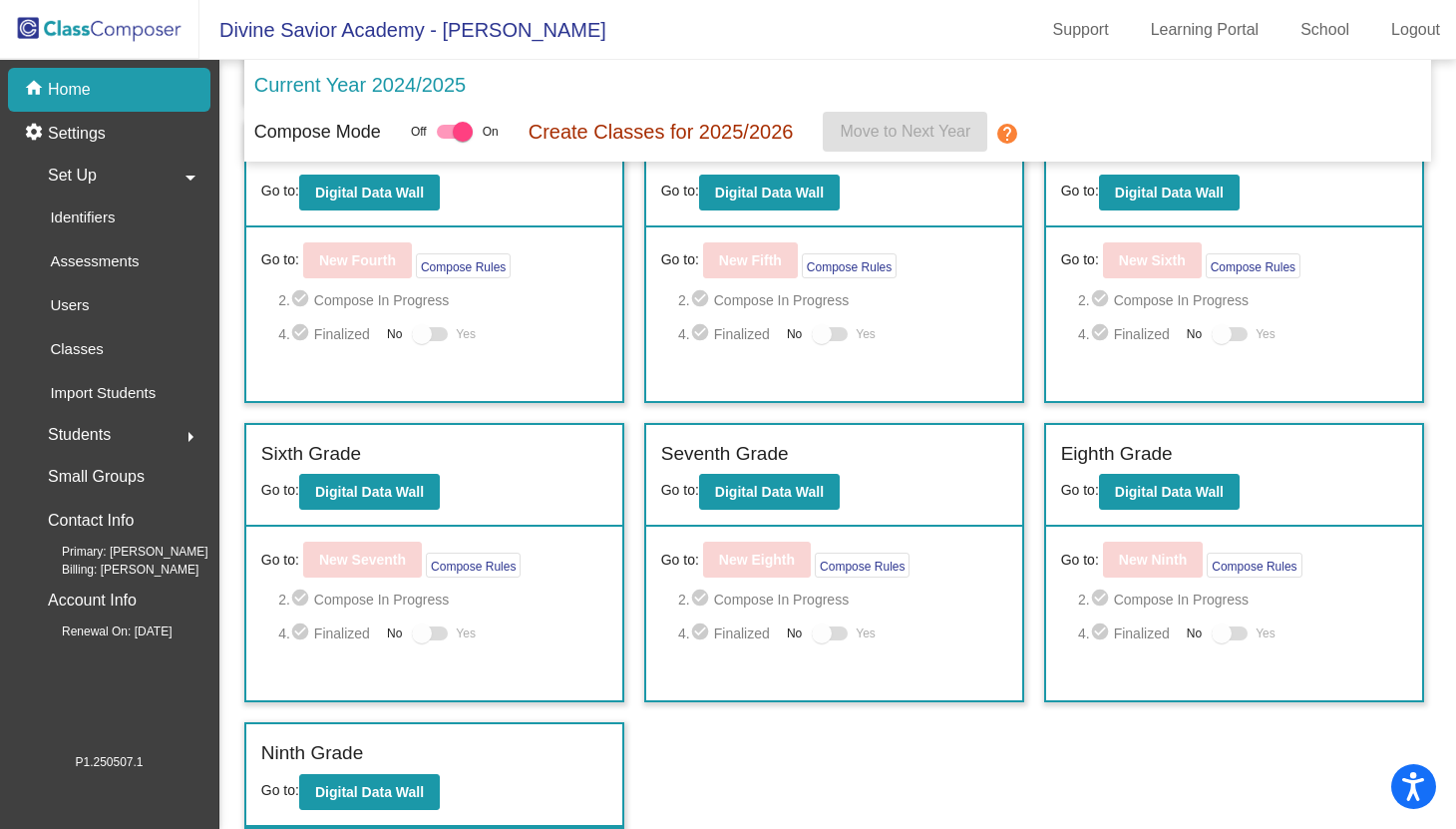 click on "arrow_drop_down" 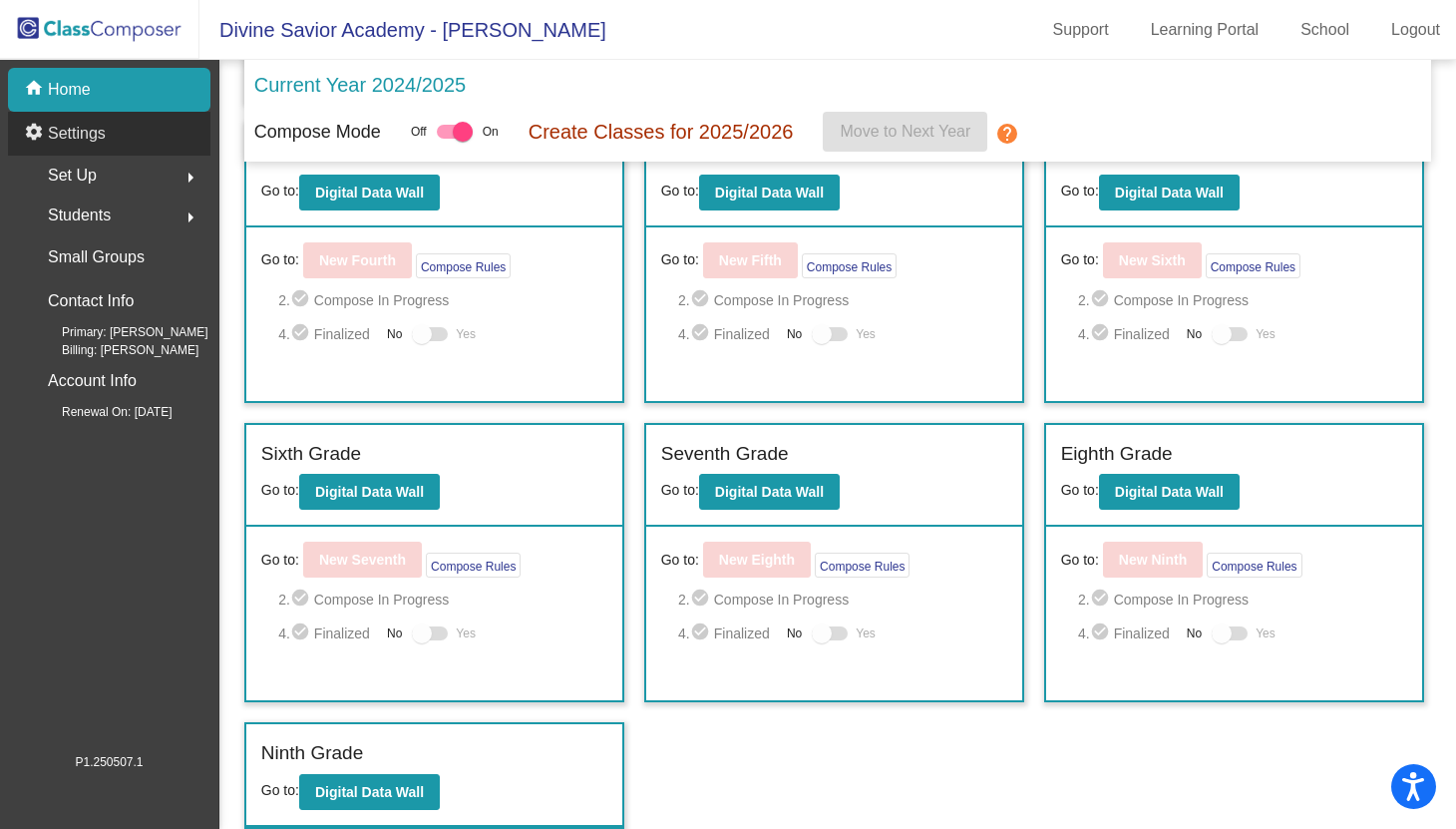 click on "settings Settings" 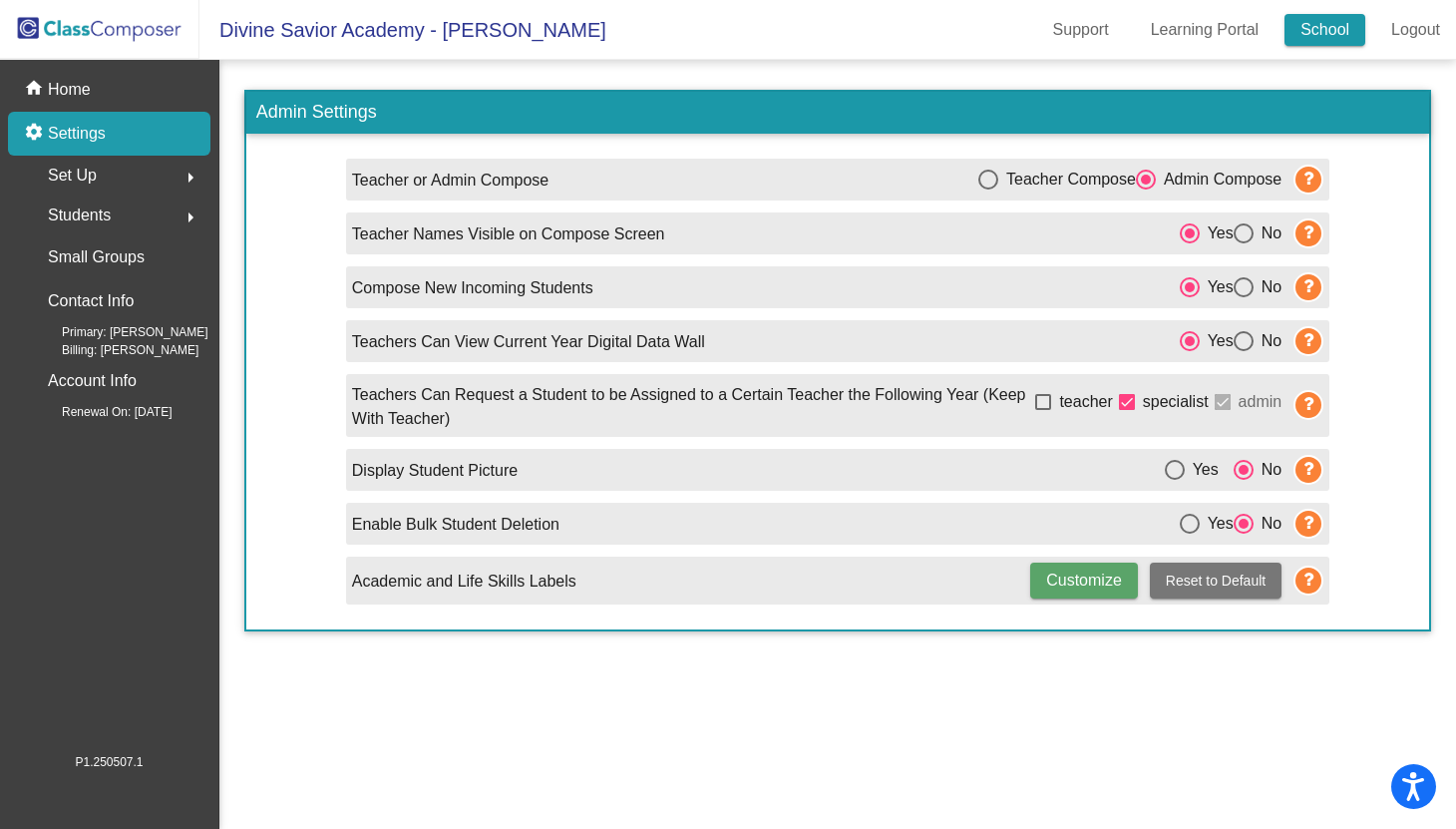 click on "School" 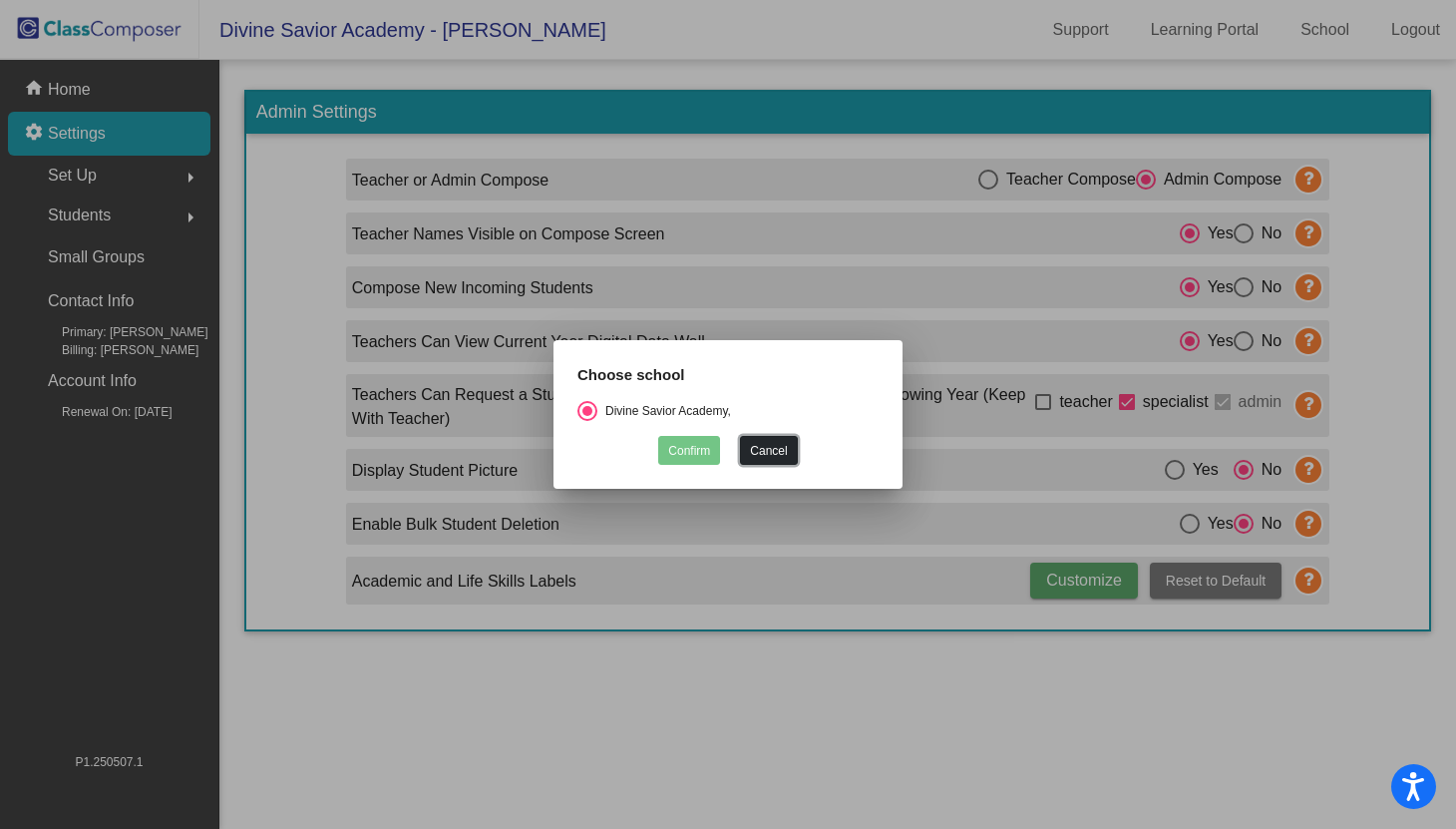 click on "Cancel" at bounding box center [768, 450] 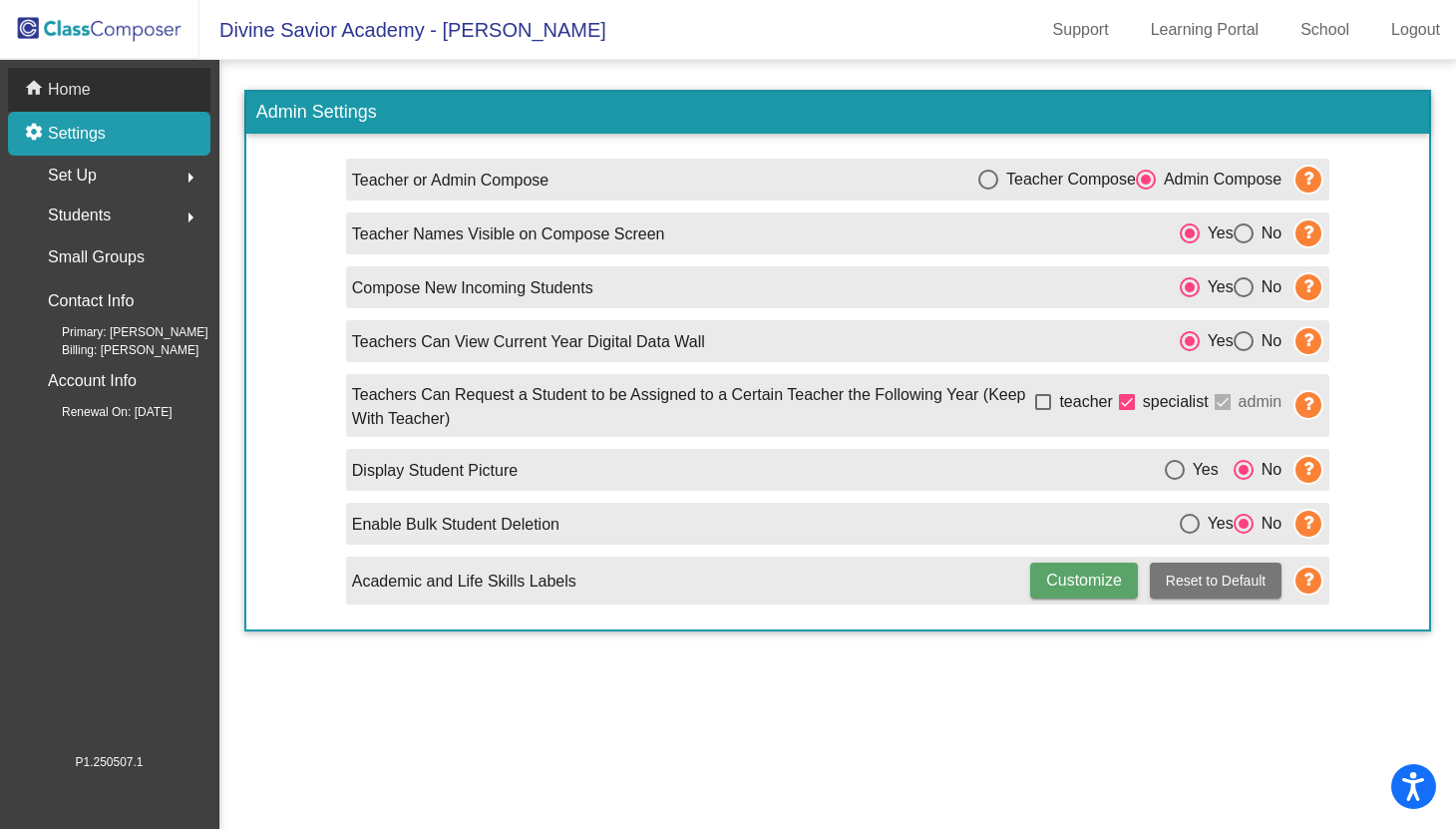 click on "Home" 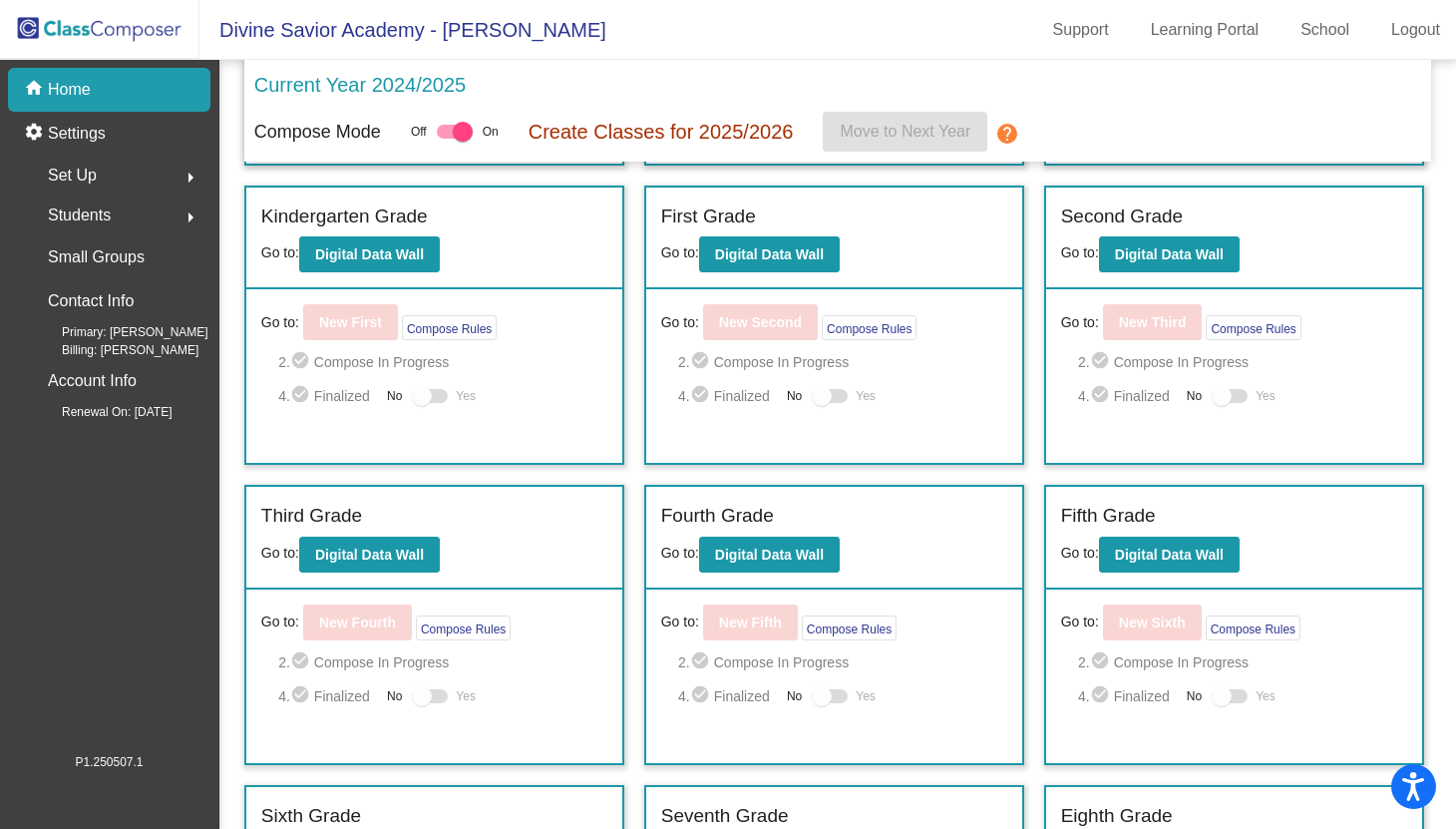 scroll, scrollTop: 684, scrollLeft: 0, axis: vertical 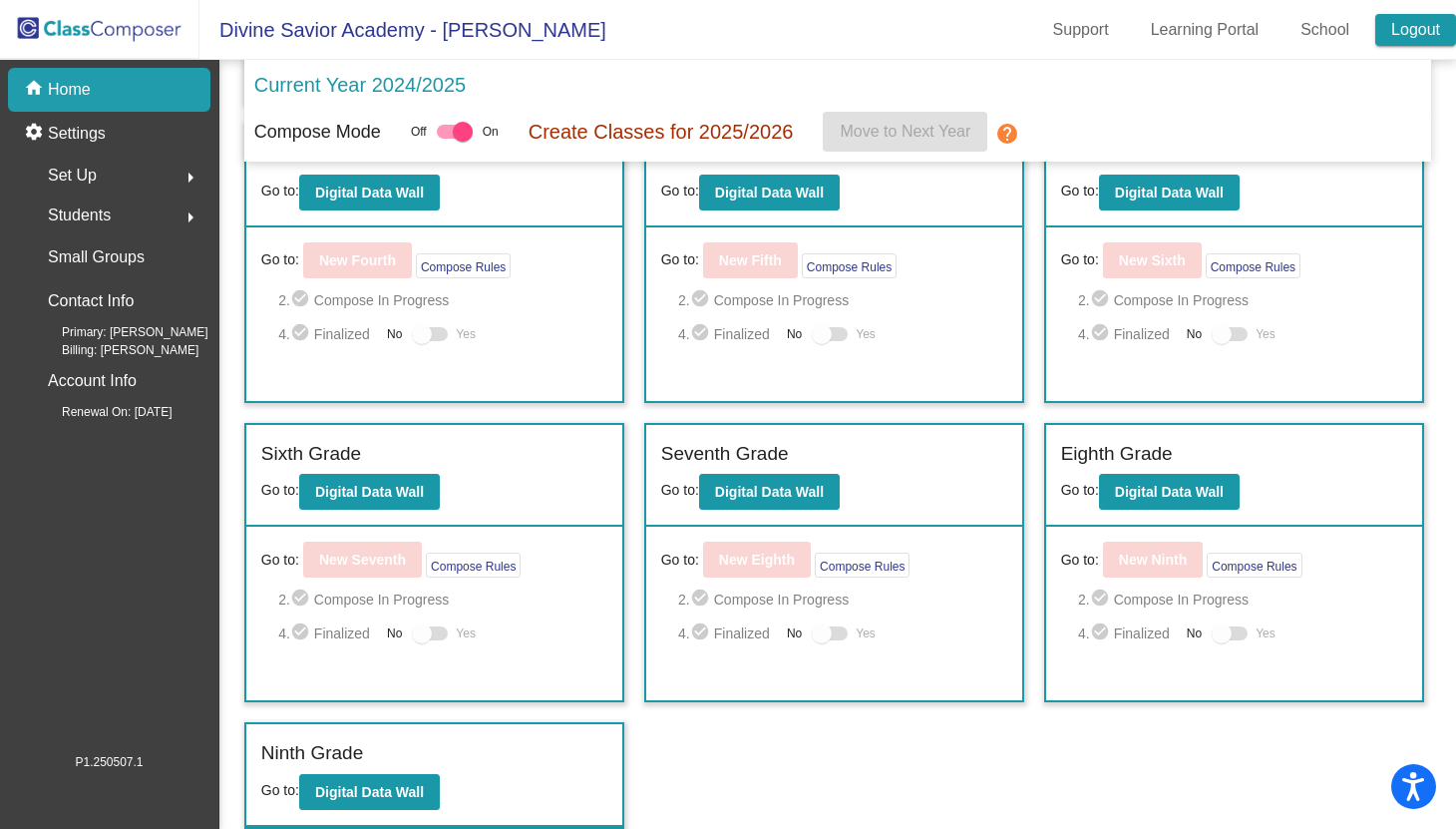 click on "Logout" 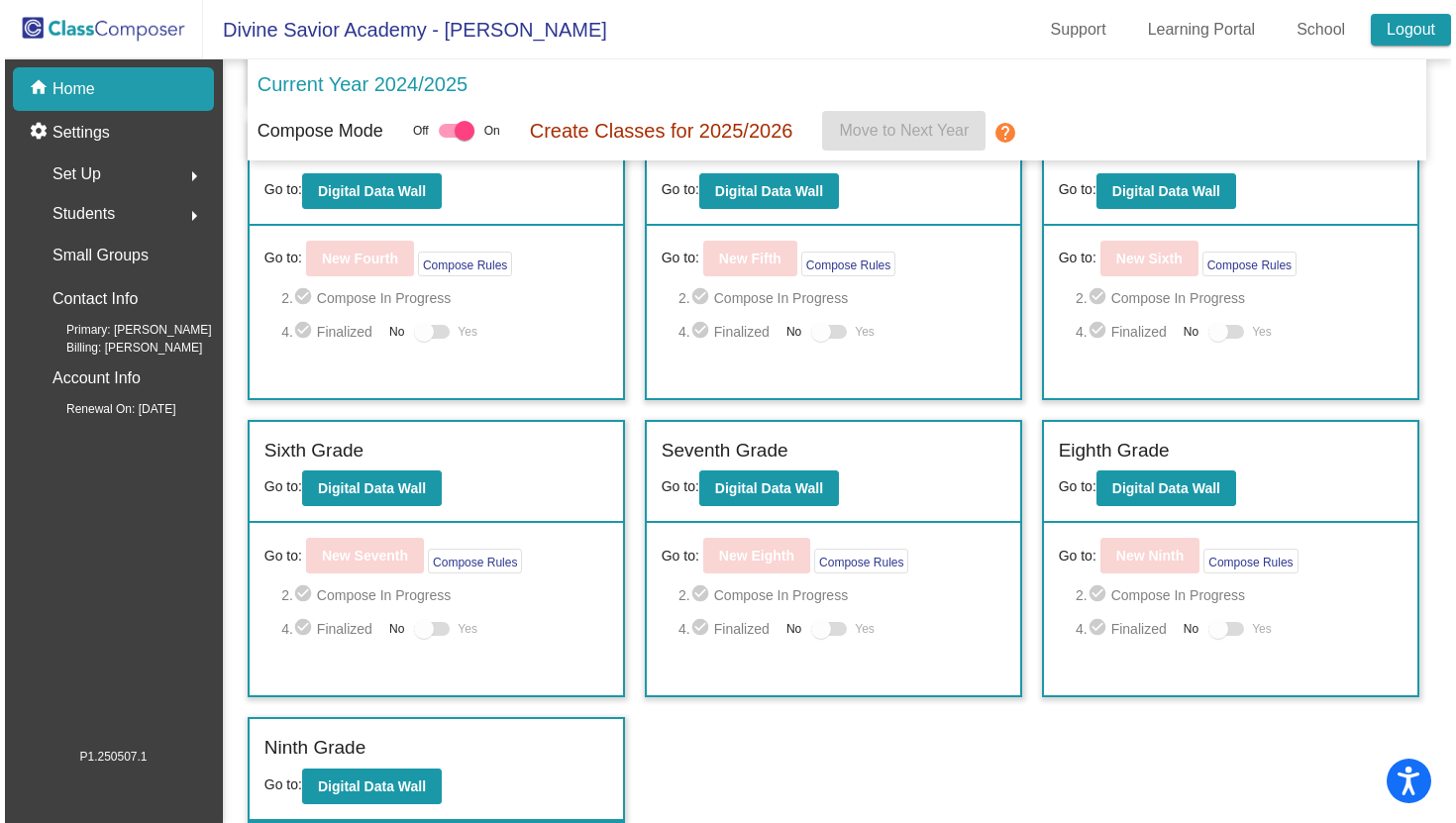 scroll, scrollTop: 0, scrollLeft: 0, axis: both 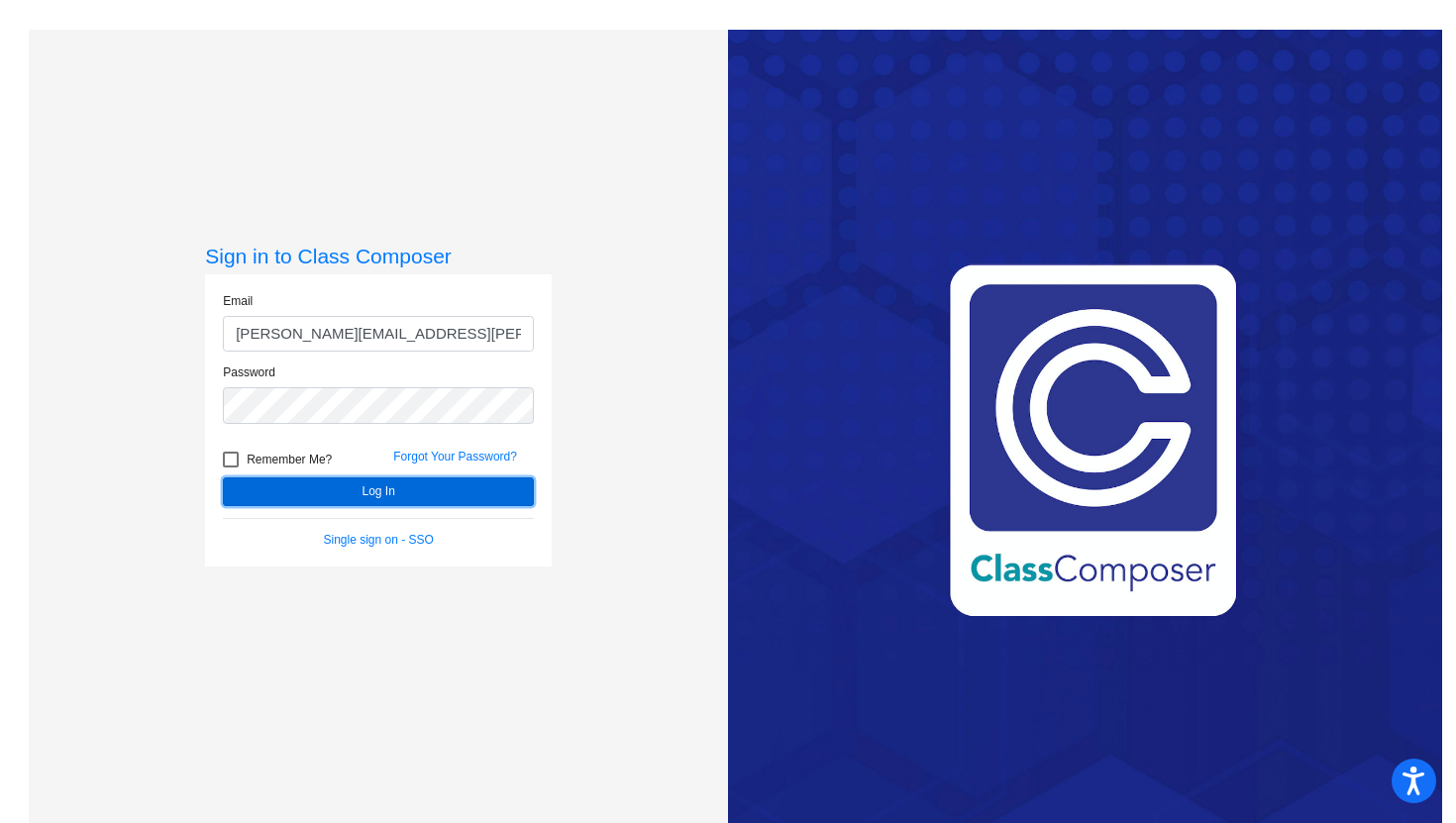click on "Log In" 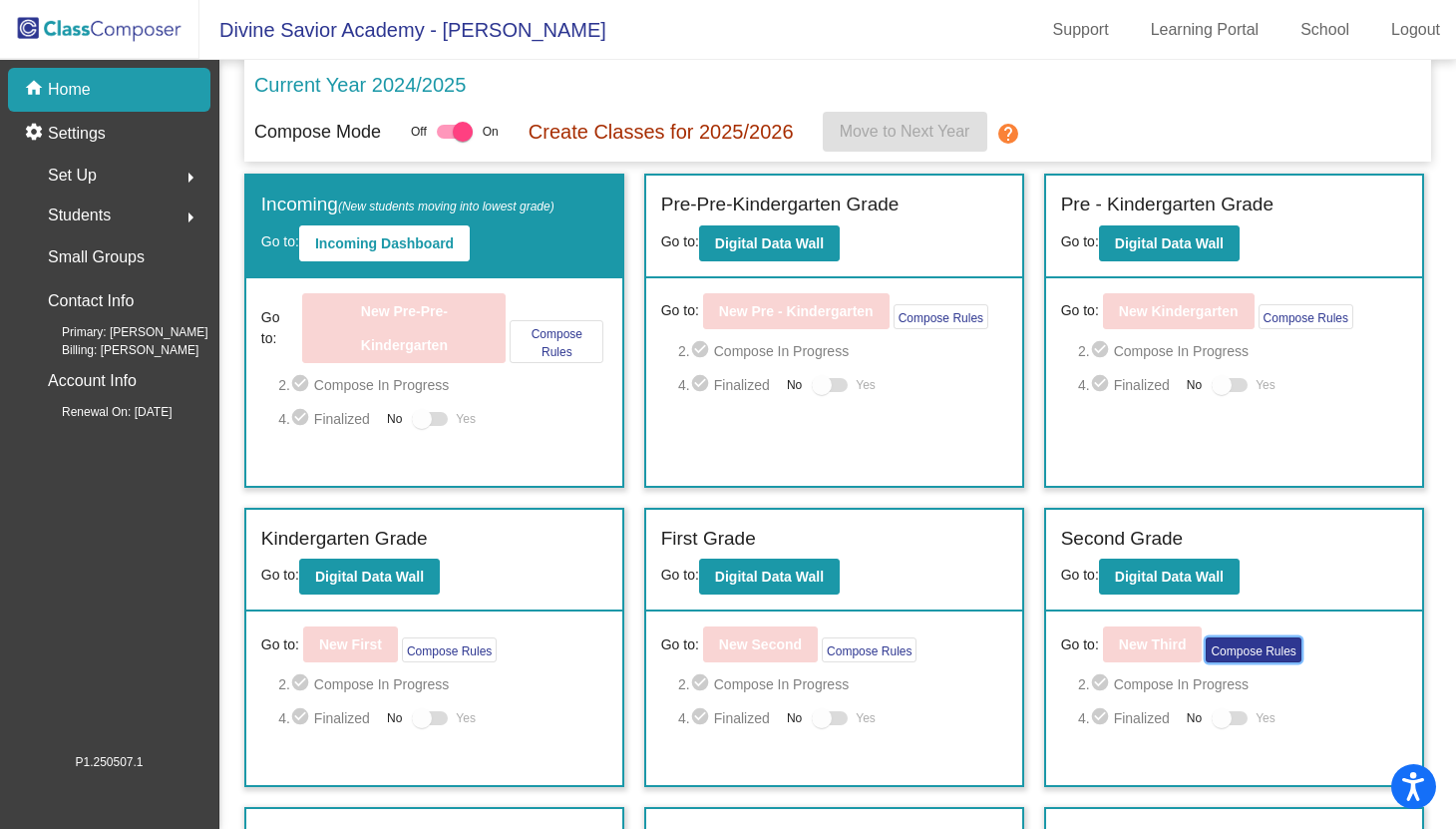 click on "Compose Rules" 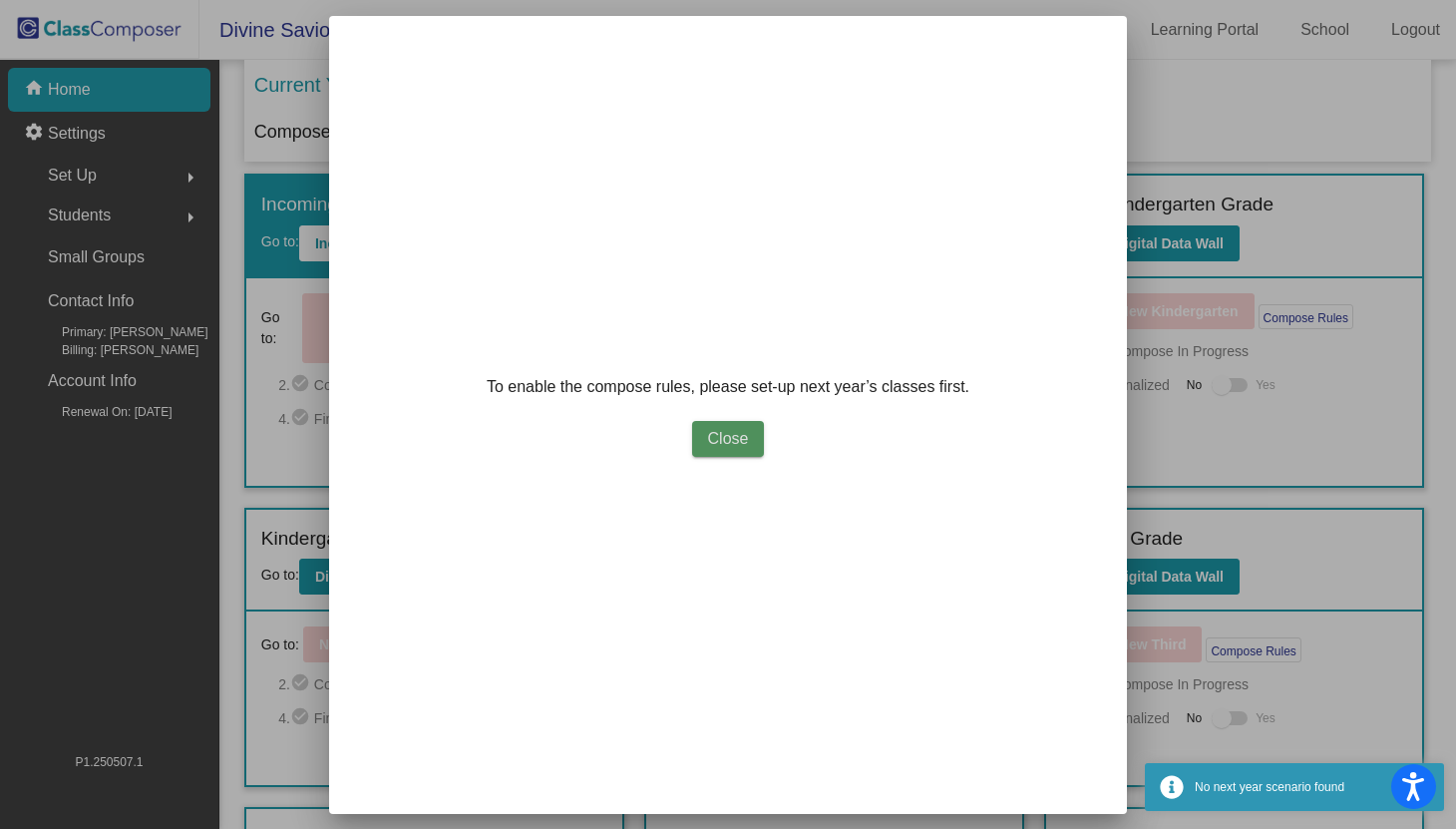 click on "Close" at bounding box center [728, 439] 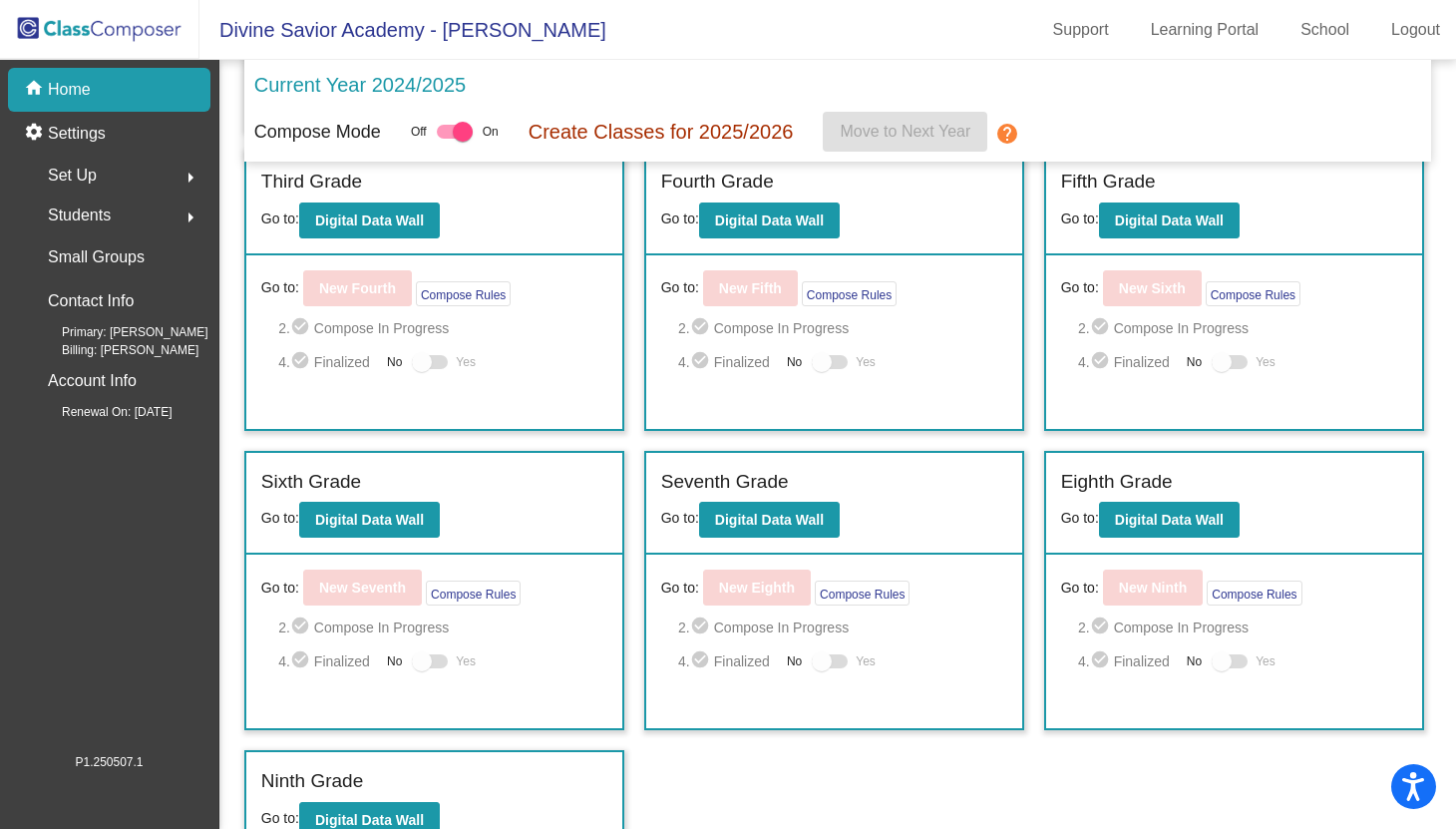 scroll, scrollTop: 684, scrollLeft: 0, axis: vertical 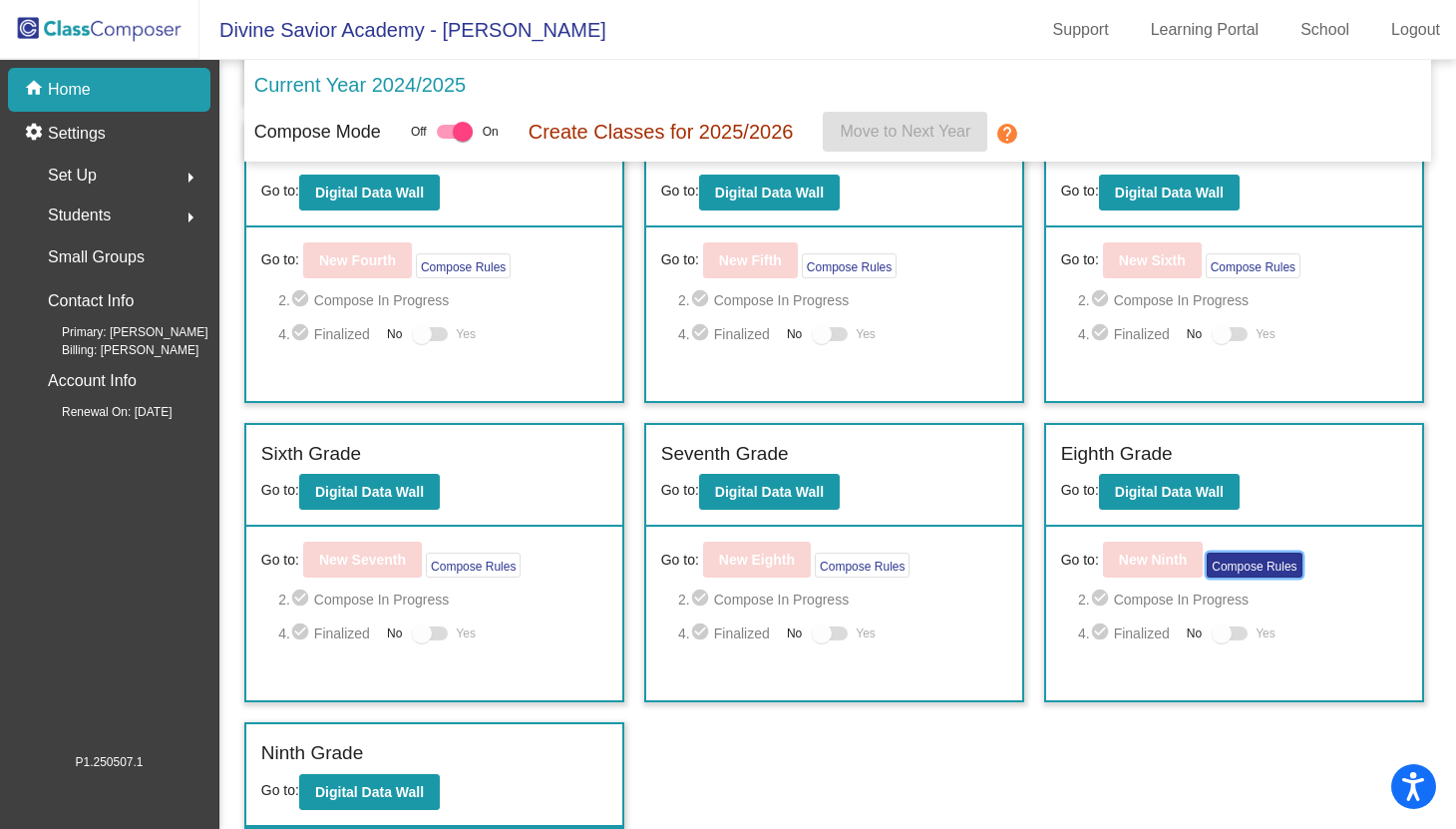 click on "Compose Rules" 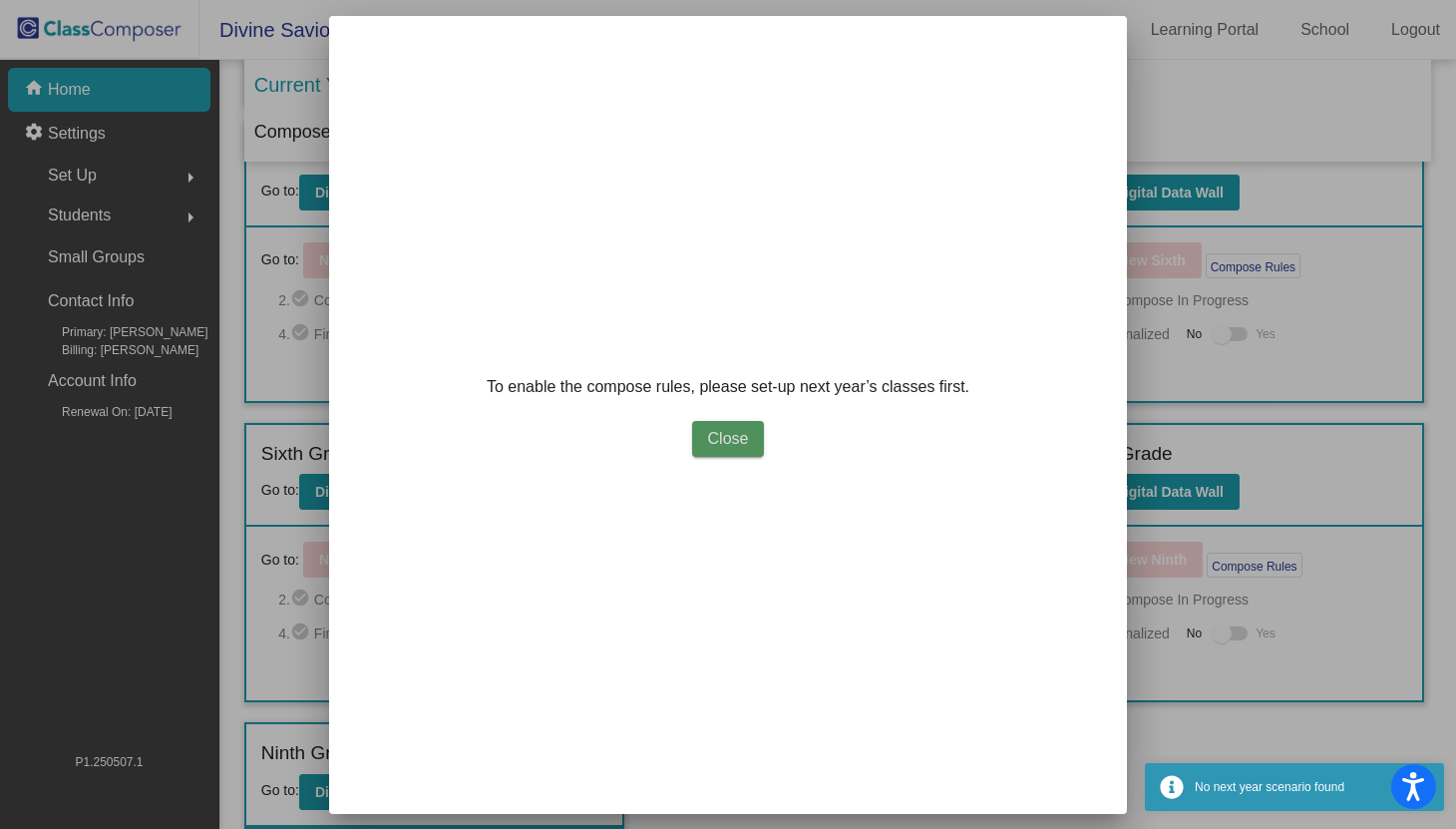 click on "Close" at bounding box center (728, 438) 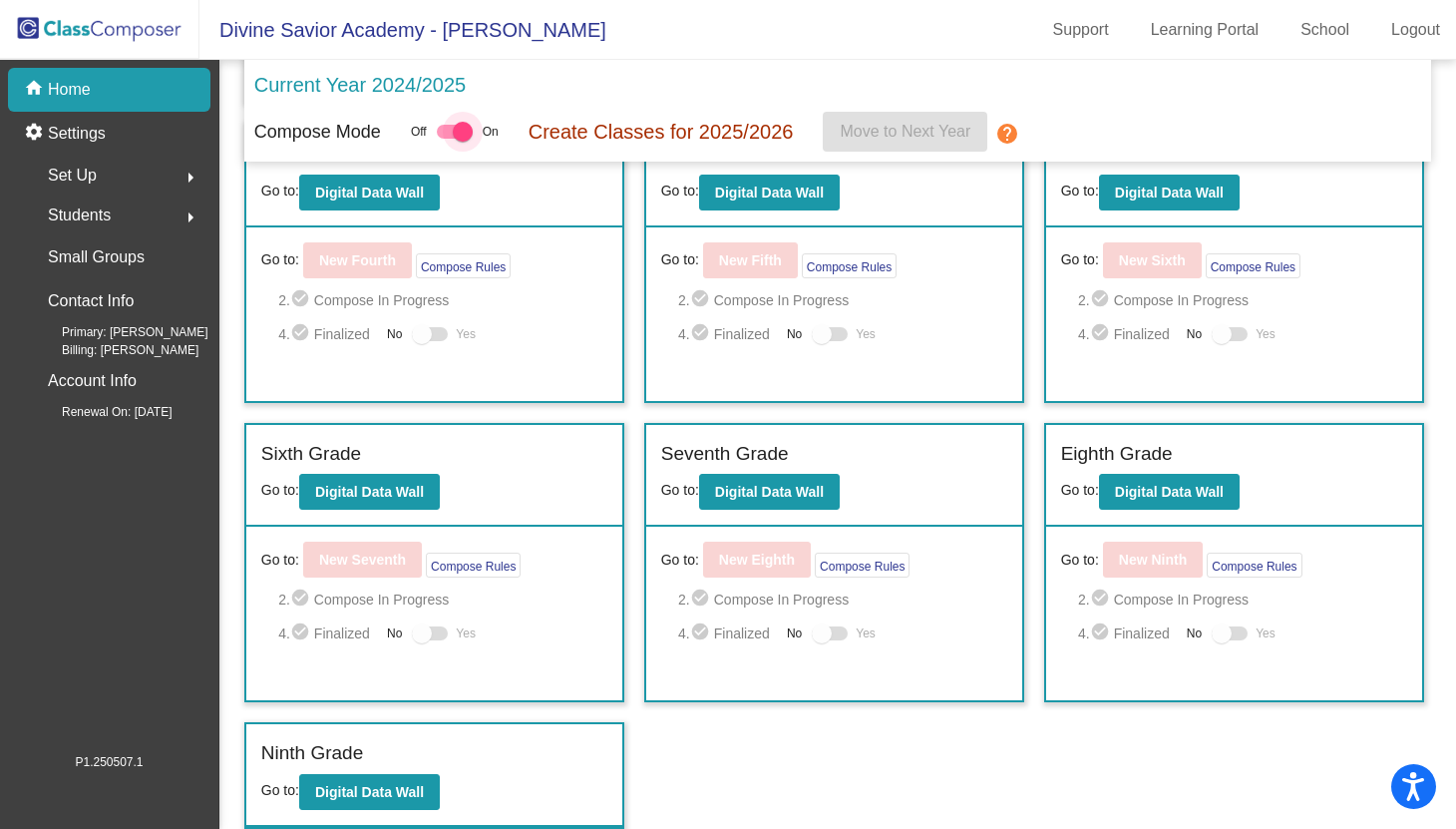click at bounding box center [463, 132] 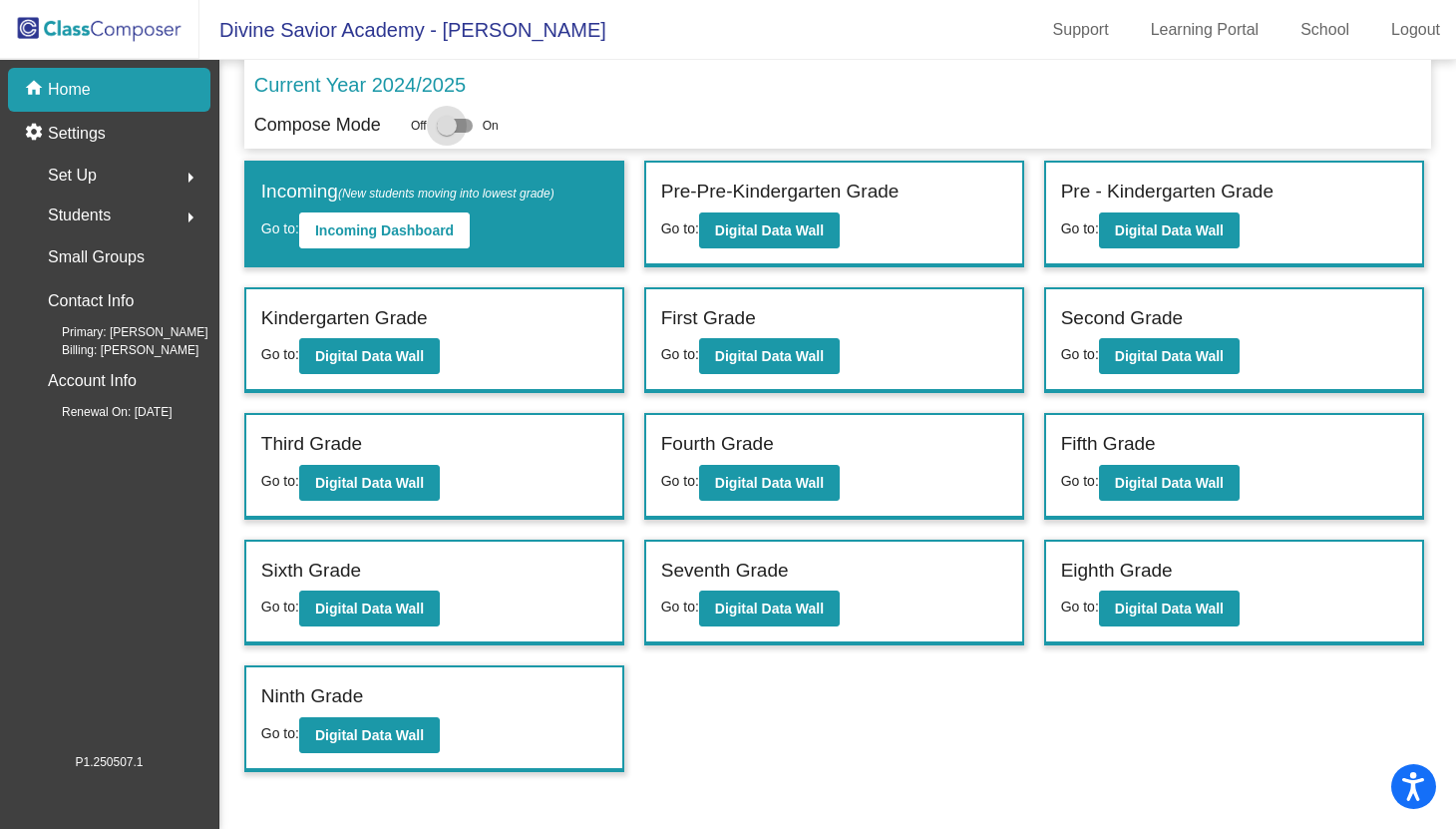 click at bounding box center [447, 126] 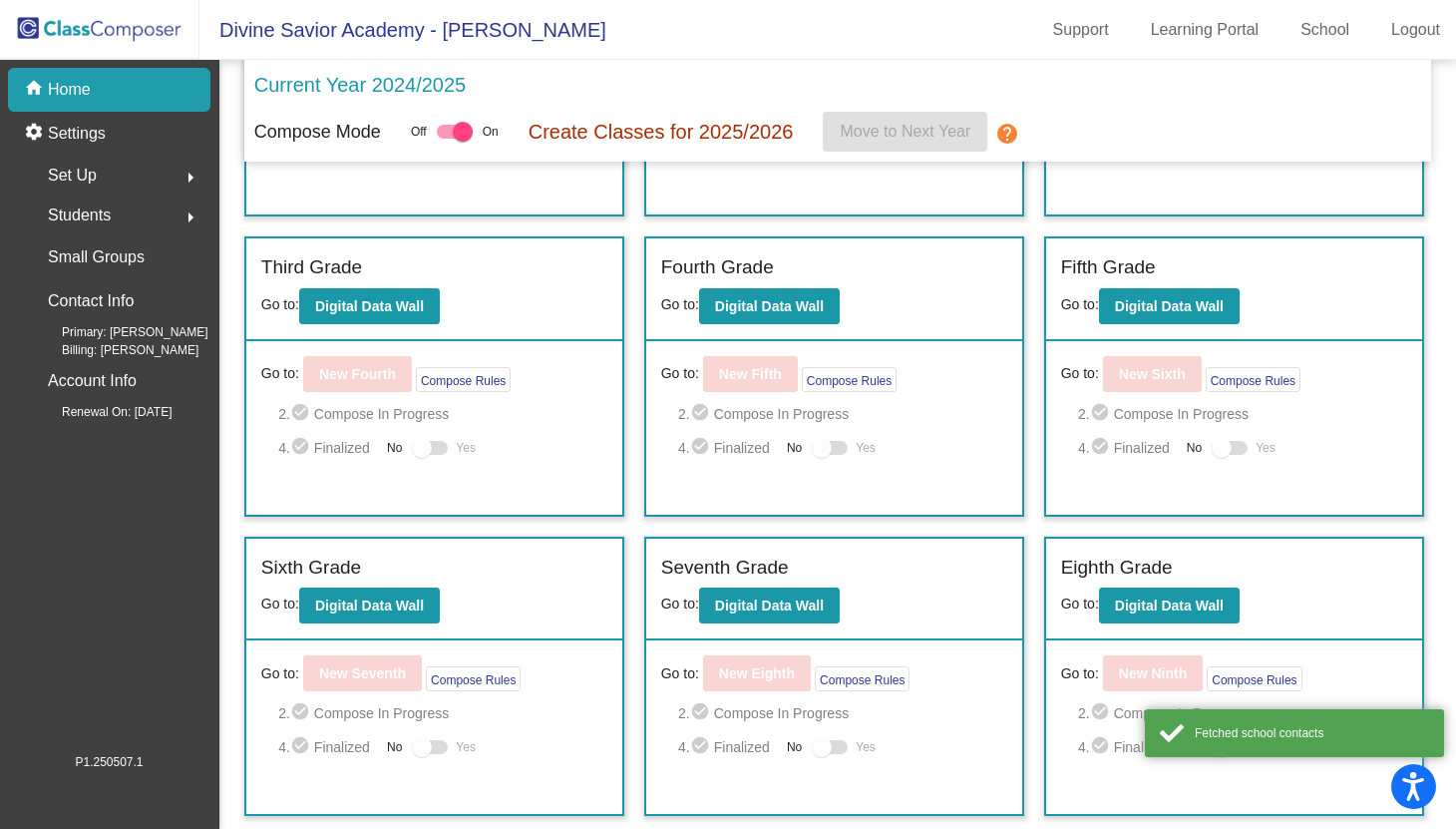 scroll, scrollTop: 684, scrollLeft: 0, axis: vertical 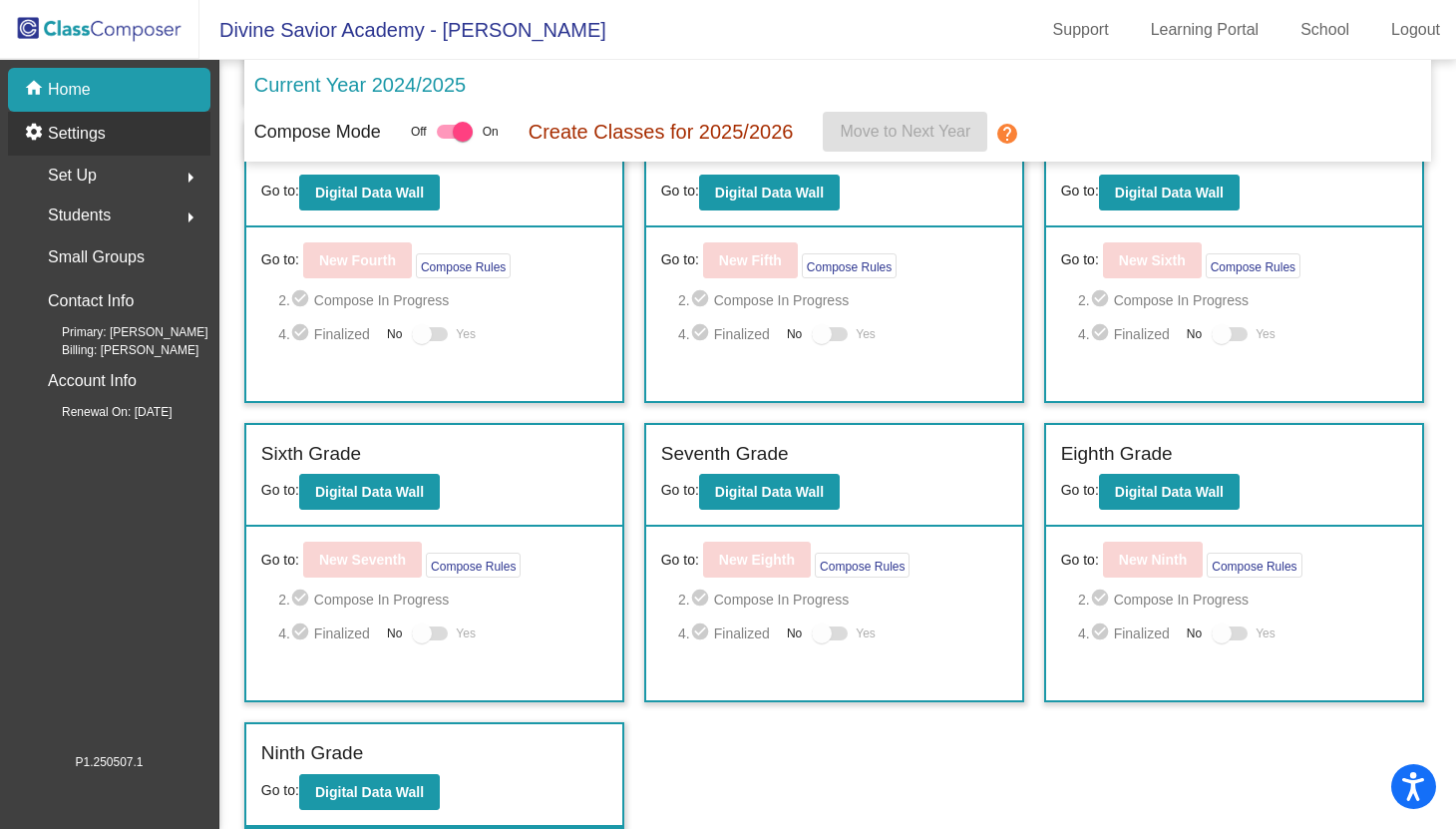 click on "Settings" 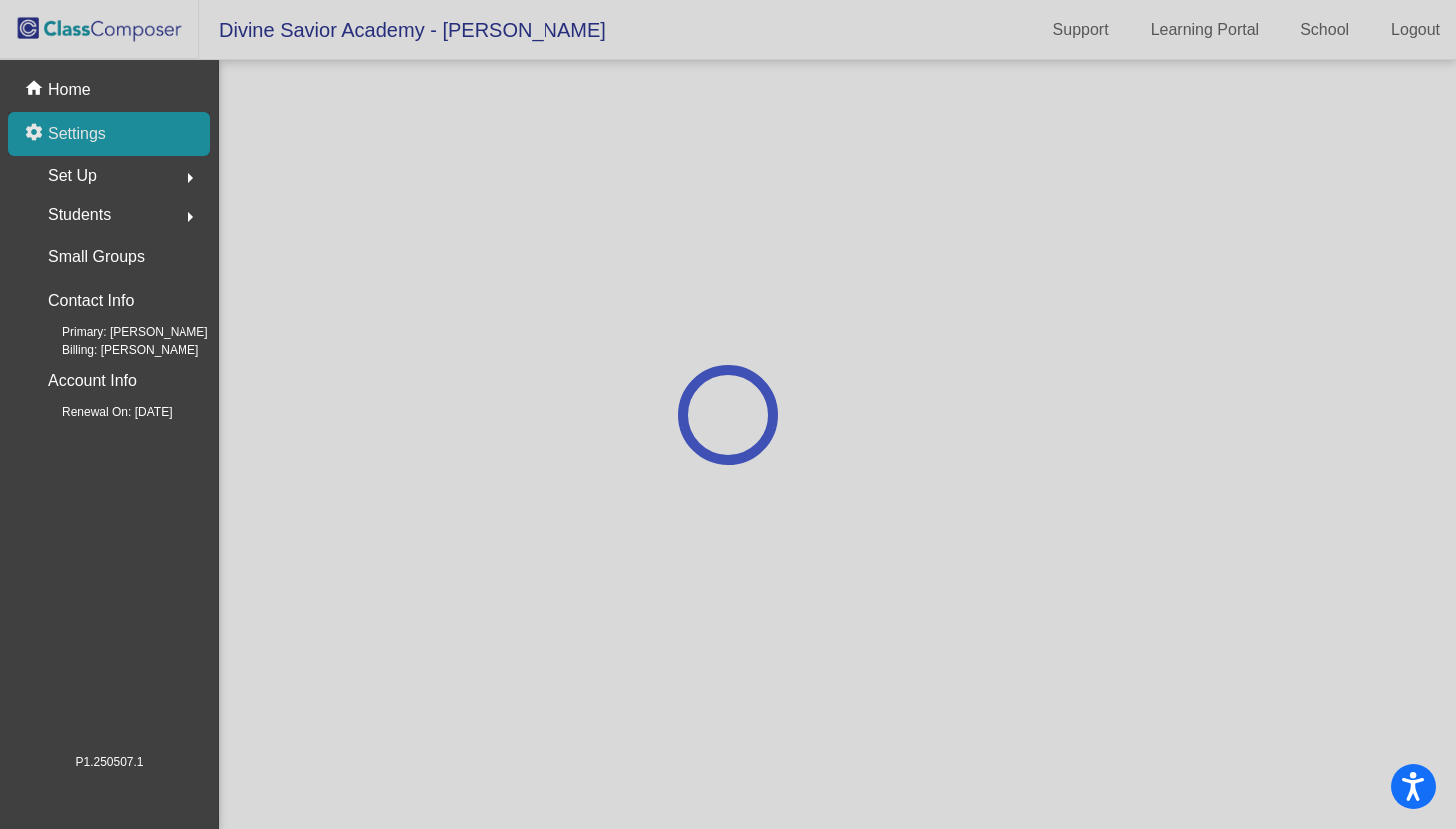 scroll, scrollTop: 0, scrollLeft: 0, axis: both 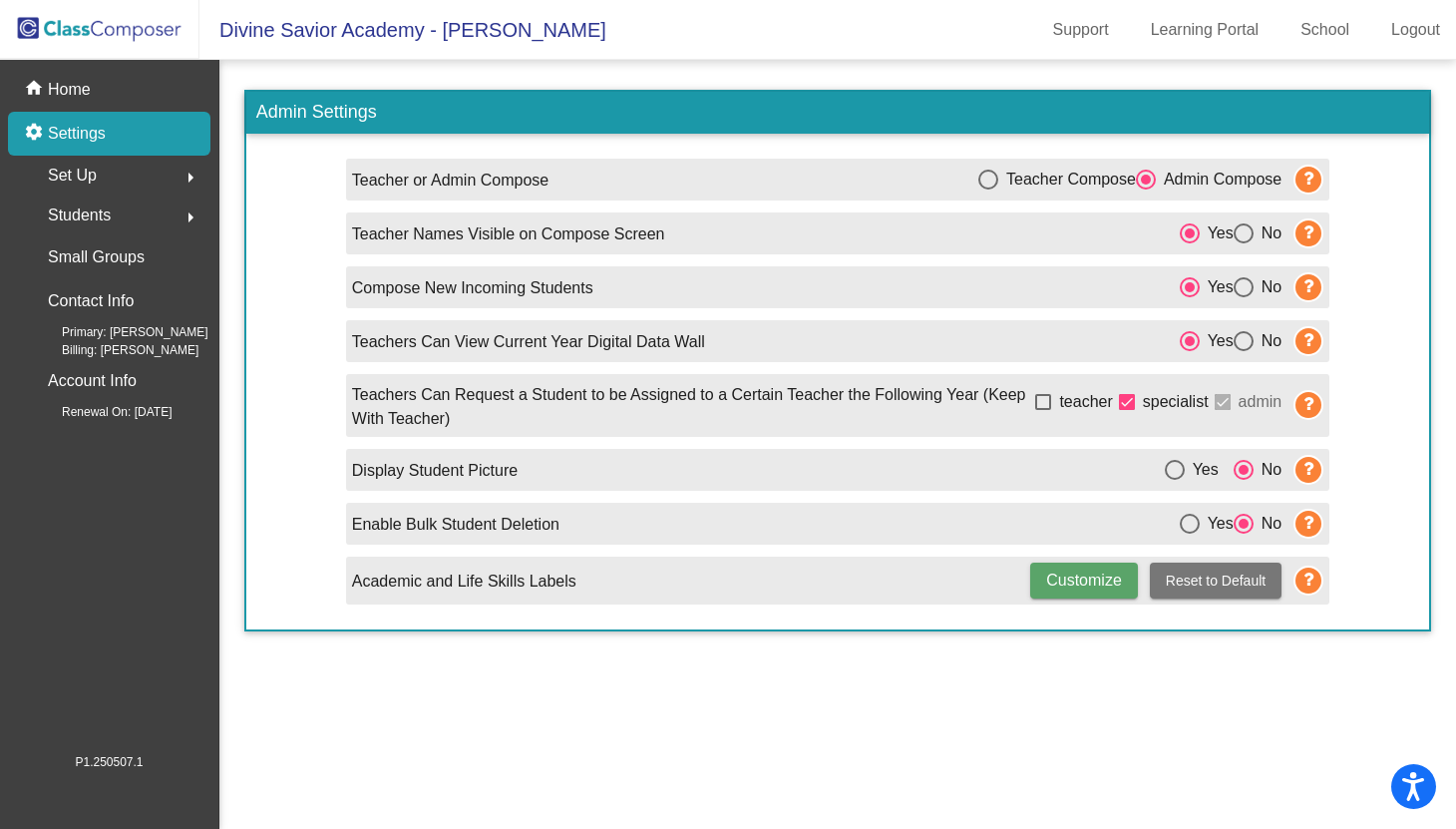 click on "arrow_right" 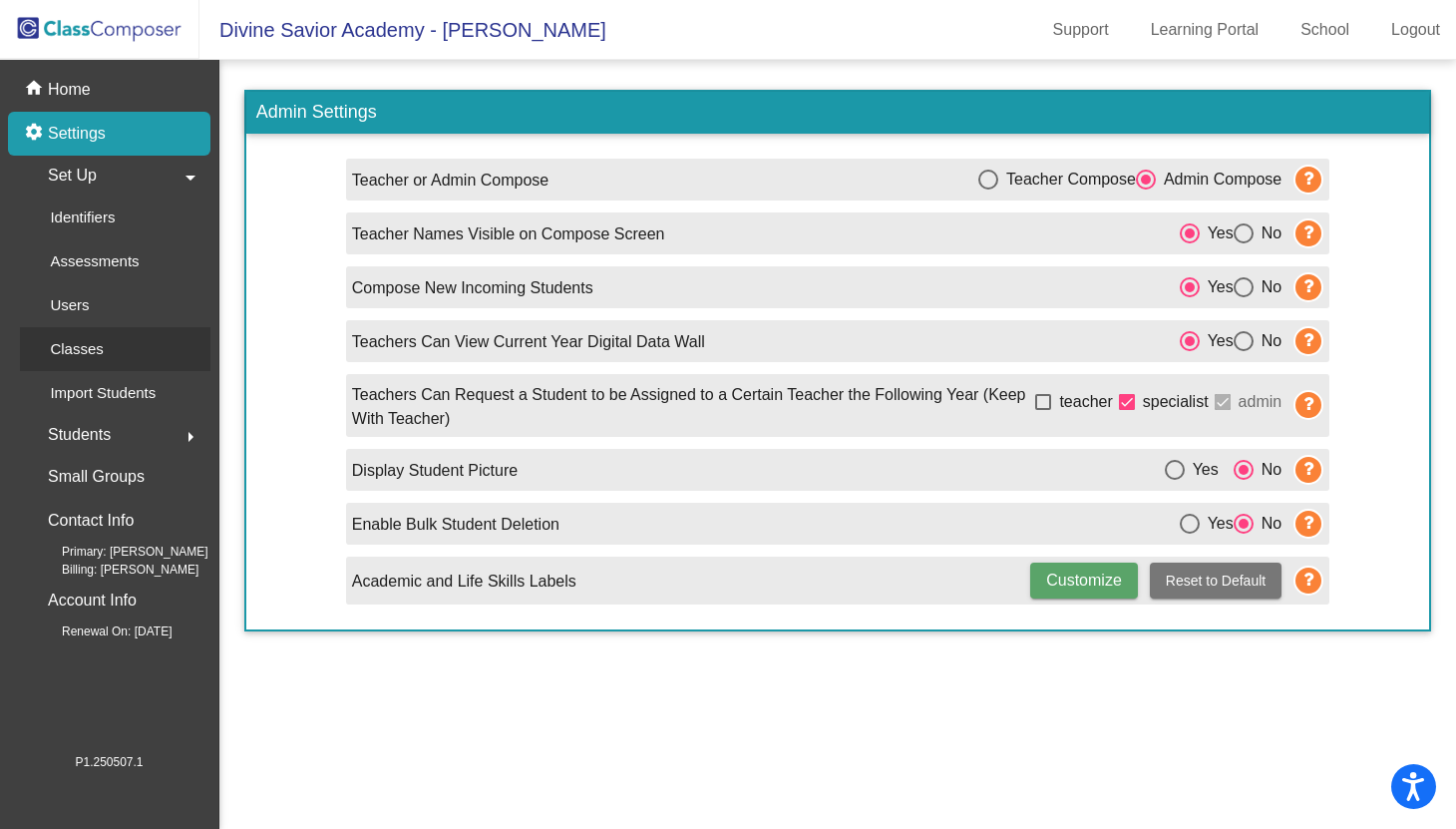 click on "Classes" 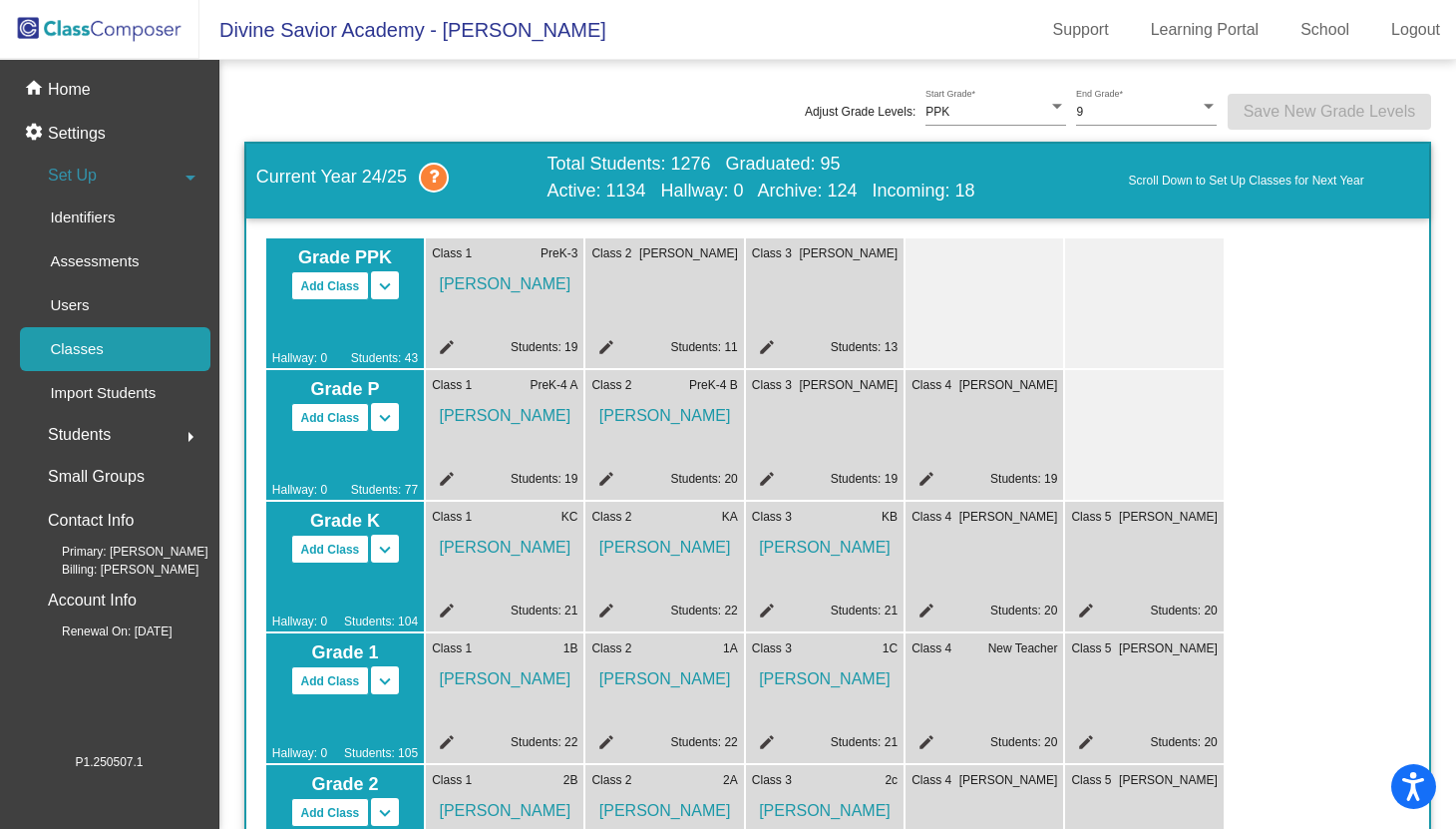scroll, scrollTop: 0, scrollLeft: 0, axis: both 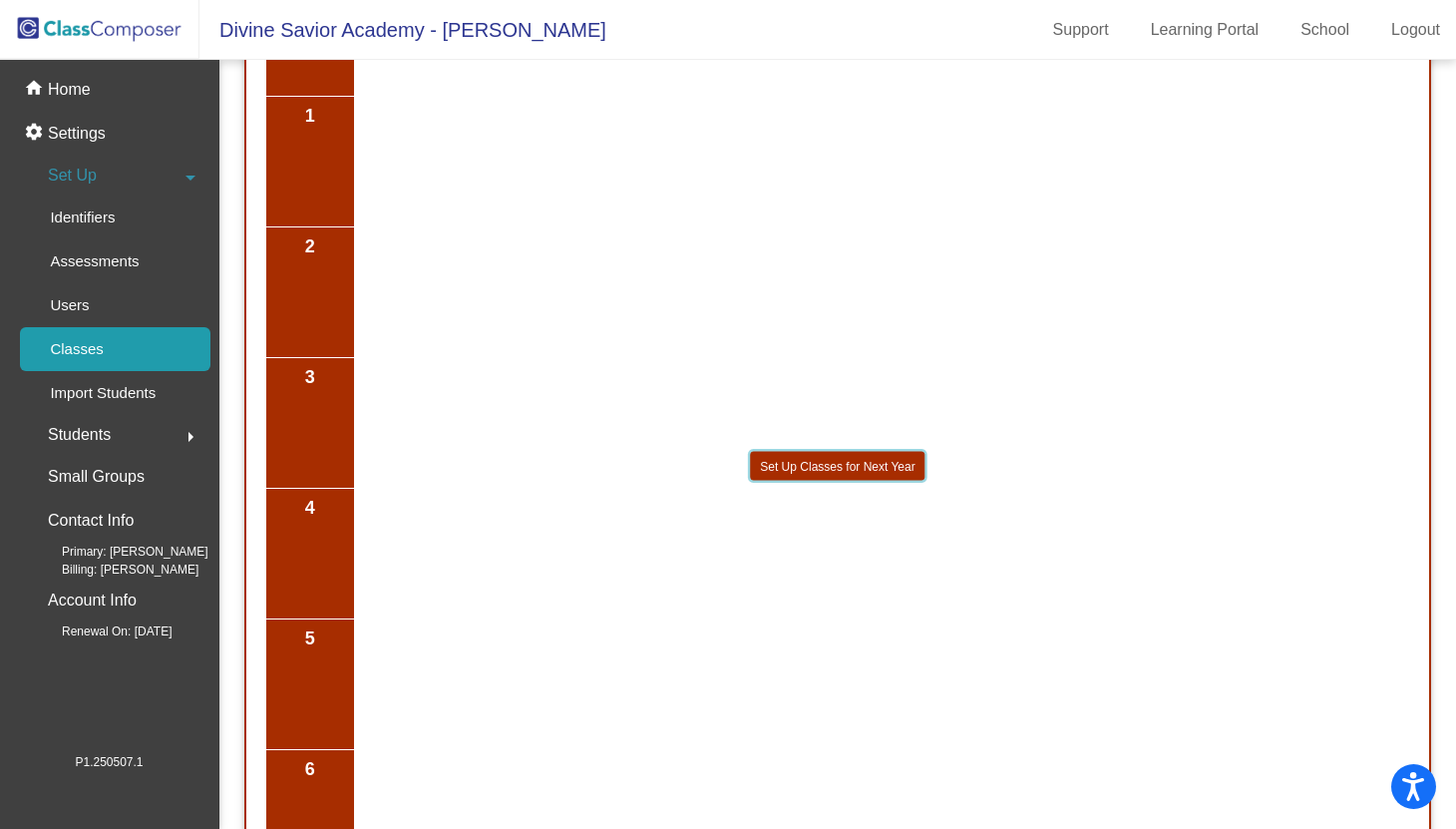 click on "Set Up Classes for Next Year" 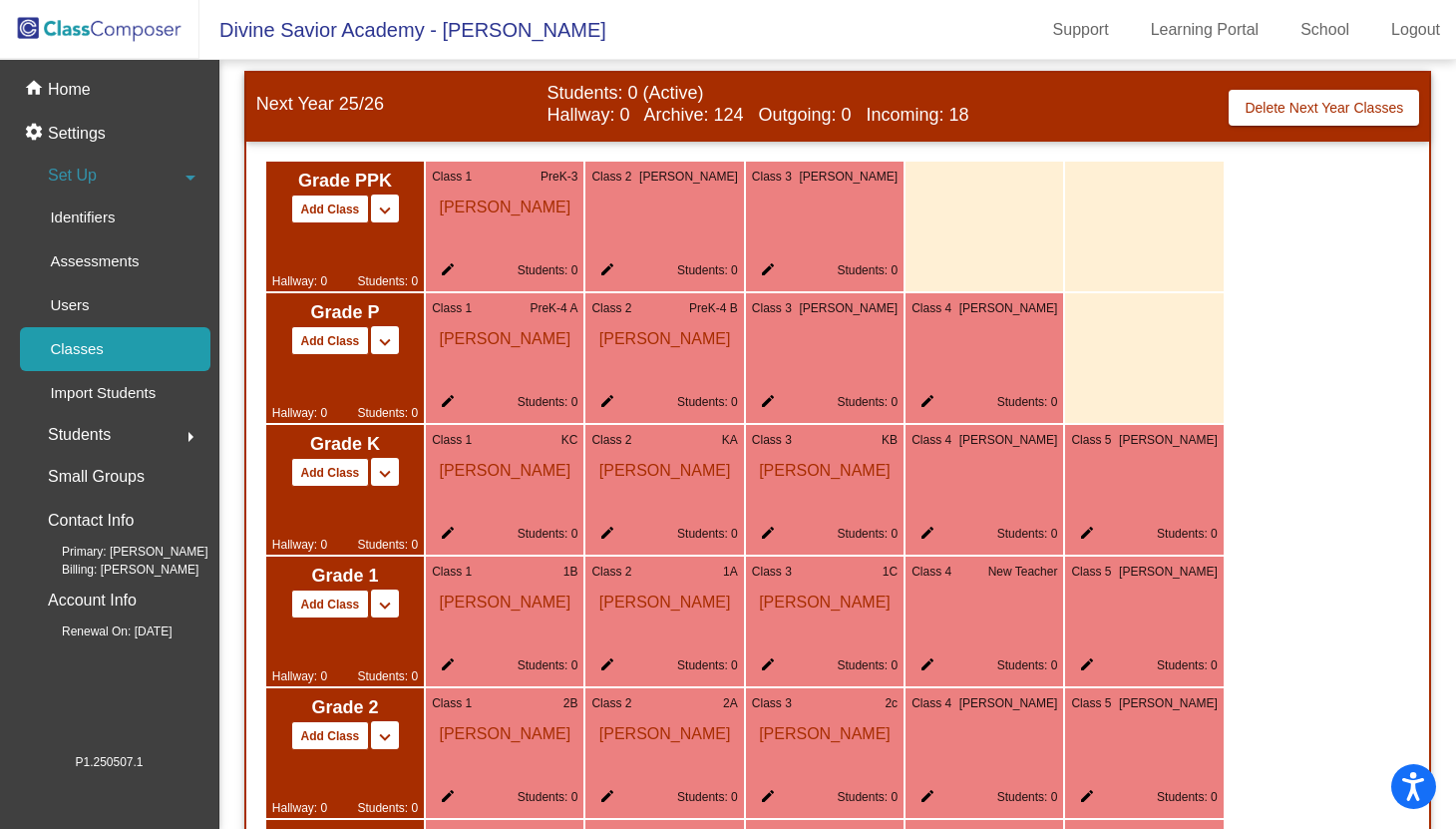 scroll, scrollTop: 1835, scrollLeft: 0, axis: vertical 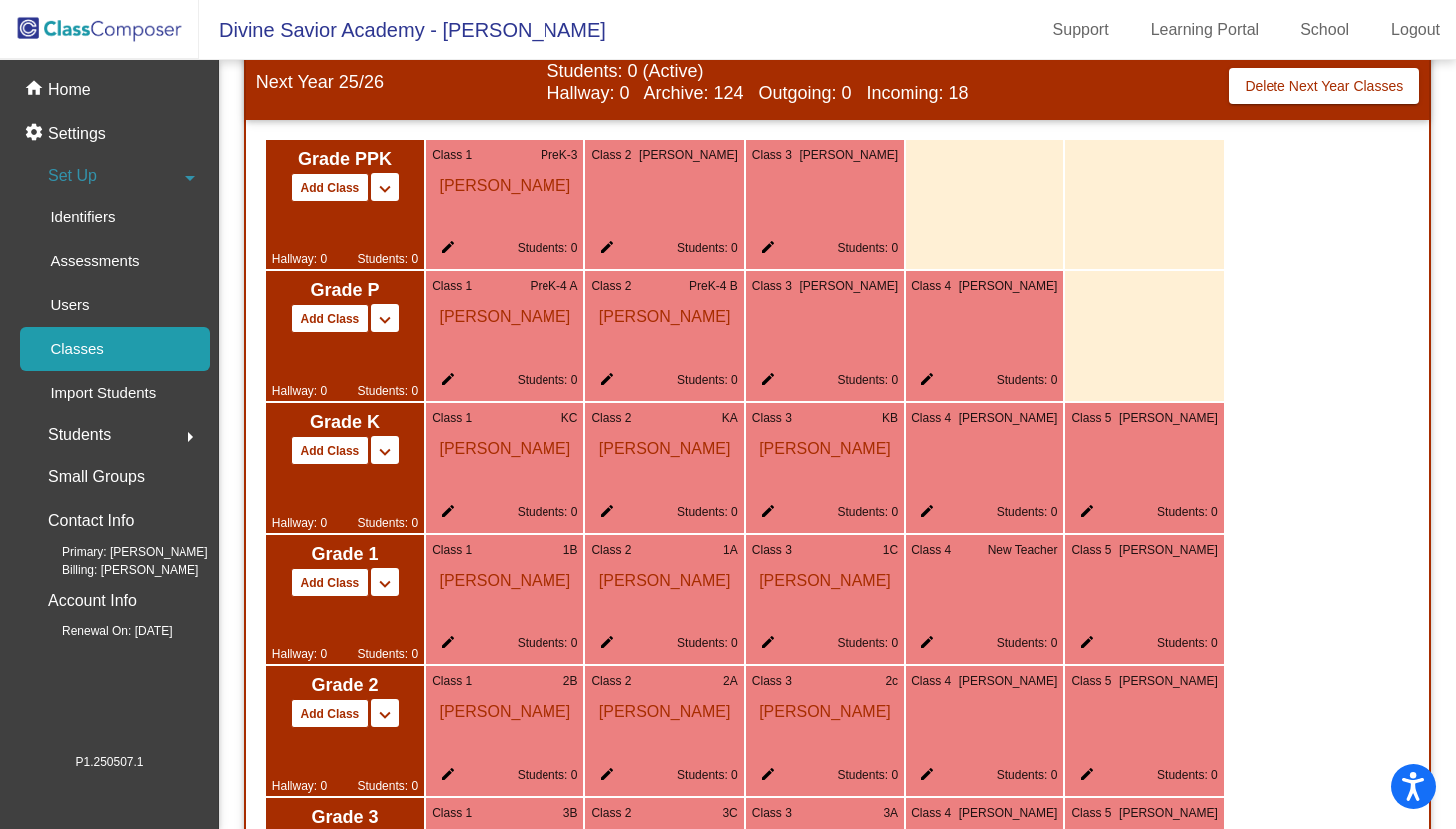 click on "[PERSON_NAME]" 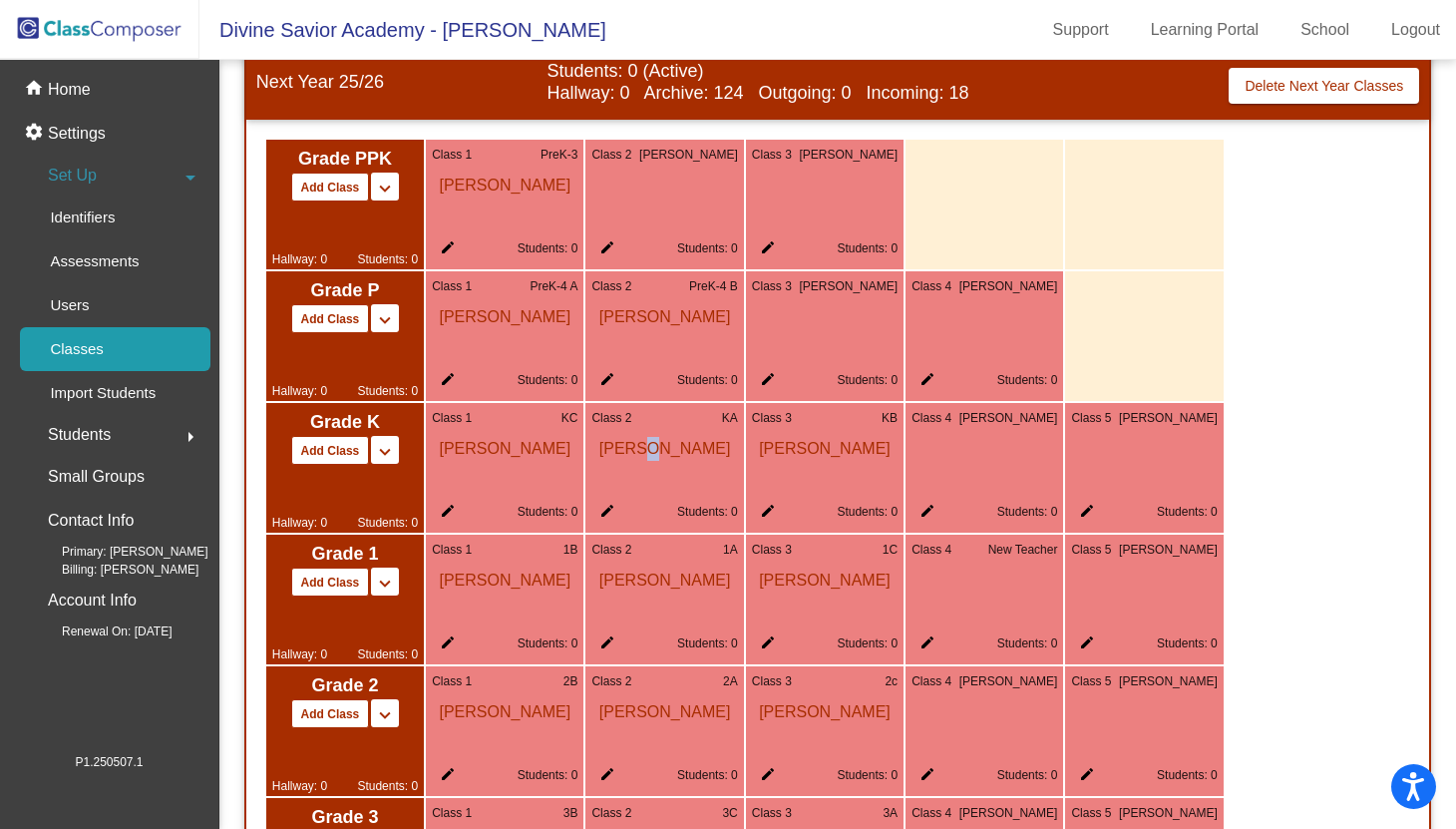 click on "[PERSON_NAME]" 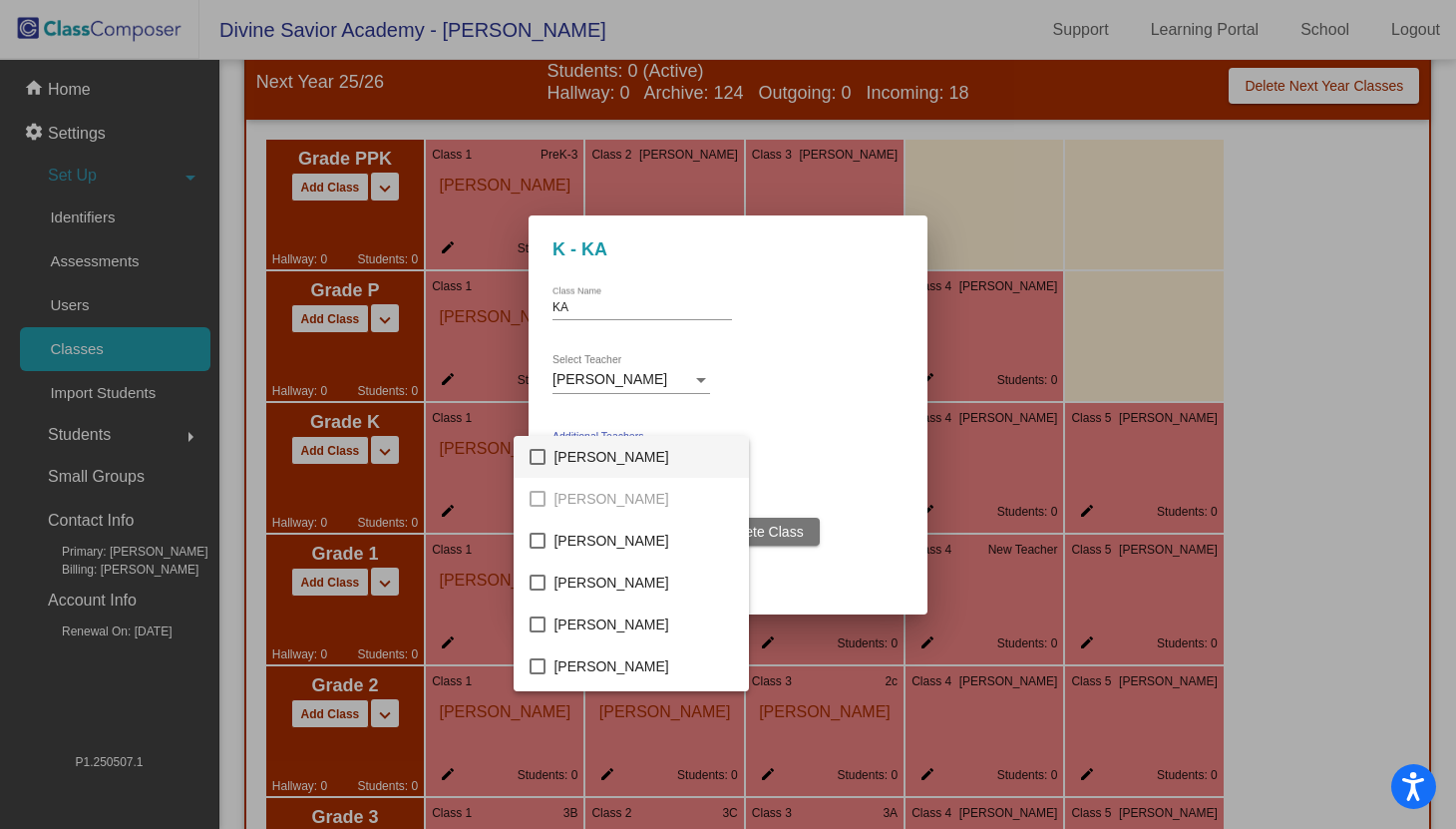 click at bounding box center [728, 414] 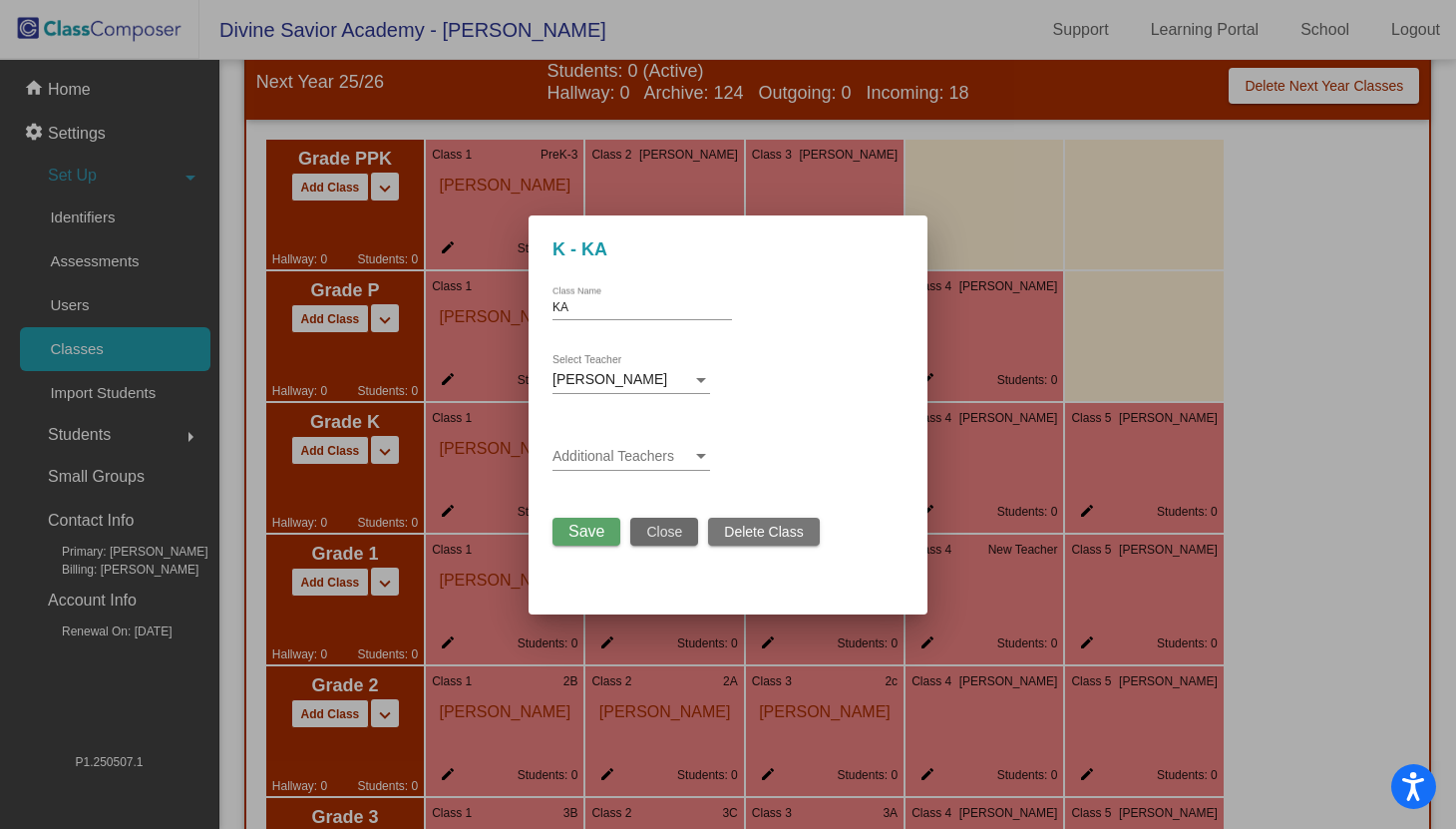 click on "Close" at bounding box center [664, 532] 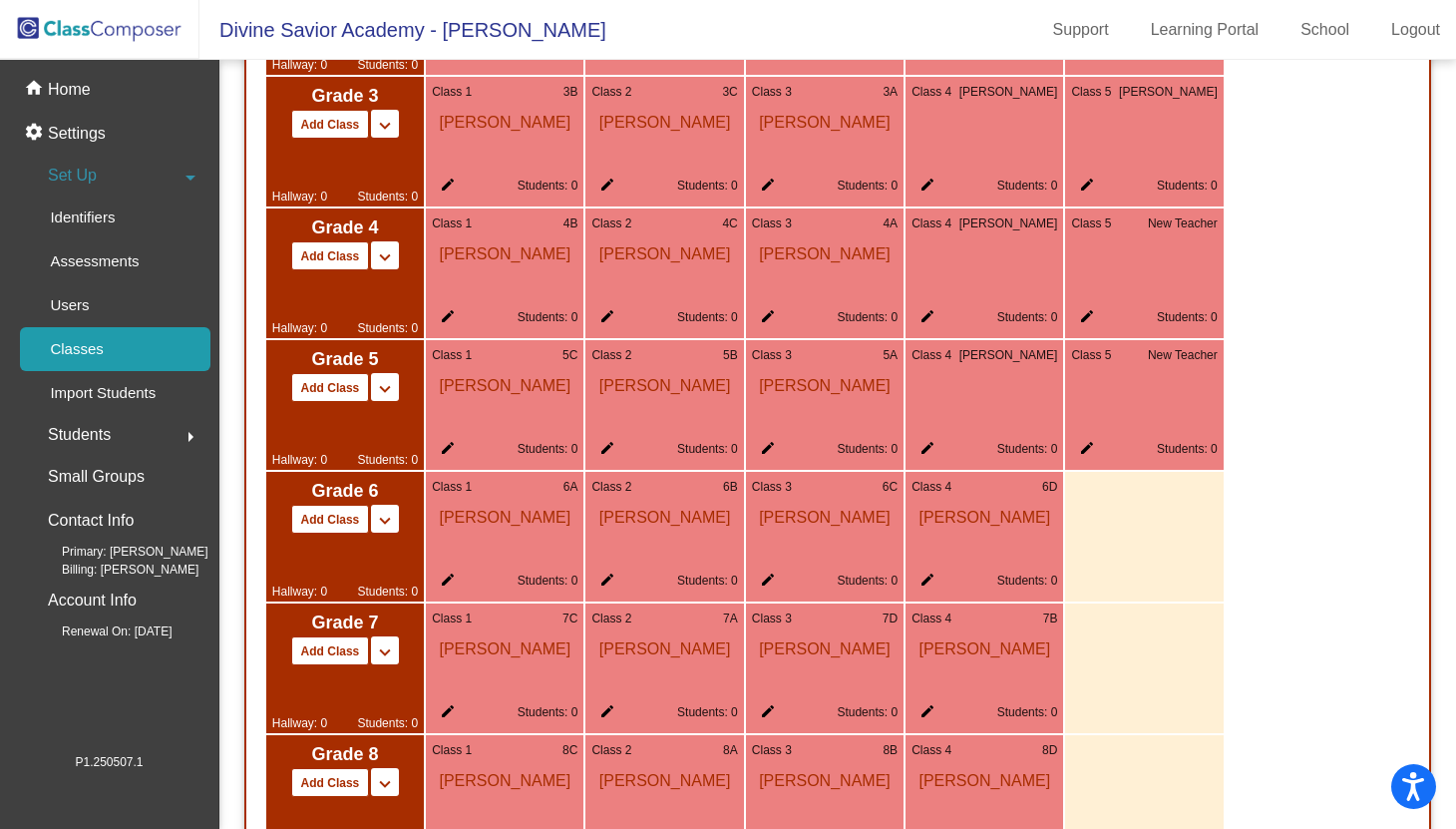 scroll, scrollTop: 2554, scrollLeft: 0, axis: vertical 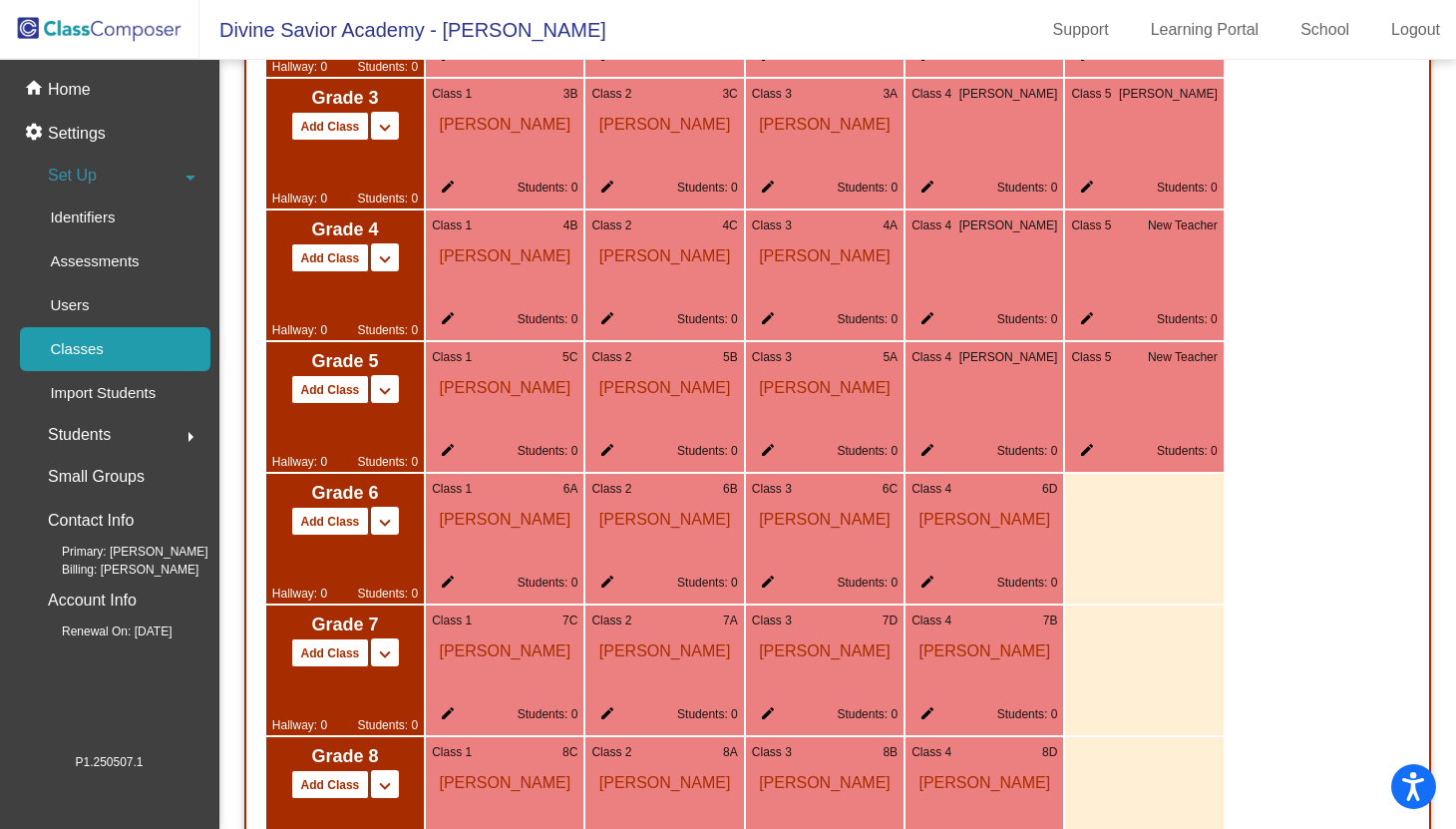 click on "edit" 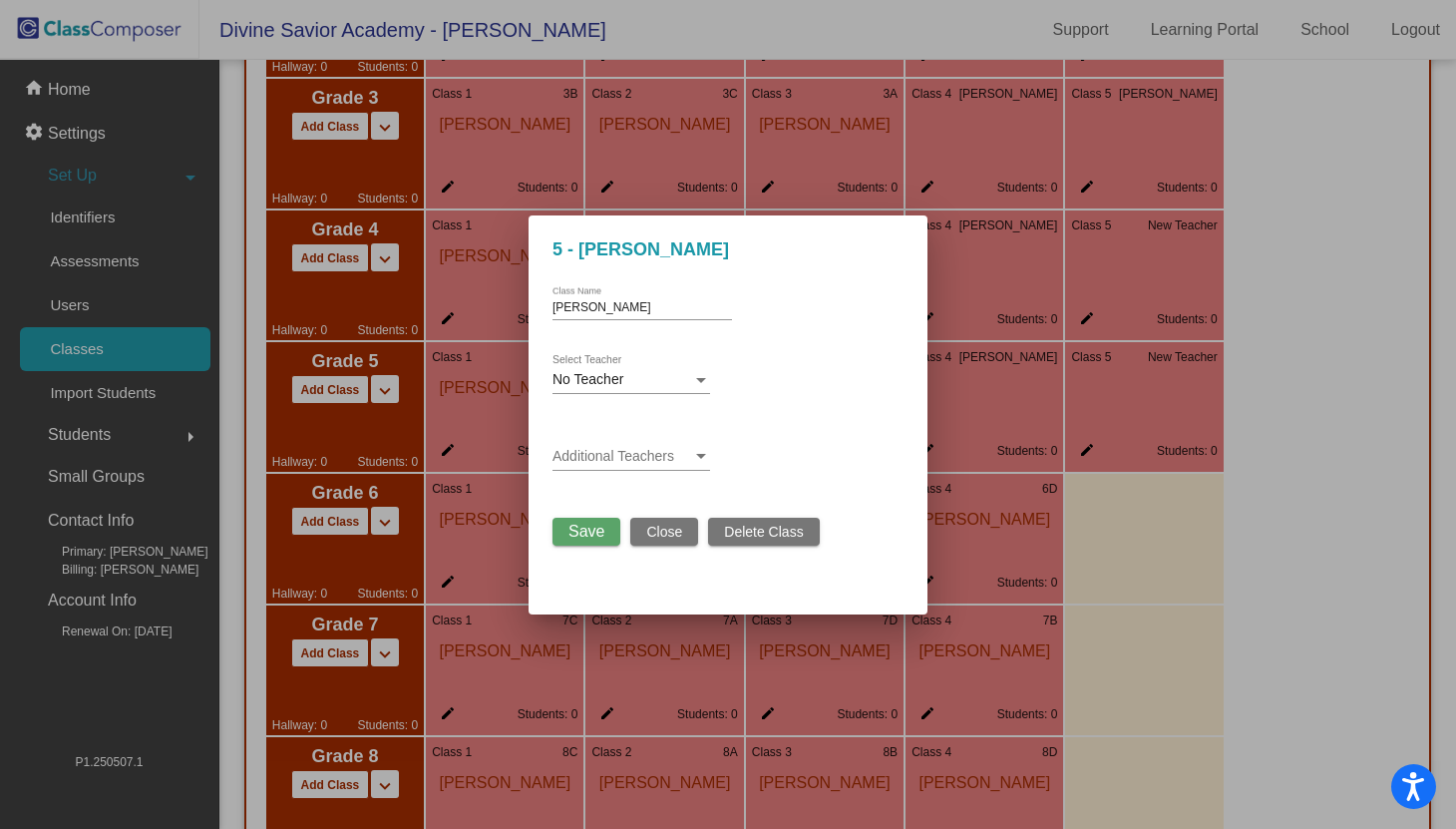 click at bounding box center [728, 414] 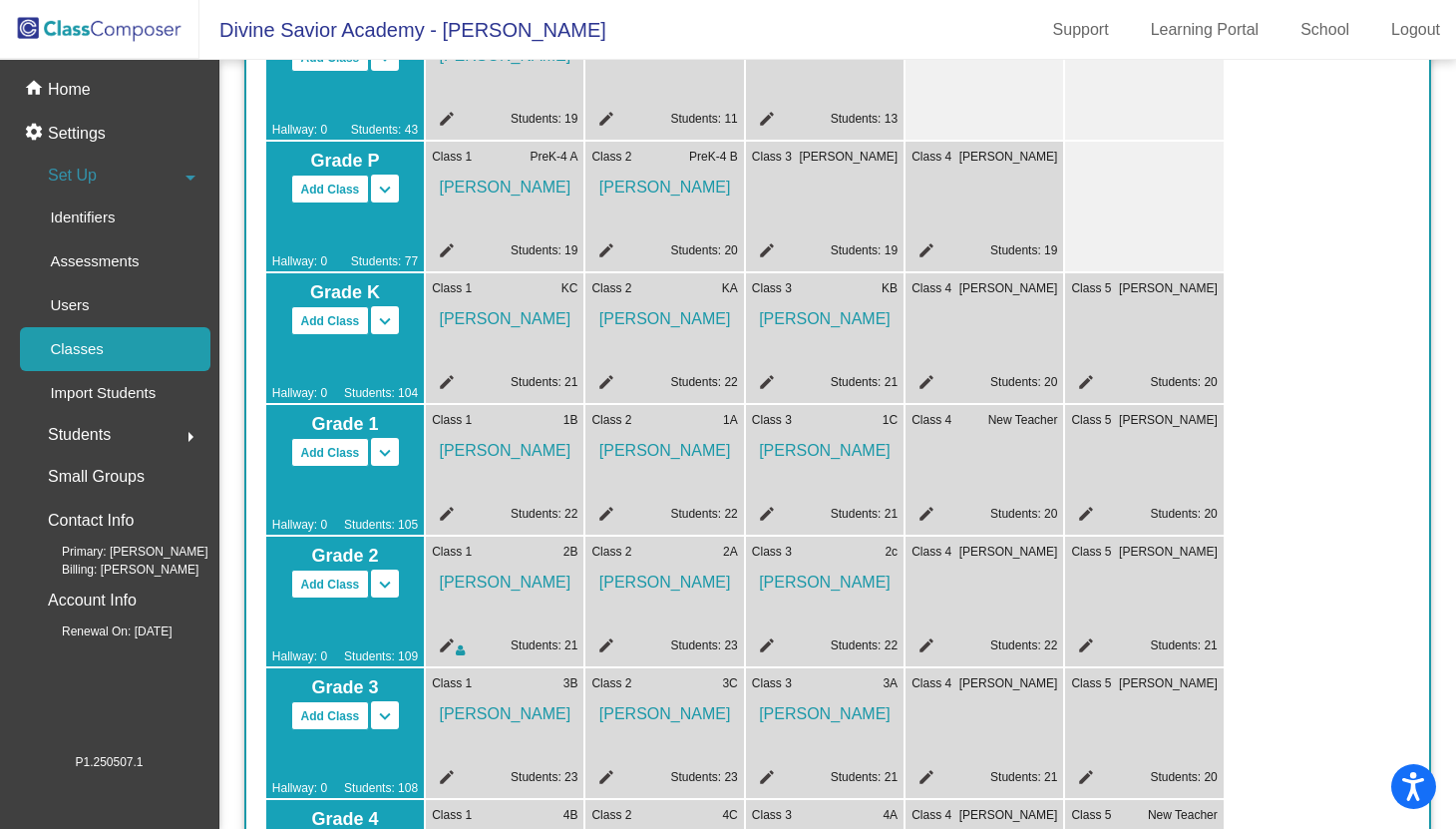 scroll, scrollTop: 0, scrollLeft: 0, axis: both 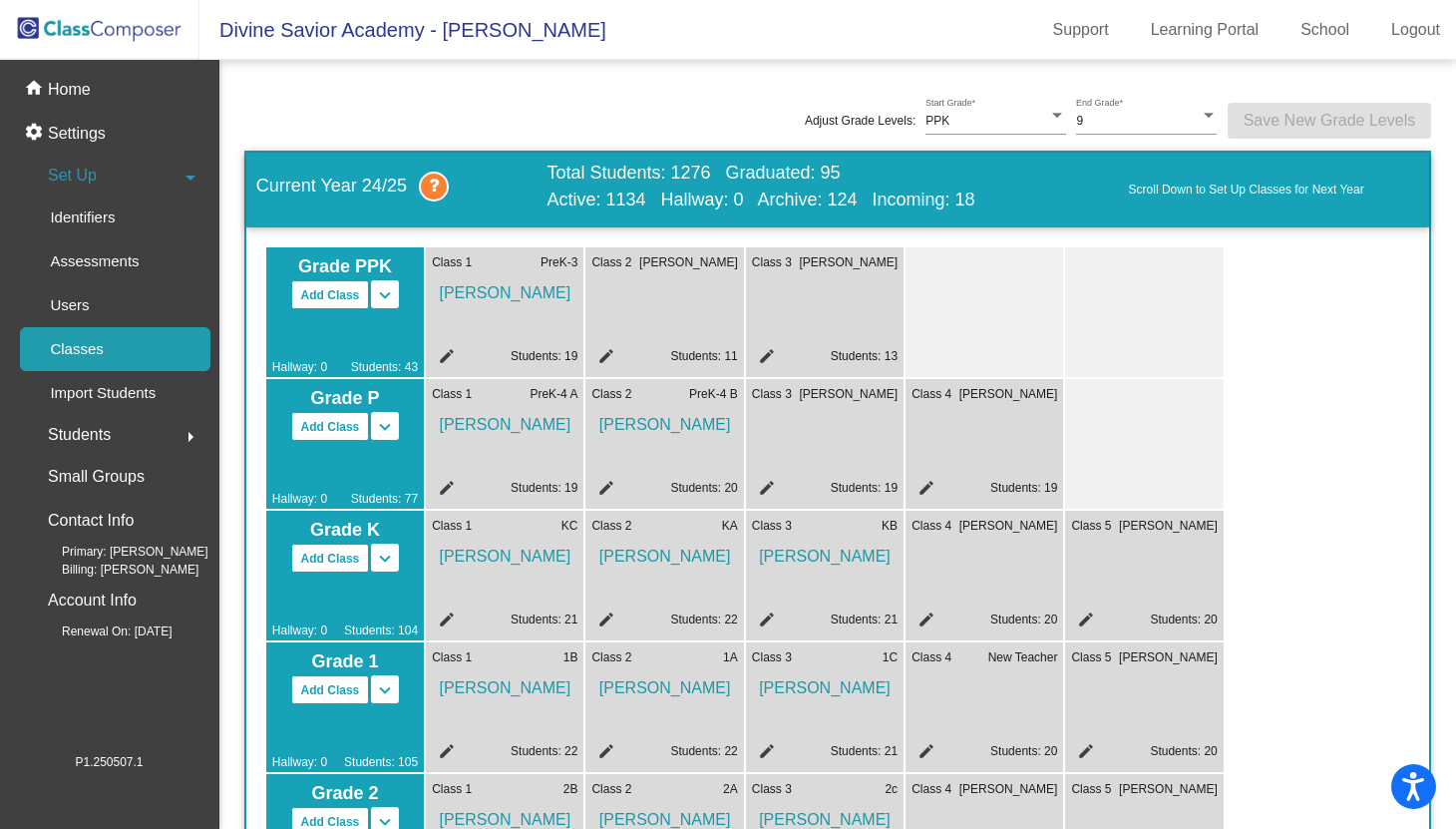 click on "Classes" 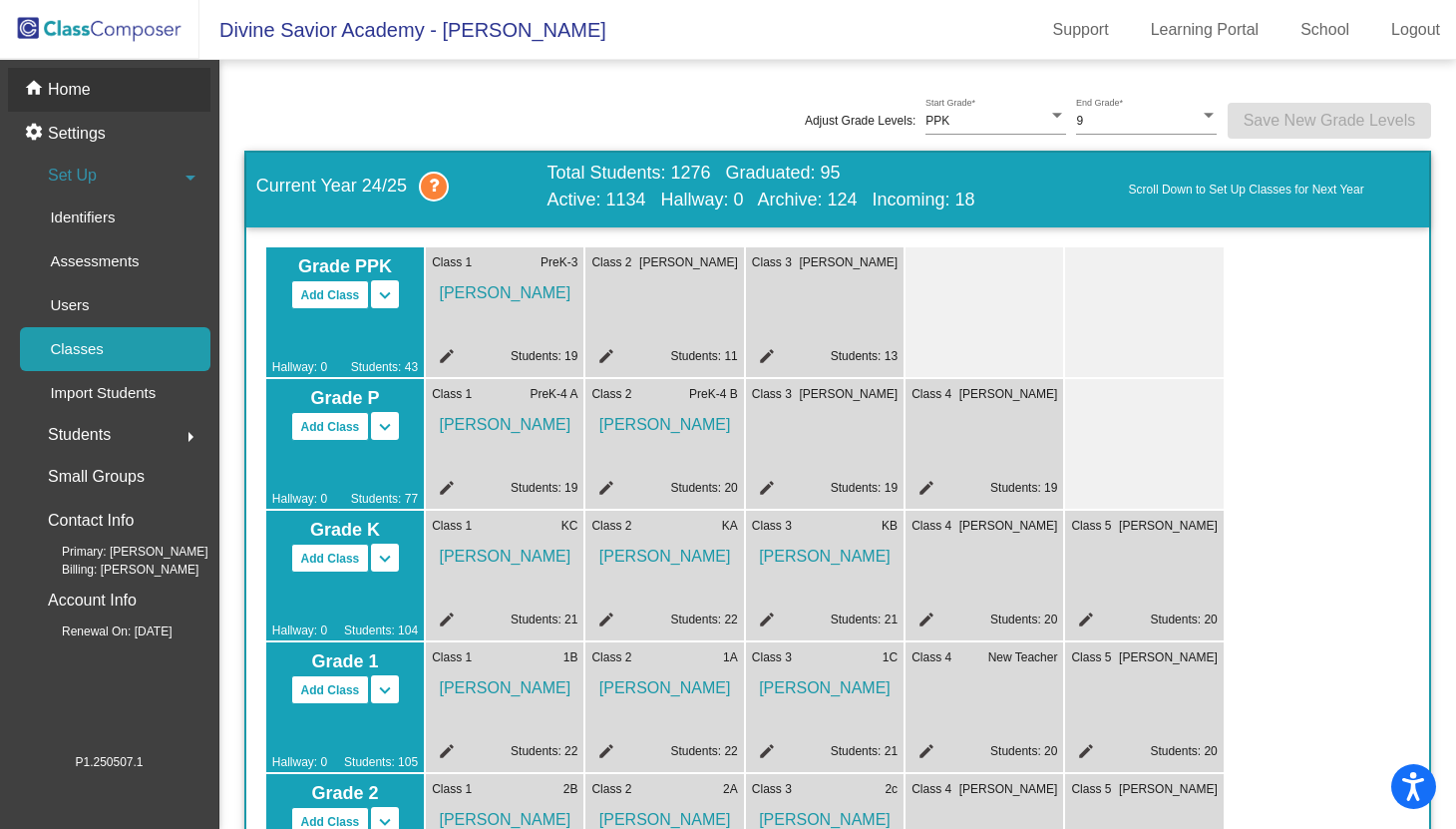 click on "Home" 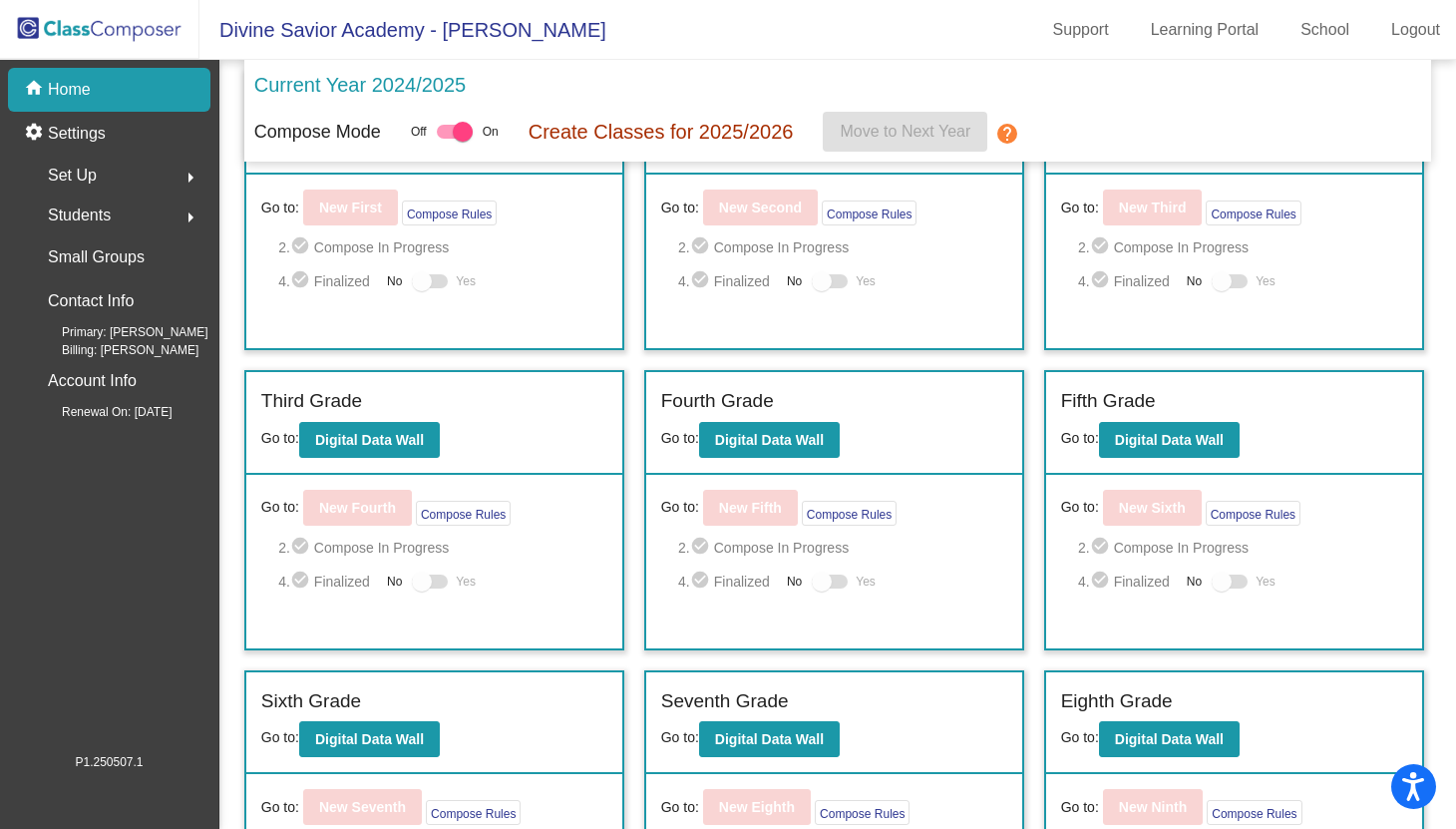 scroll, scrollTop: 684, scrollLeft: 0, axis: vertical 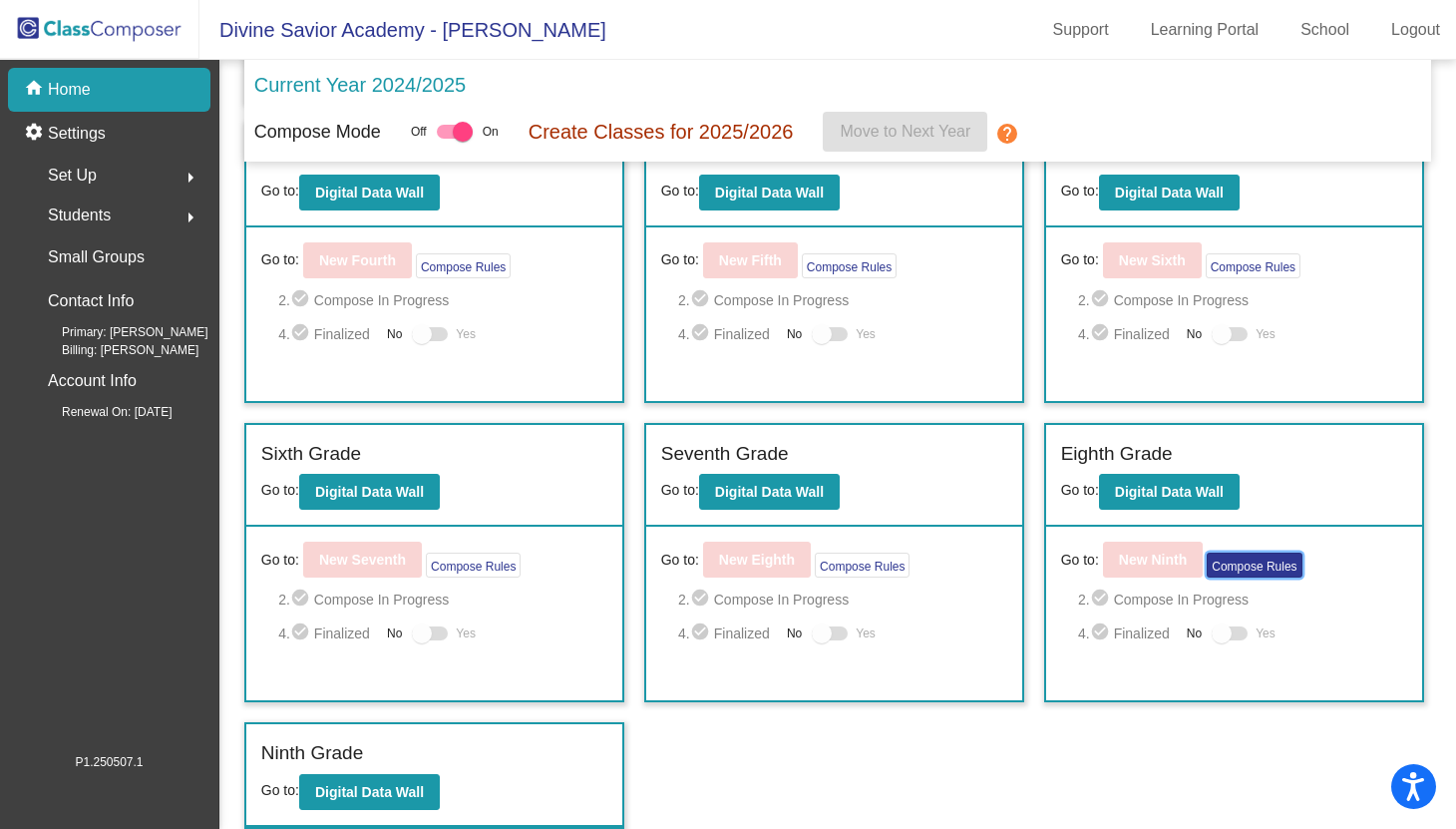 click on "Compose Rules" 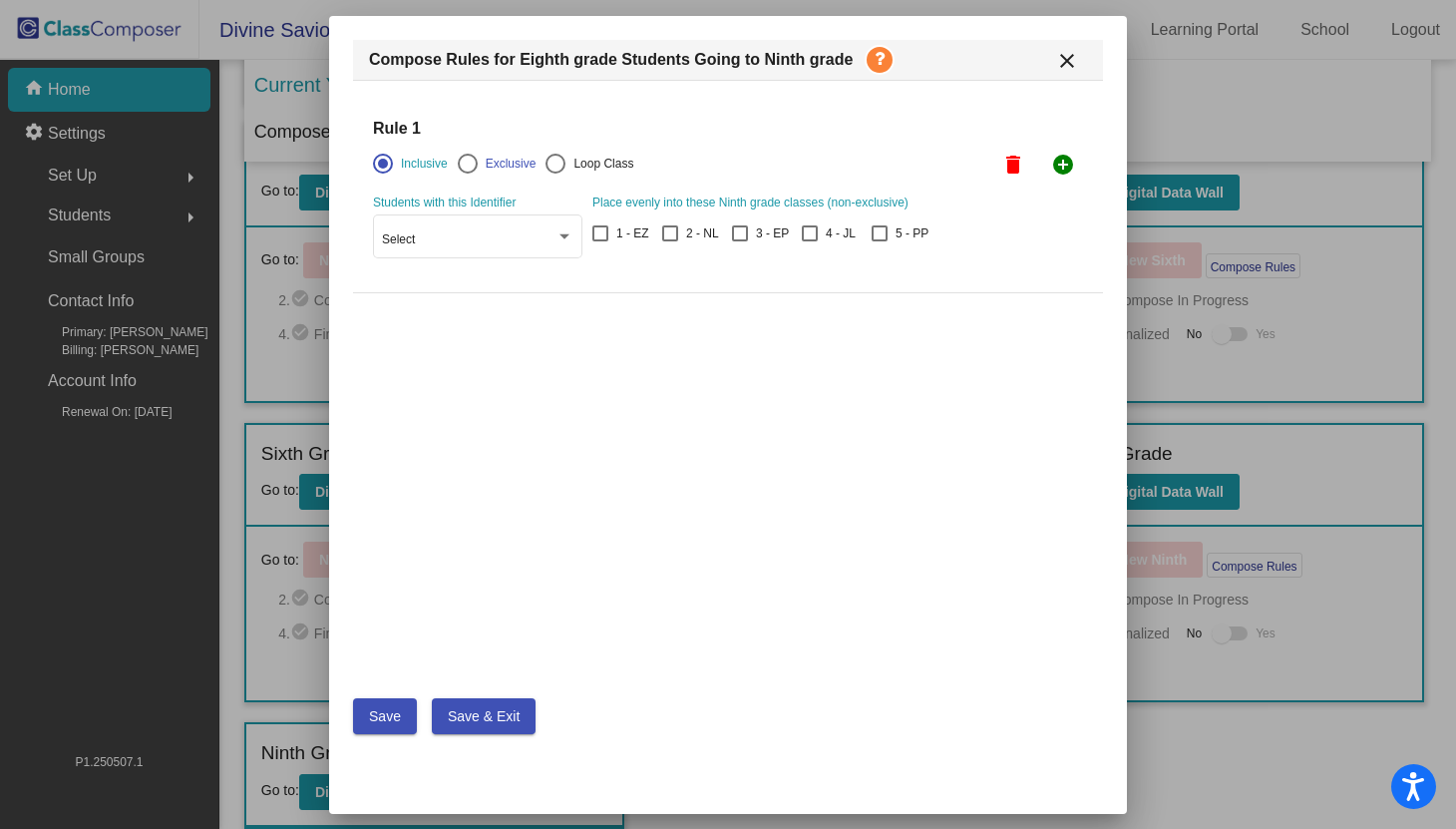 click on "close" at bounding box center (1067, 61) 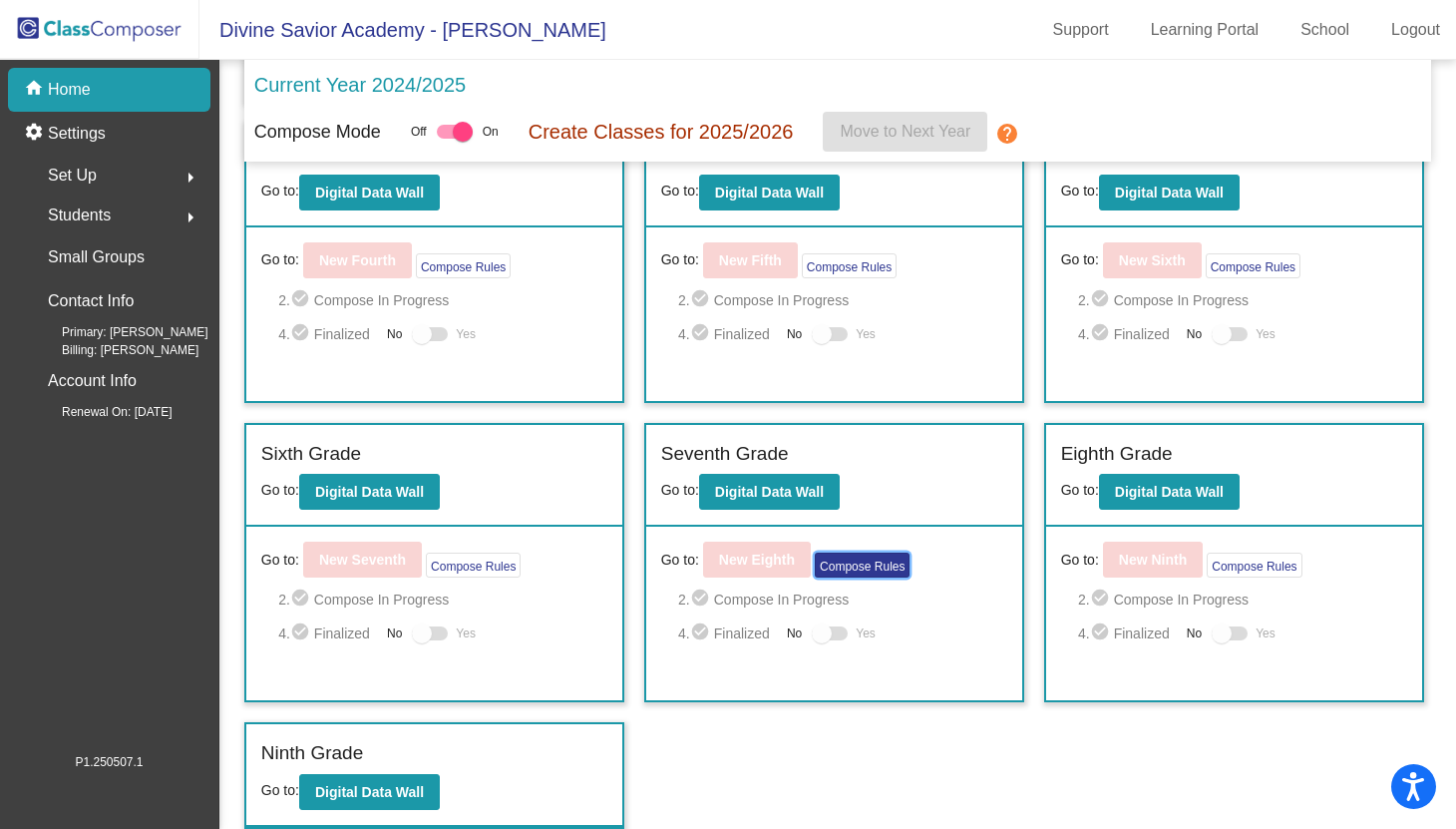 click on "Compose Rules" 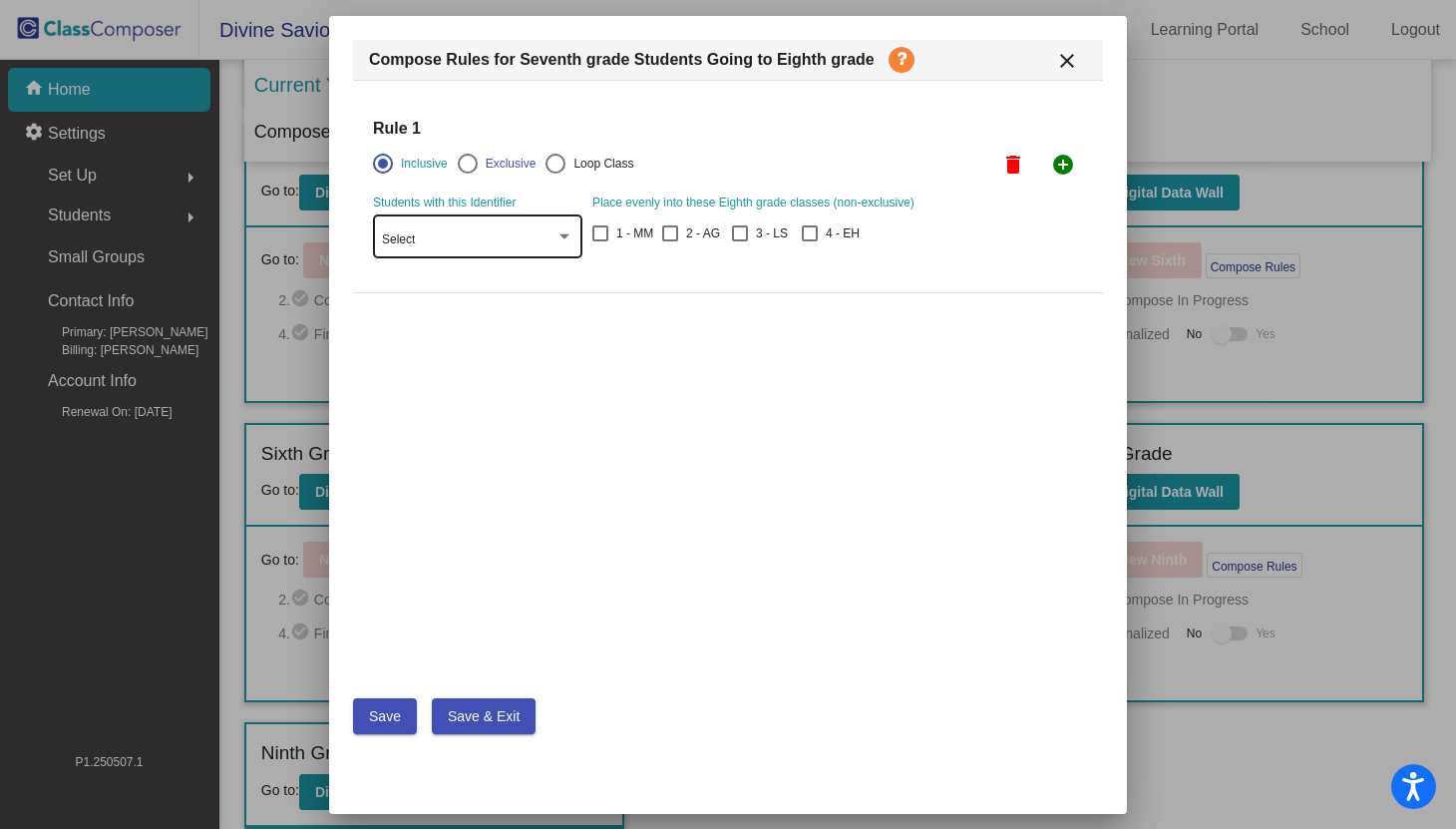 click at bounding box center (564, 236) 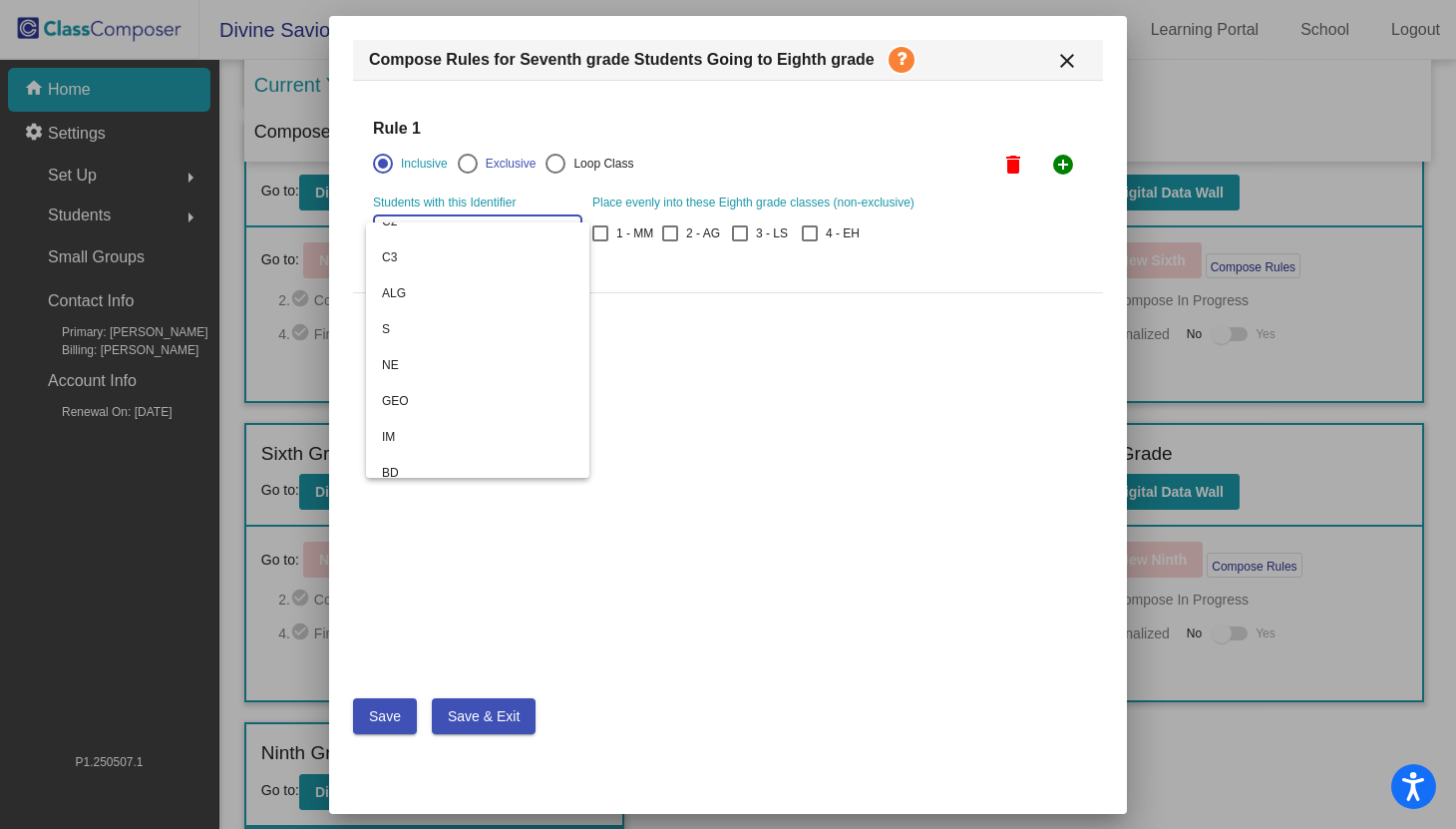 scroll, scrollTop: 391, scrollLeft: 0, axis: vertical 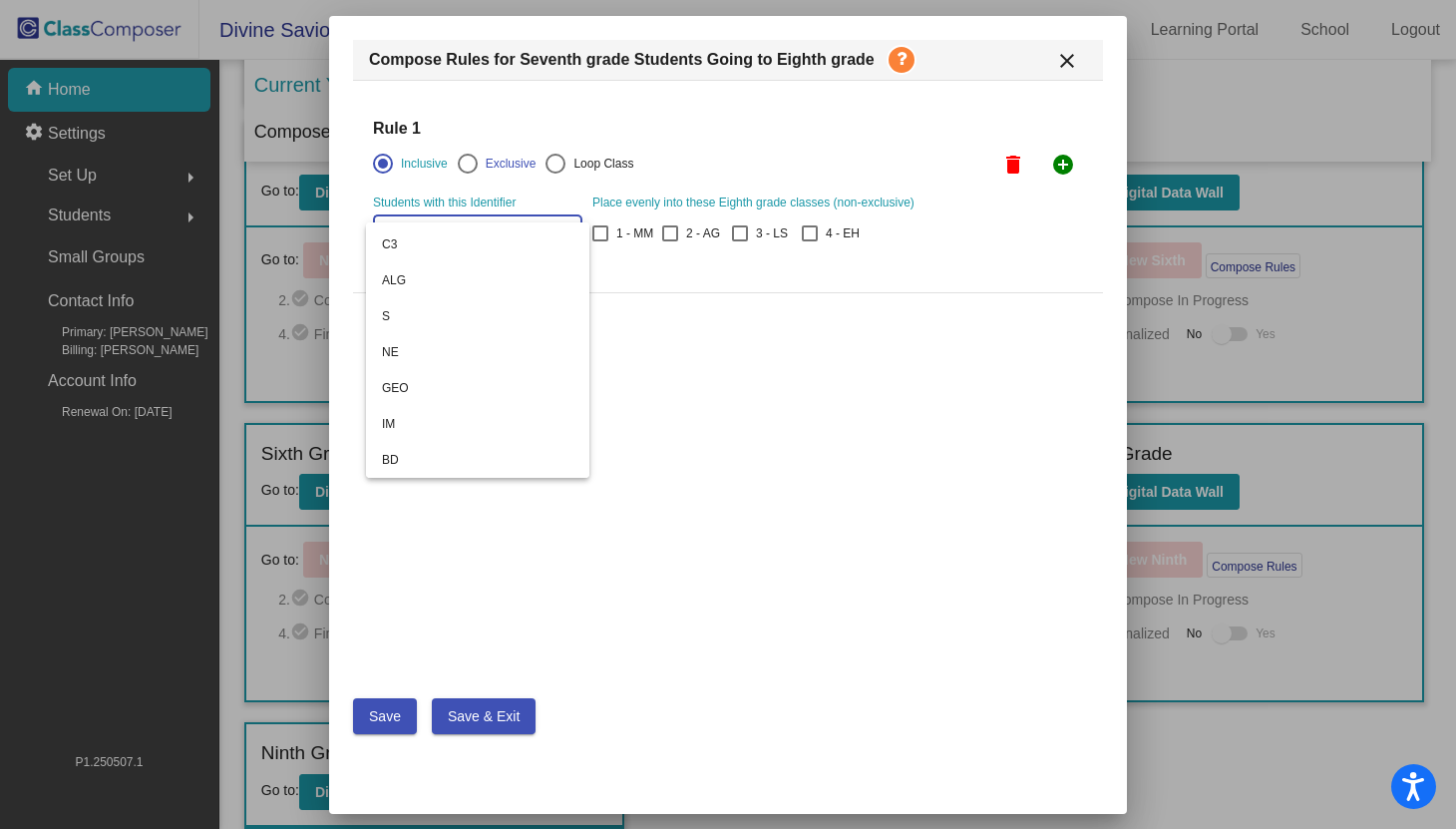 click at bounding box center [728, 414] 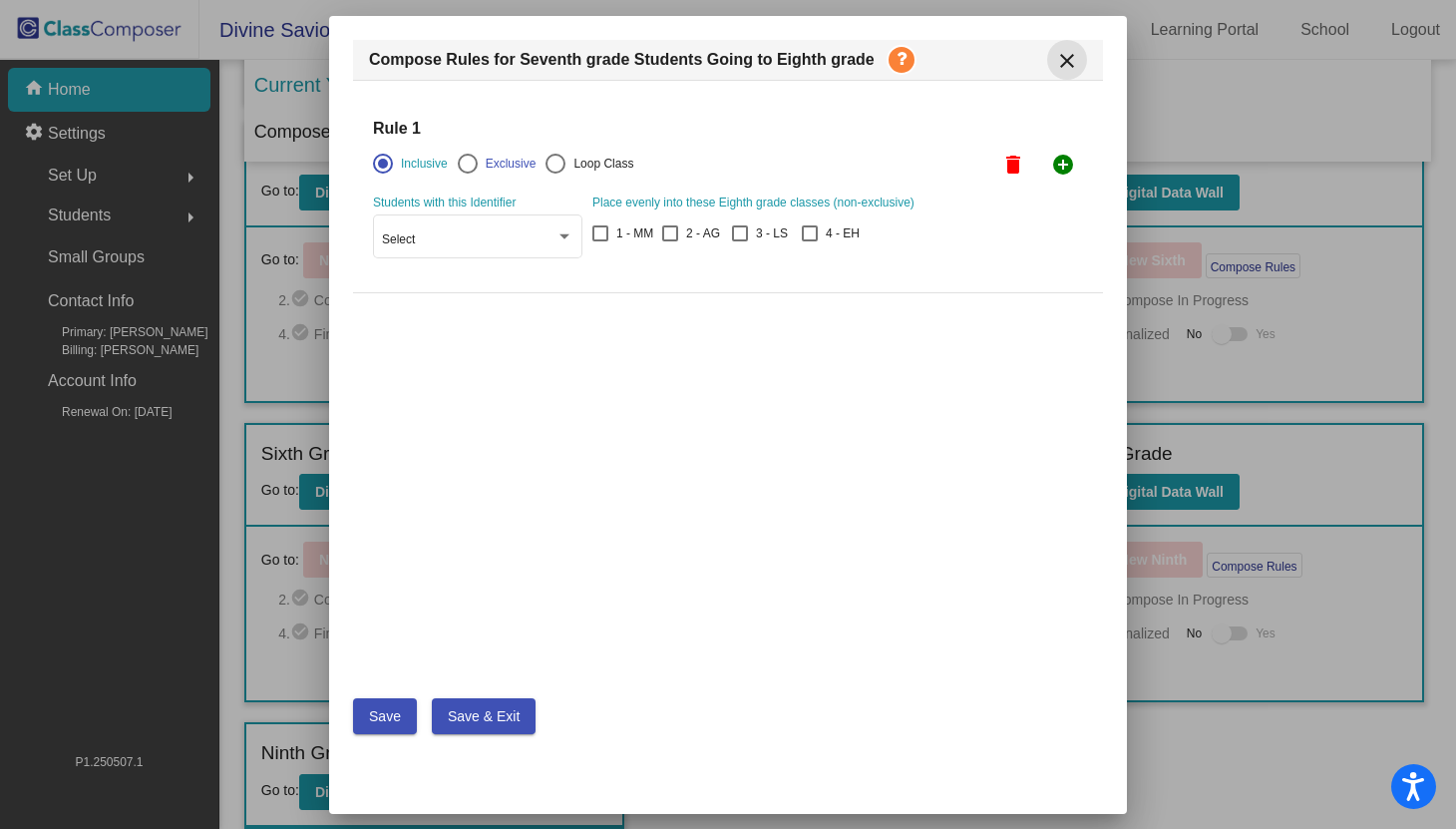 click on "close" at bounding box center [1067, 61] 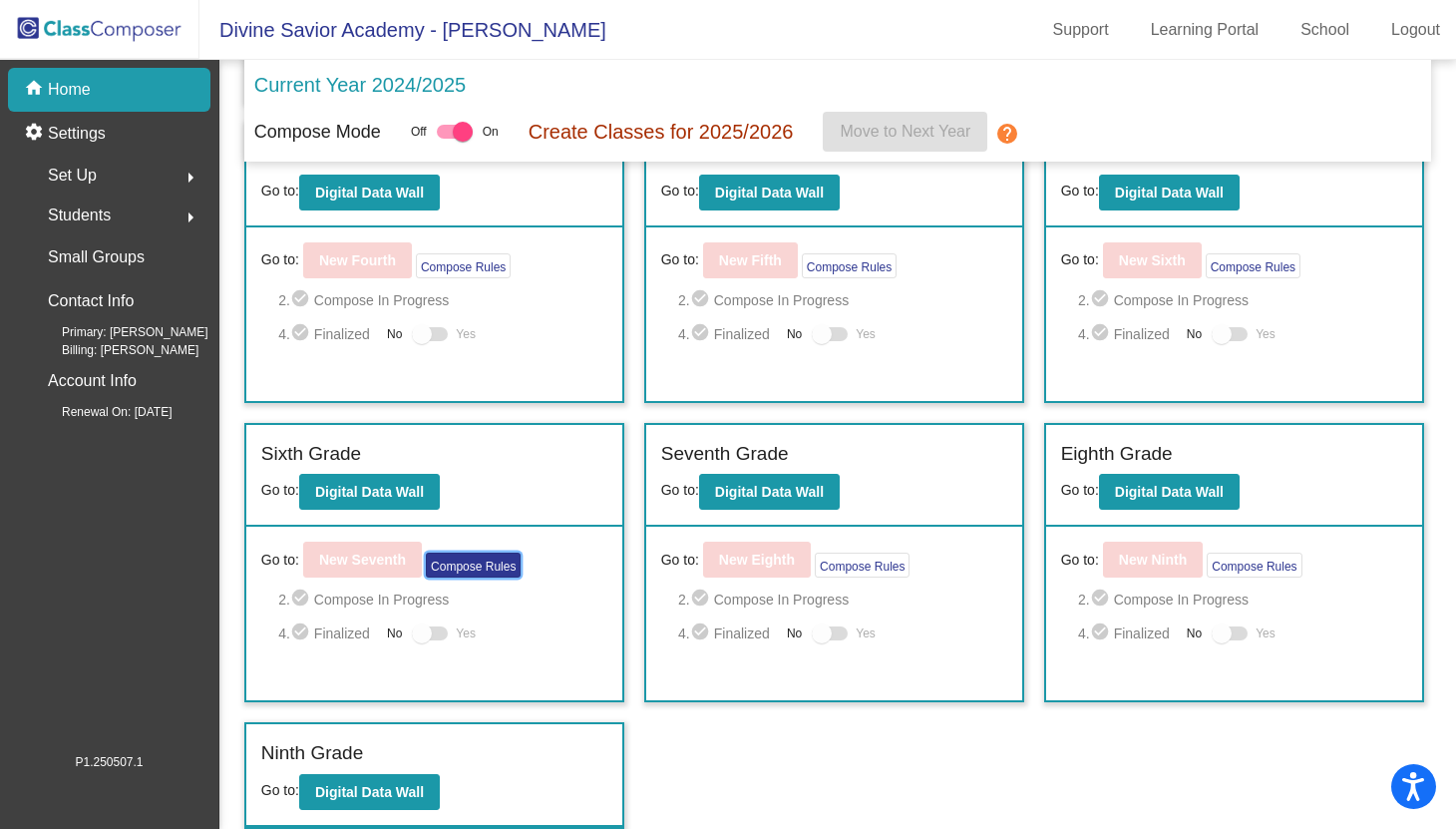 click on "Compose Rules" 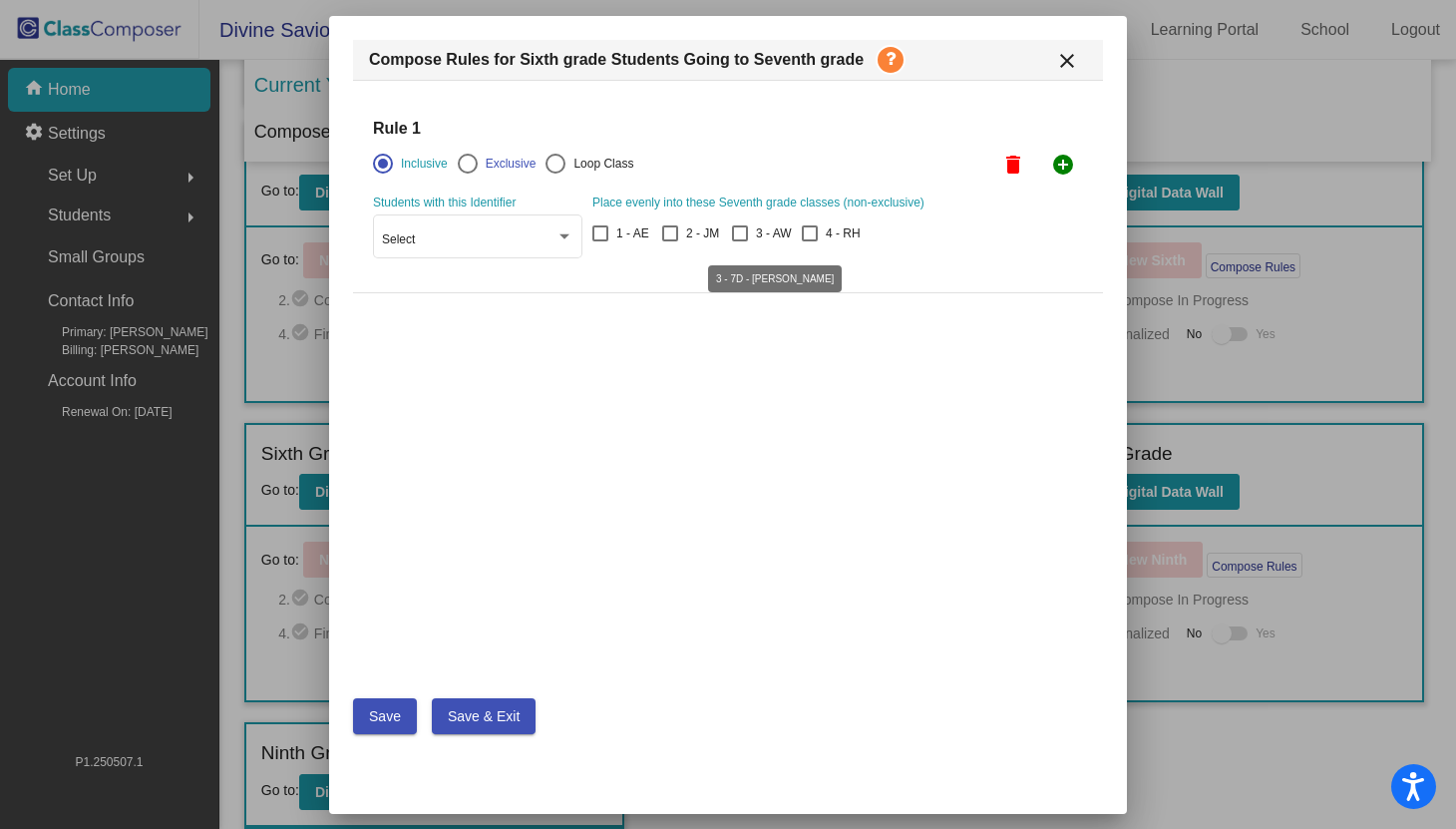 click at bounding box center [740, 233] 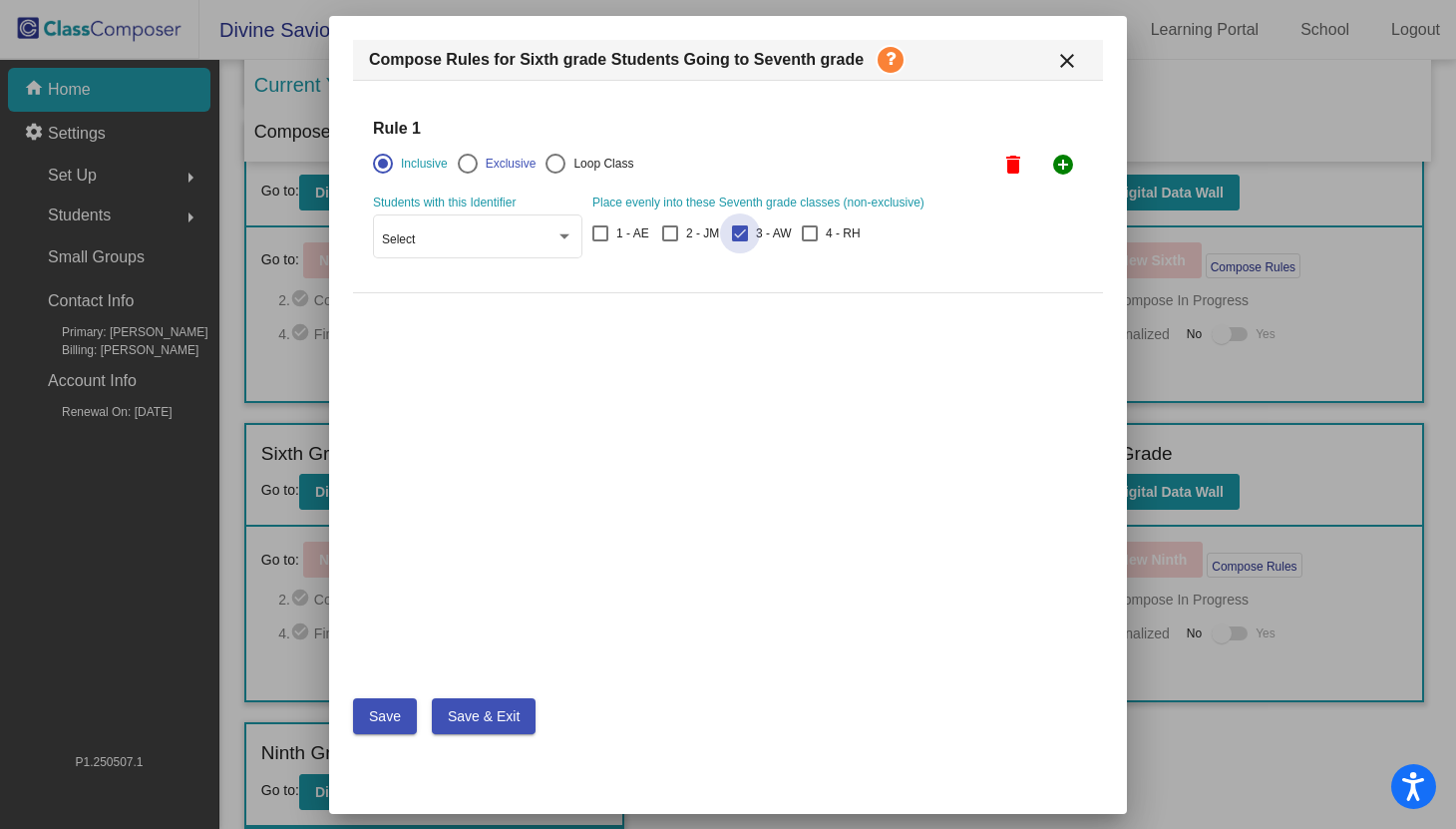 checkbox on "true" 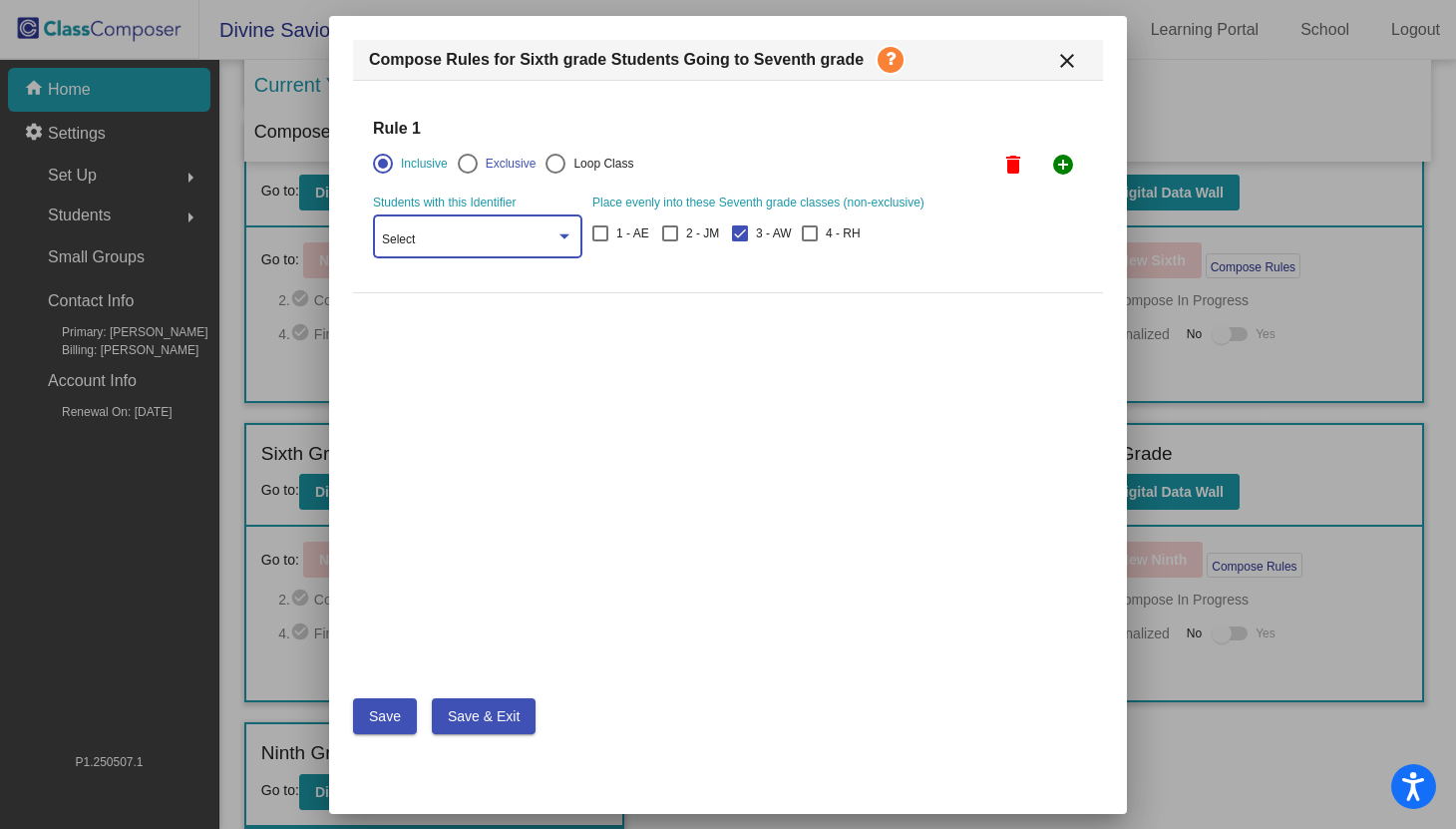 click on "Select" at bounding box center [469, 240] 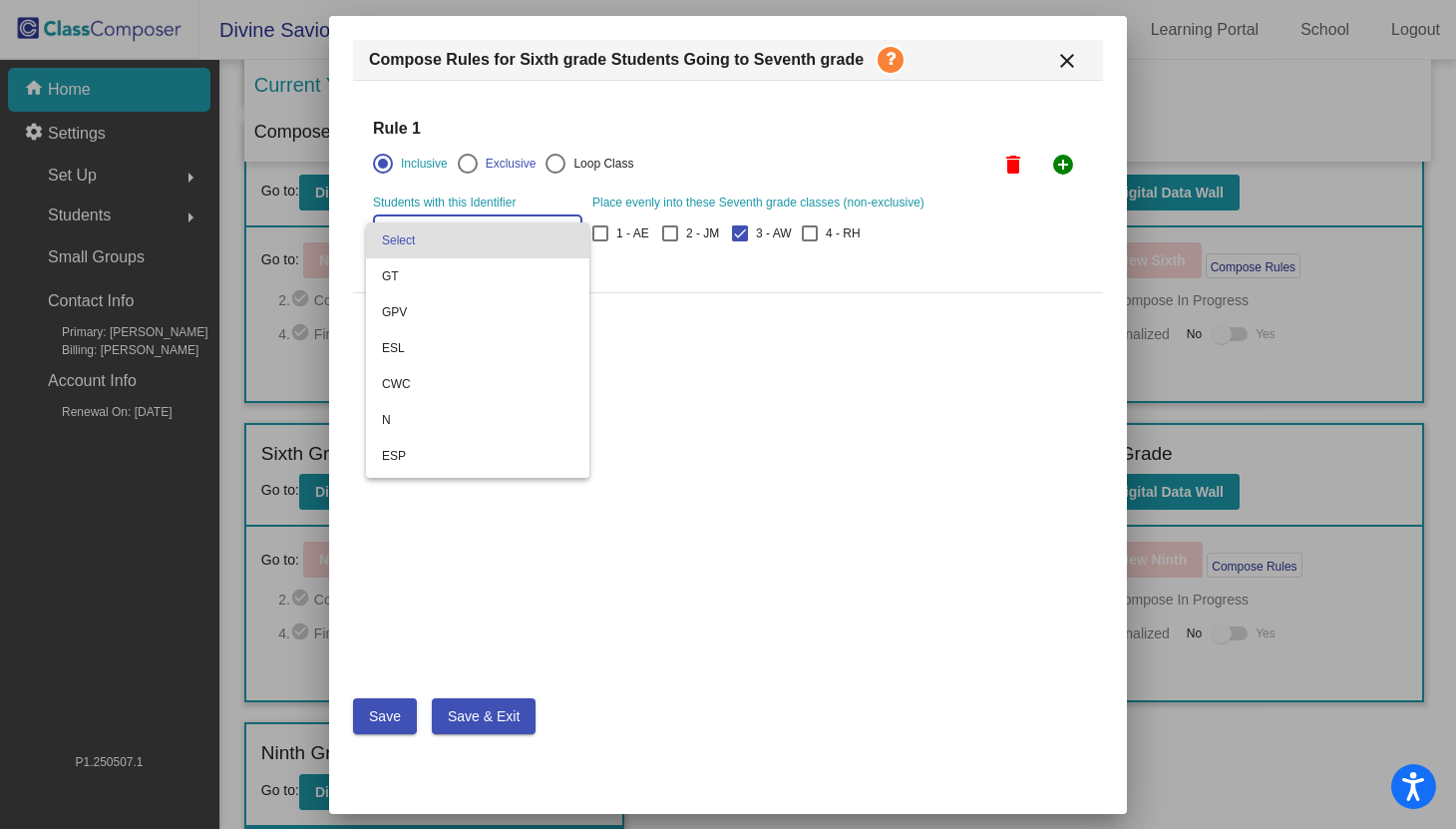 click at bounding box center [728, 414] 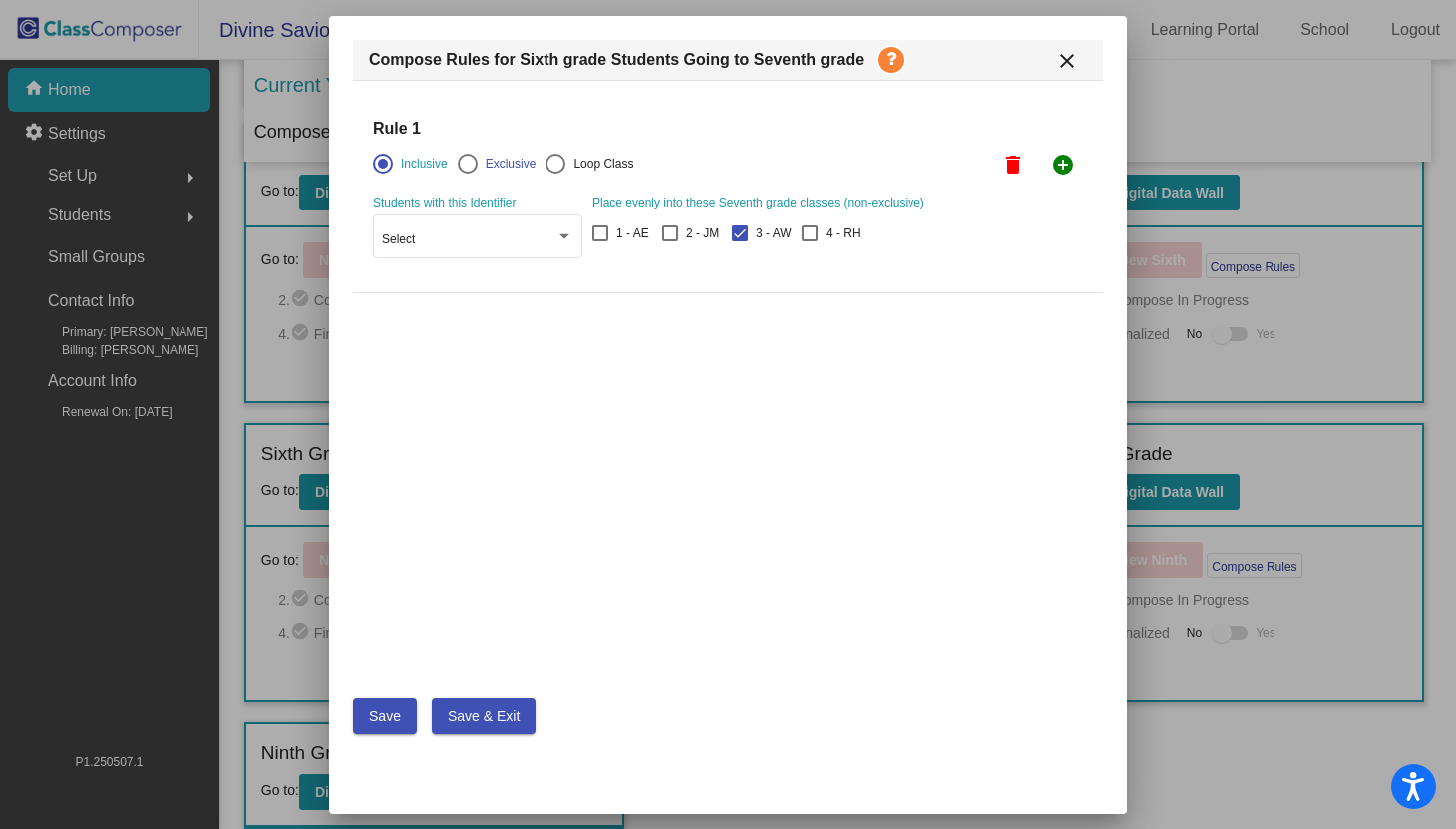 click at bounding box center [468, 164] 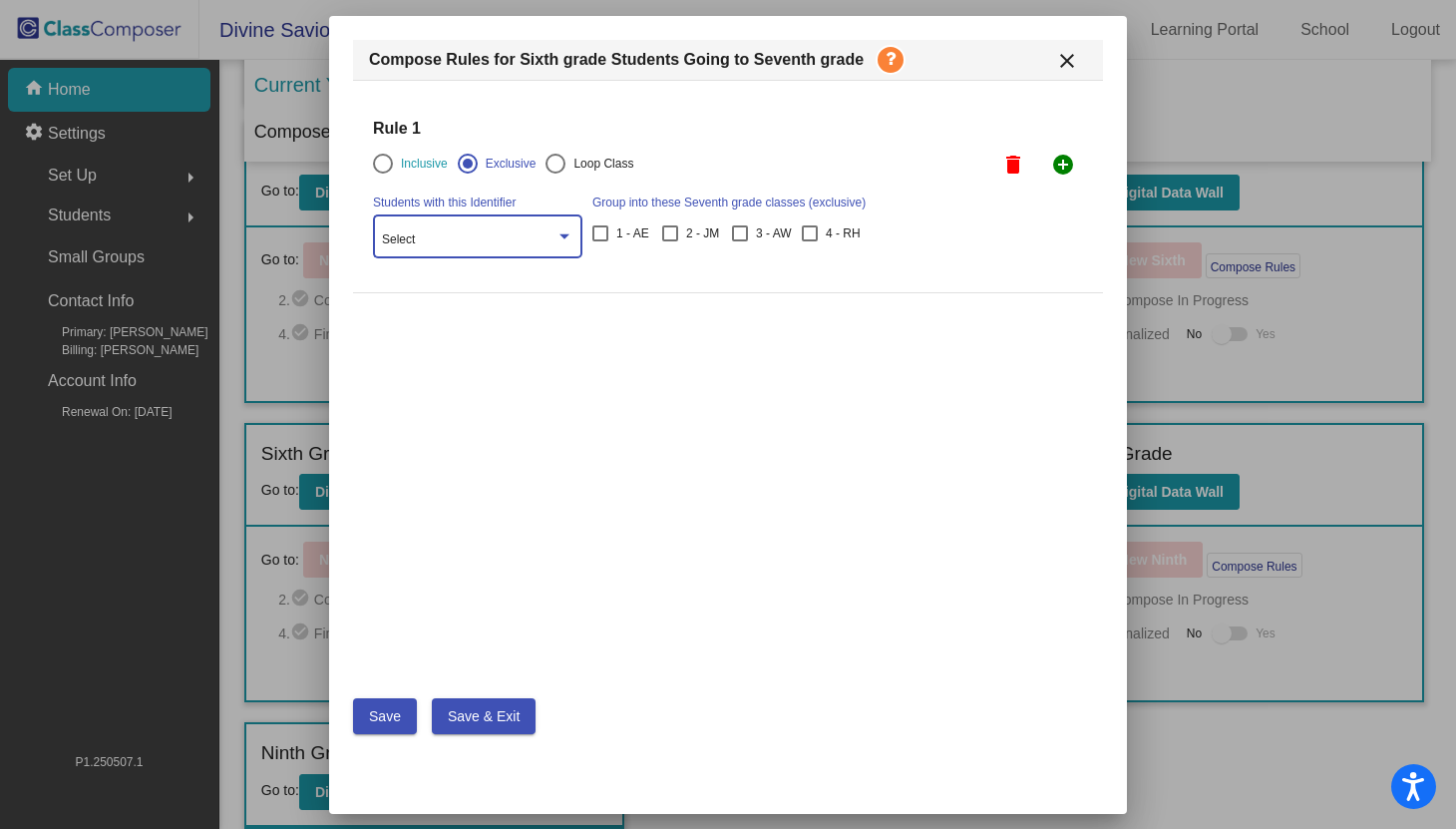 click on "Select" at bounding box center [469, 240] 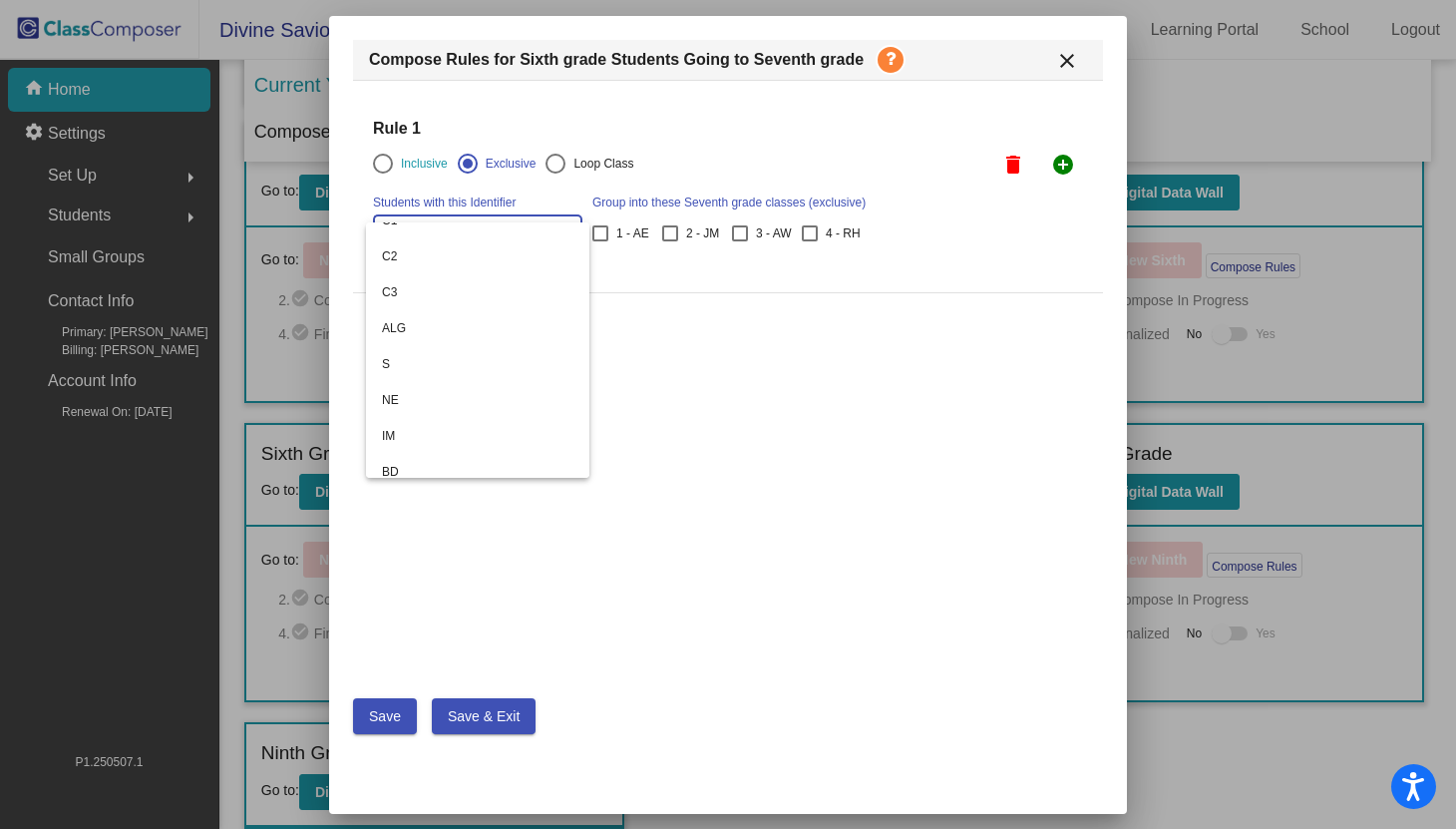 scroll, scrollTop: 339, scrollLeft: 0, axis: vertical 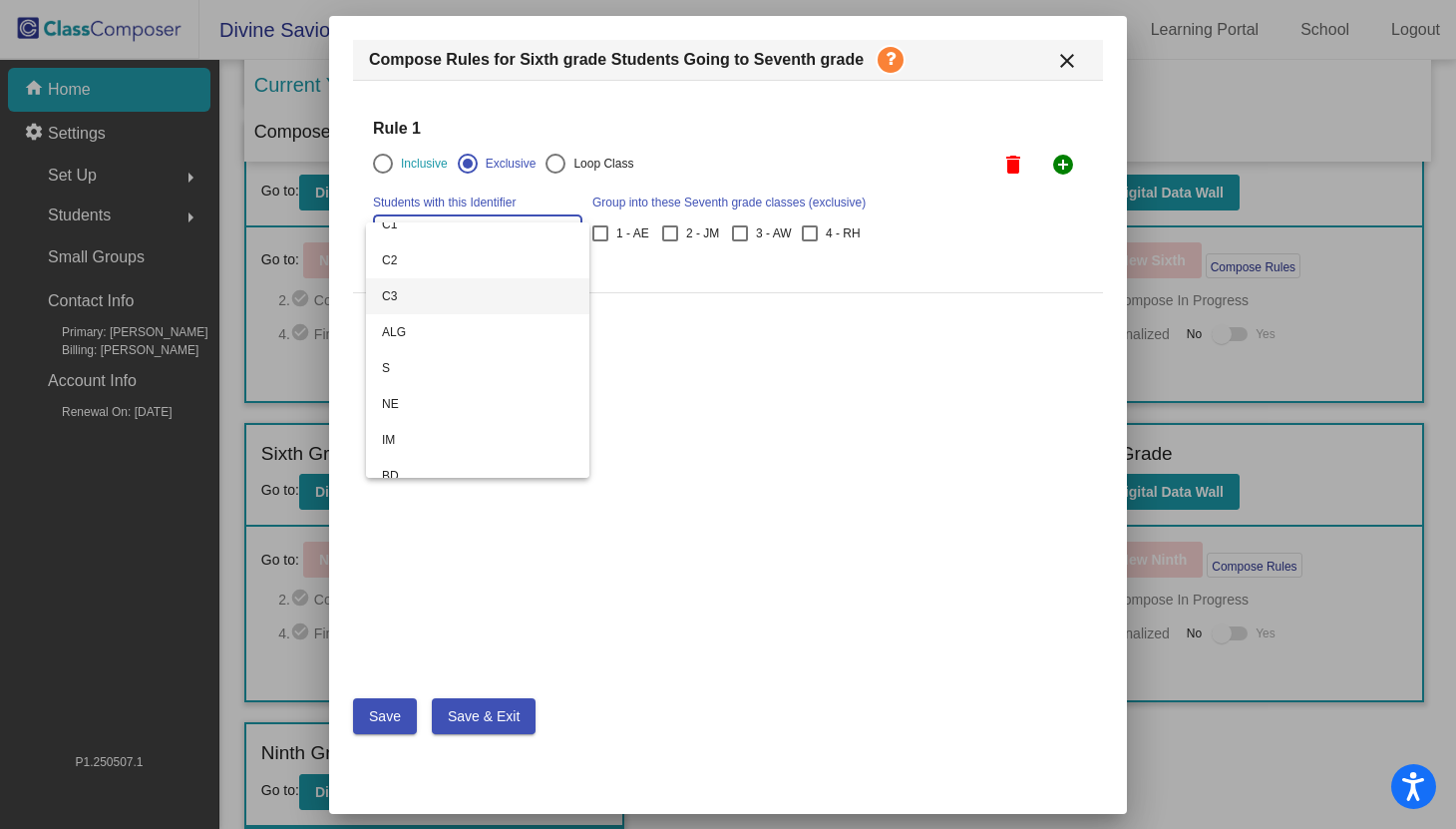 click on "C3" at bounding box center (478, 296) 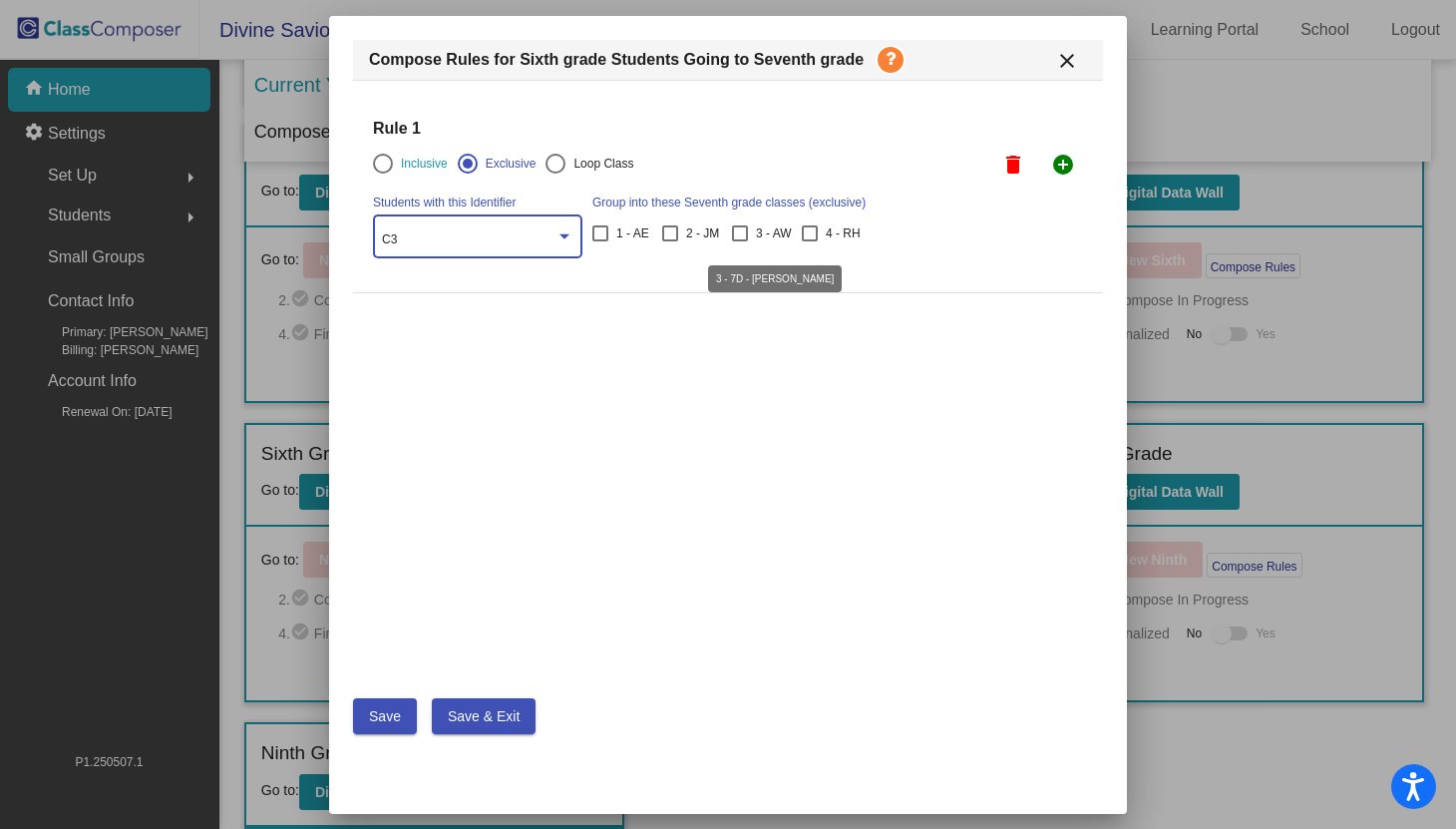 click at bounding box center [740, 233] 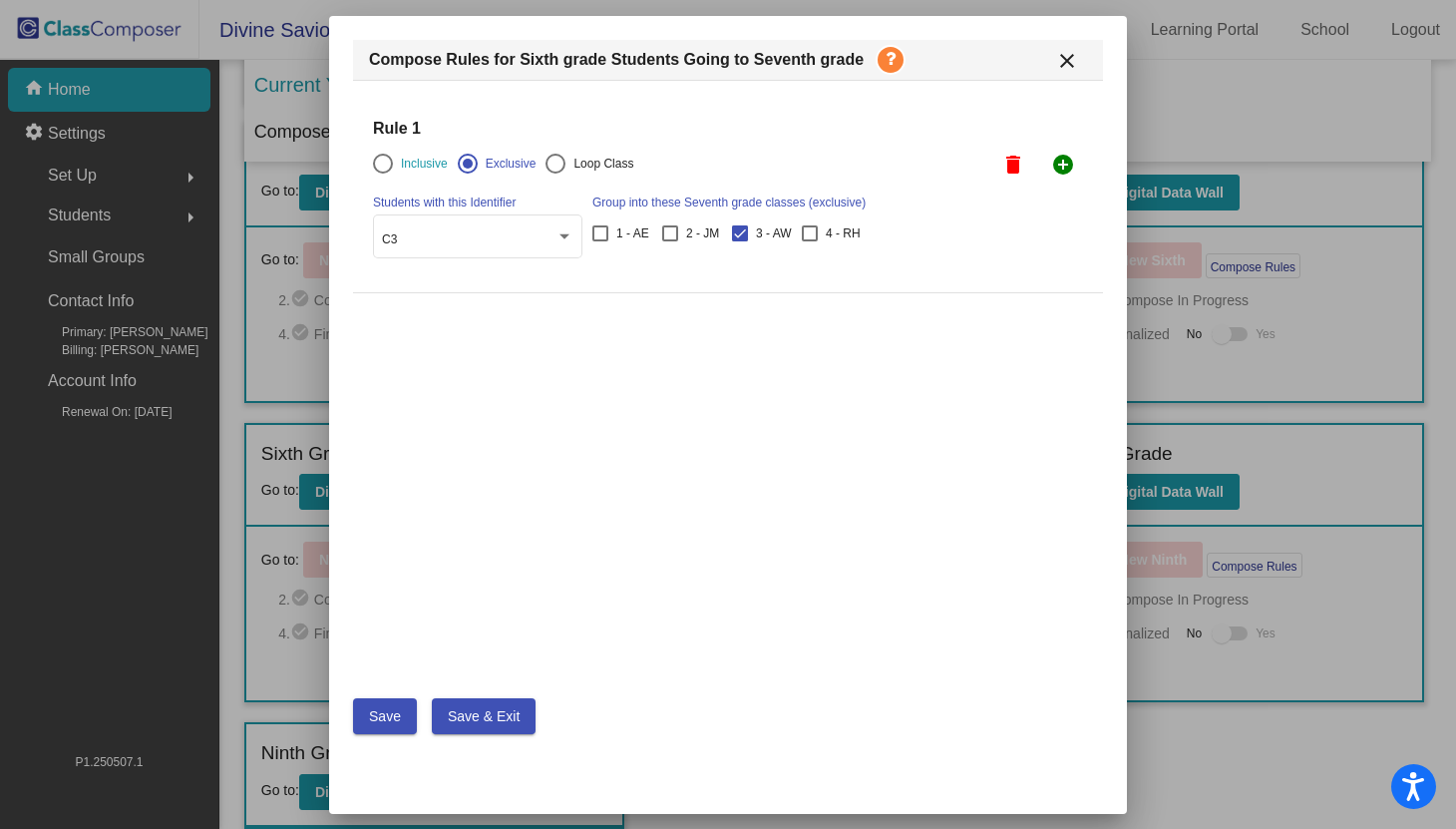 click on "Save" at bounding box center [385, 716] 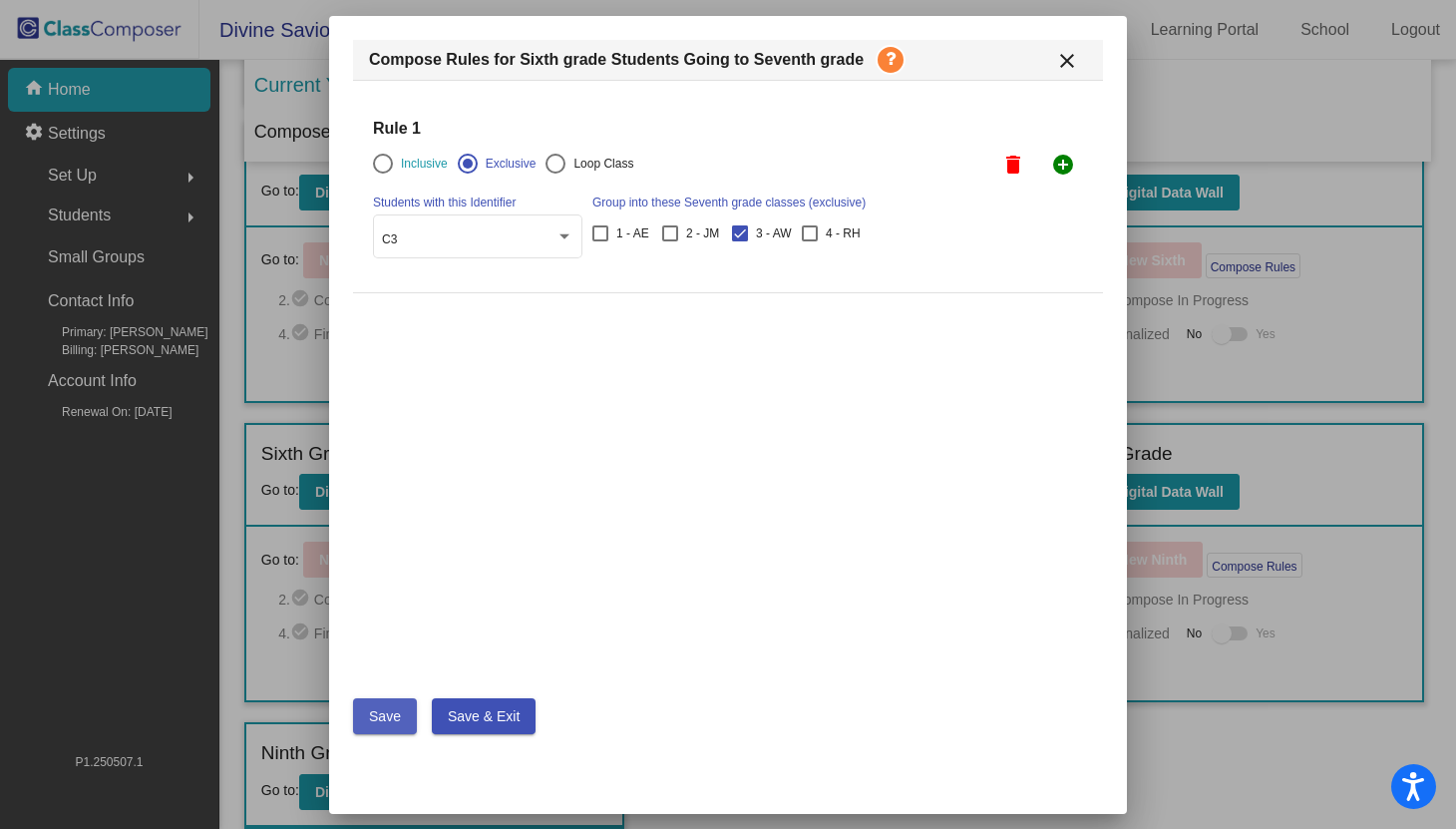 click on "Save" at bounding box center [385, 716] 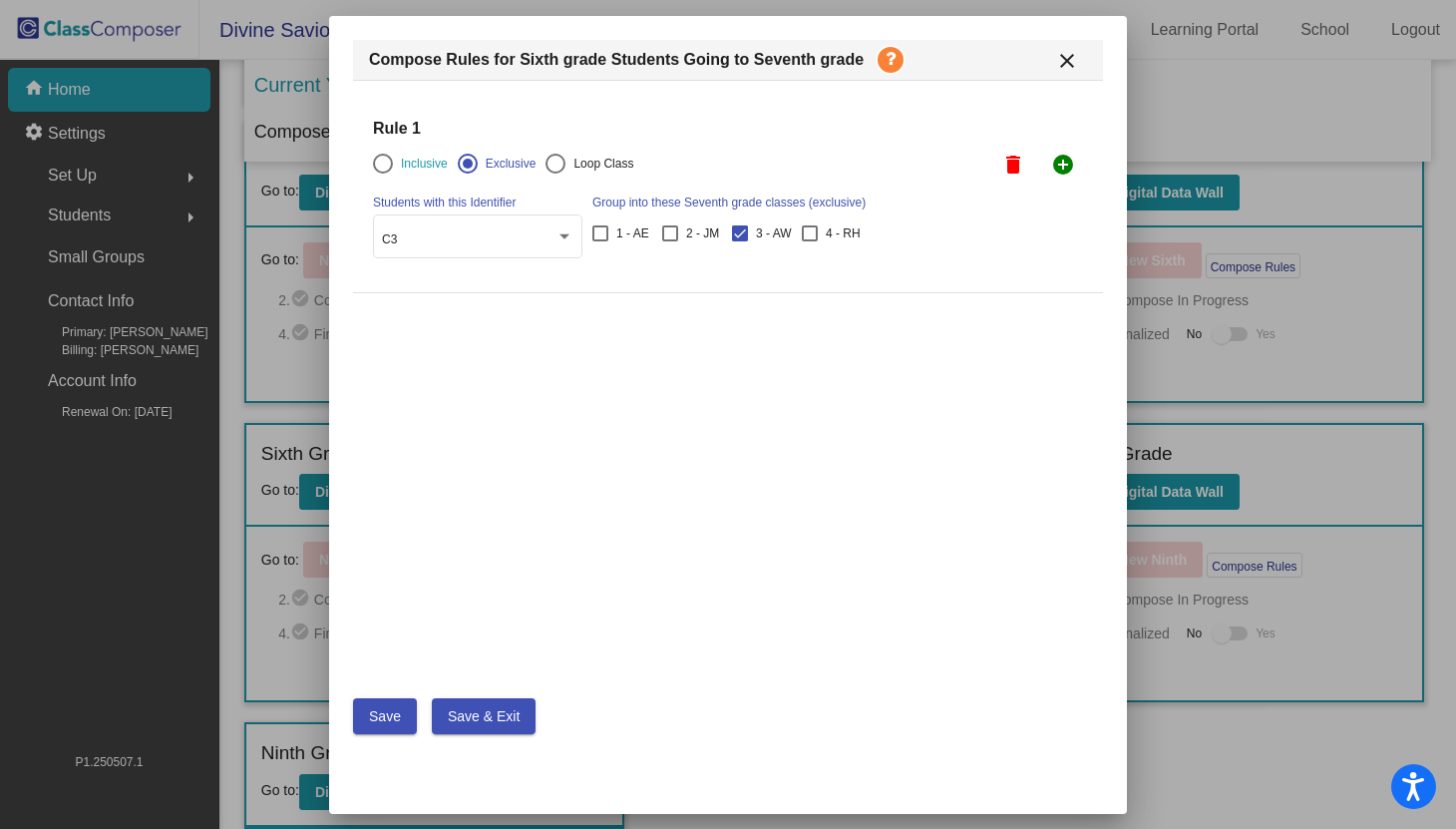 click on "close" at bounding box center [1067, 61] 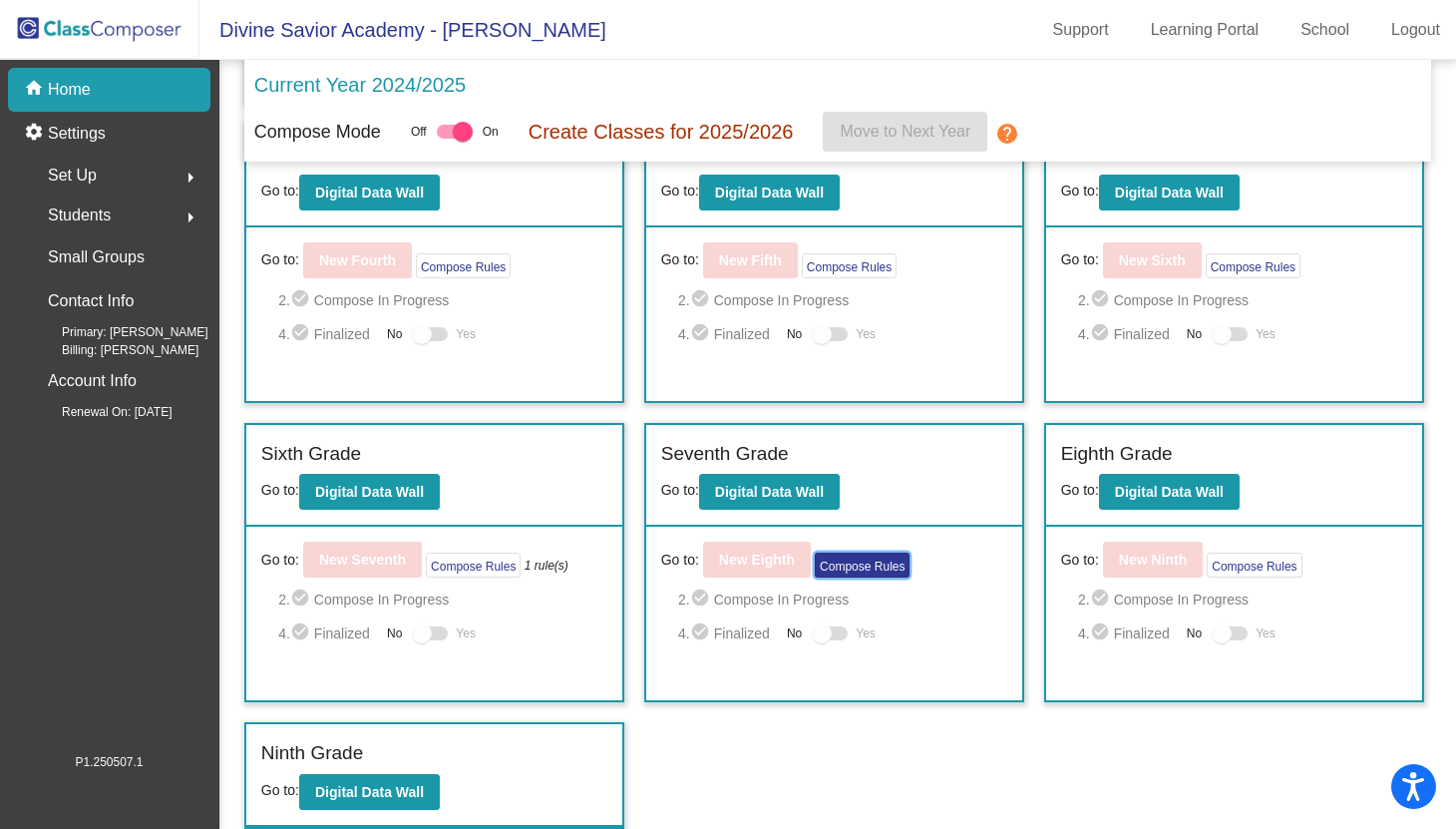click on "Compose Rules" 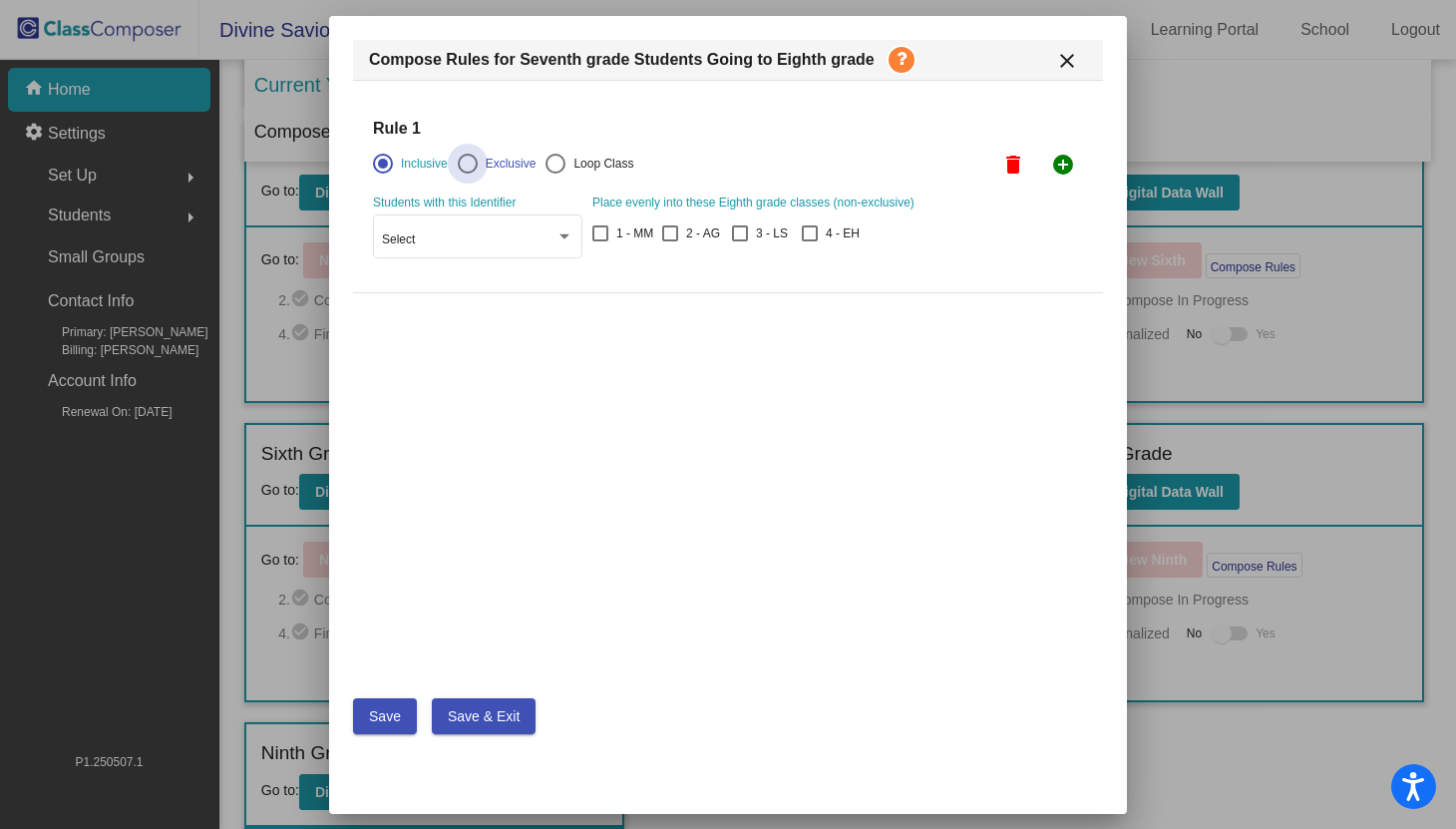 click at bounding box center [468, 164] 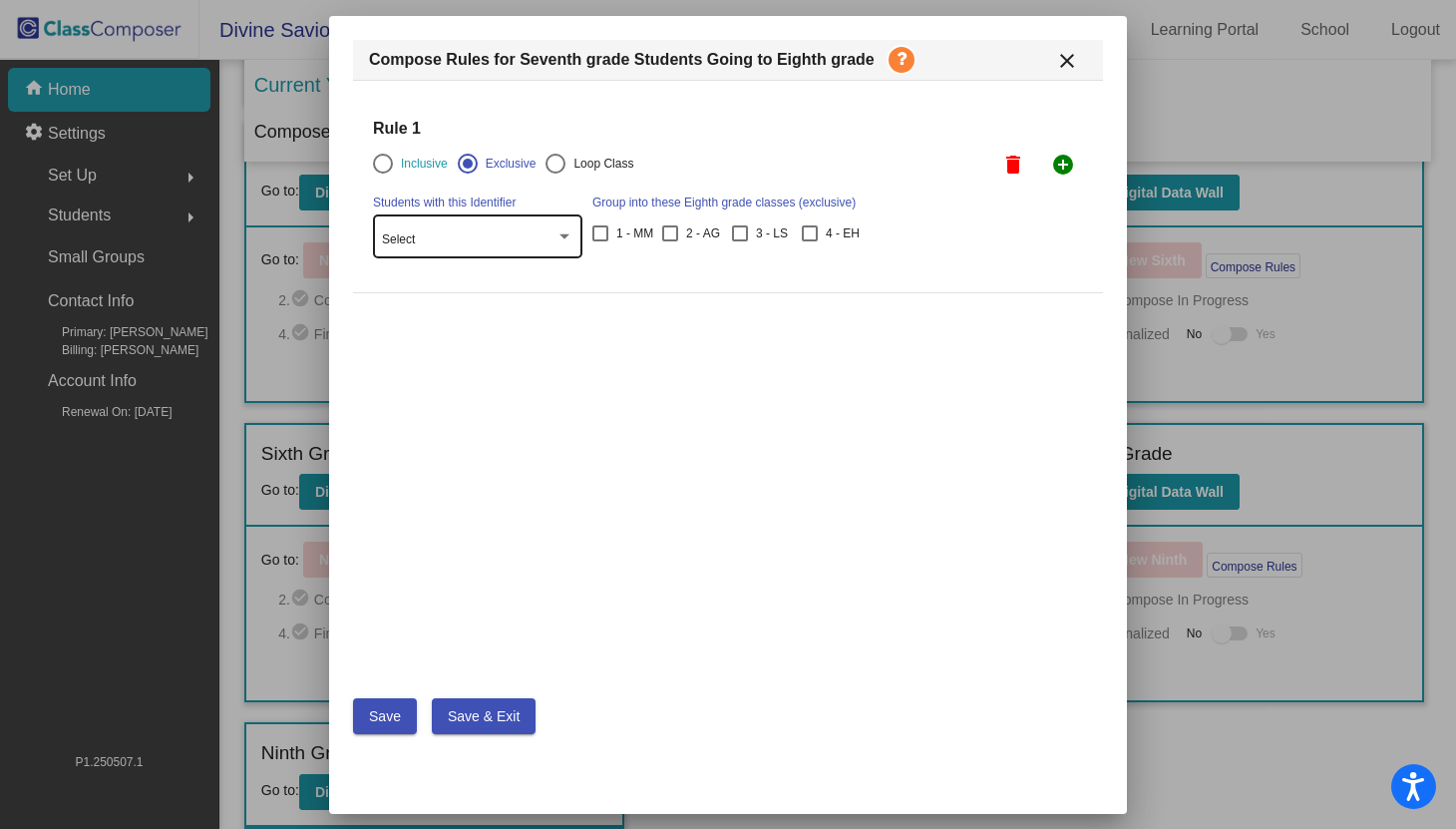 click on "Select" 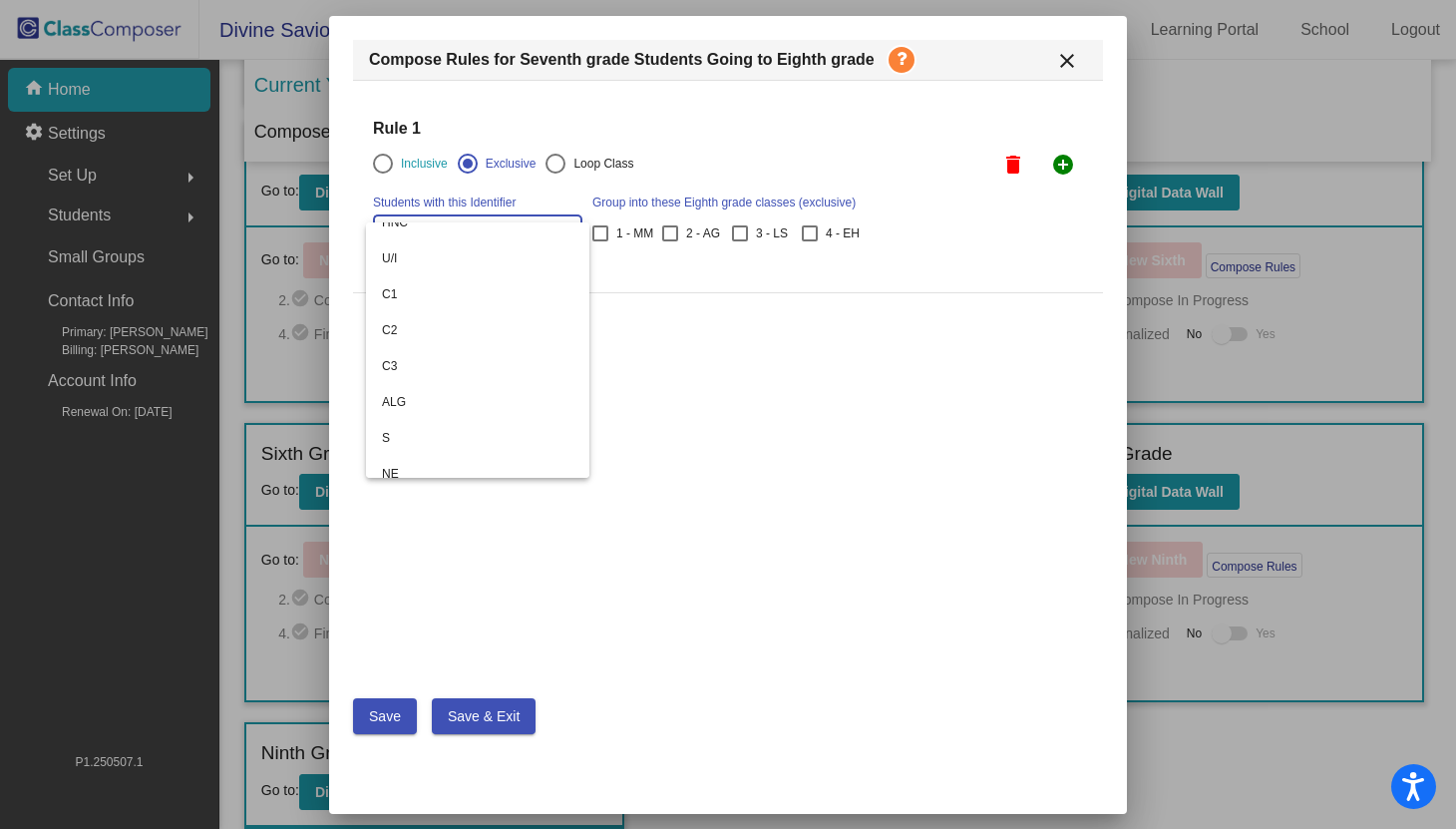 scroll, scrollTop: 202, scrollLeft: 0, axis: vertical 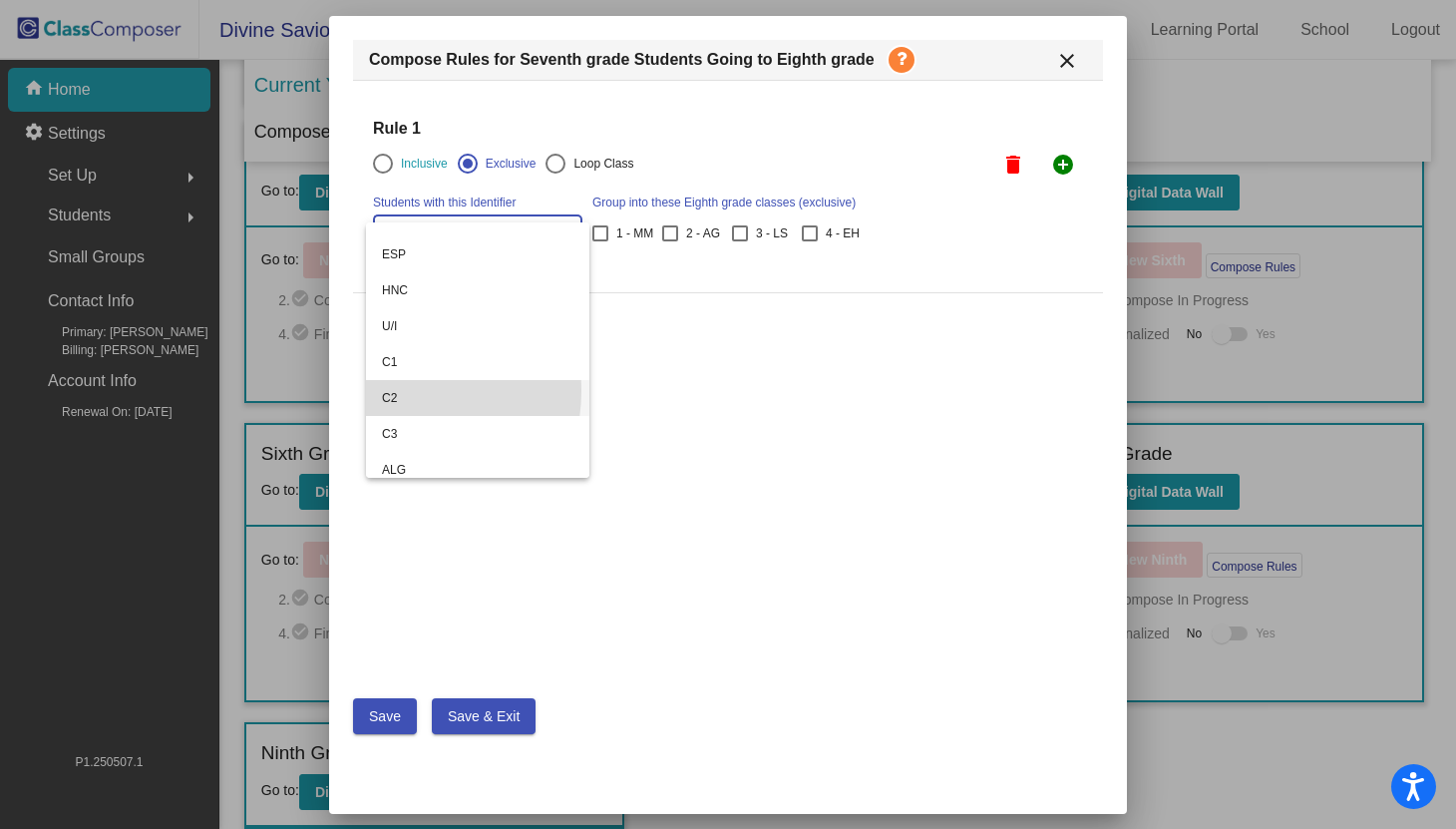 click on "C2" at bounding box center [478, 398] 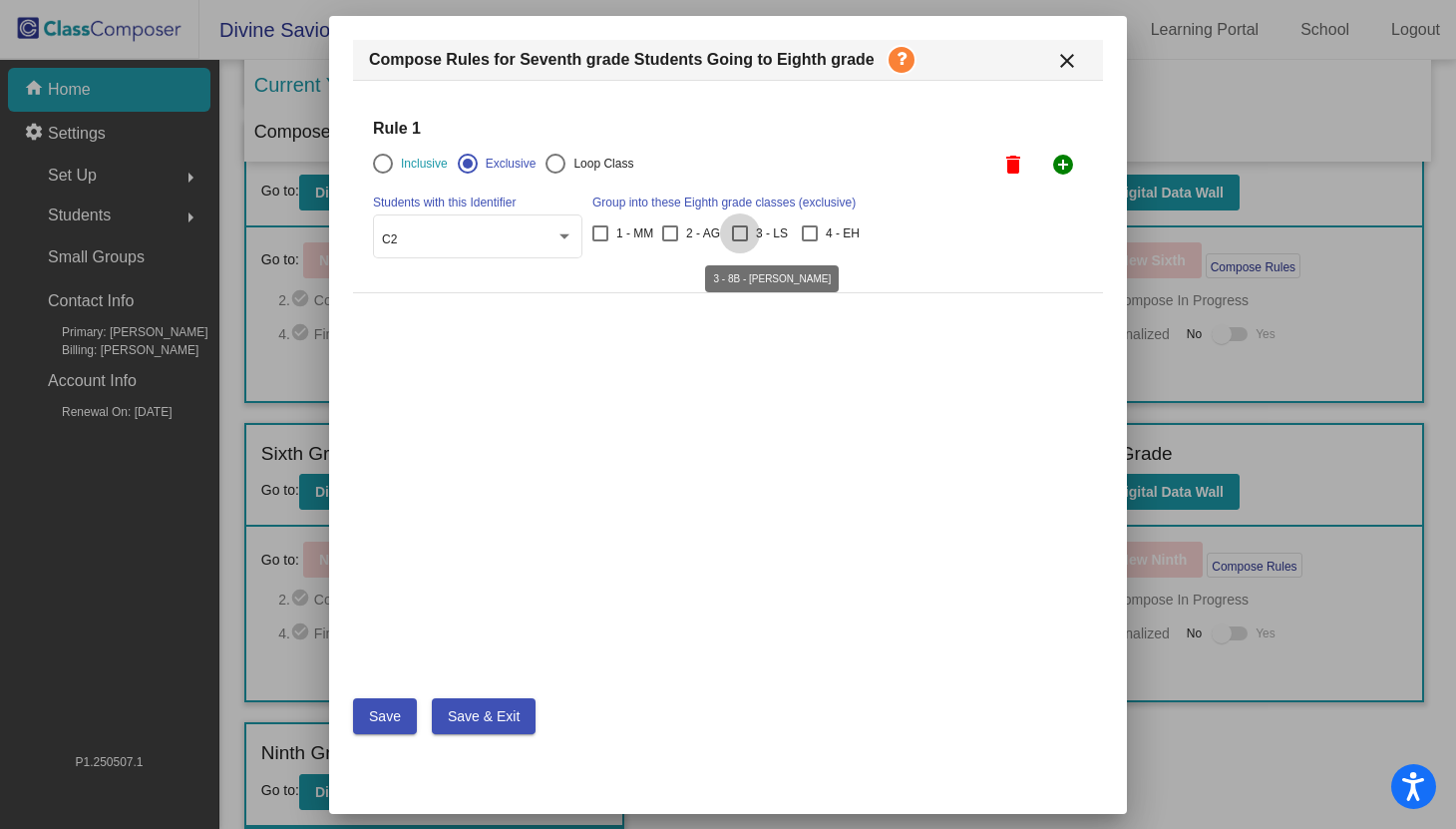 click at bounding box center [740, 233] 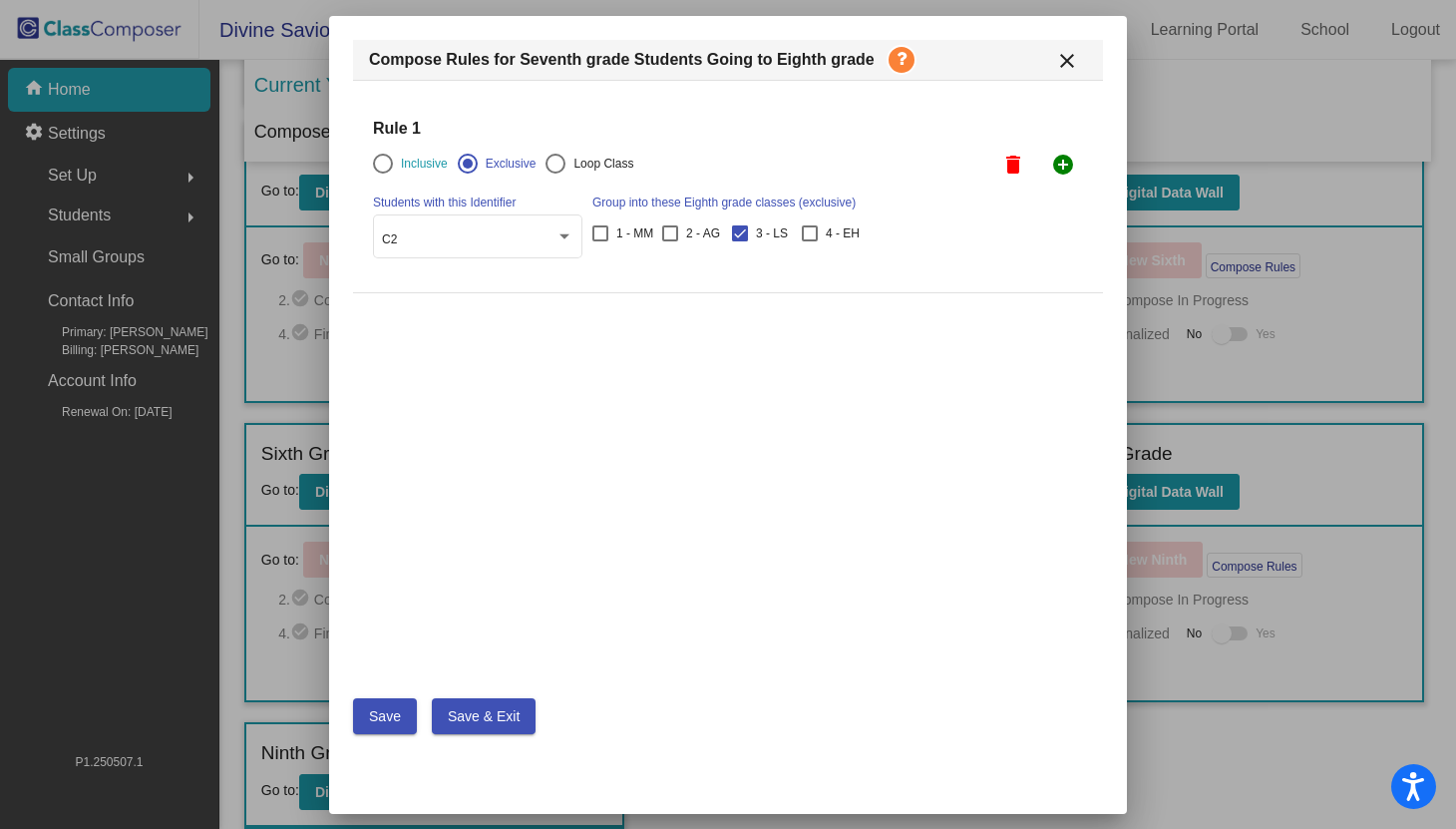 click on "Save" at bounding box center [385, 716] 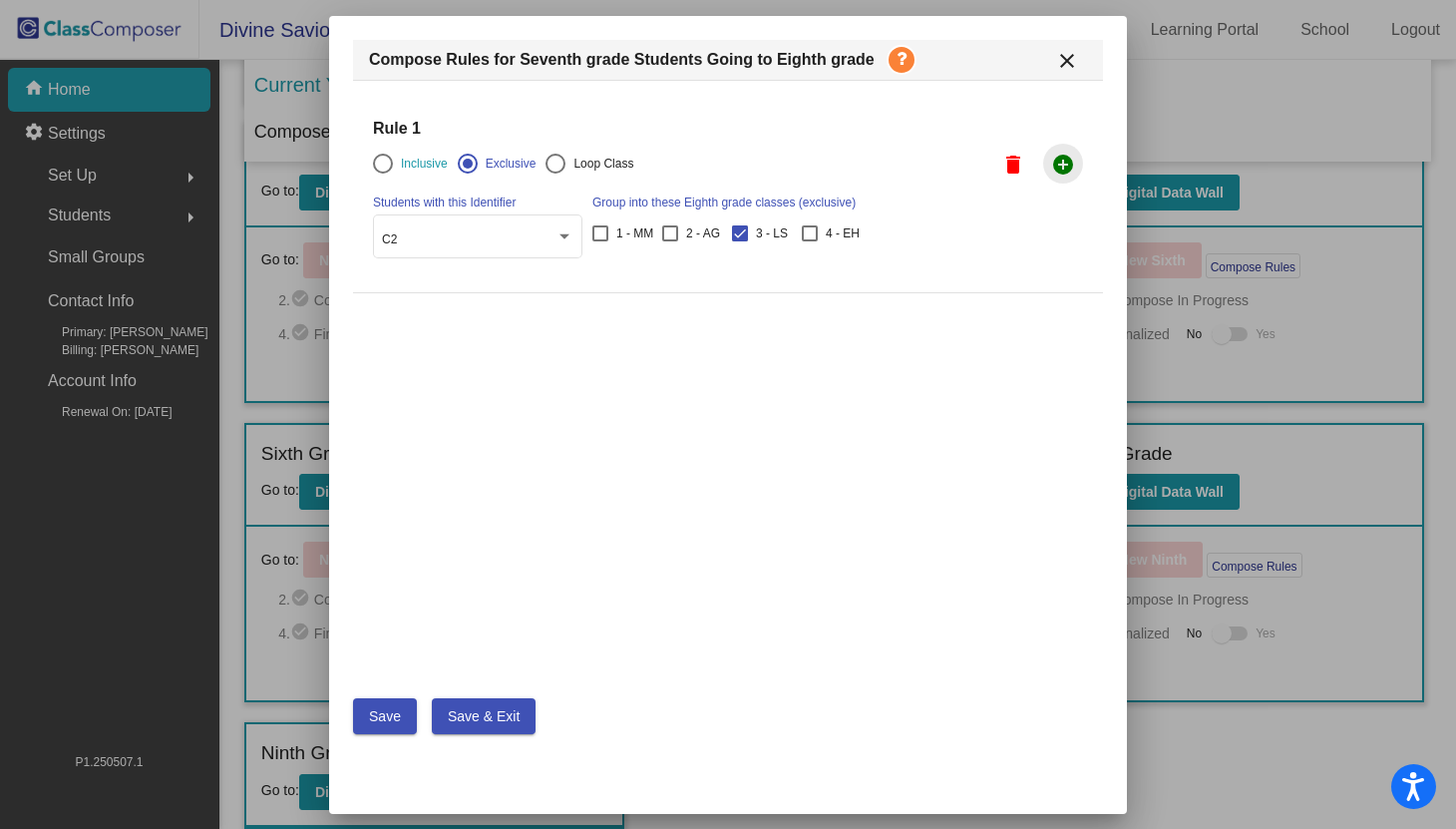 click on "add_circle" at bounding box center (1063, 165) 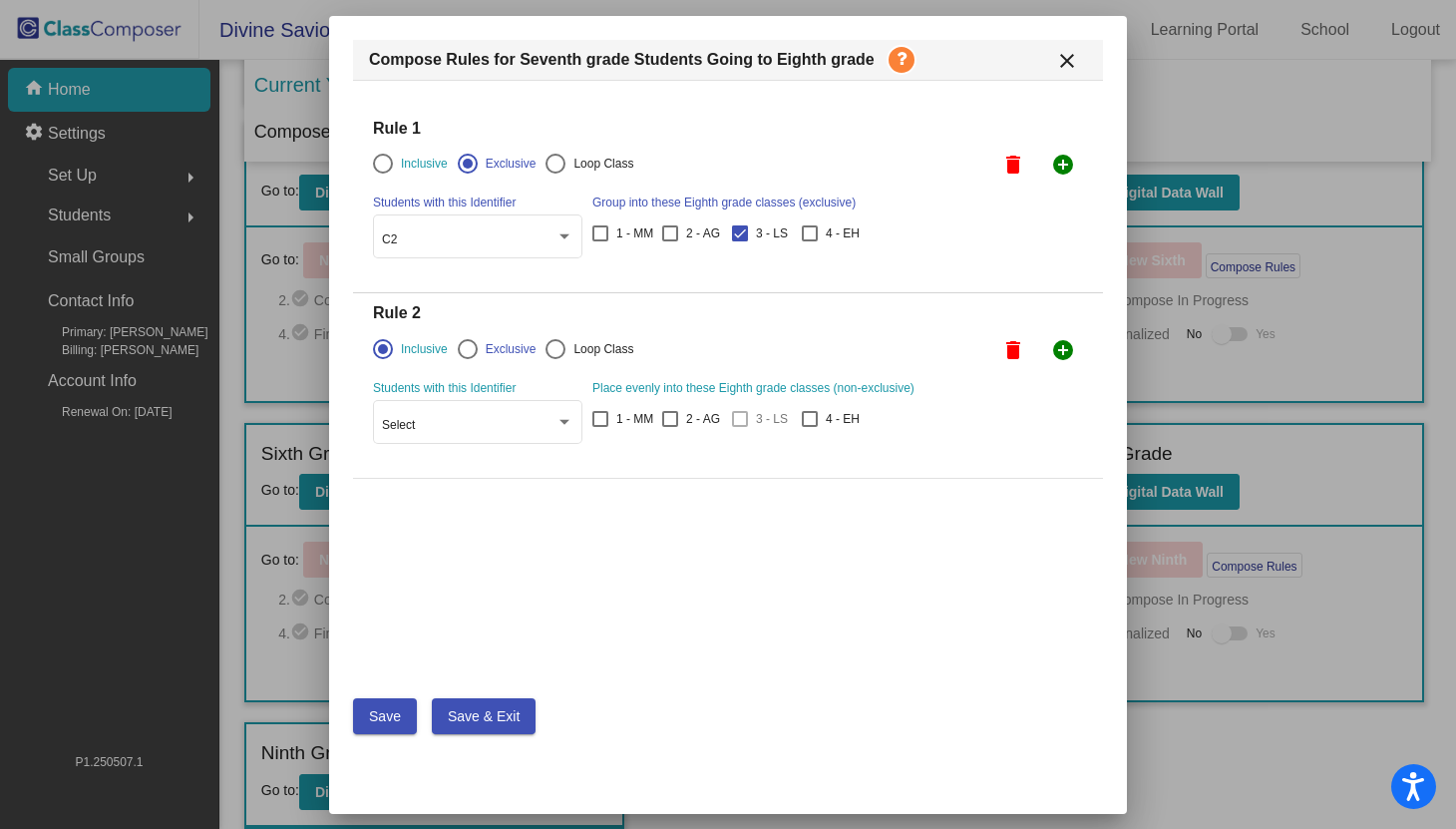 click on "Exclusive" at bounding box center [507, 349] 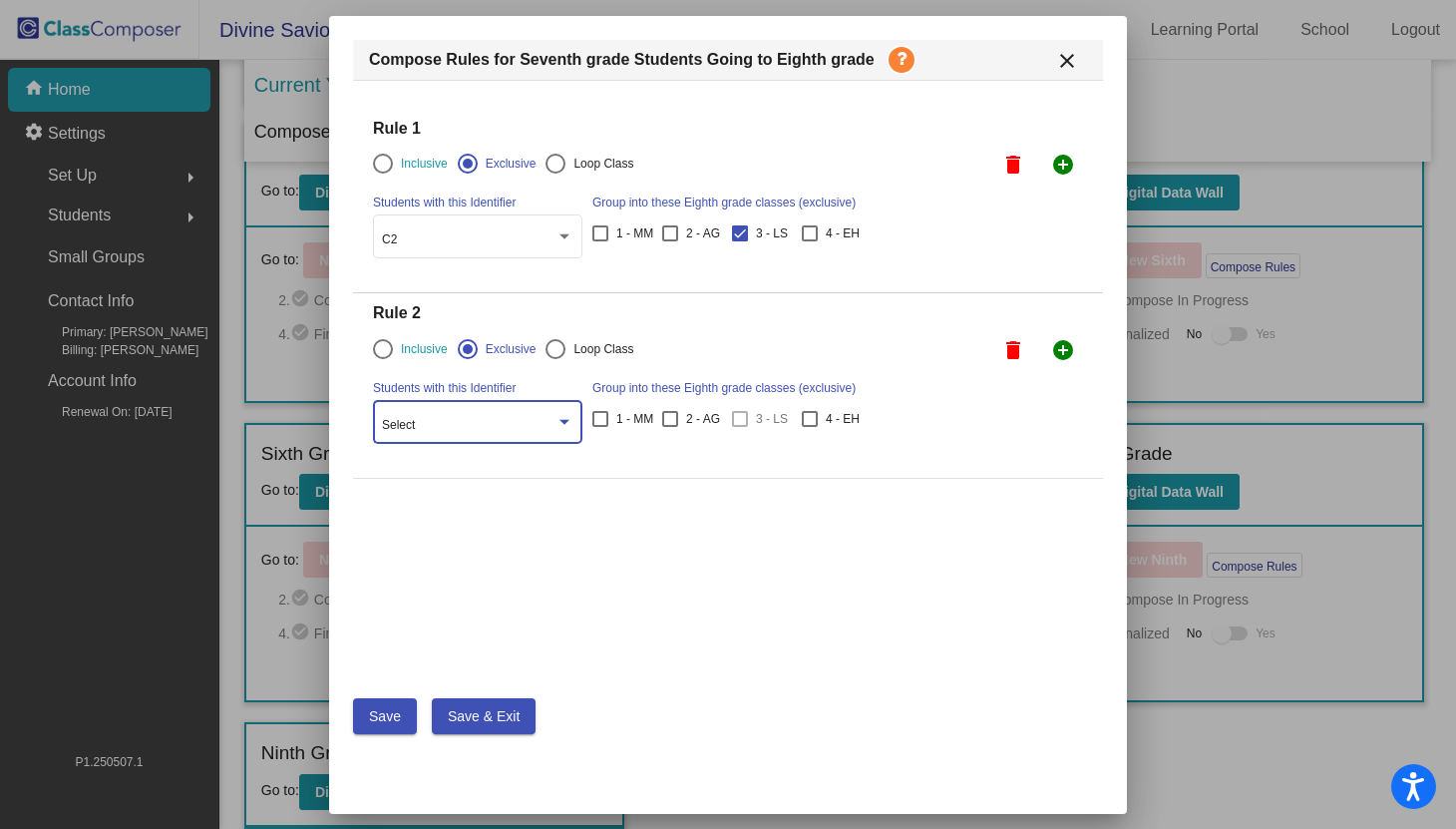 click on "Select" at bounding box center [478, 426] 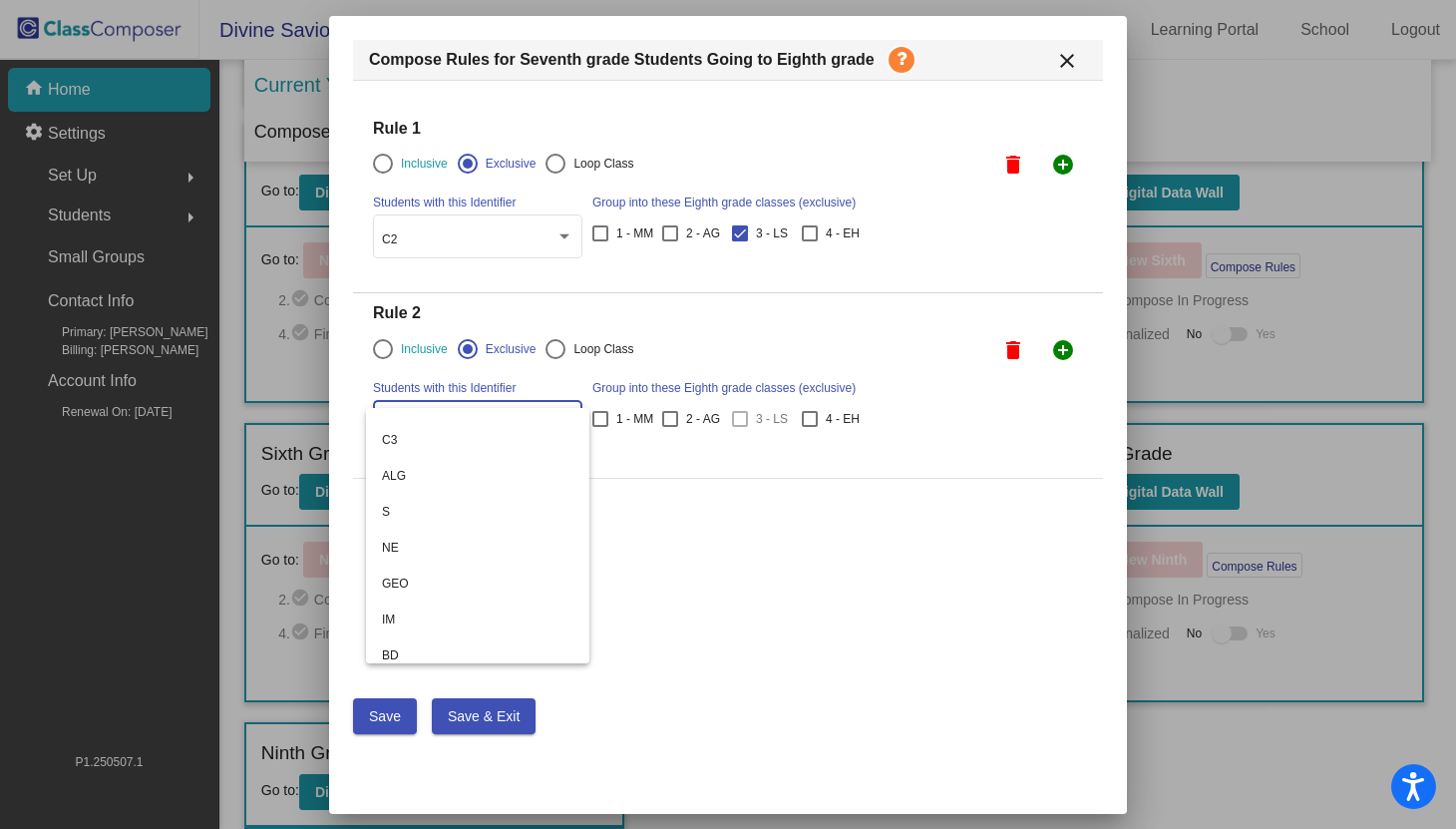 scroll, scrollTop: 391, scrollLeft: 0, axis: vertical 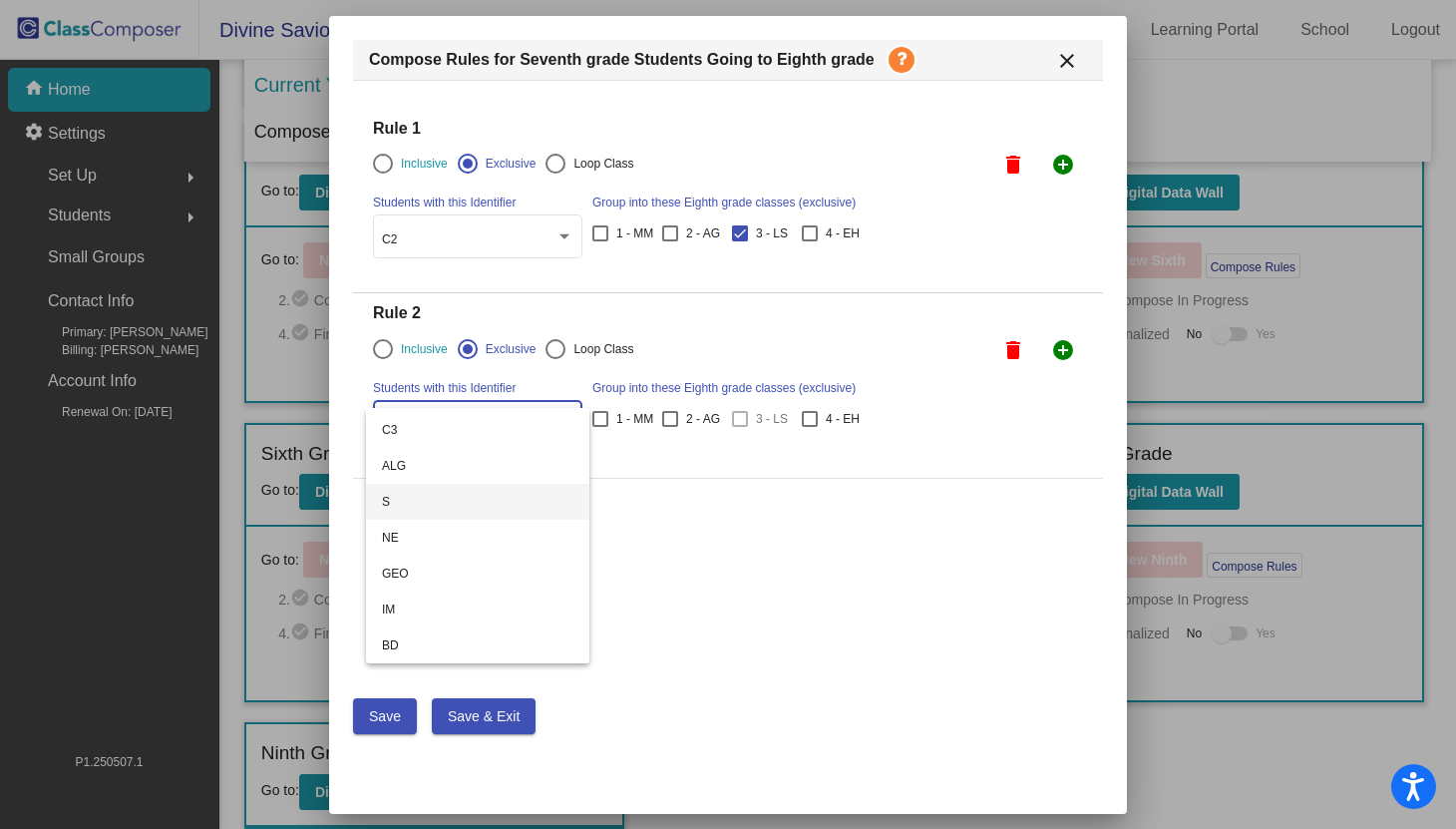 click on "S" at bounding box center (478, 502) 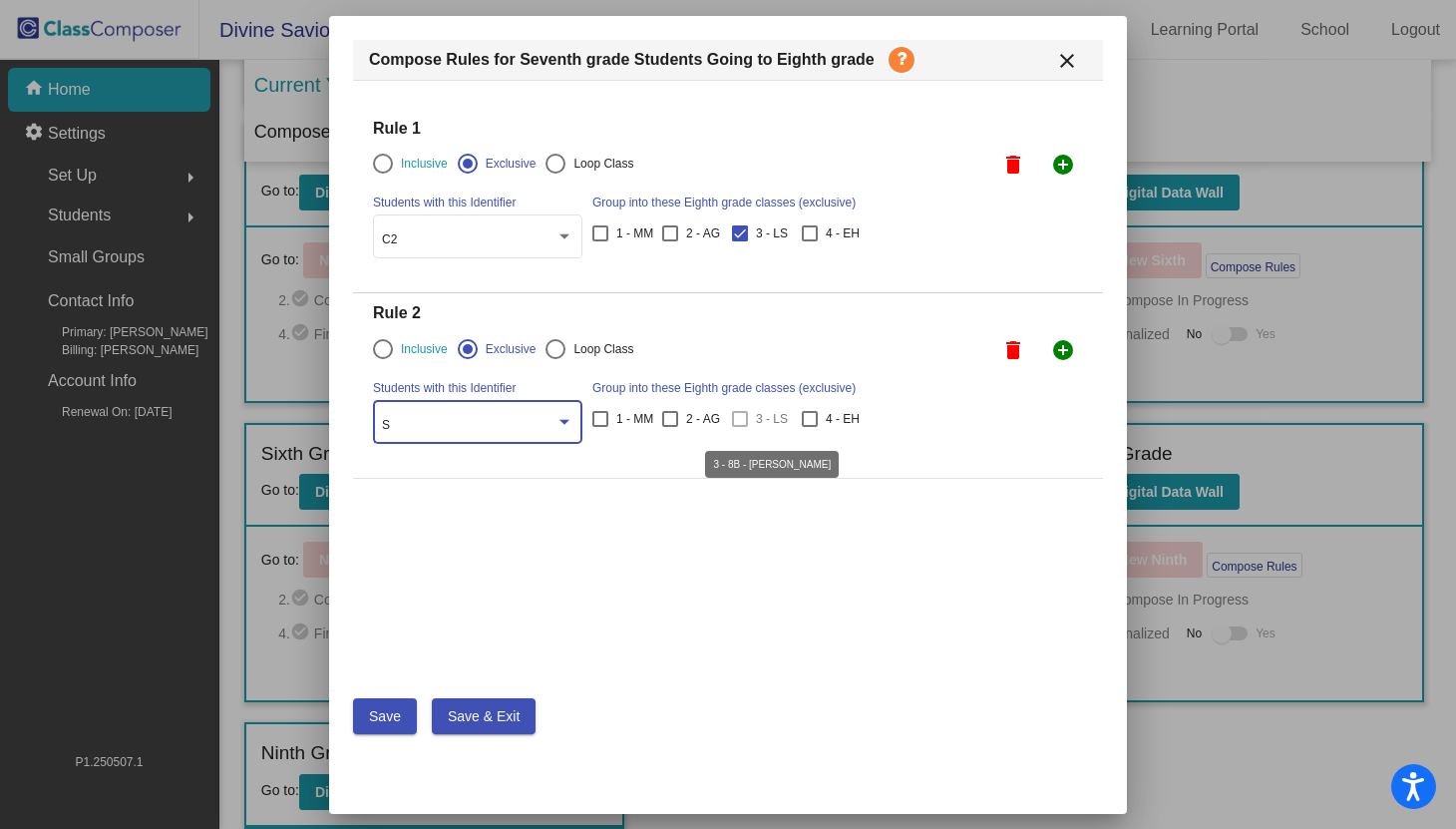 click at bounding box center [740, 419] 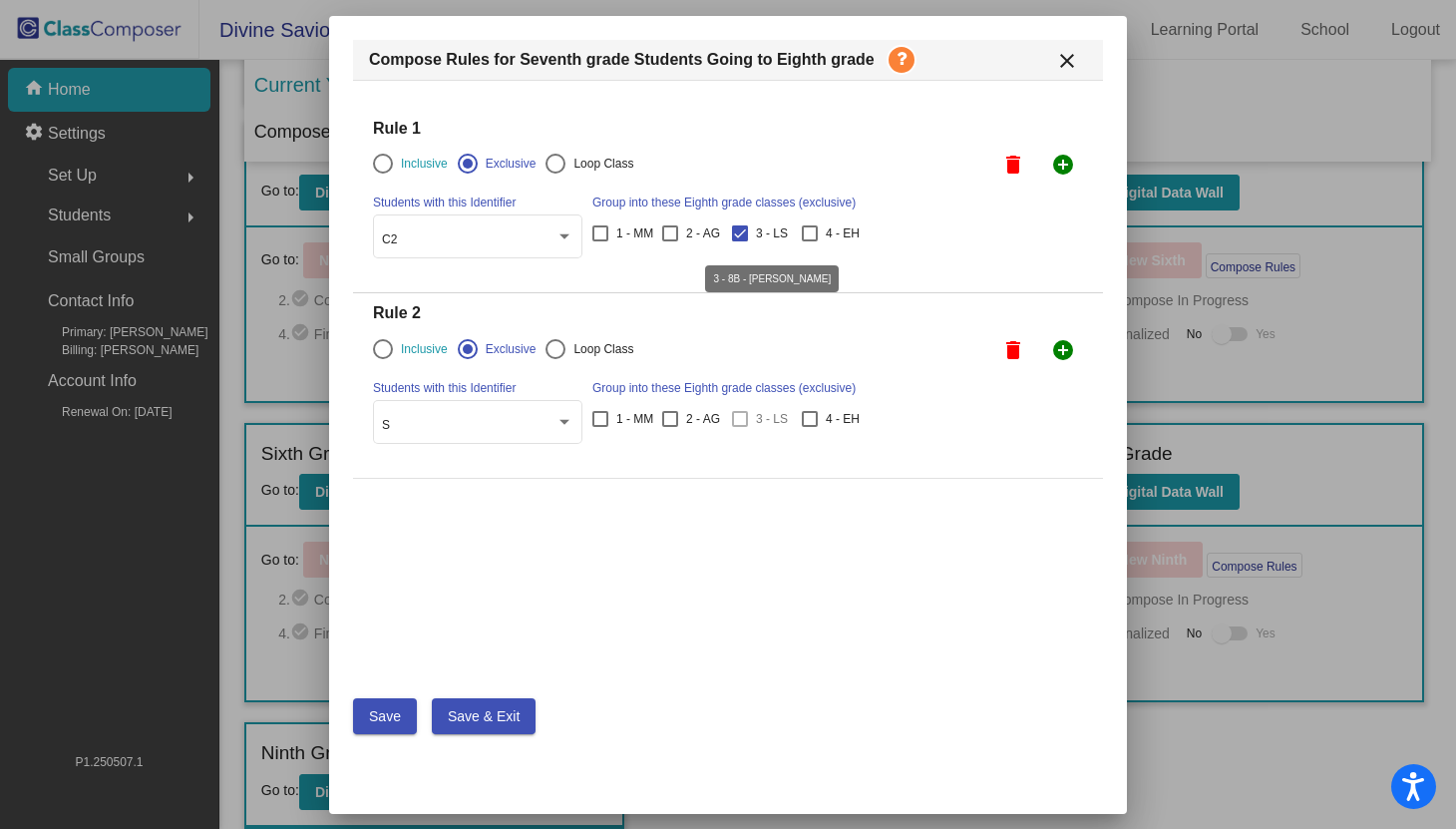 click at bounding box center [740, 233] 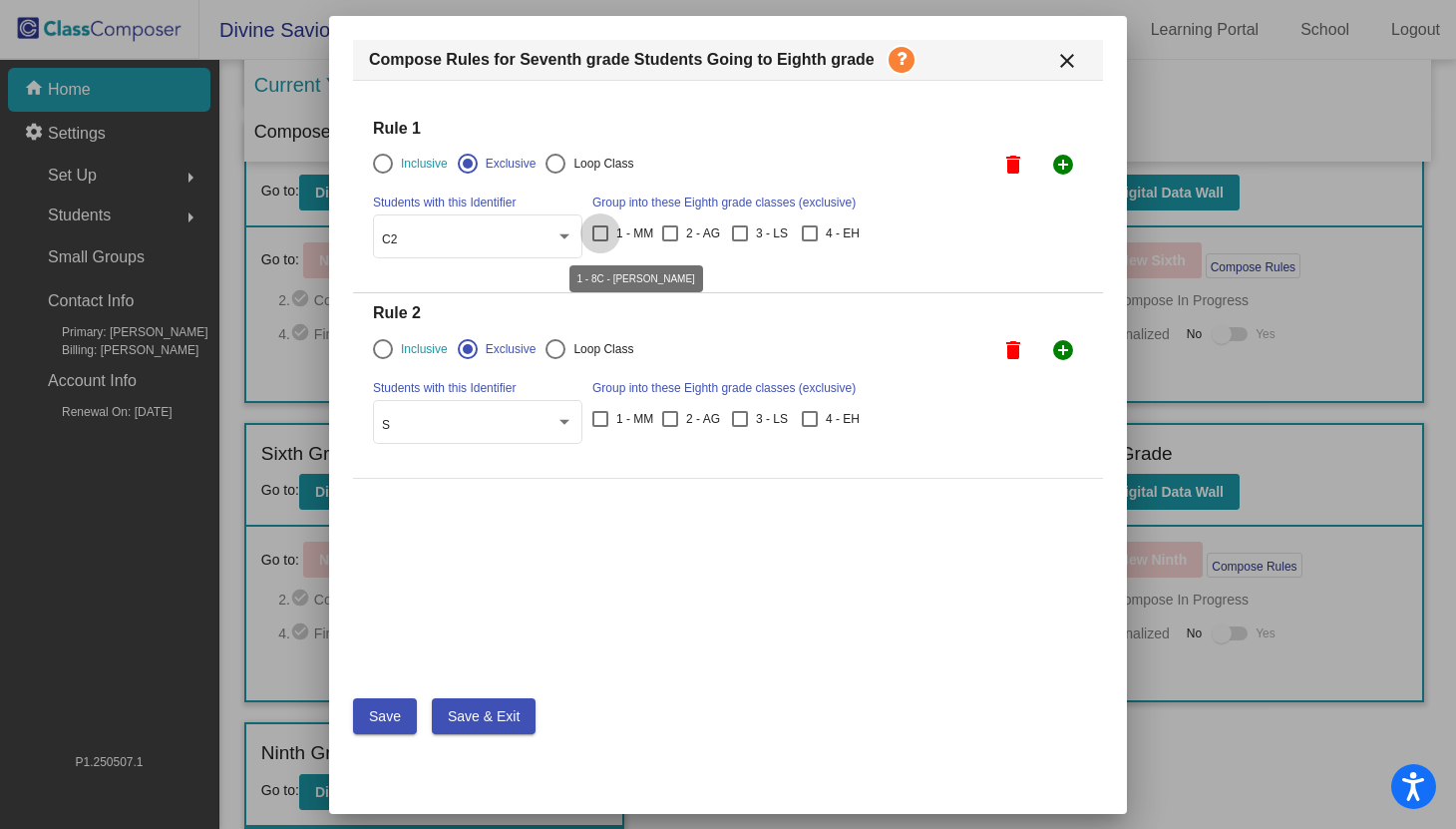 click at bounding box center (600, 233) 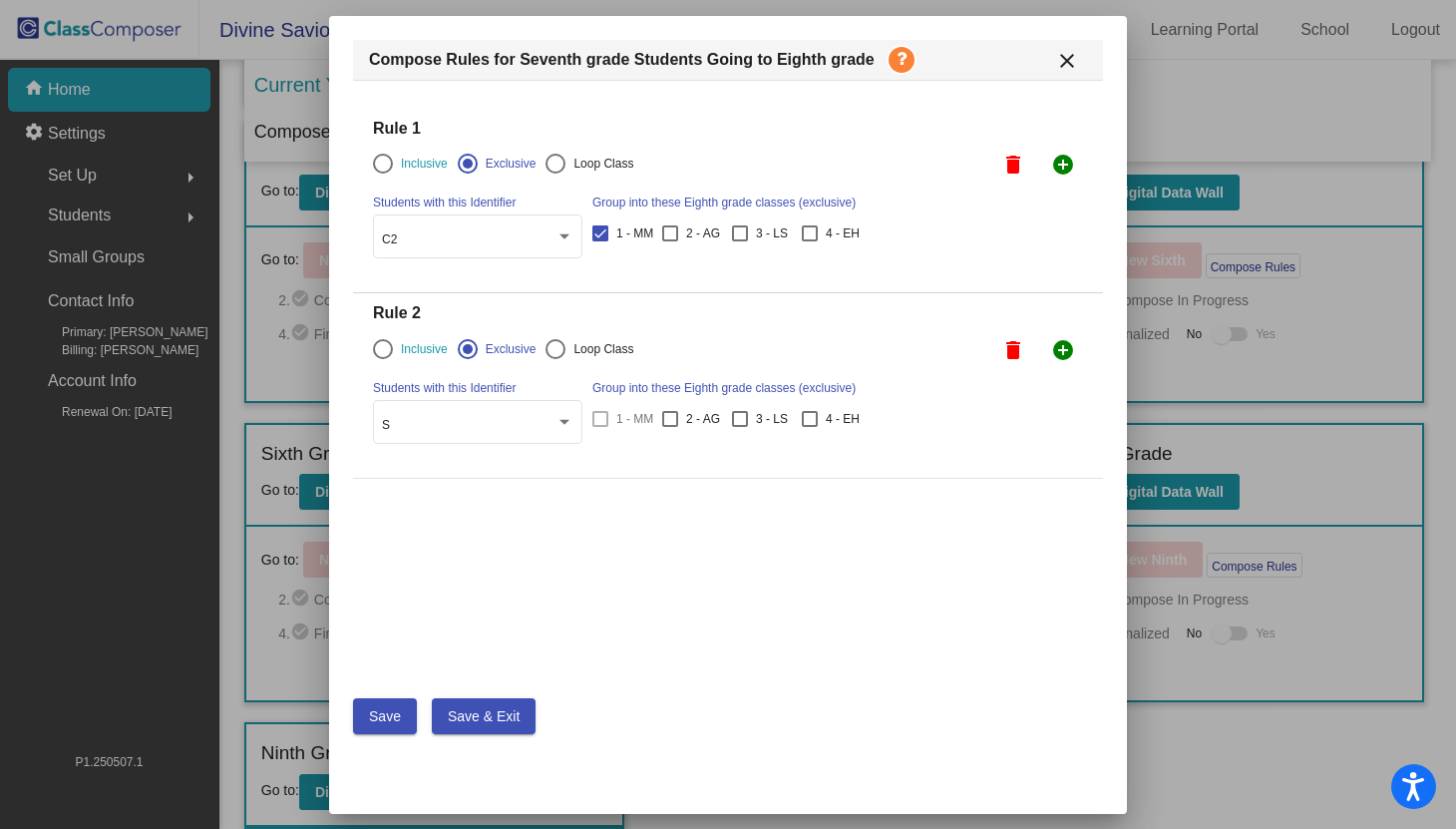 click on "Inclusive" at bounding box center [420, 164] 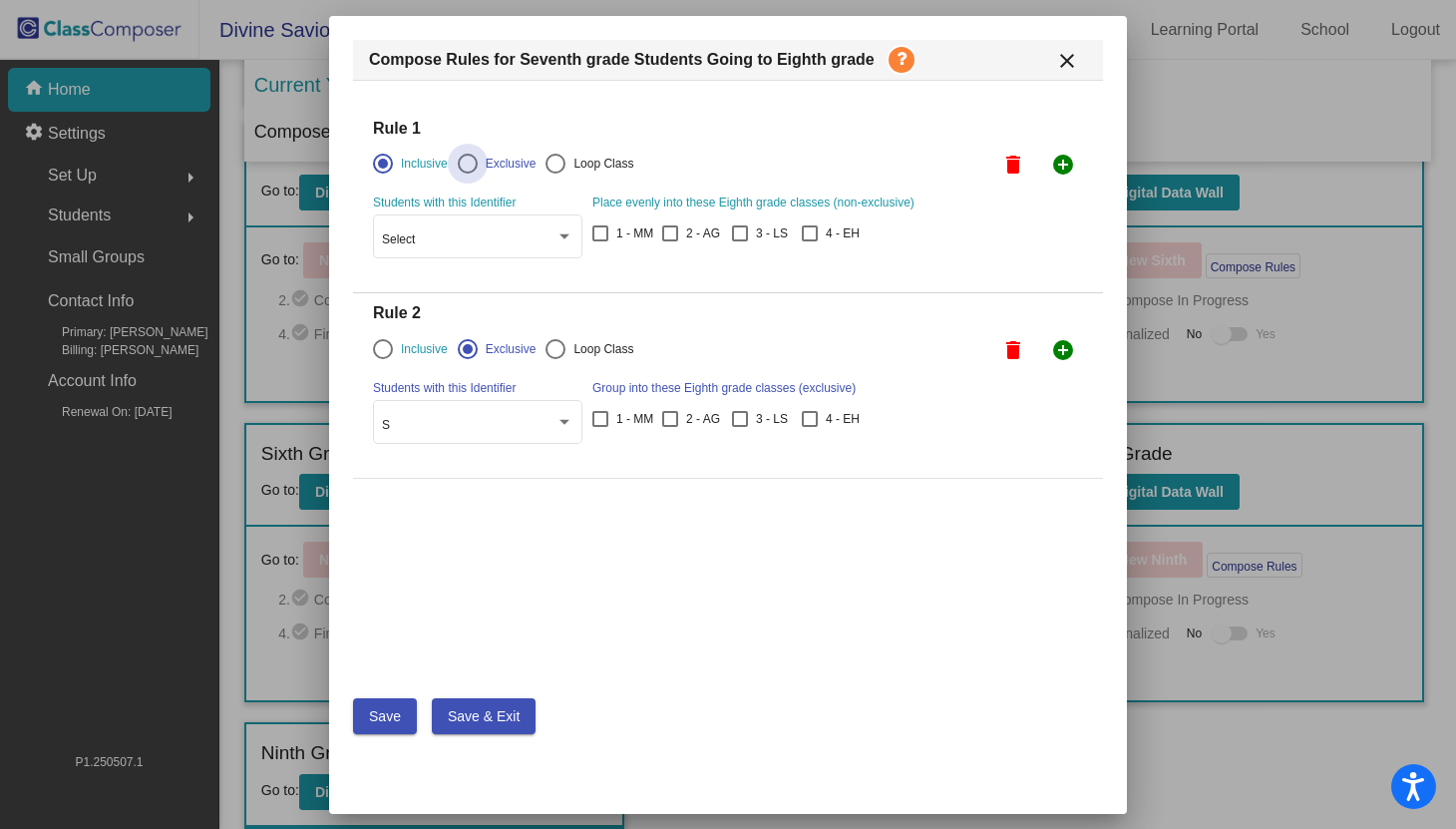 click on "Exclusive" at bounding box center (507, 164) 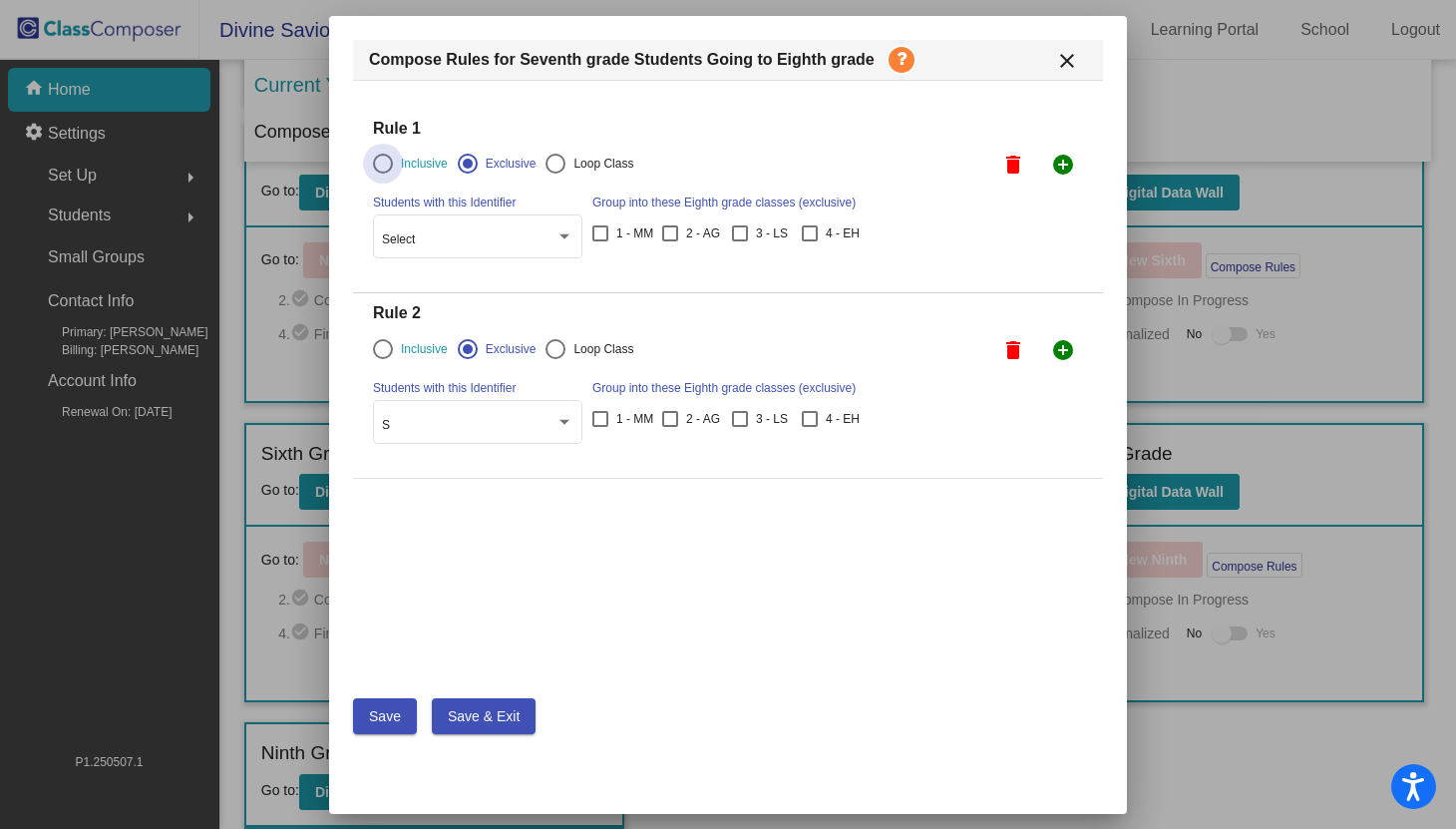 click on "Inclusive" at bounding box center [420, 164] 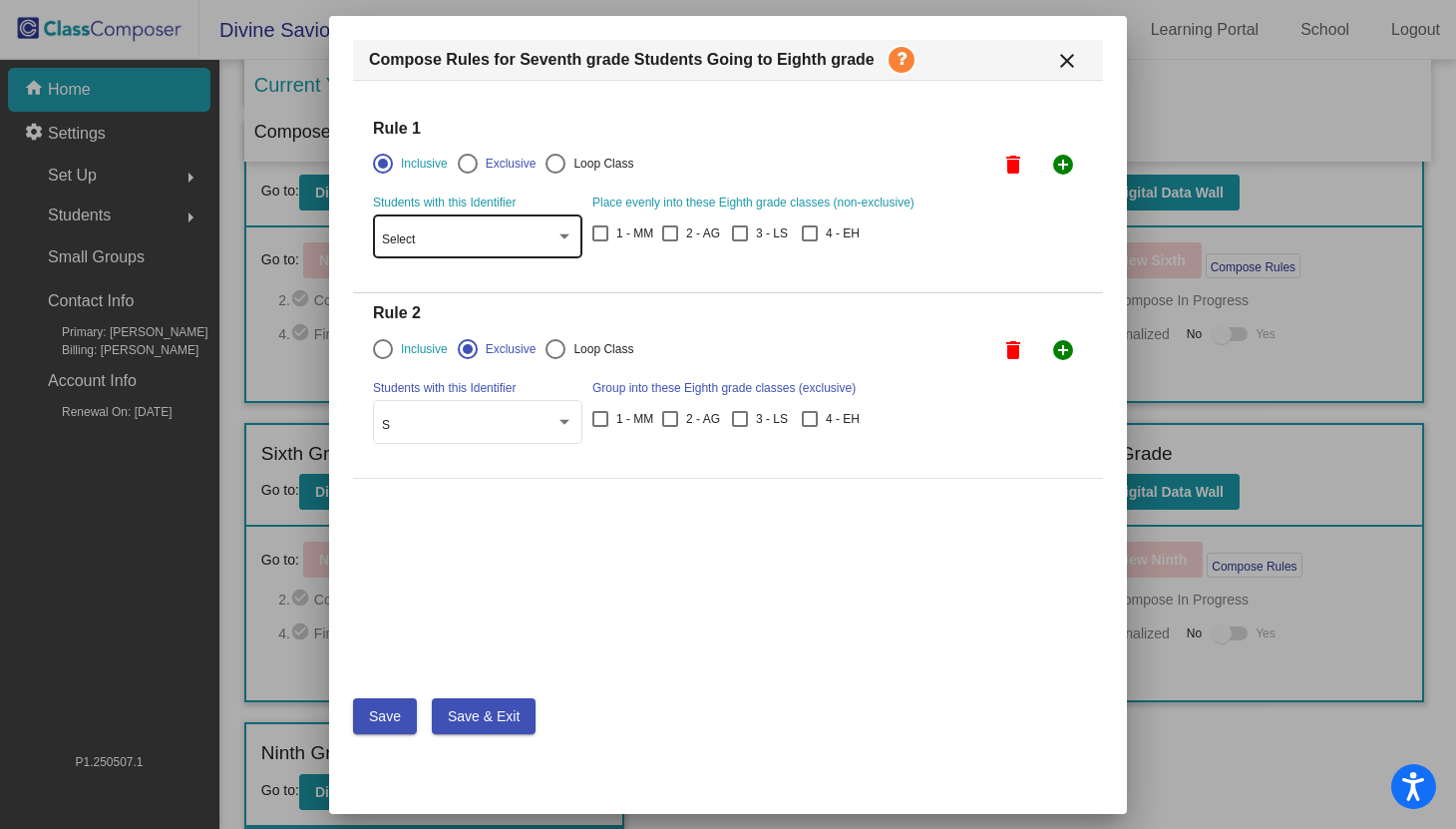 click on "Select" 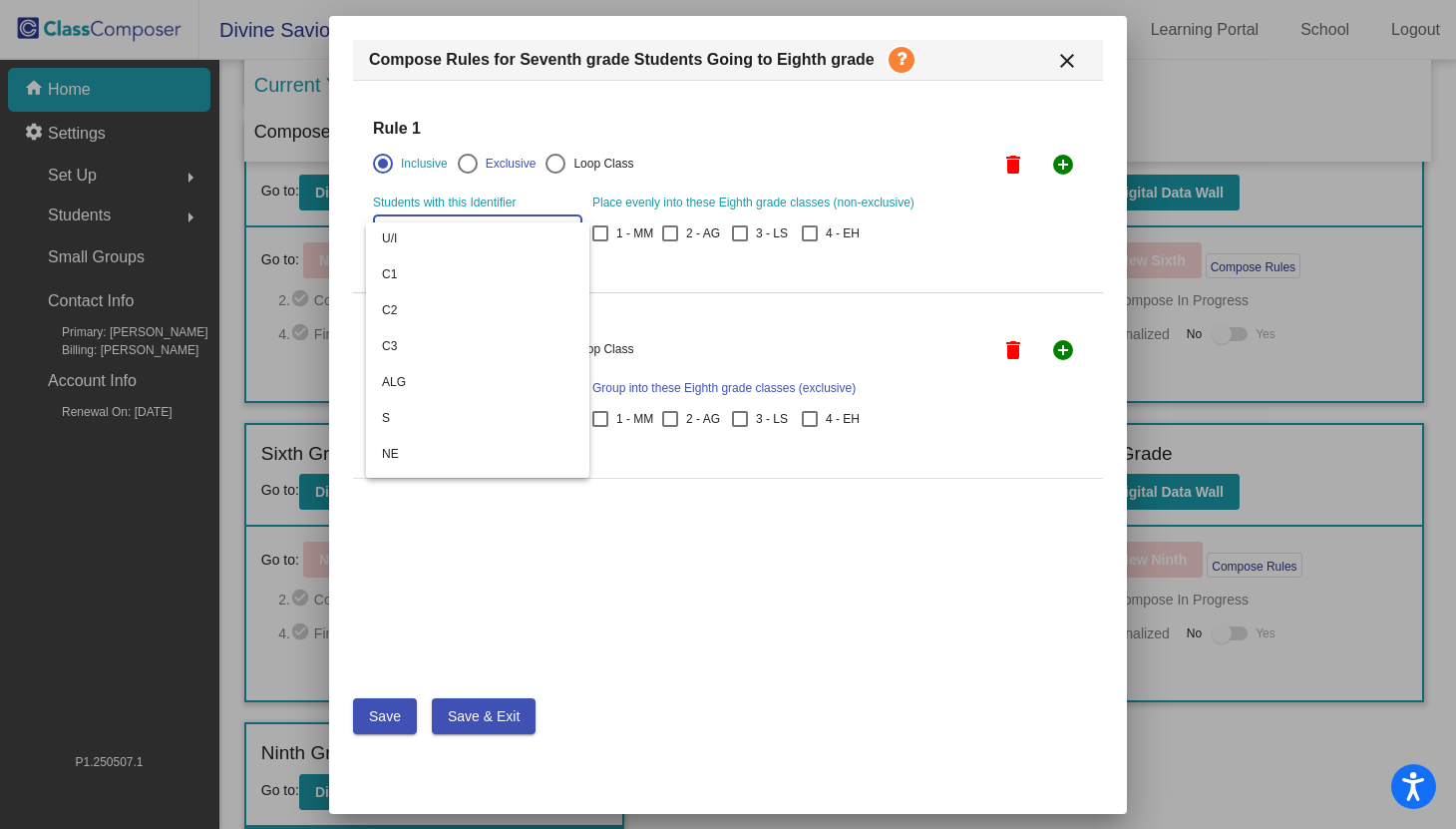scroll, scrollTop: 145, scrollLeft: 0, axis: vertical 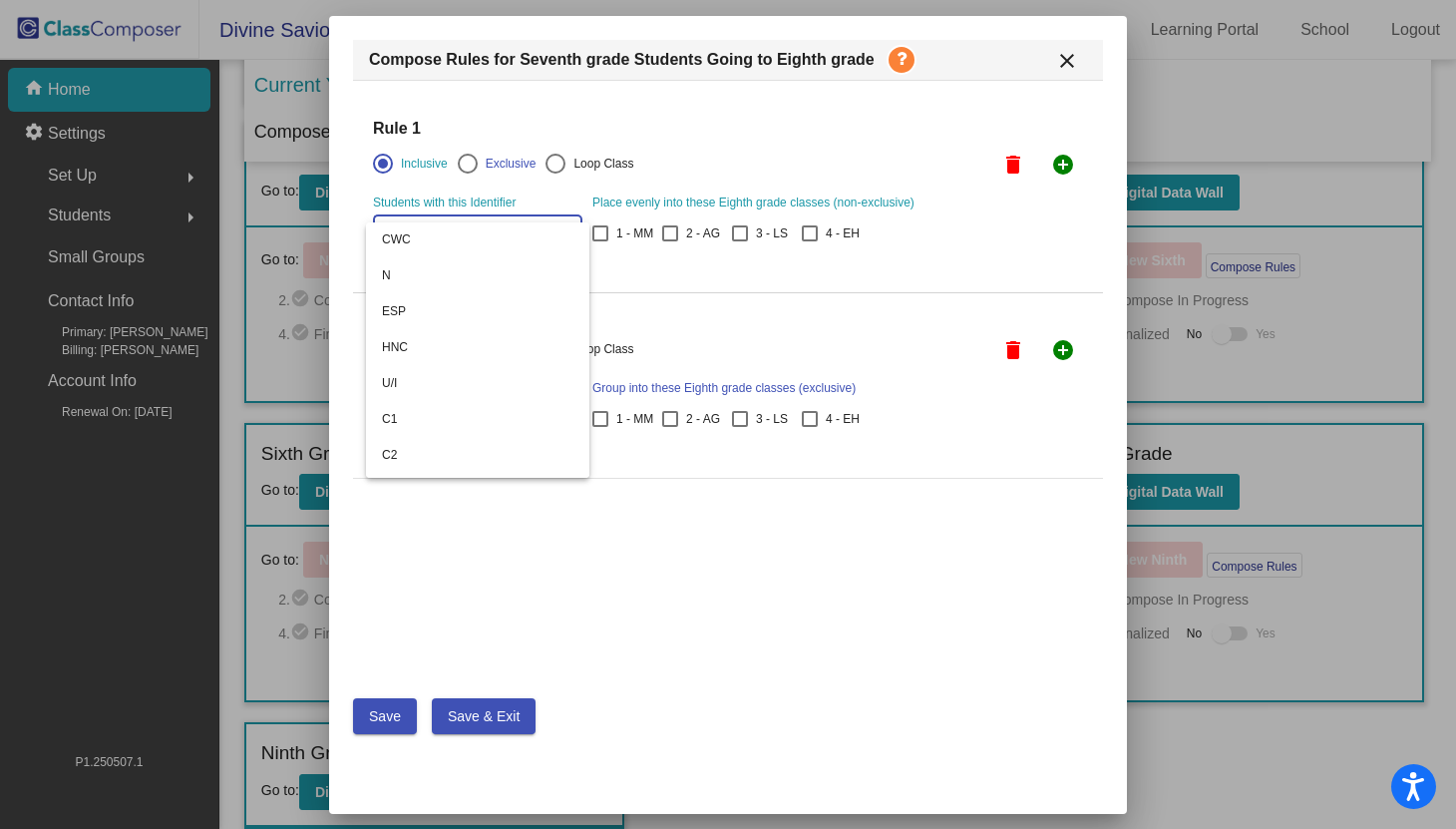 click at bounding box center (728, 414) 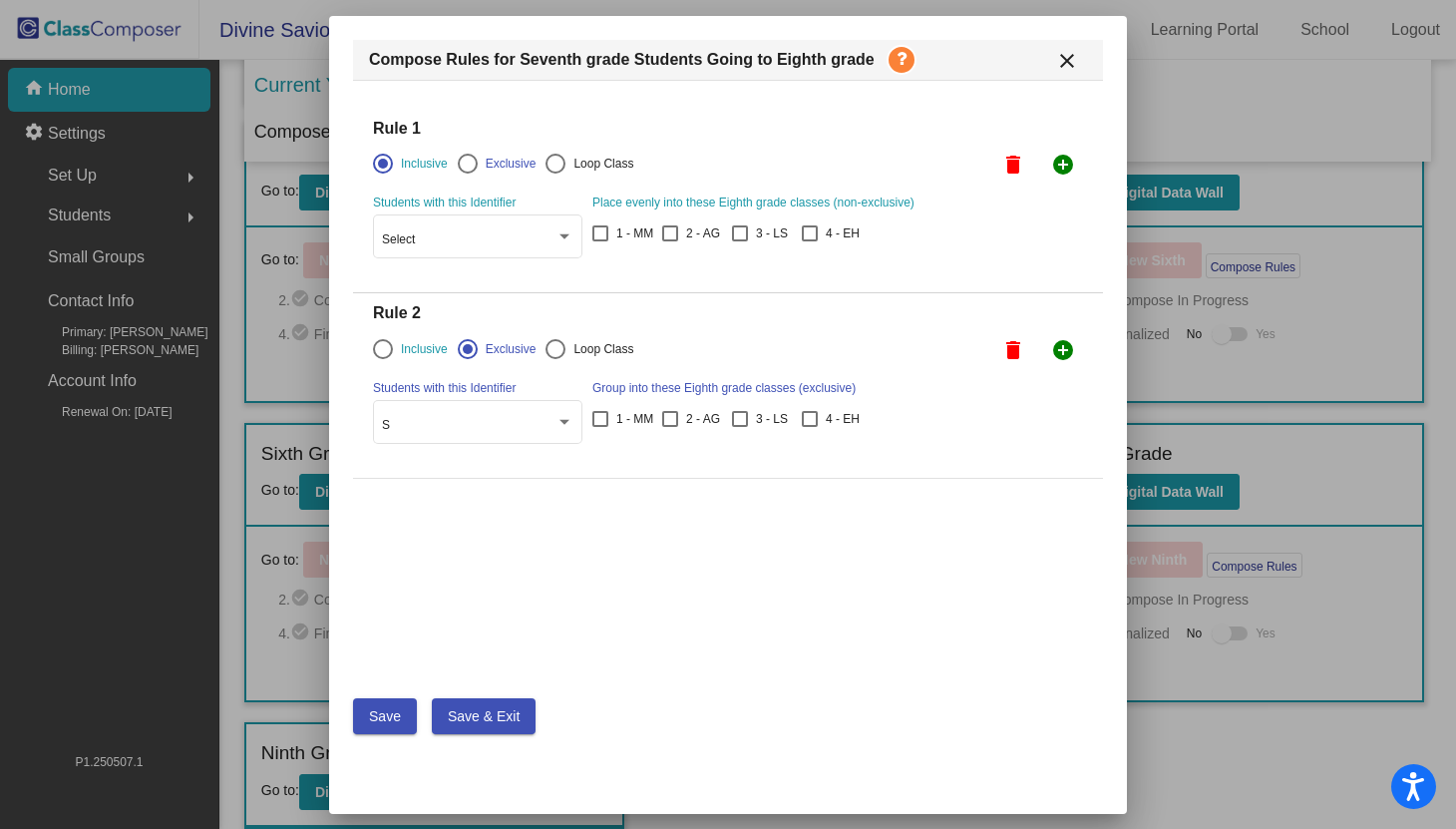 click at bounding box center [468, 164] 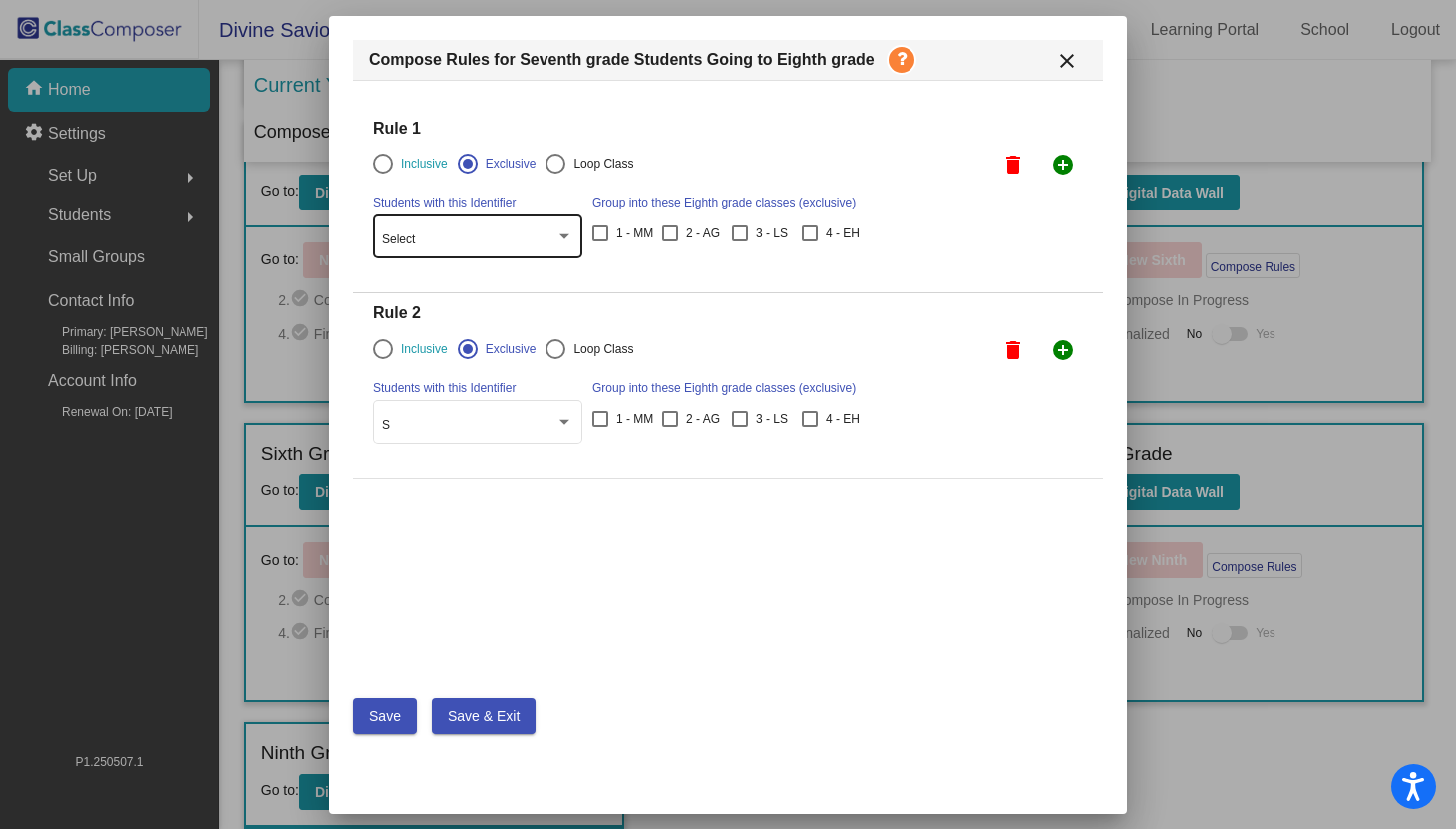 click on "Select" 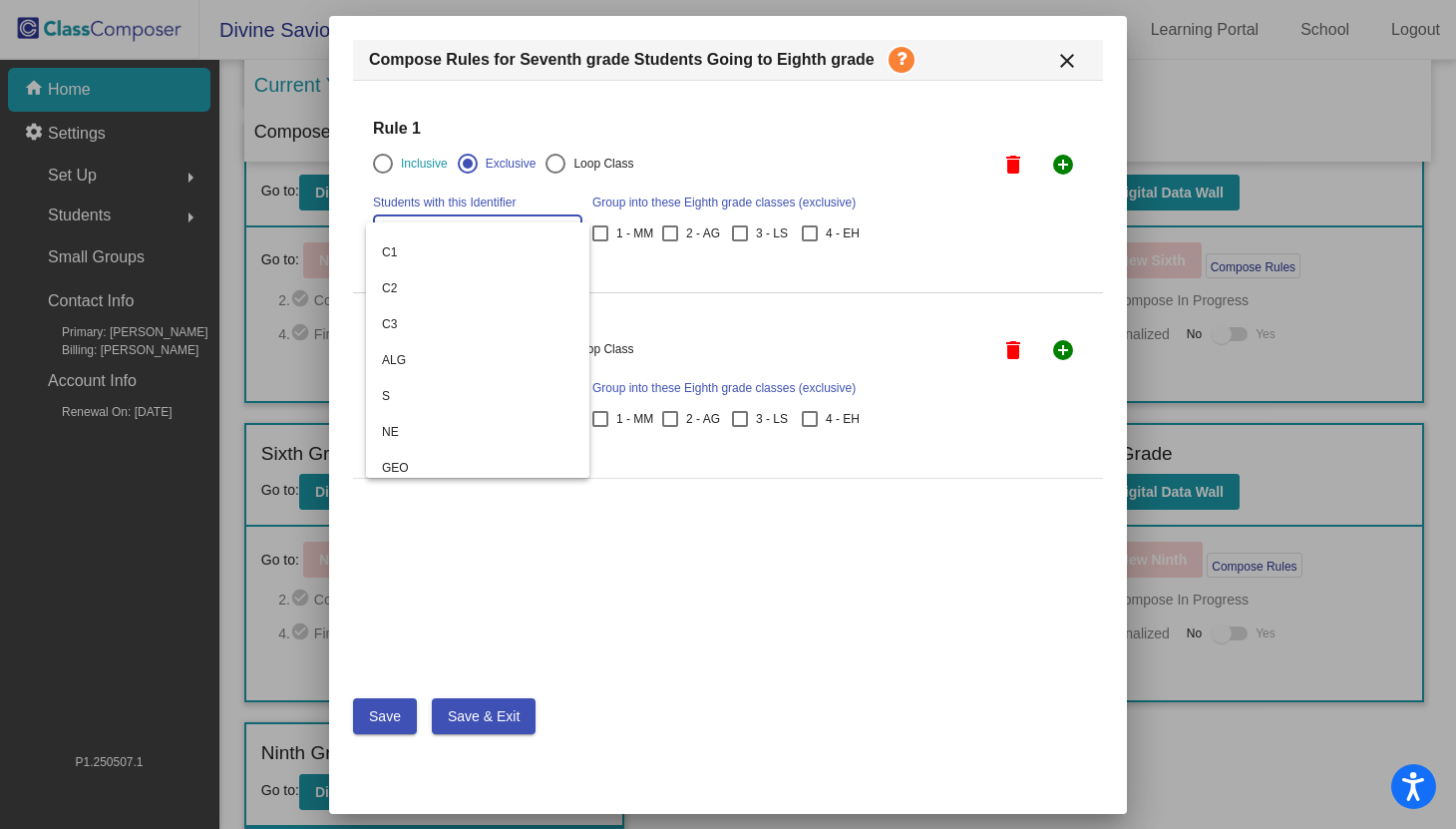 scroll, scrollTop: 305, scrollLeft: 0, axis: vertical 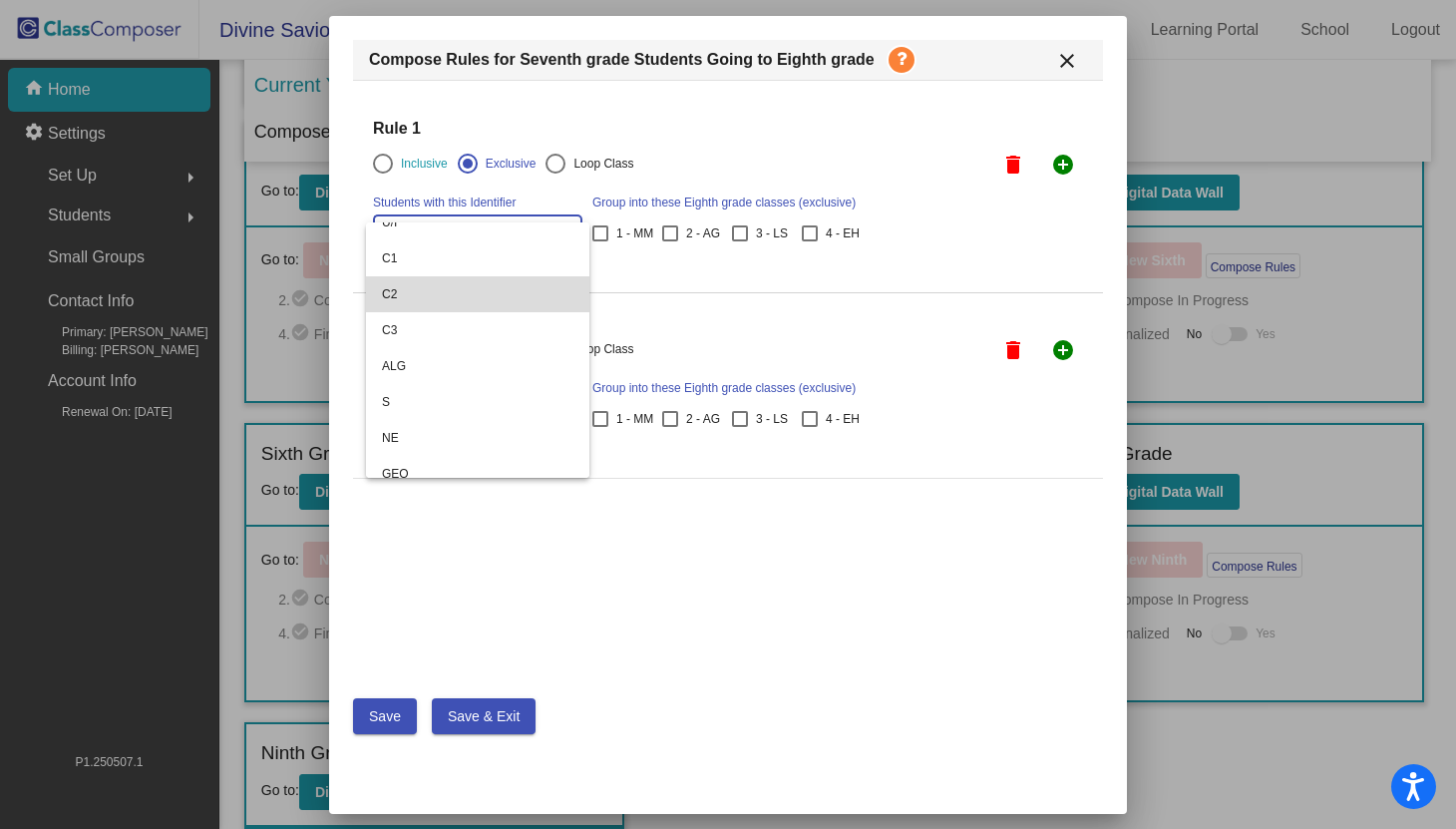 click on "C2" at bounding box center [478, 294] 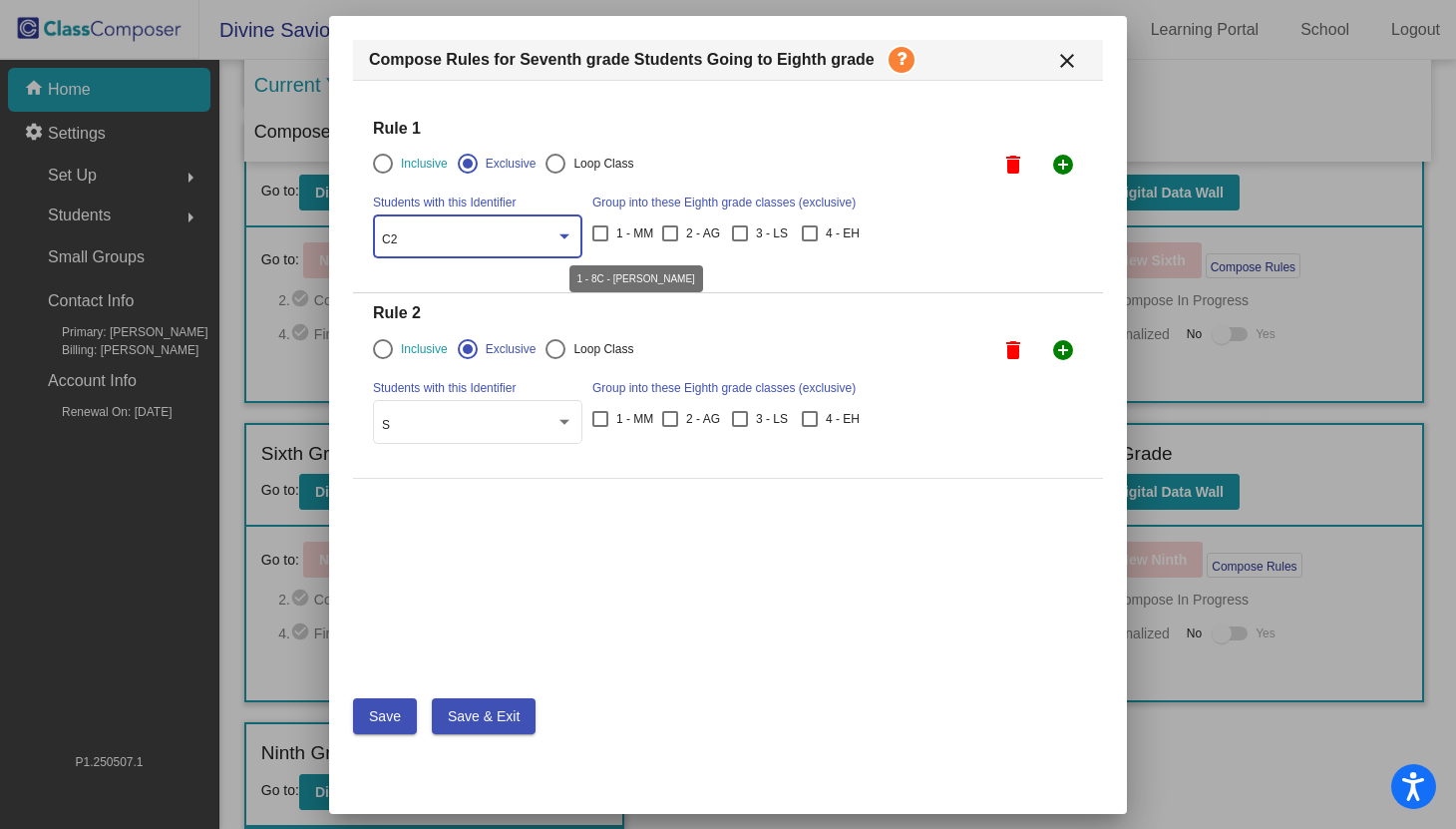 click at bounding box center (600, 233) 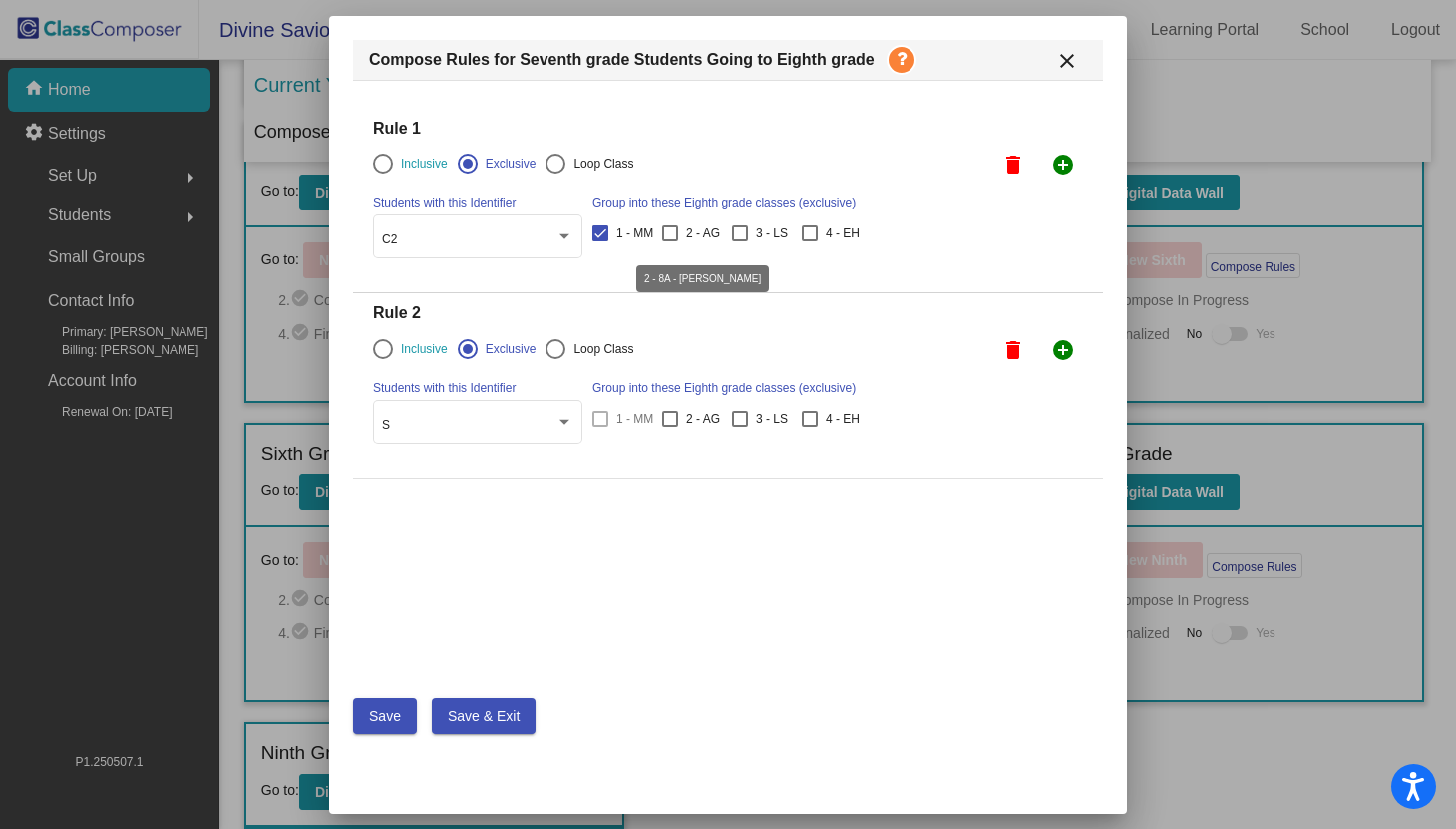 click at bounding box center (670, 233) 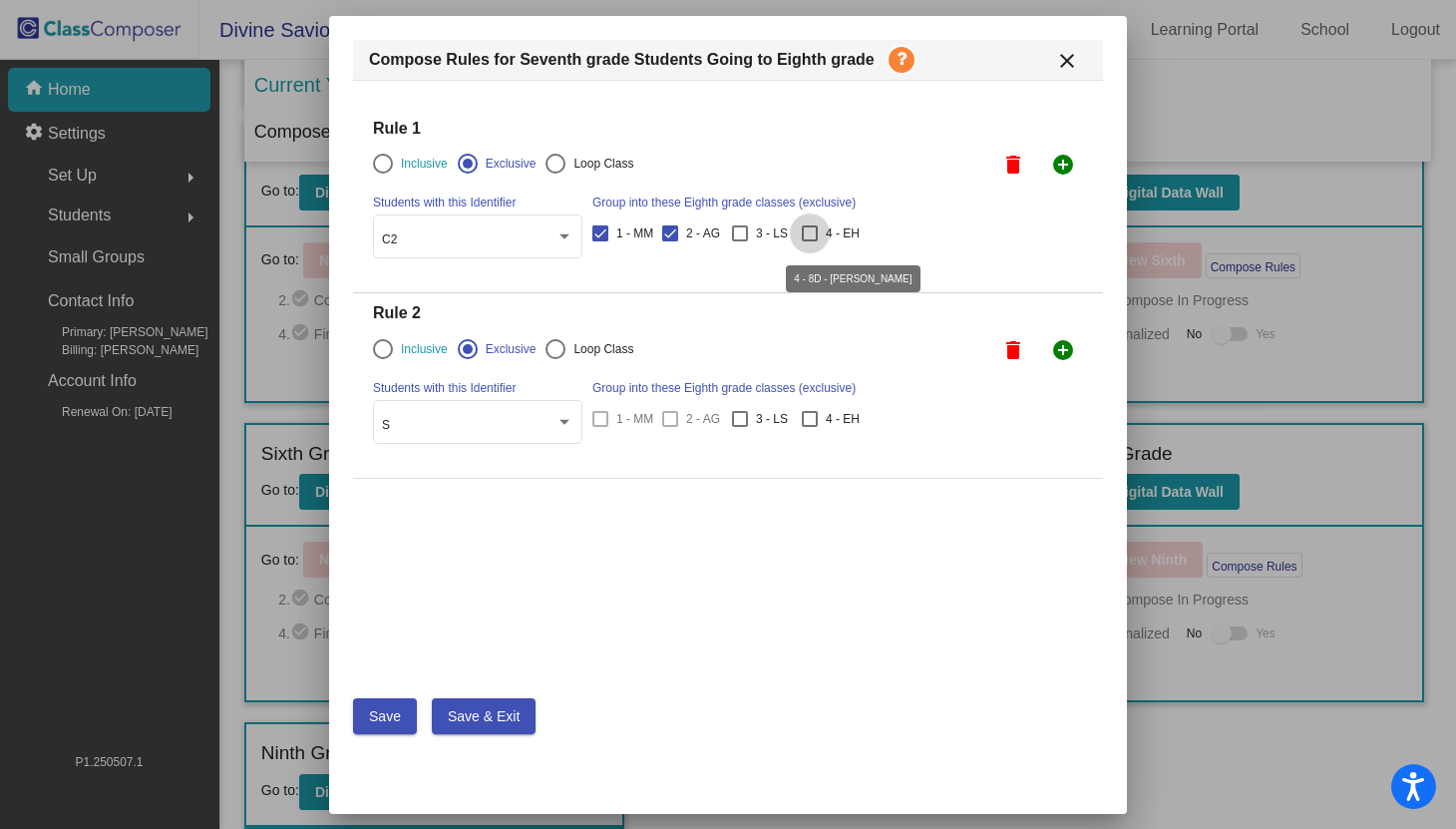 click at bounding box center (810, 233) 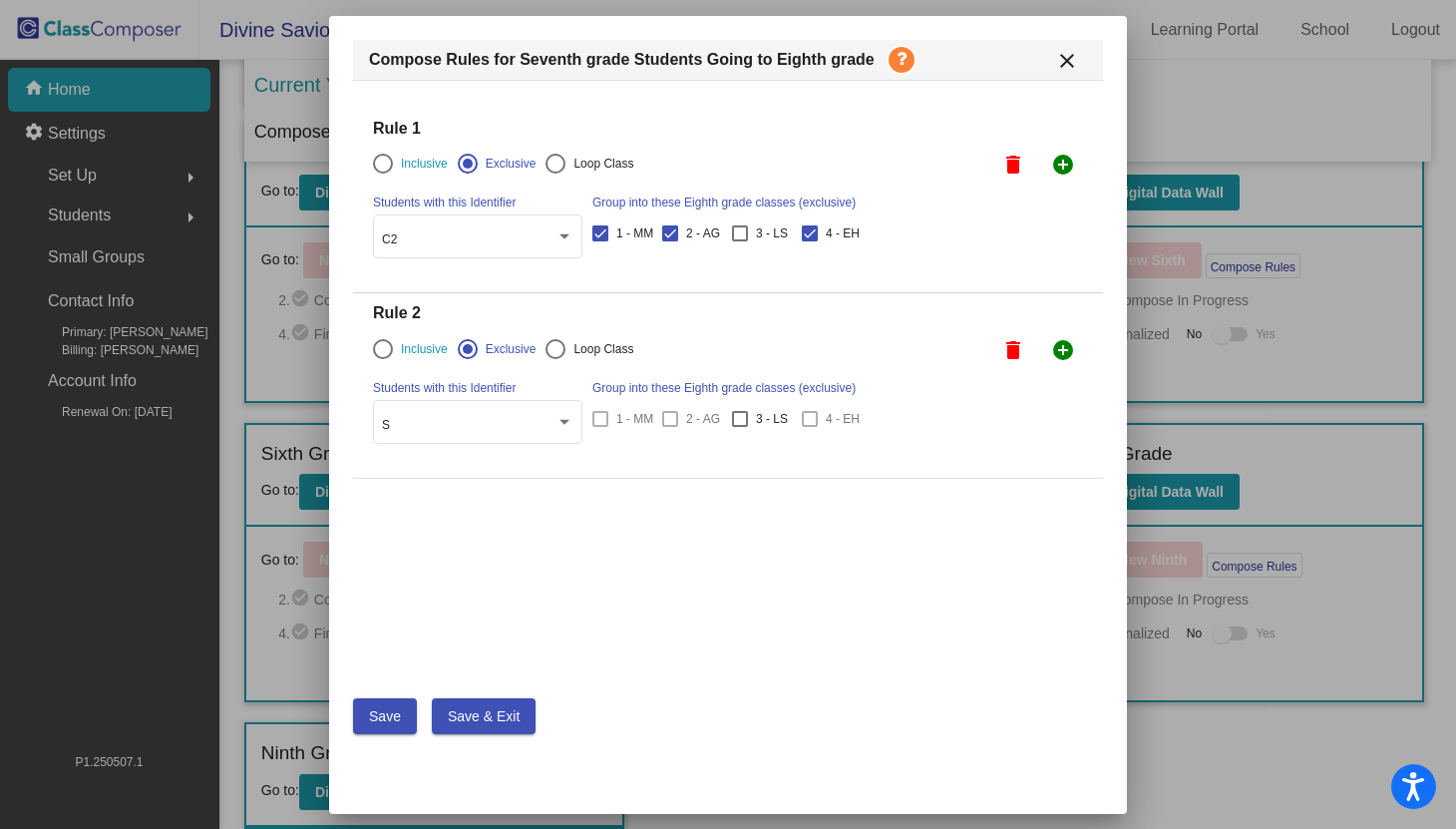 click on "Save" at bounding box center (385, 716) 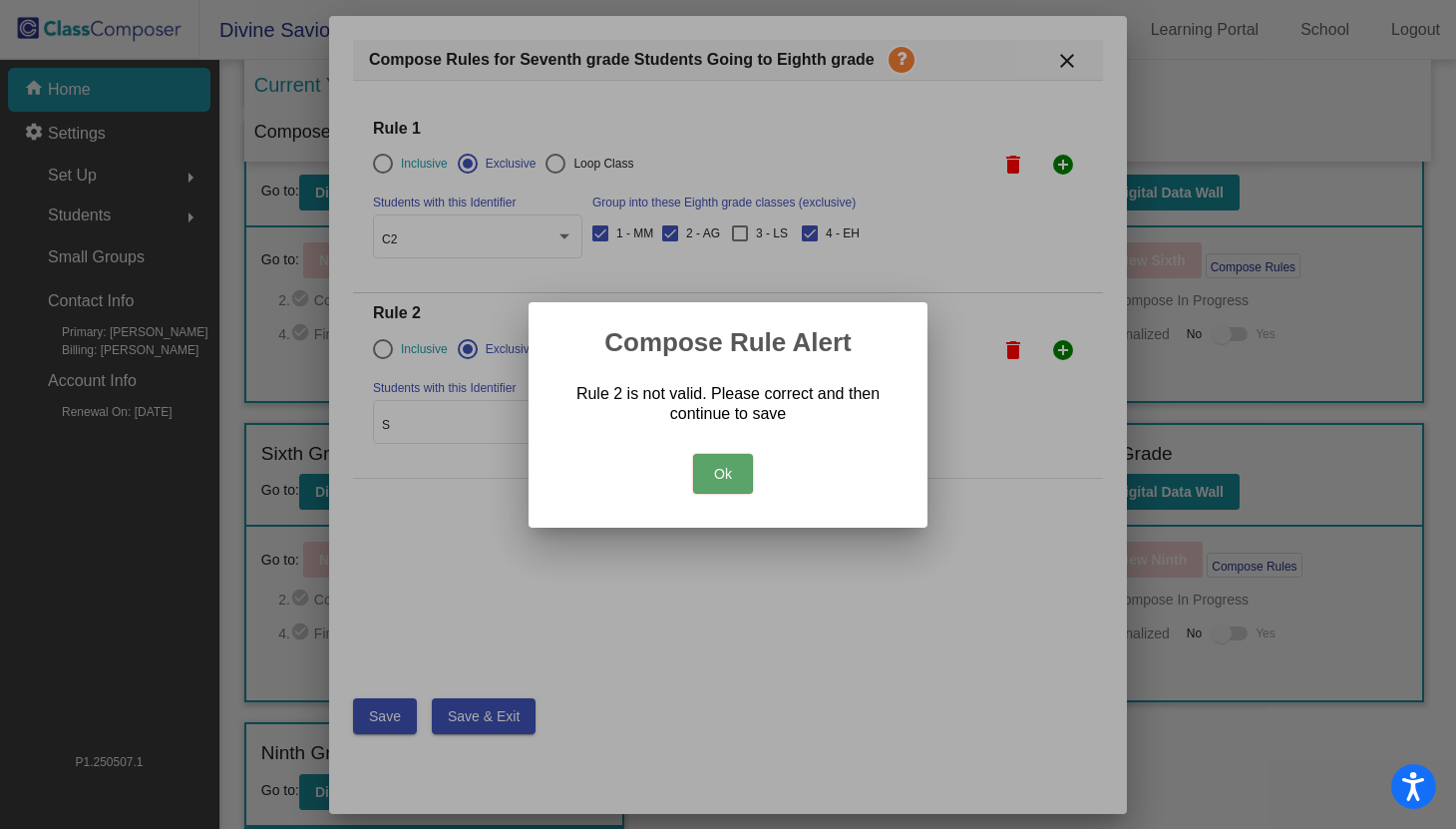 click on "Ok" at bounding box center [723, 474] 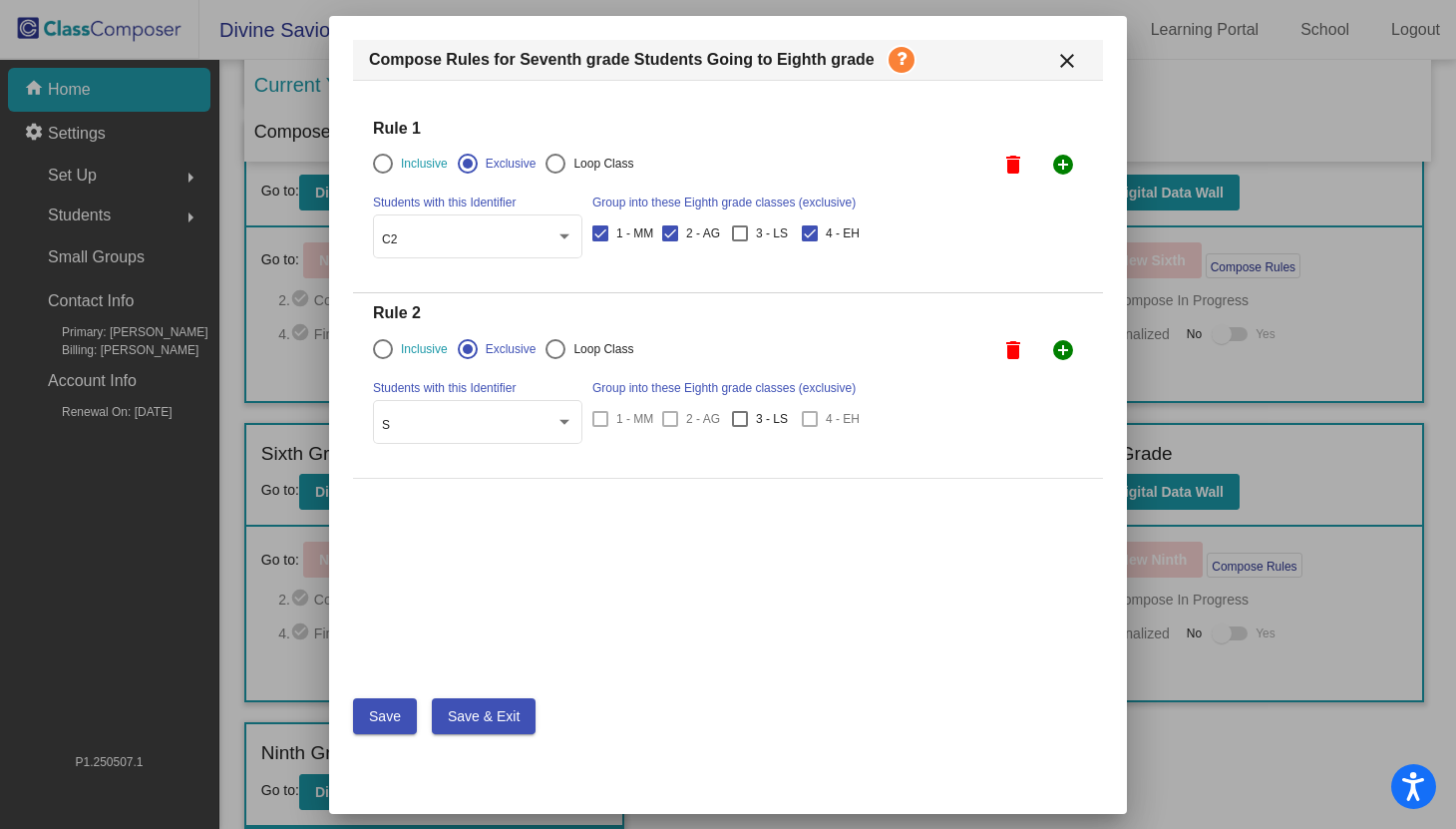 click on "delete" at bounding box center [1013, 165] 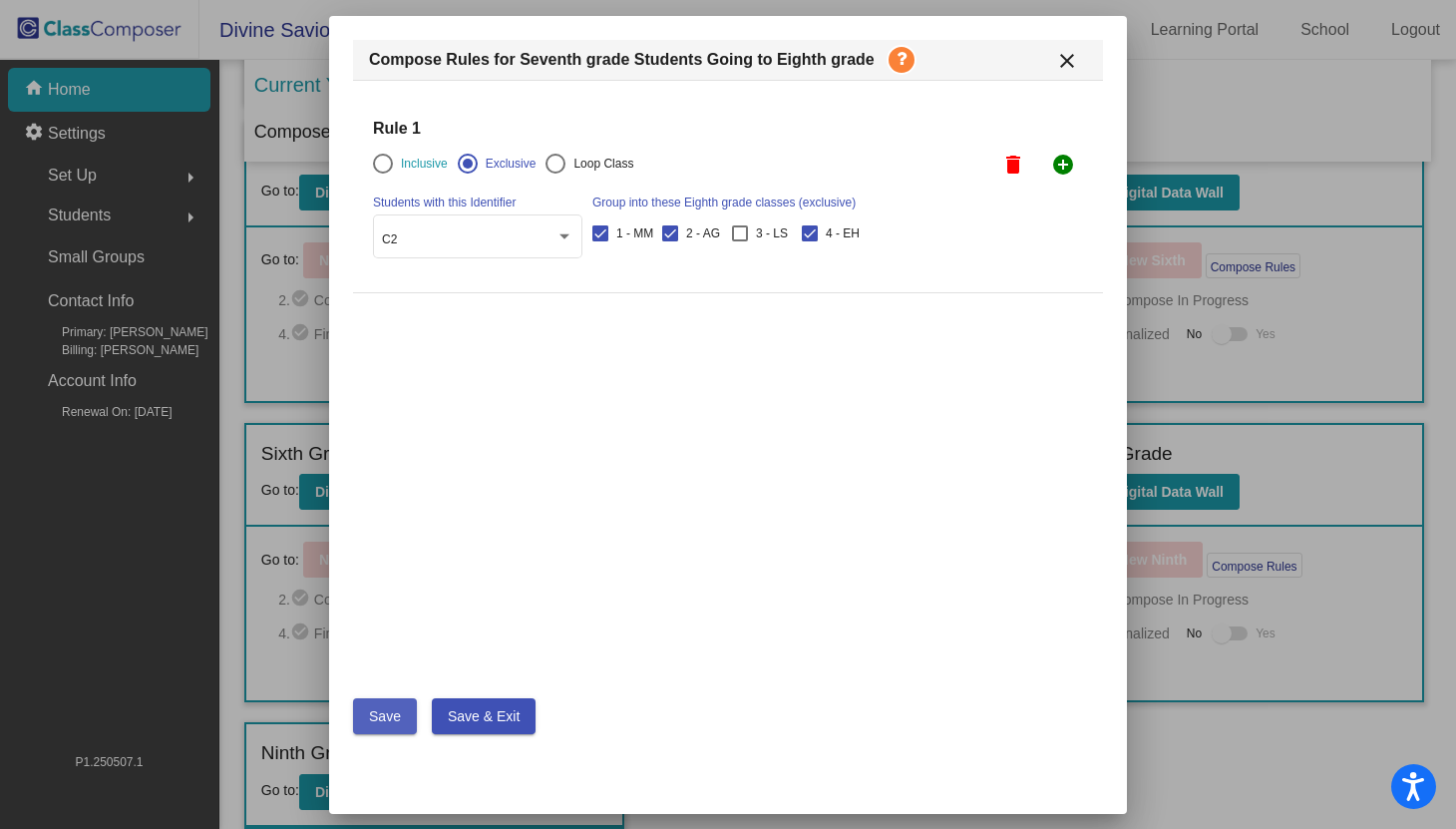click on "Save" at bounding box center [385, 716] 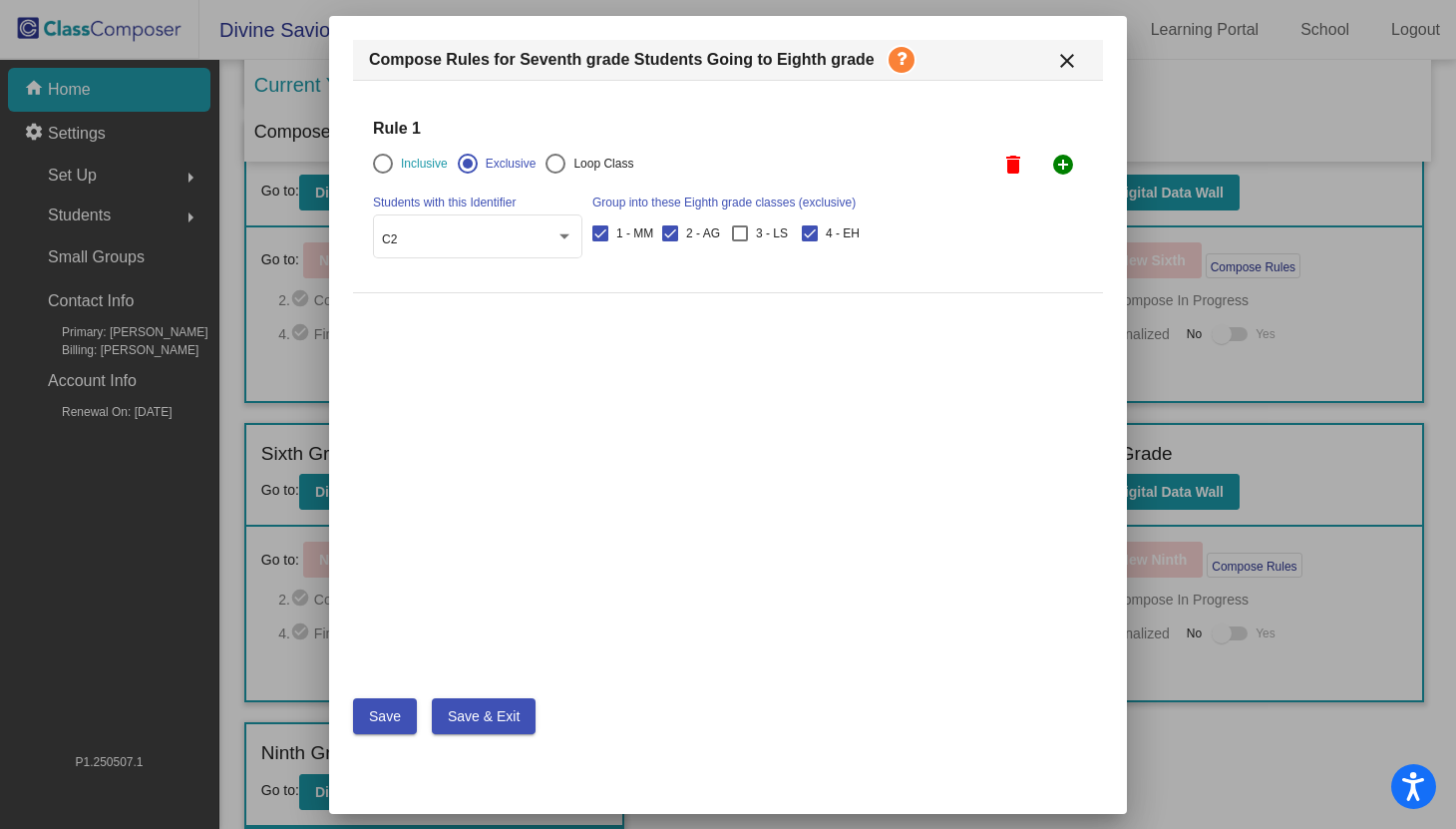 click on "close" at bounding box center (1067, 61) 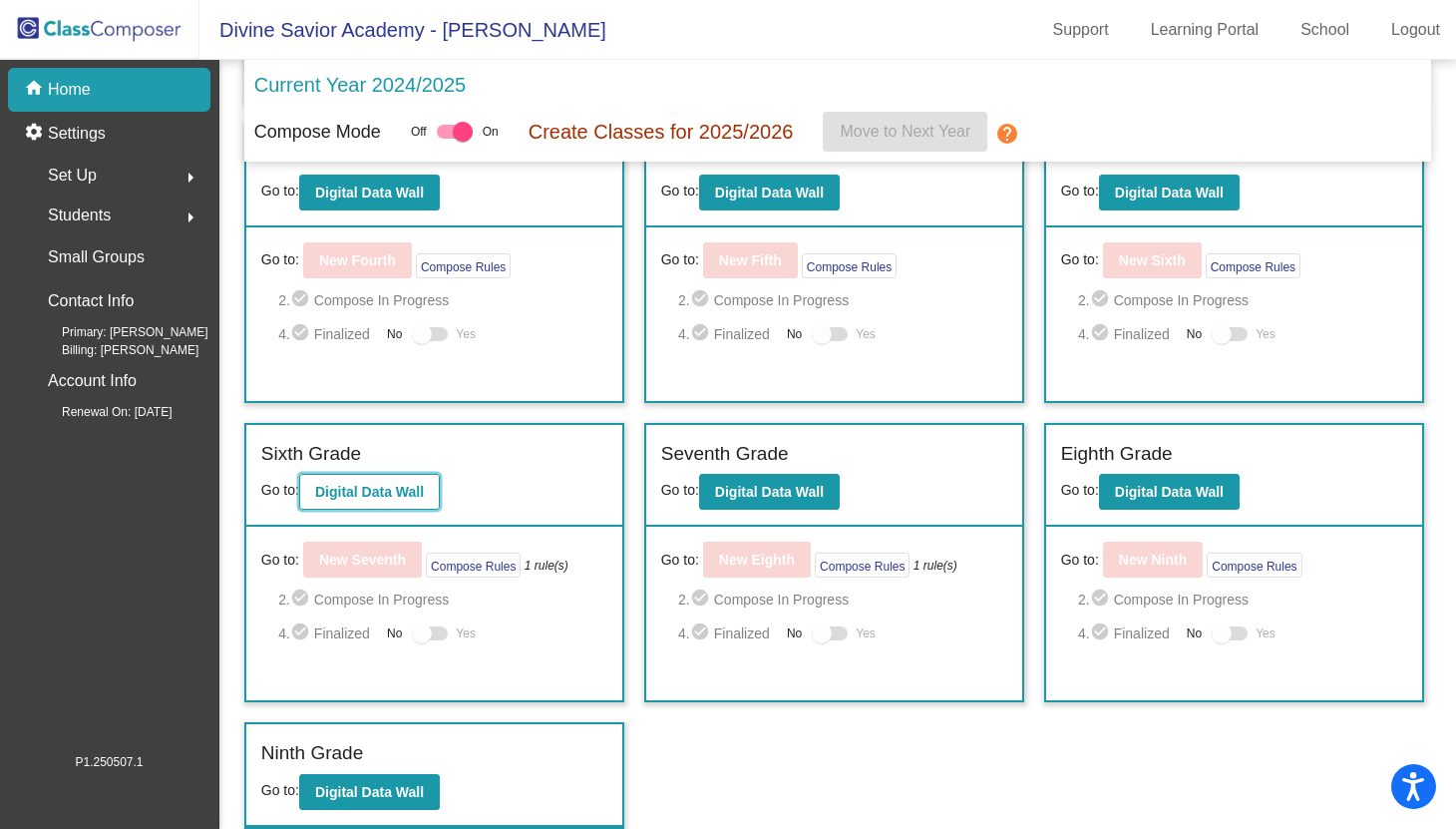 click on "Digital Data Wall" 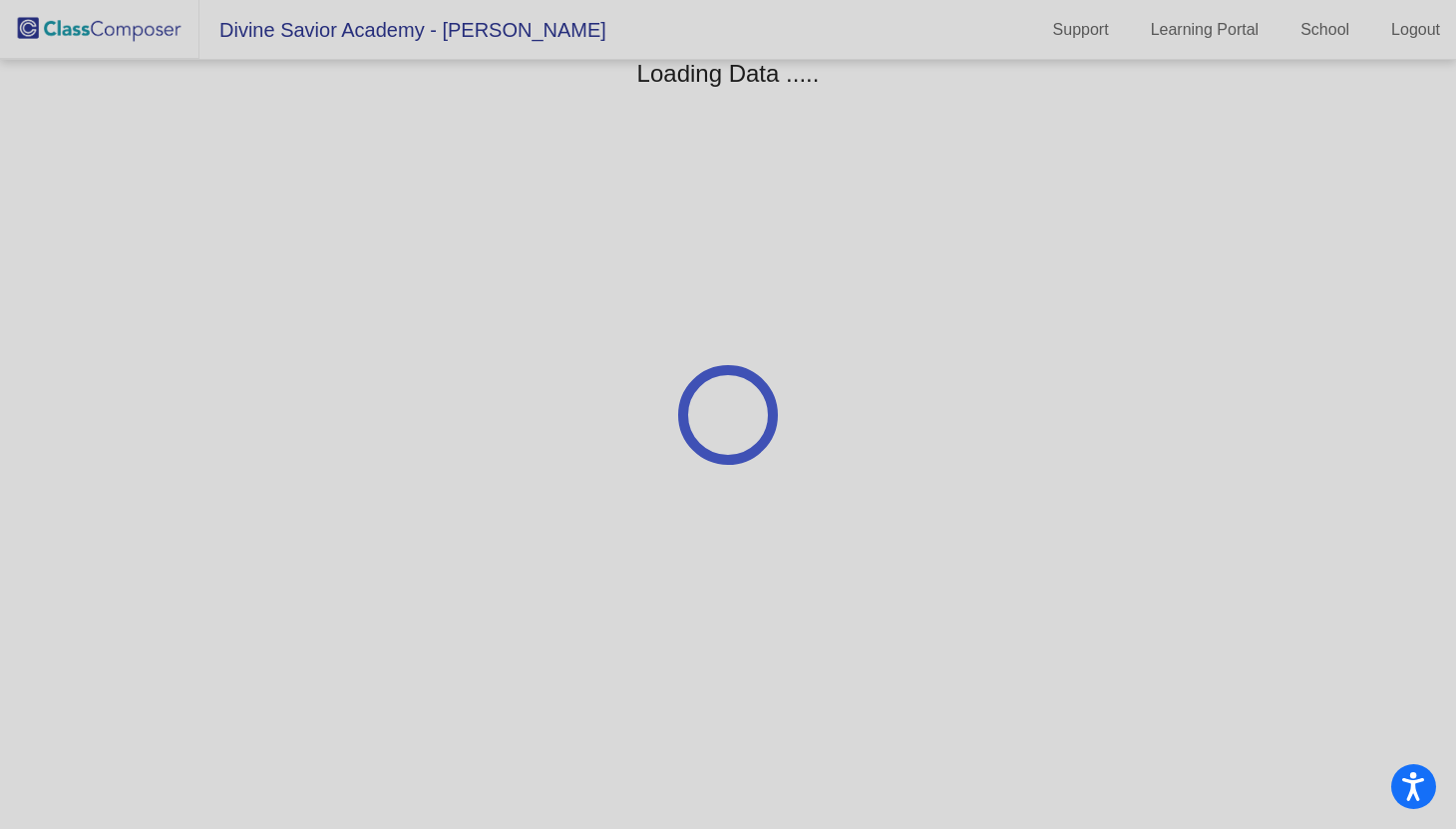 scroll, scrollTop: 0, scrollLeft: 0, axis: both 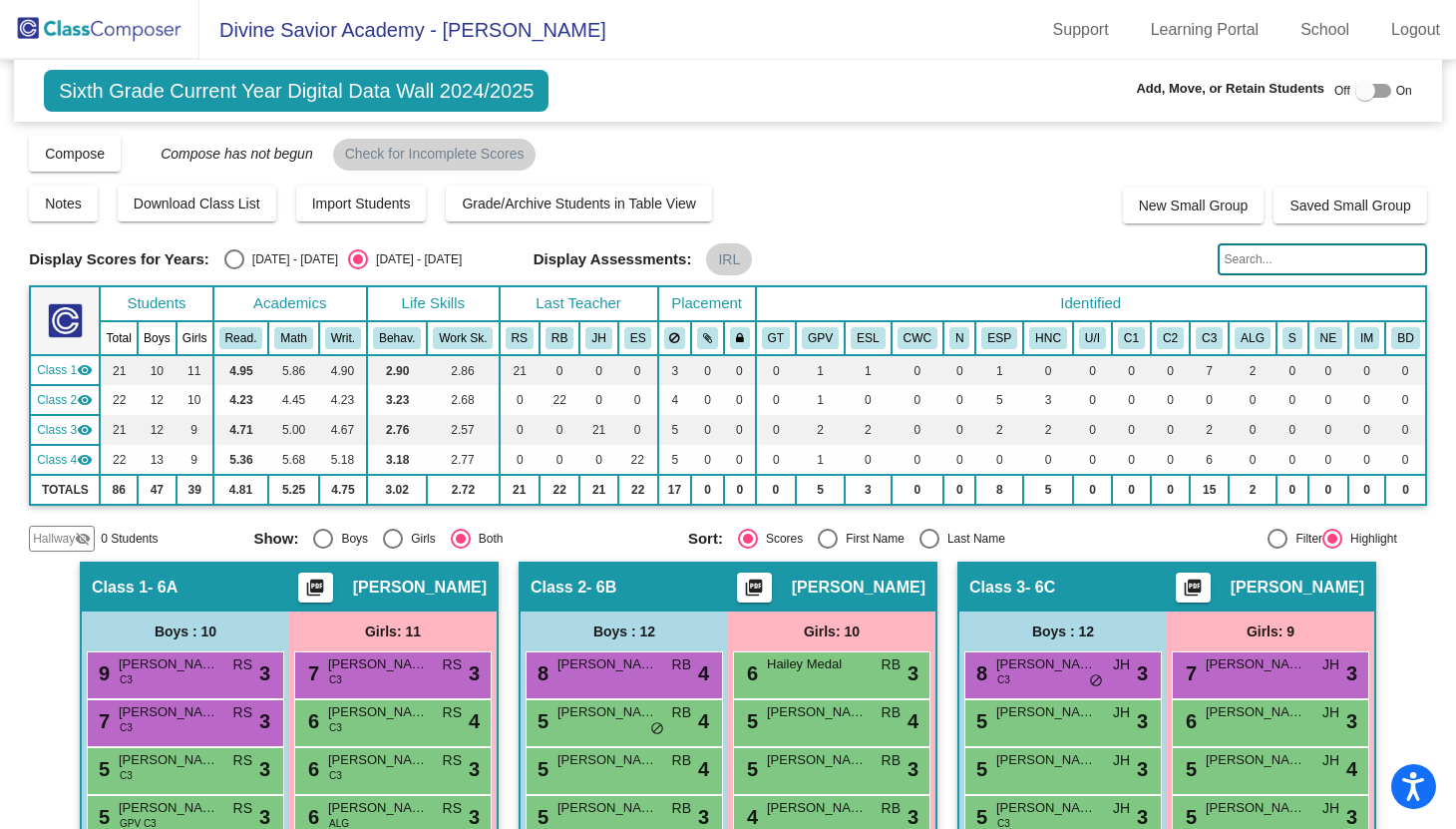 click 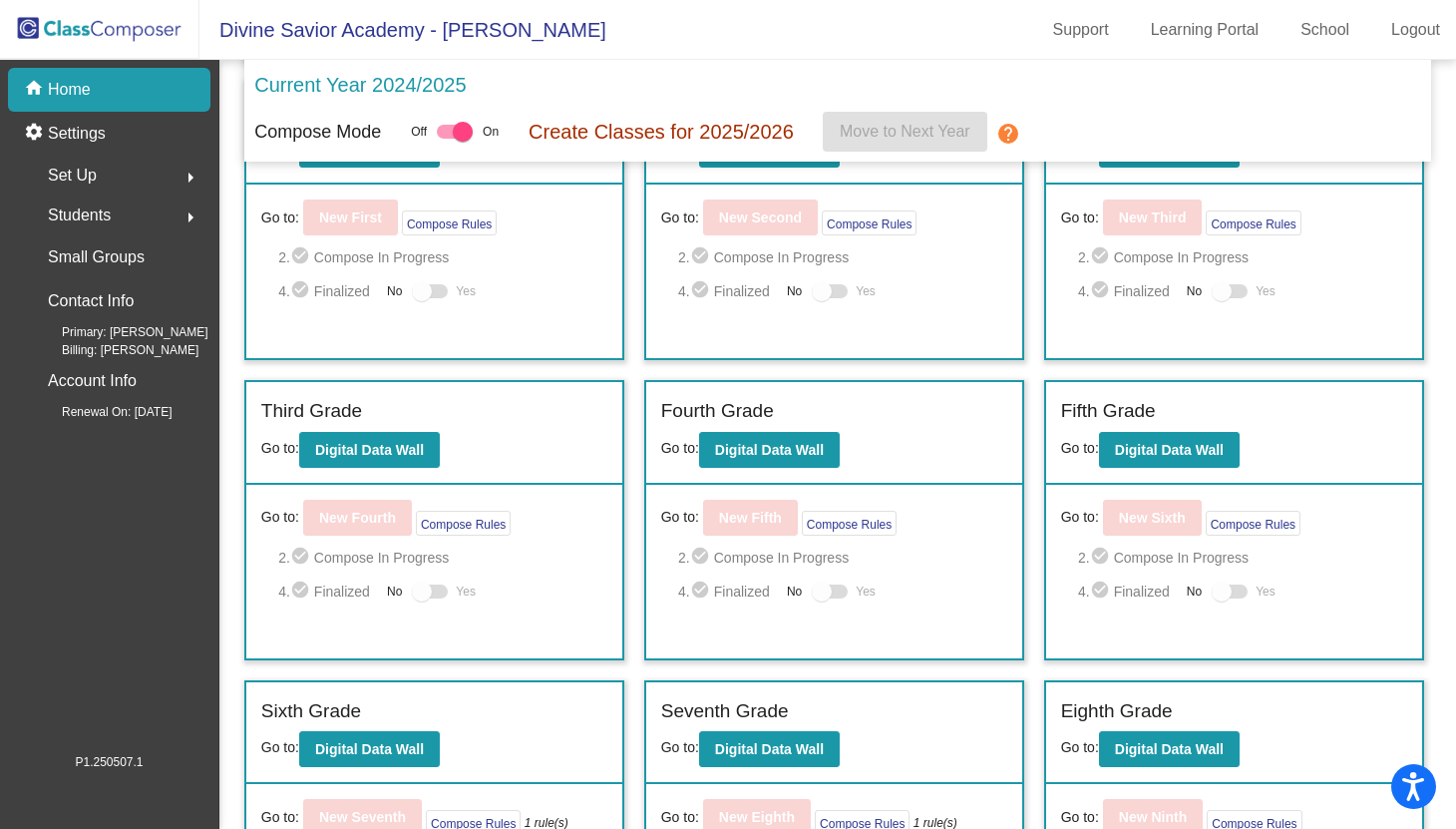 scroll, scrollTop: 684, scrollLeft: 0, axis: vertical 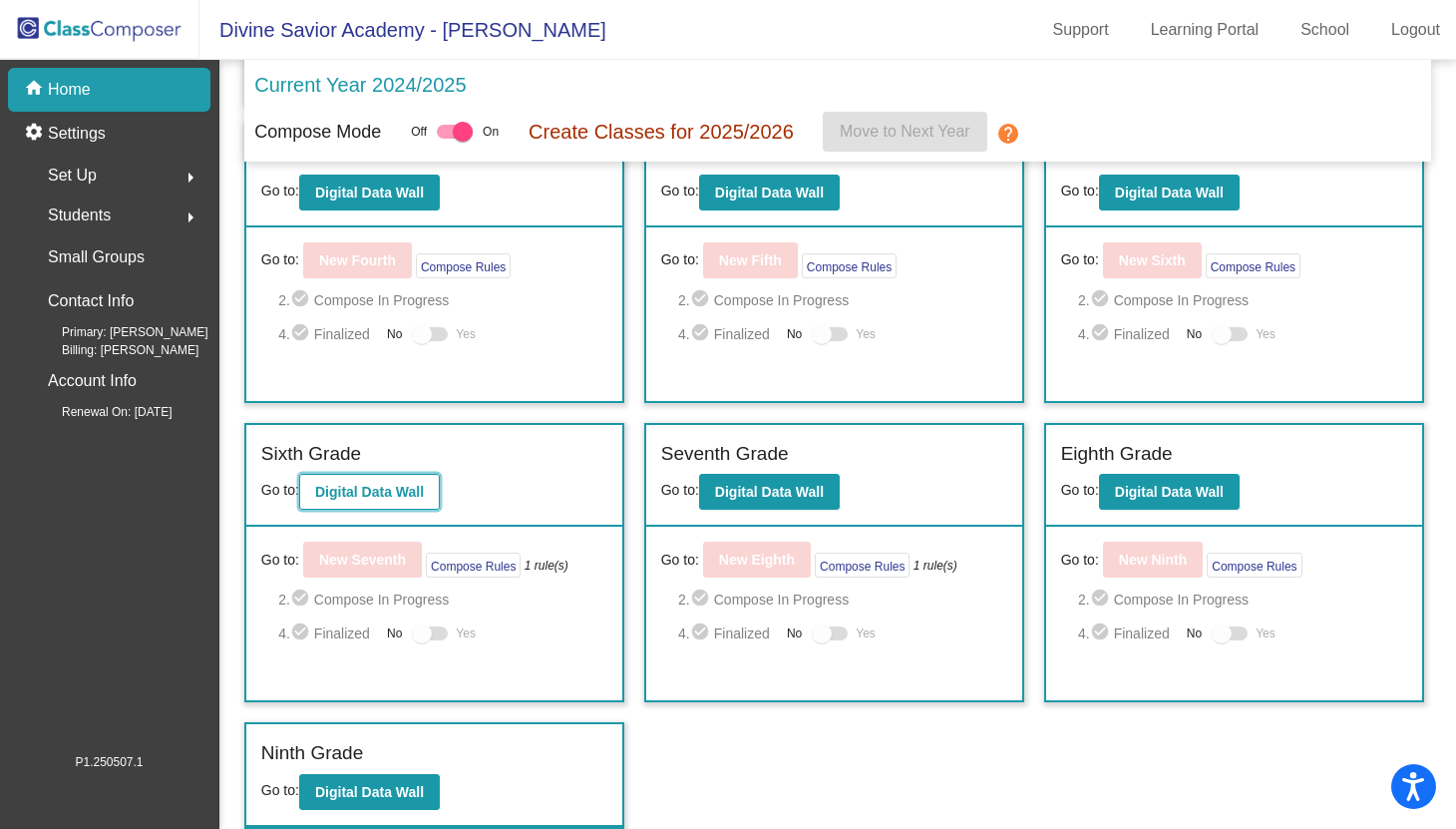 click on "Digital Data Wall" 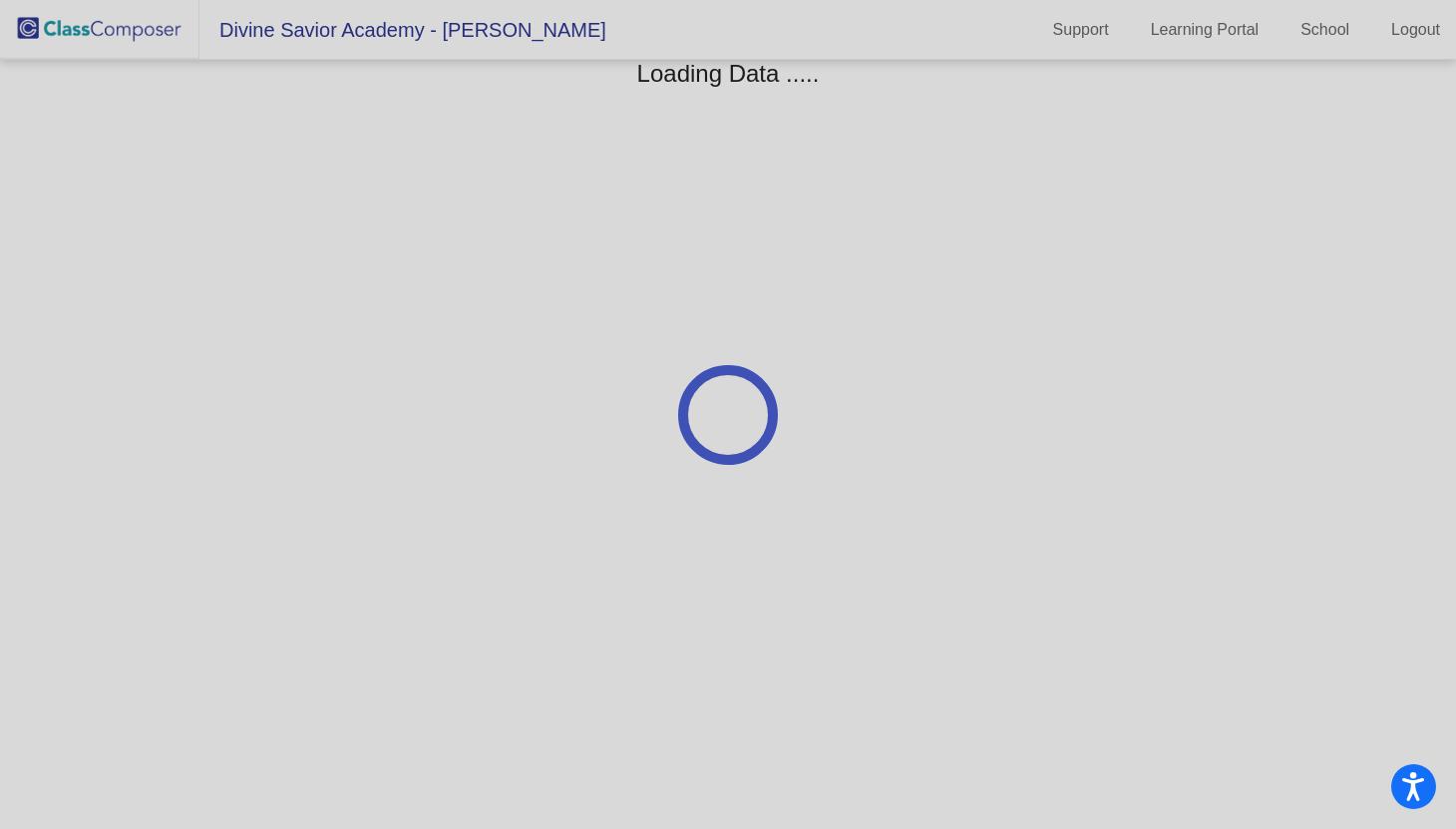 scroll, scrollTop: 0, scrollLeft: 0, axis: both 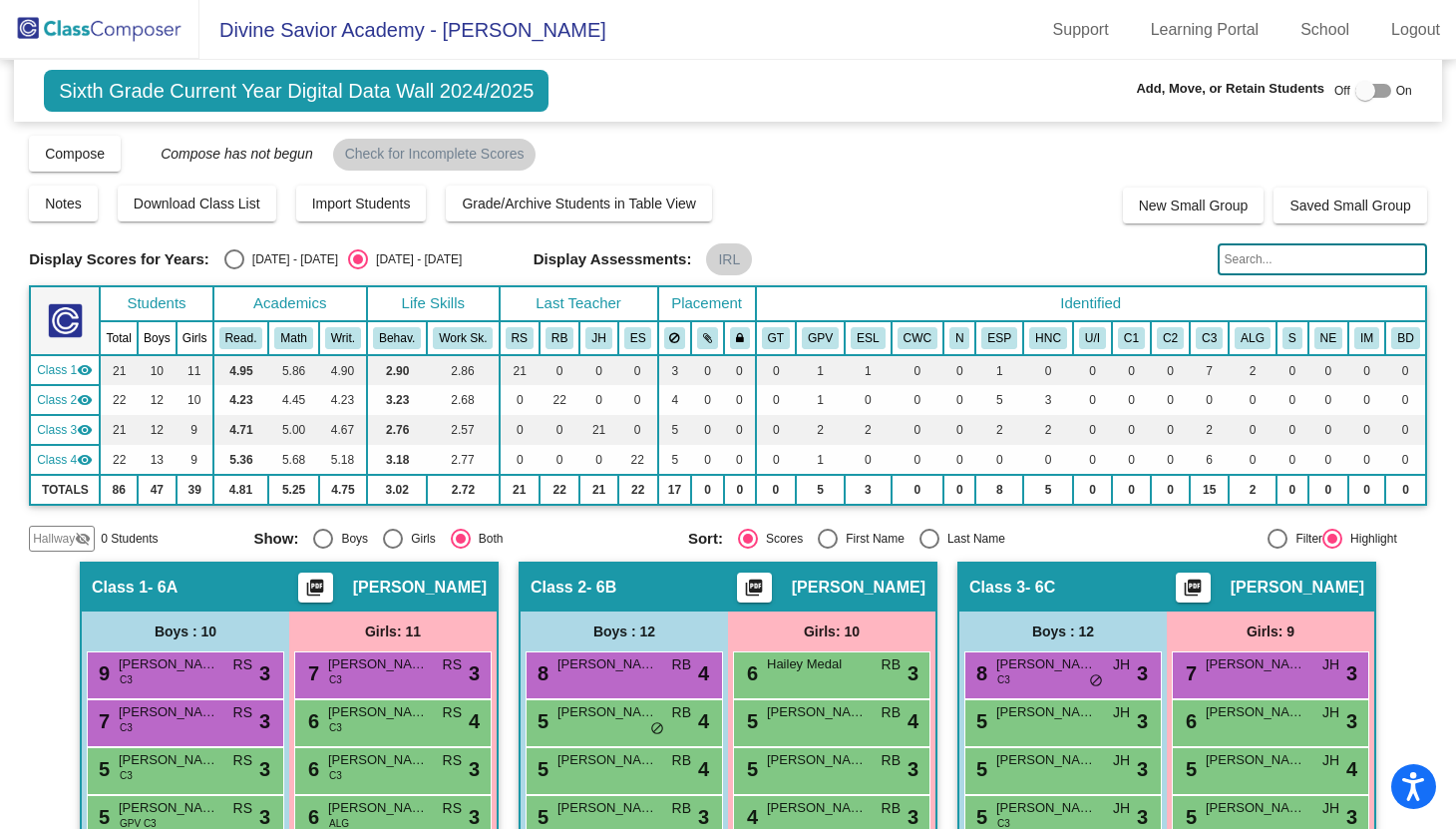 click 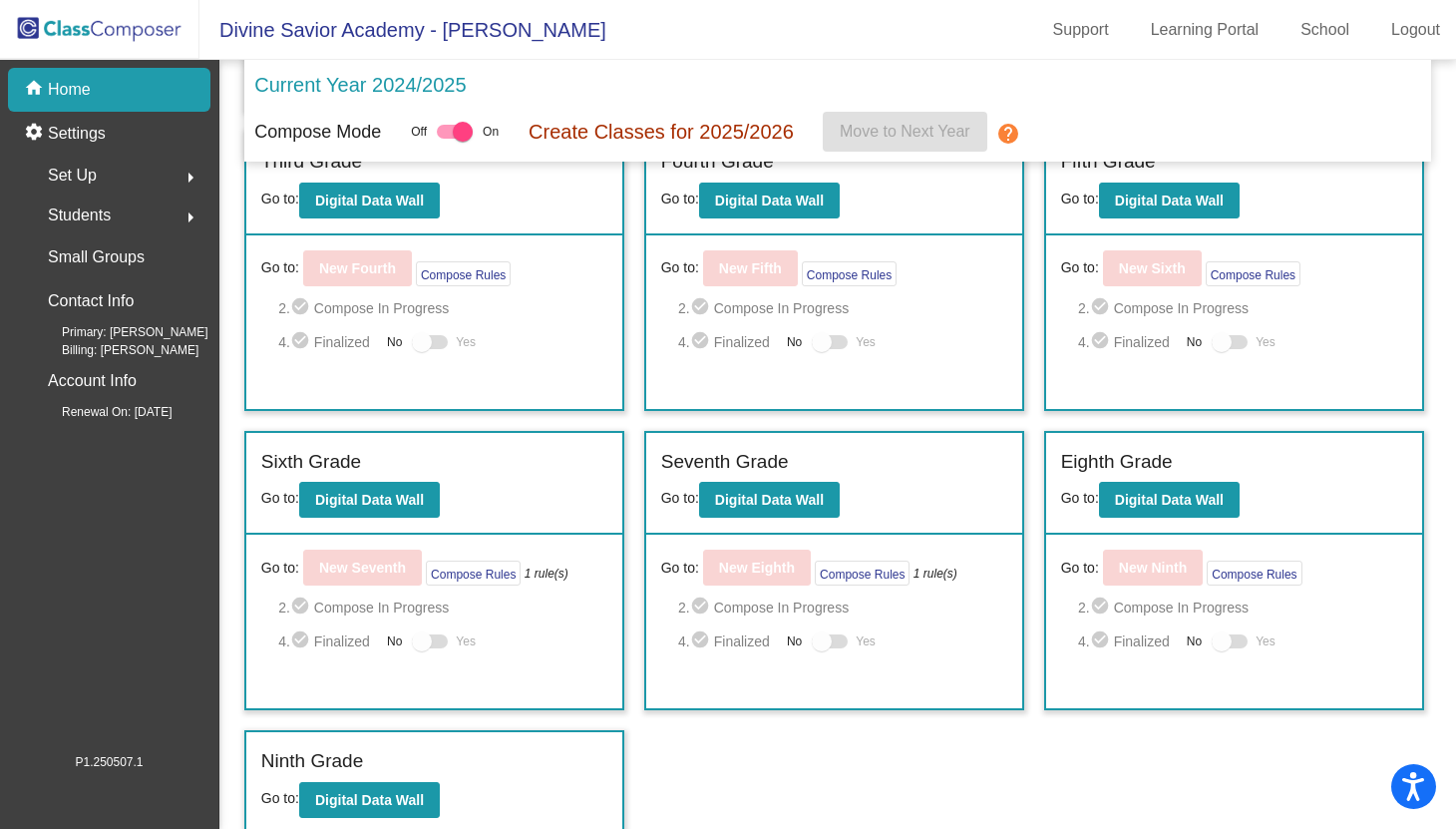 scroll, scrollTop: 684, scrollLeft: 0, axis: vertical 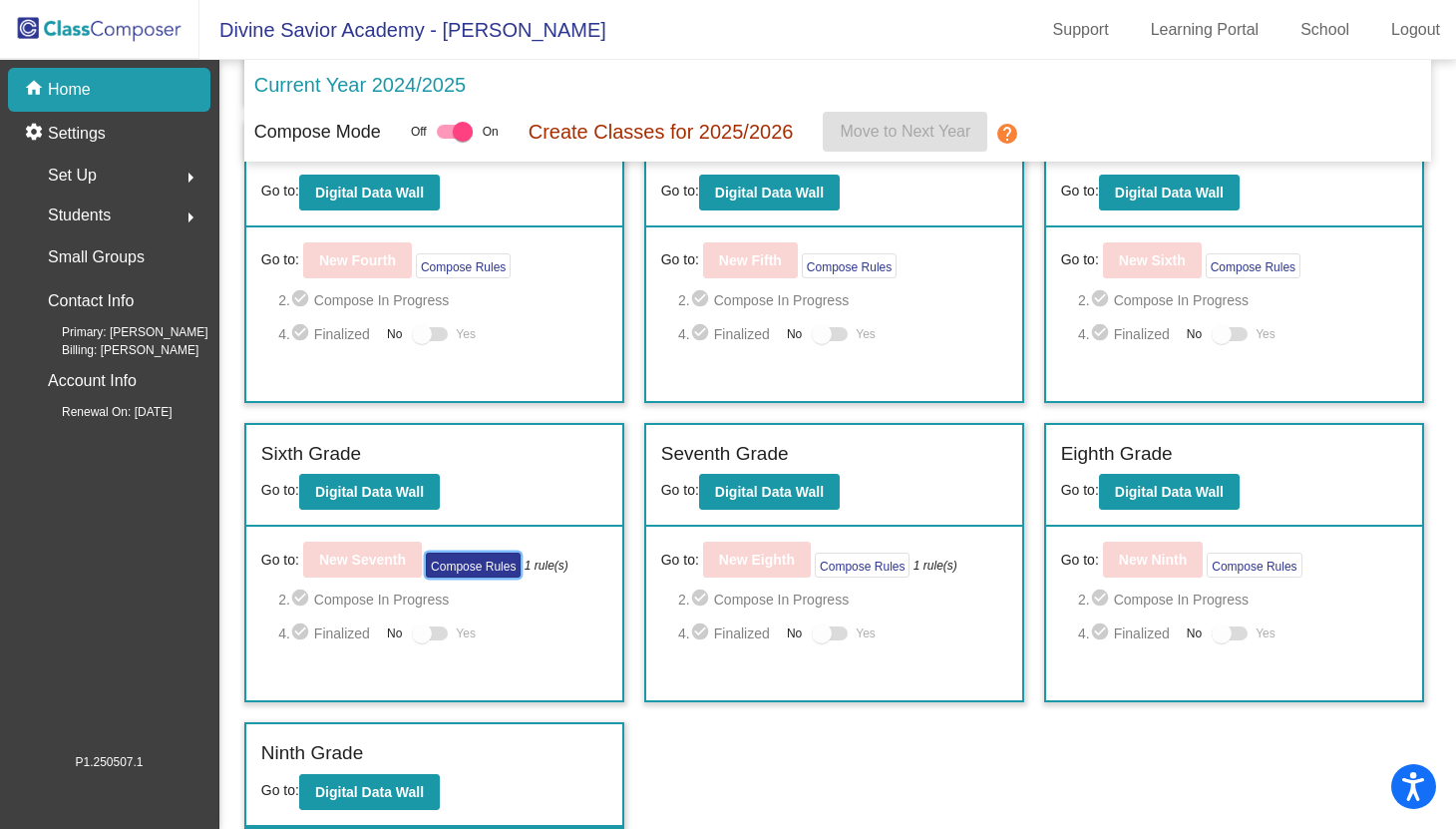 click on "Compose Rules" 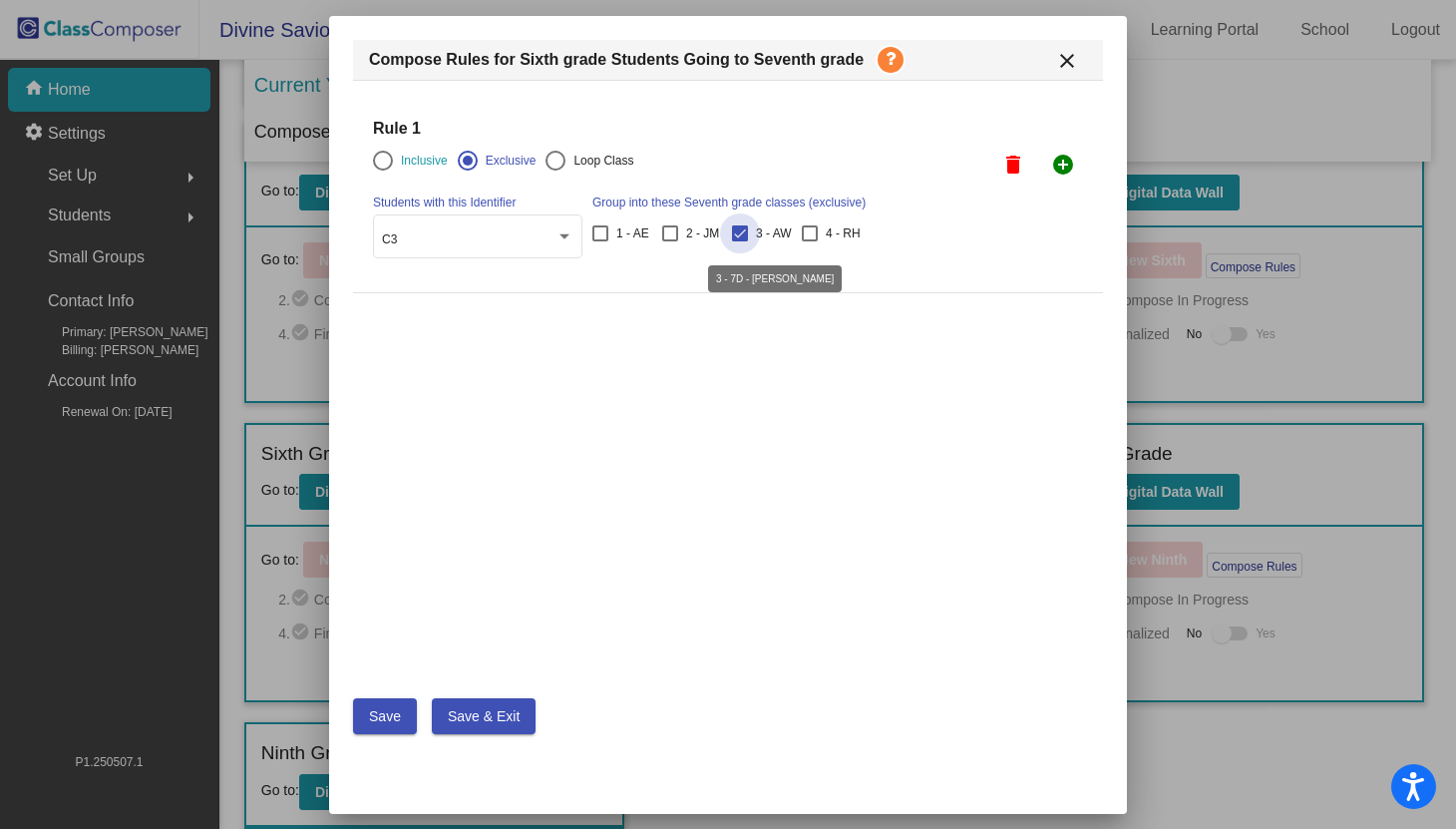 click at bounding box center [740, 233] 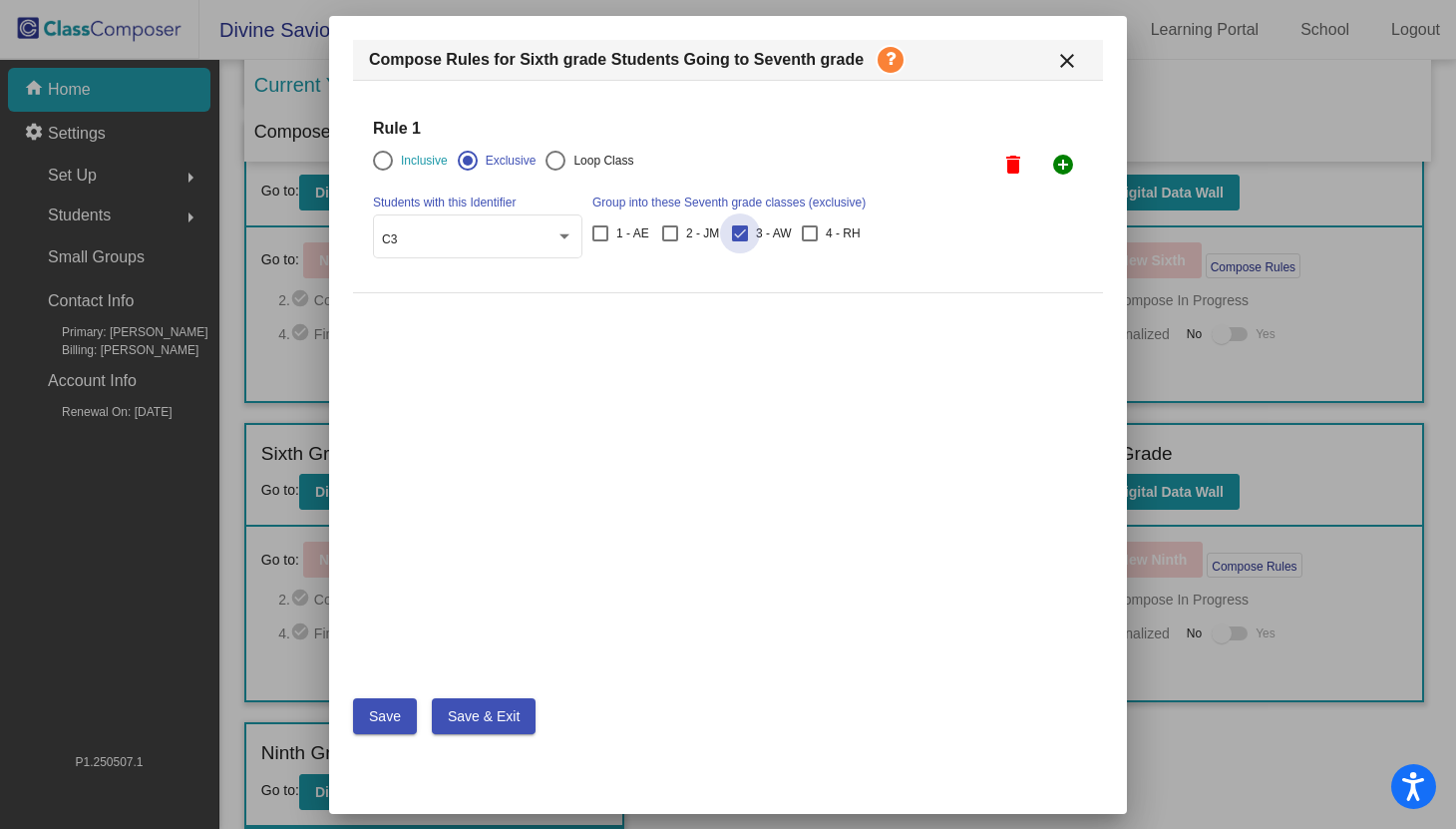 checkbox on "false" 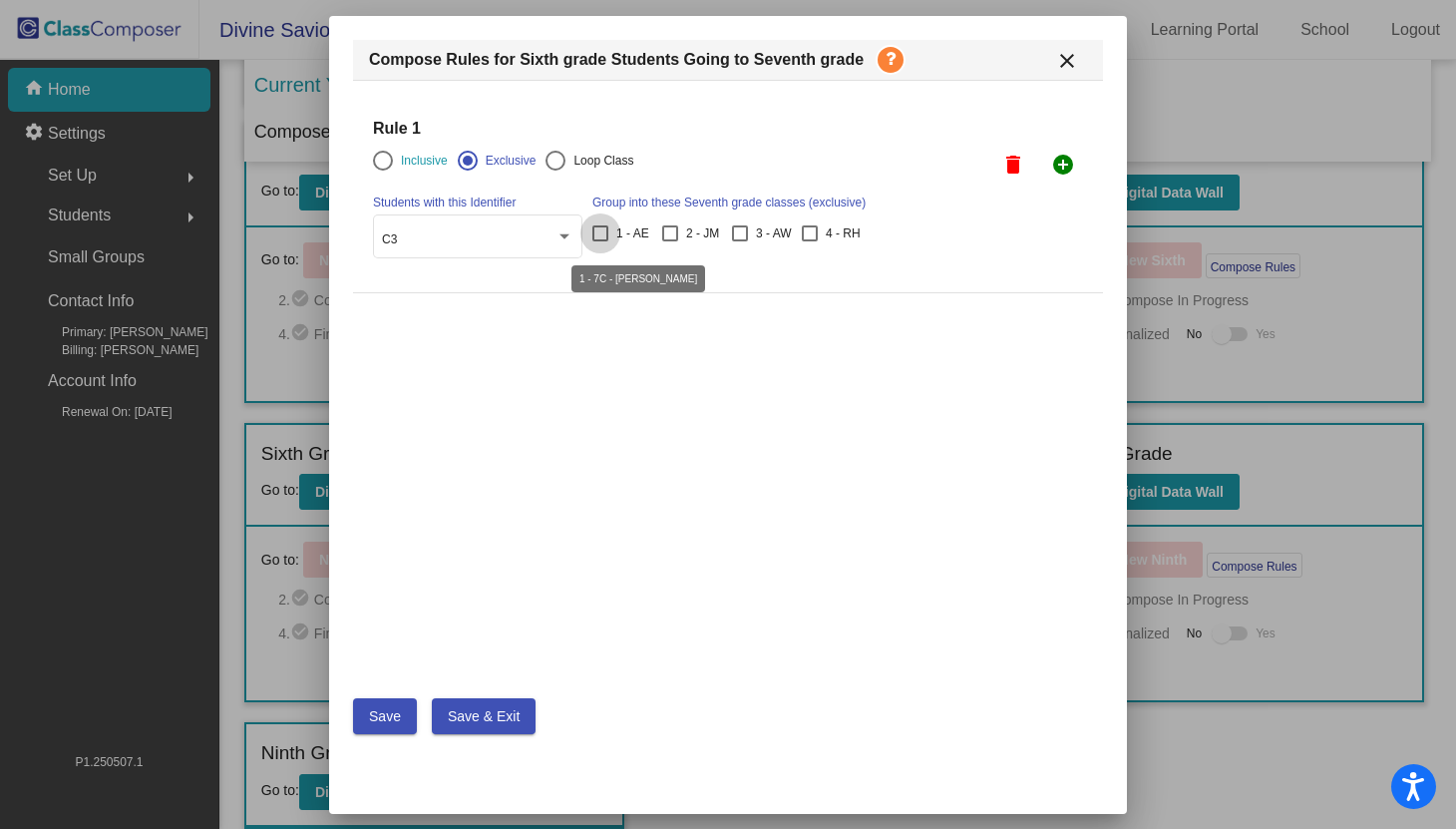 click at bounding box center [600, 233] 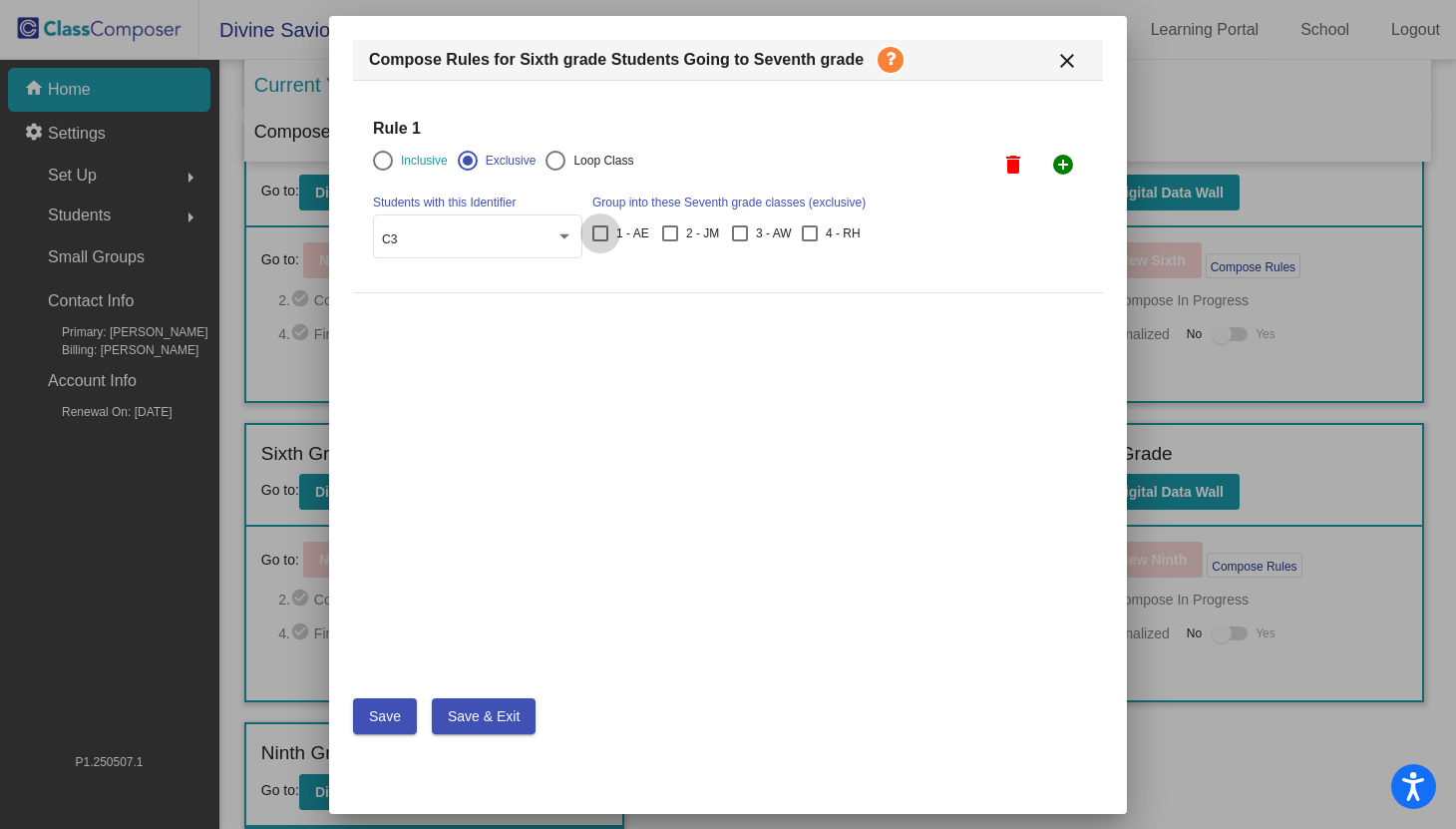 checkbox on "true" 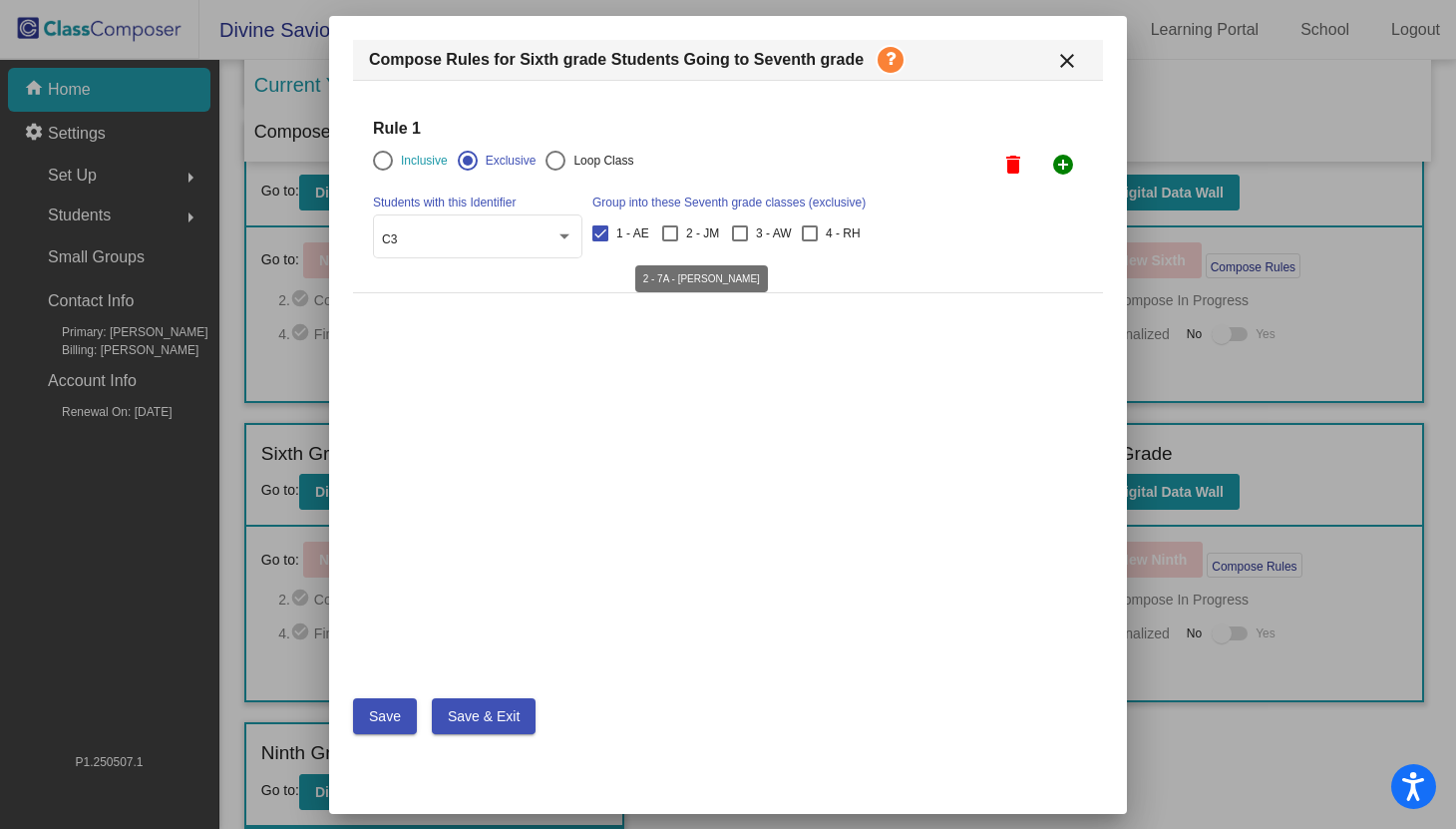 click at bounding box center (670, 233) 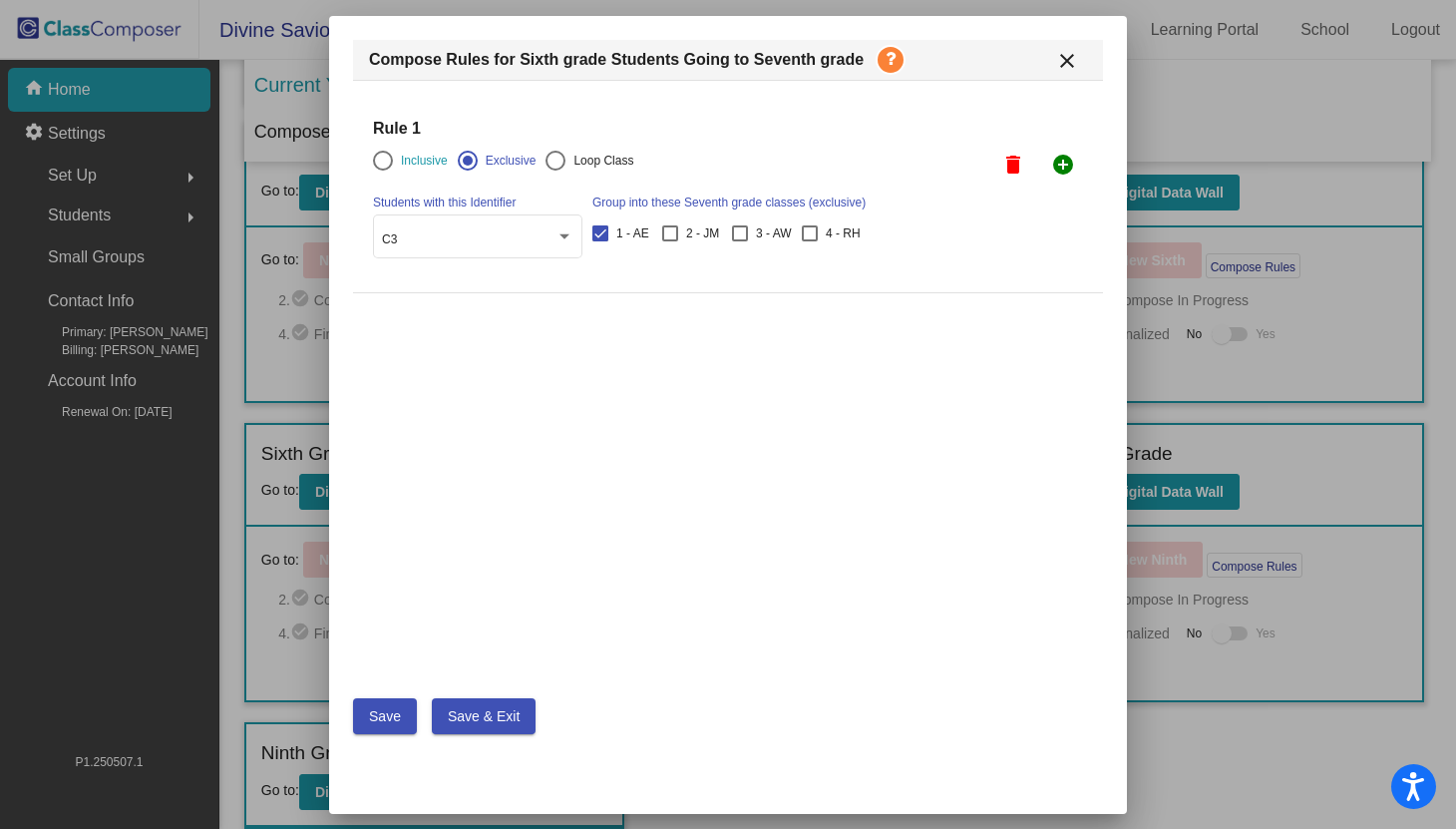 checkbox on "true" 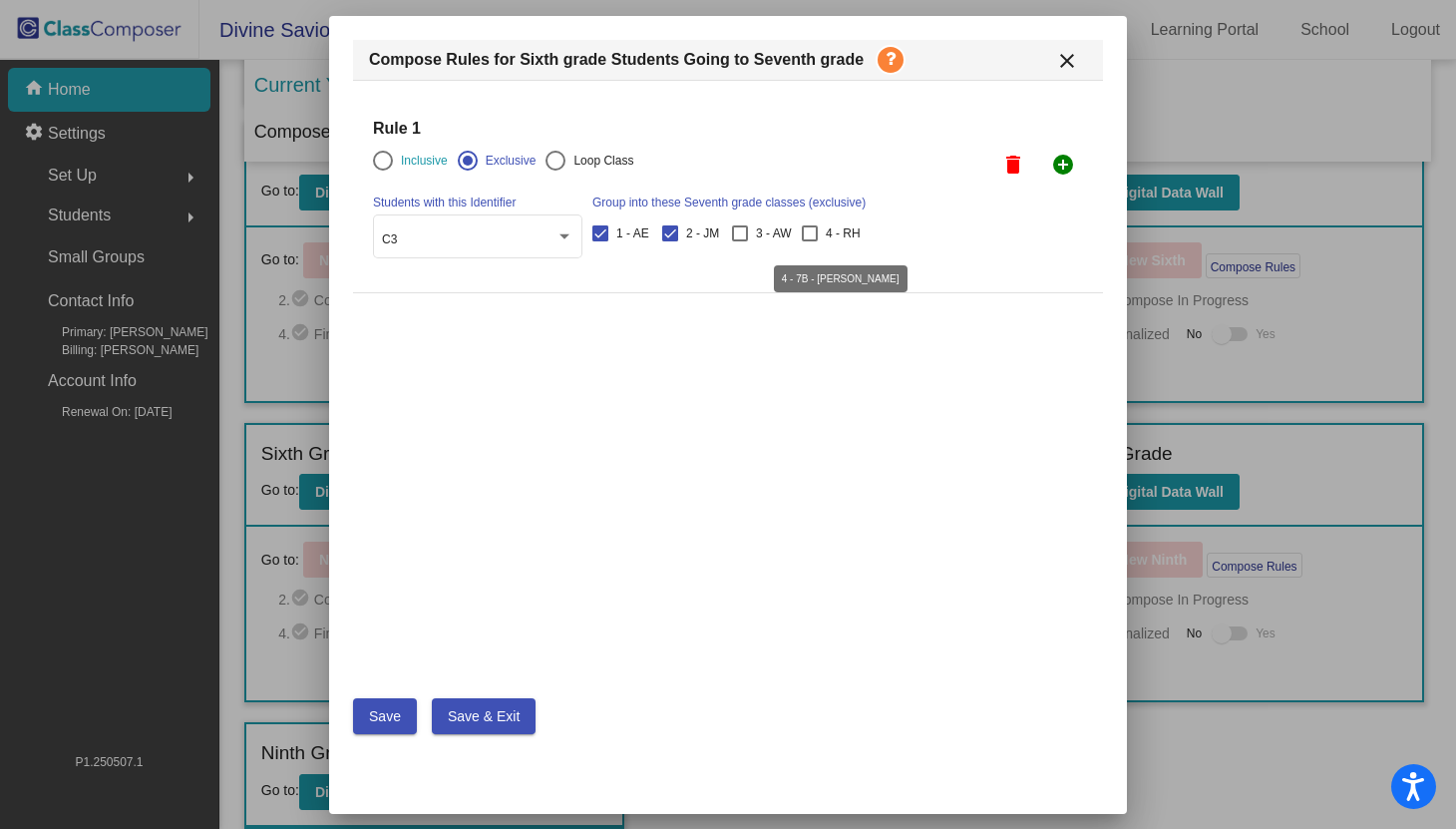click at bounding box center [810, 233] 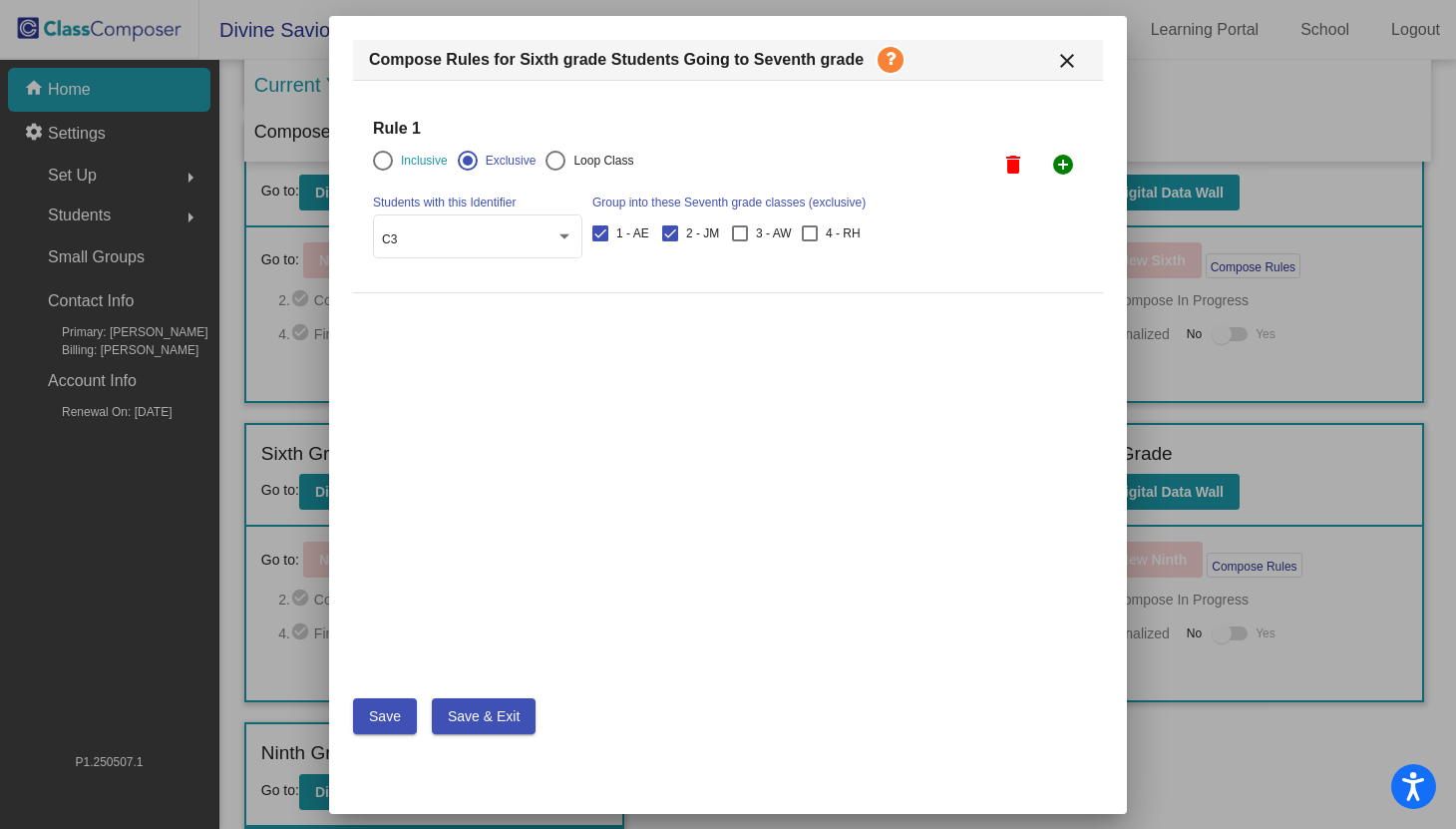 checkbox on "true" 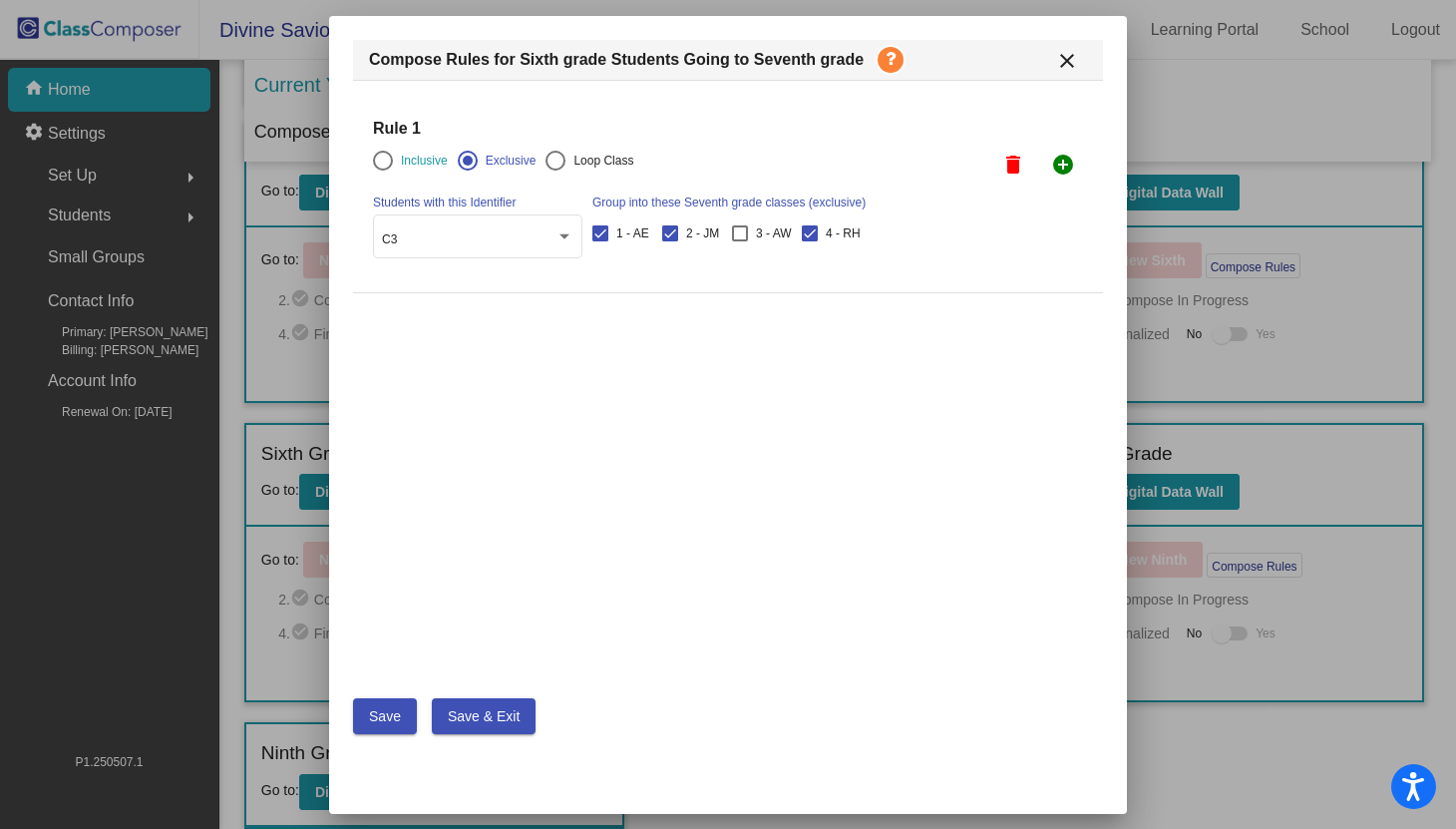 click on "Inclusive" at bounding box center [420, 161] 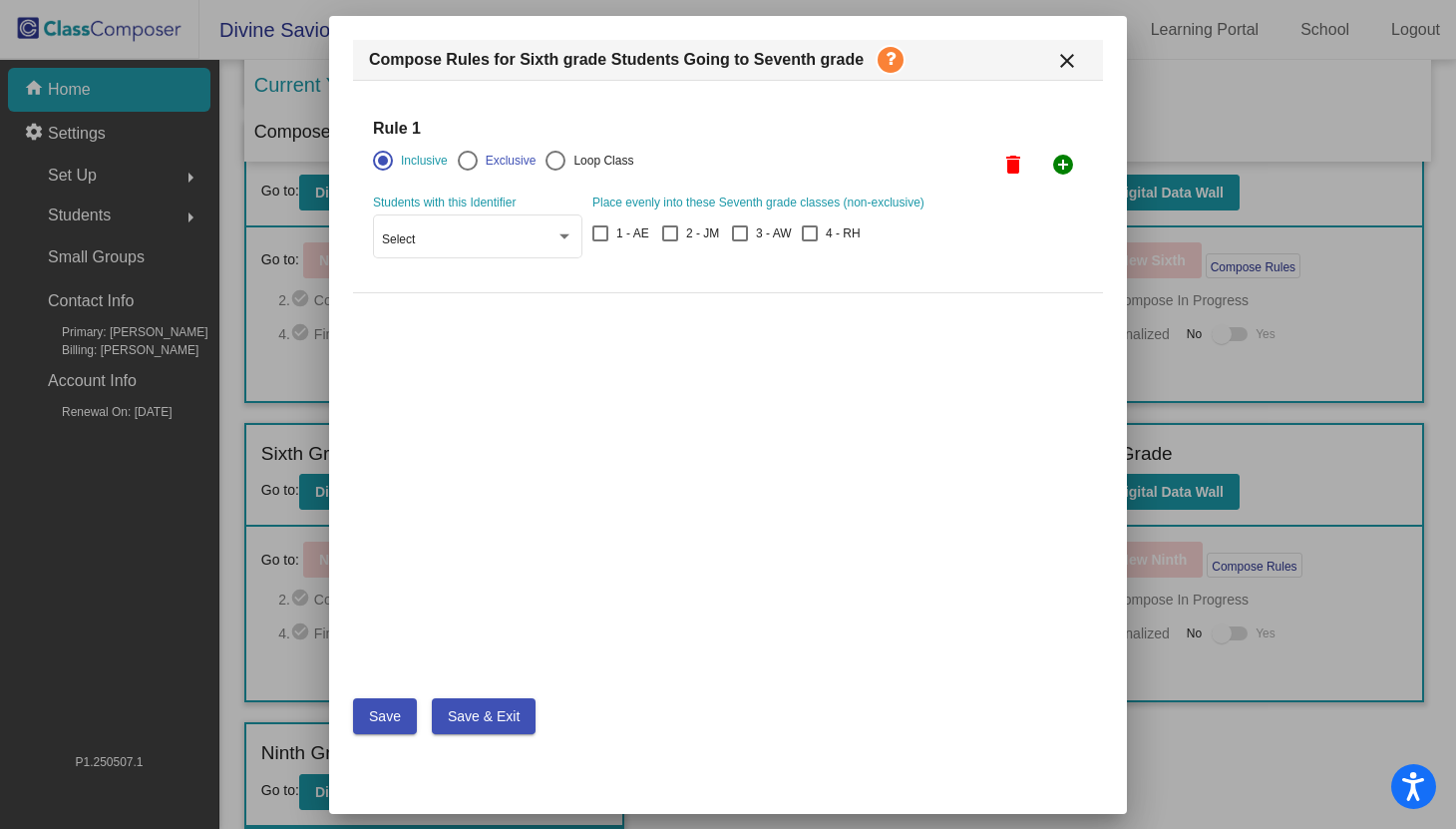 click at bounding box center (468, 161) 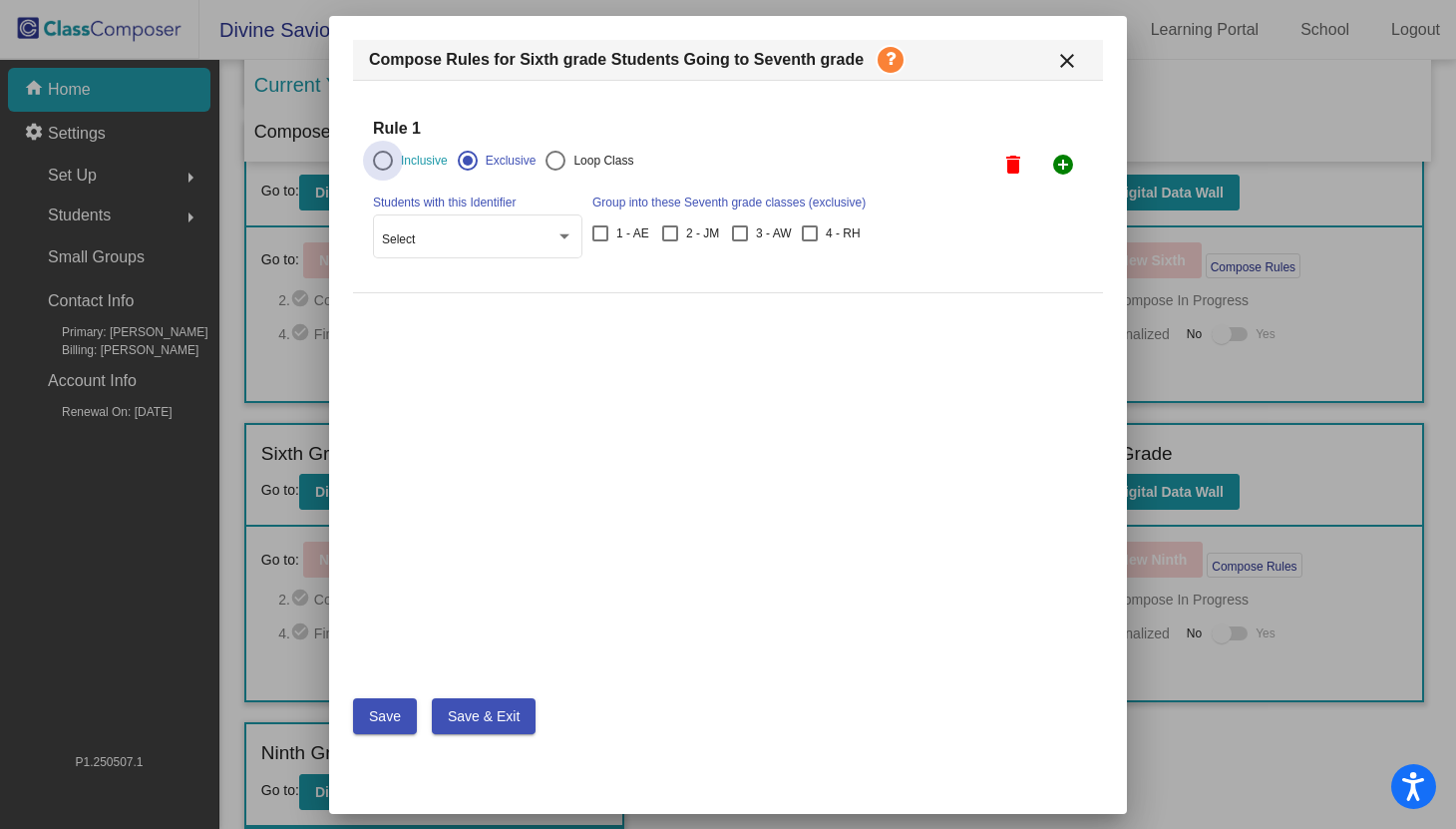 click on "Inclusive" at bounding box center [420, 161] 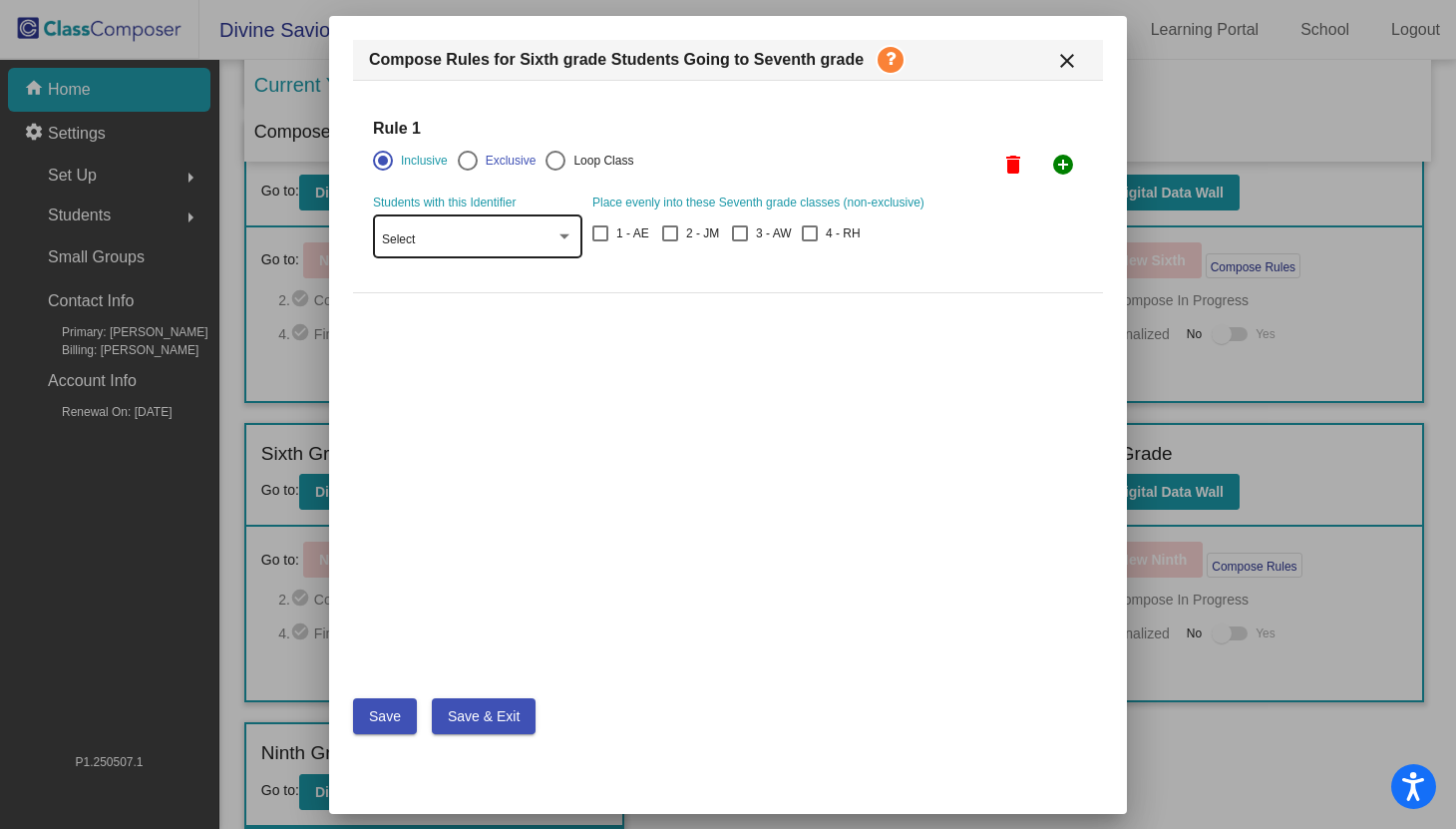 click on "Select" at bounding box center [469, 240] 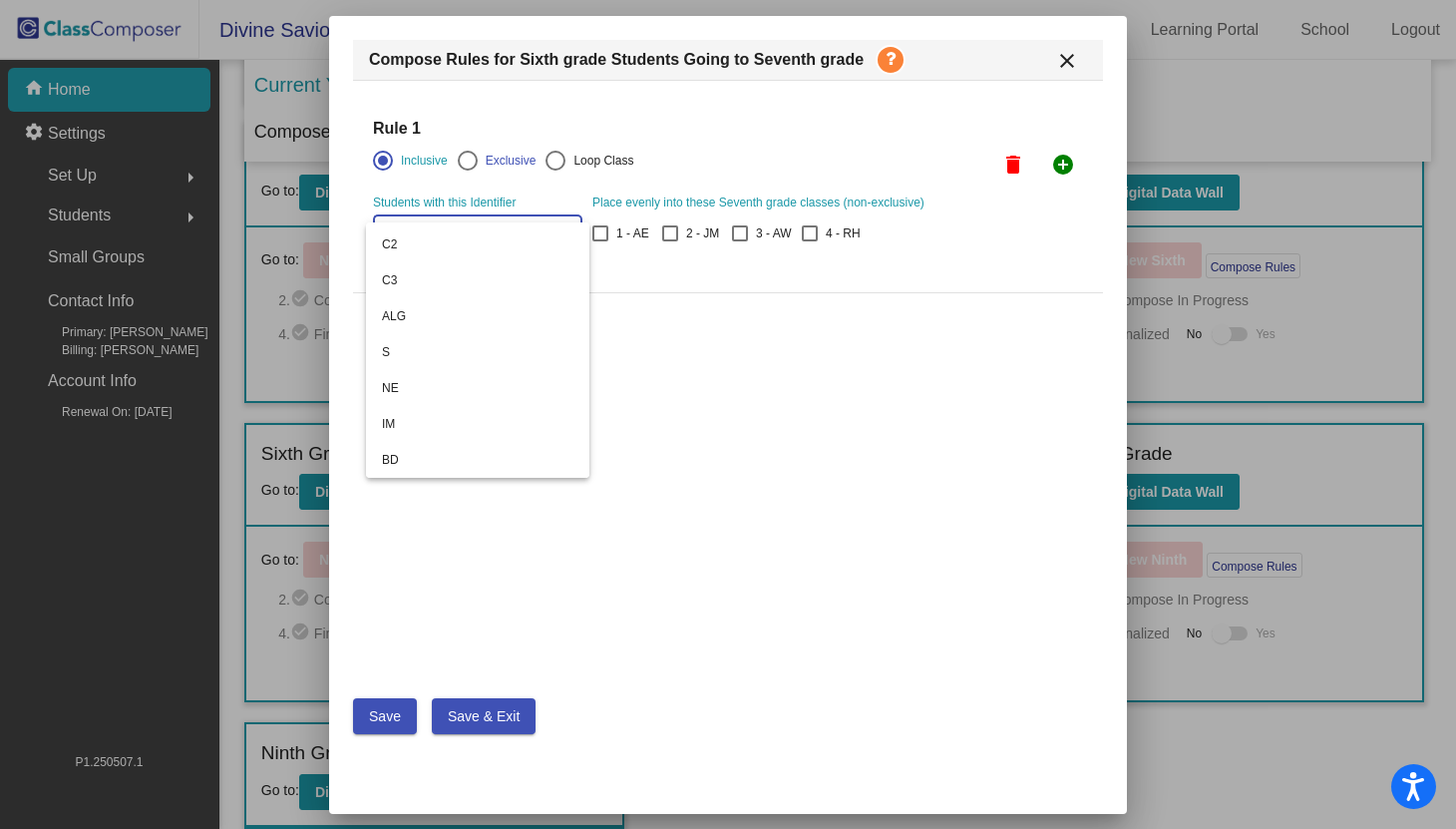 scroll, scrollTop: 323, scrollLeft: 0, axis: vertical 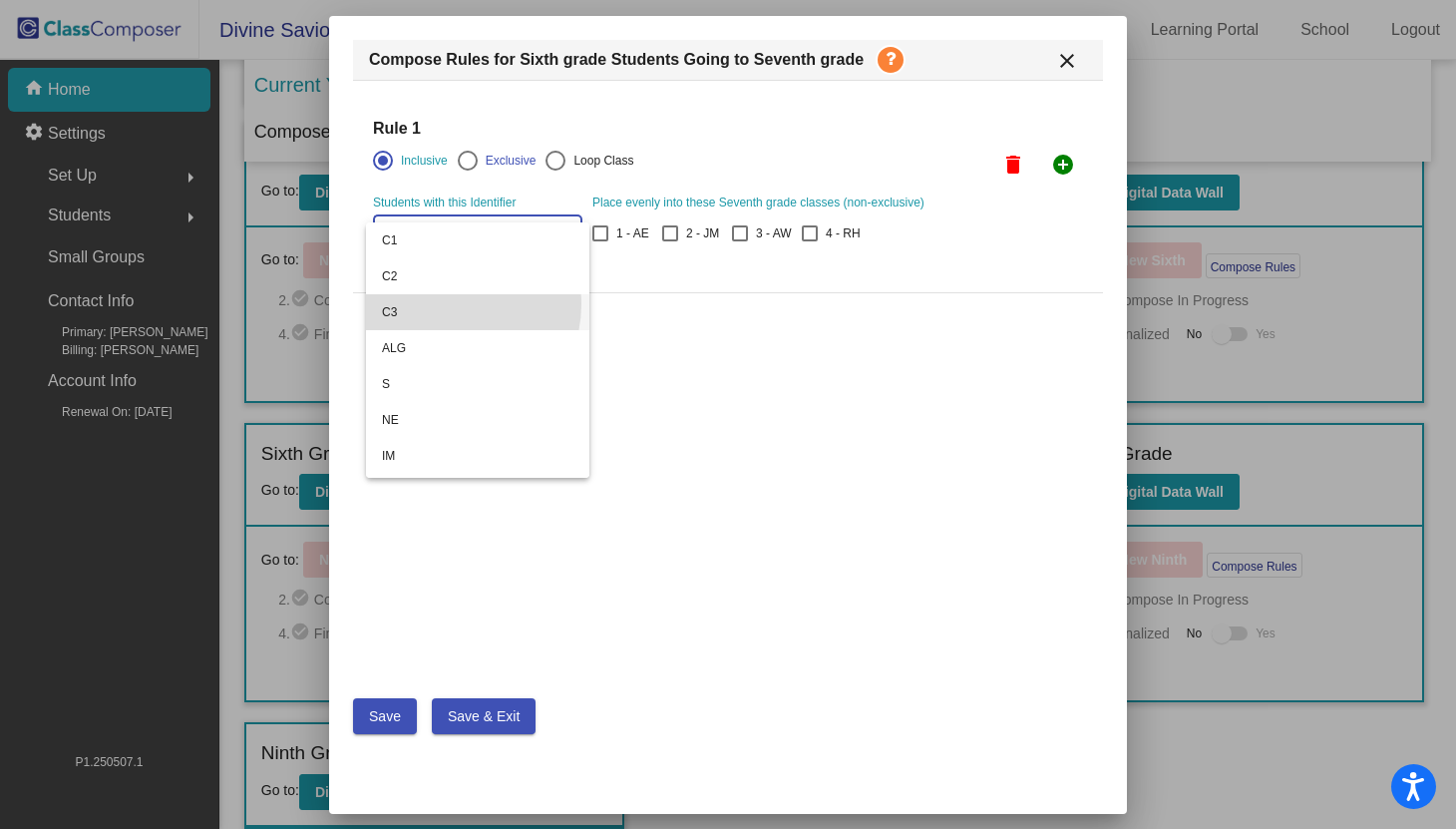 click on "C3" at bounding box center [478, 312] 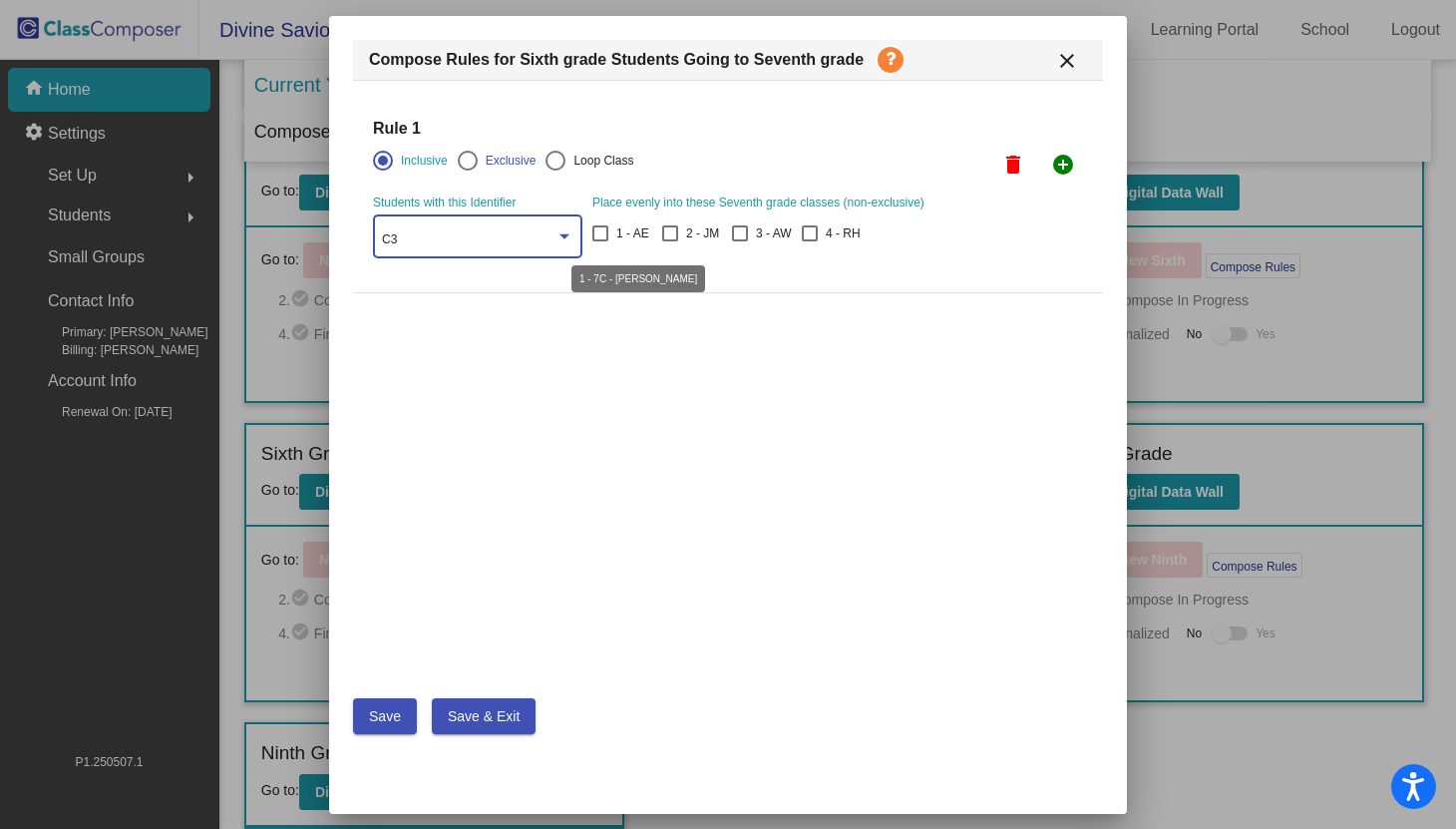 click on "1 - AE" at bounding box center [632, 233] 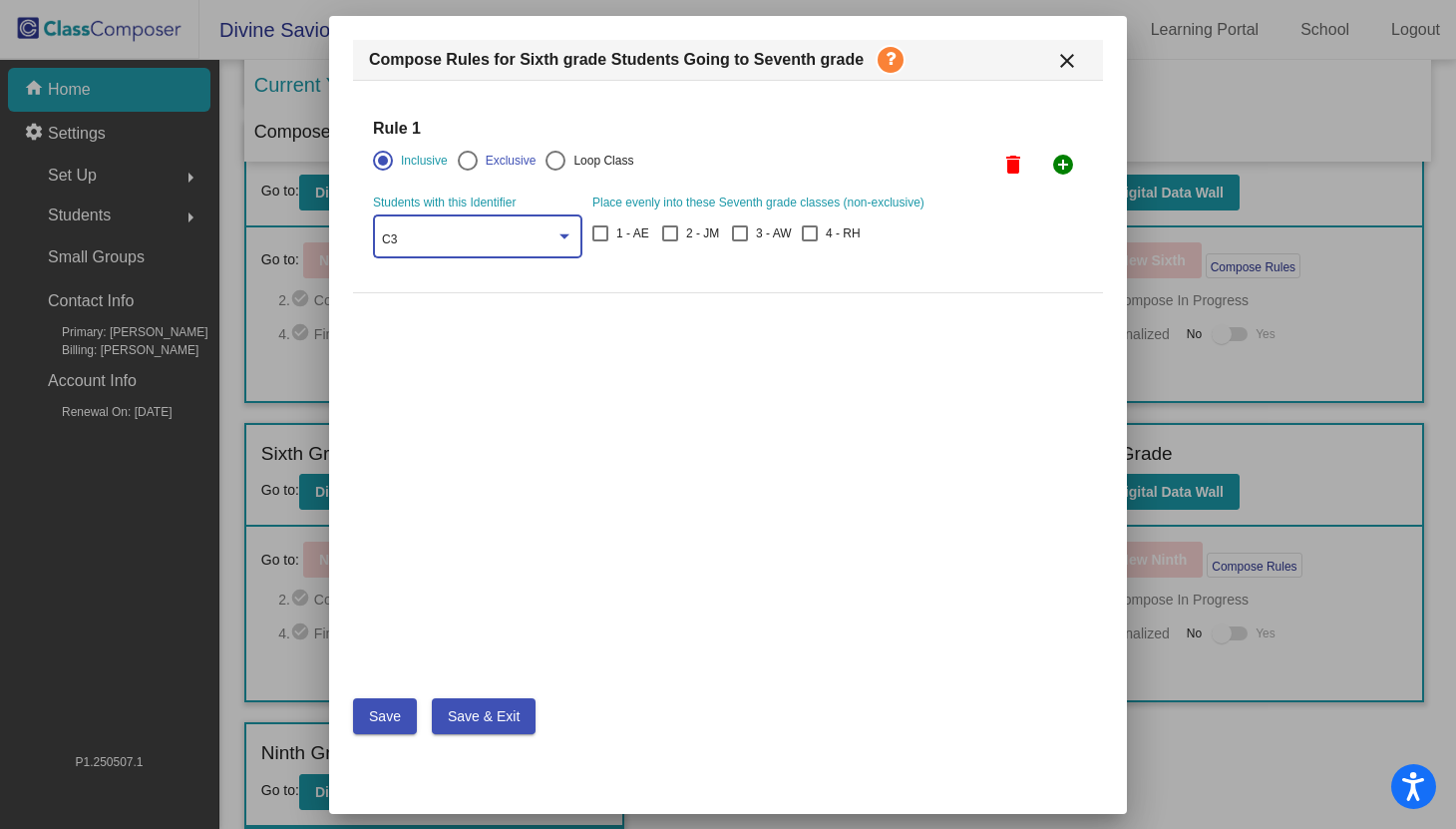 checkbox on "true" 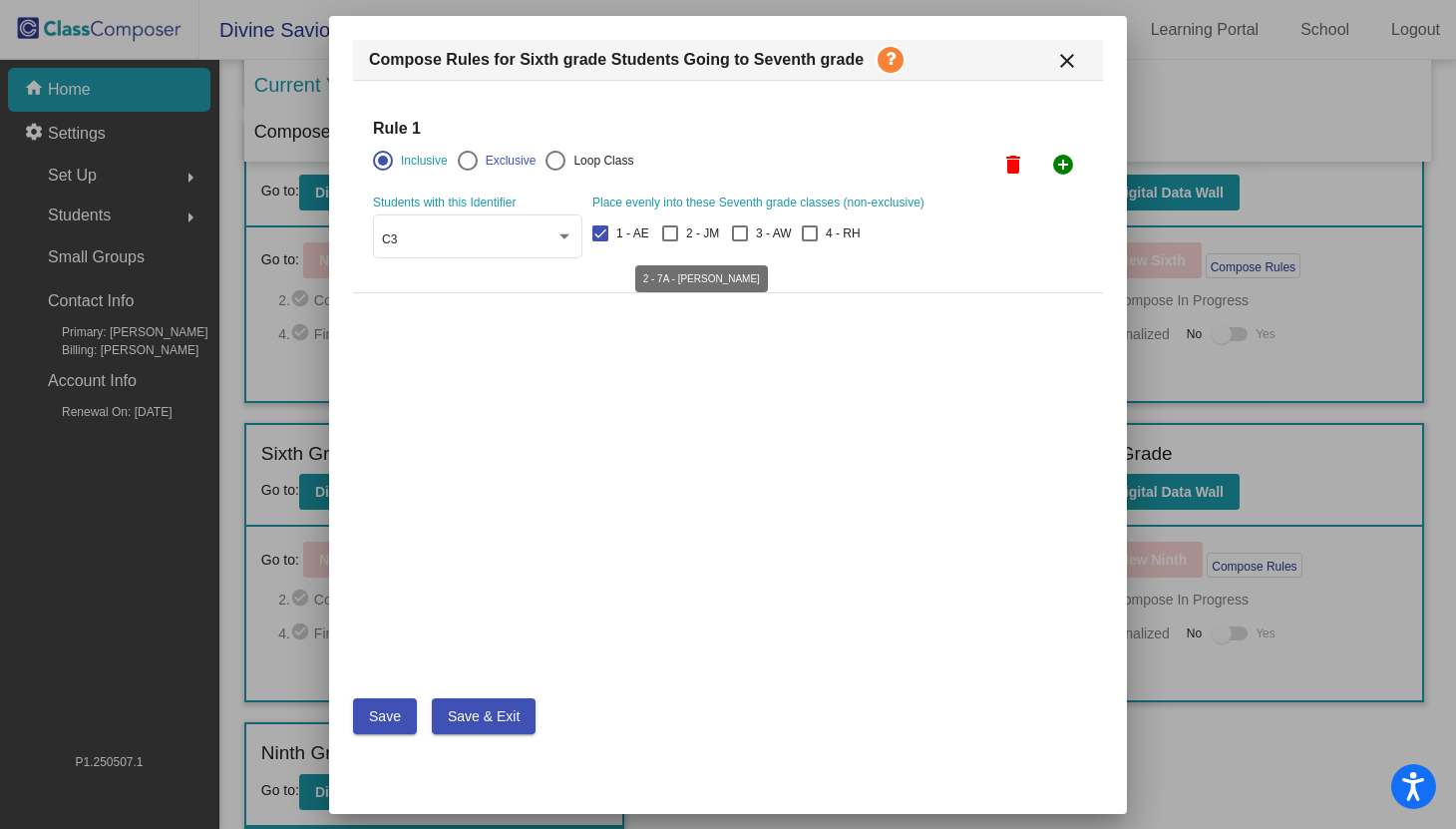 click on "2 - JM" at bounding box center [702, 233] 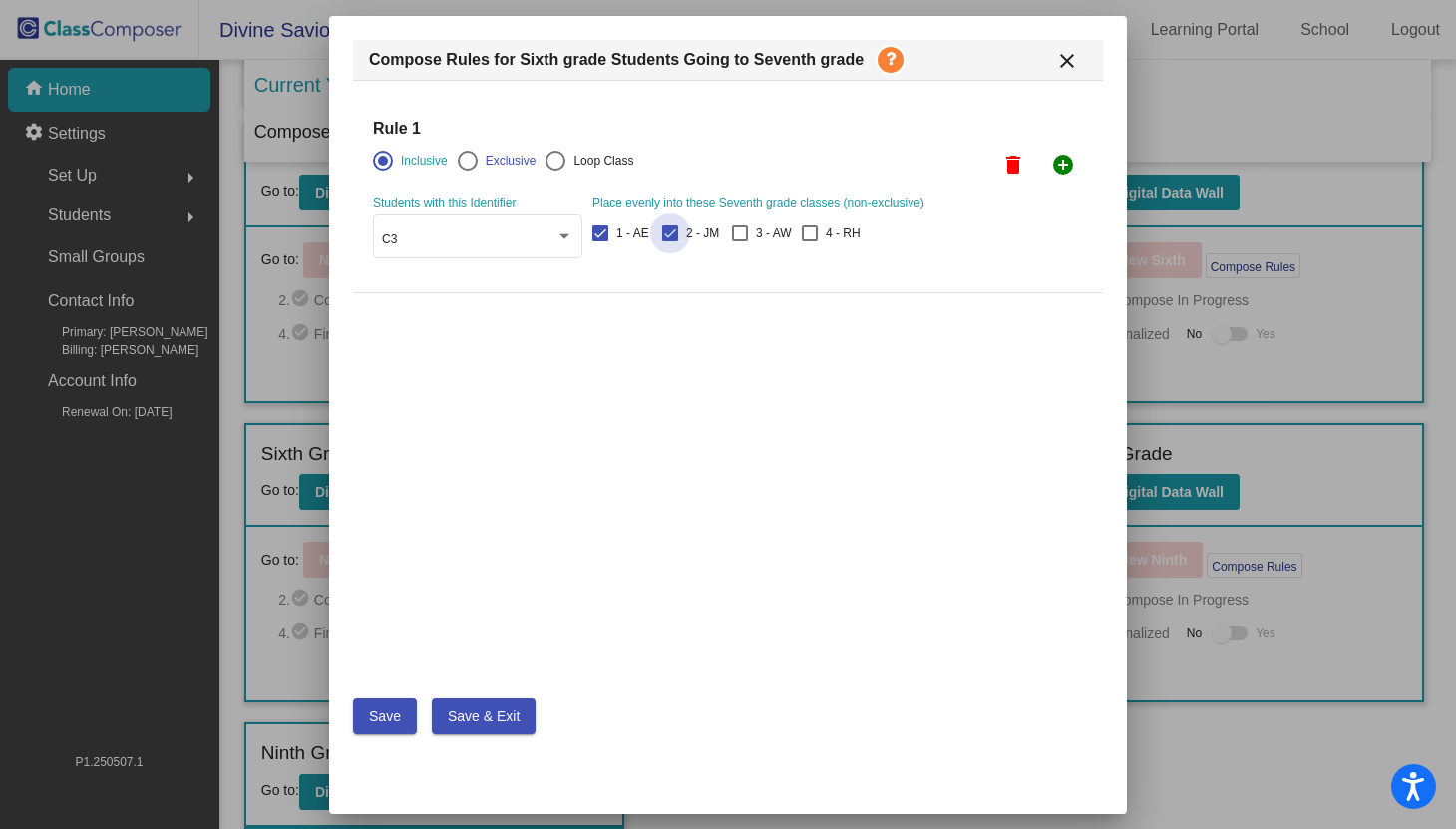 checkbox on "true" 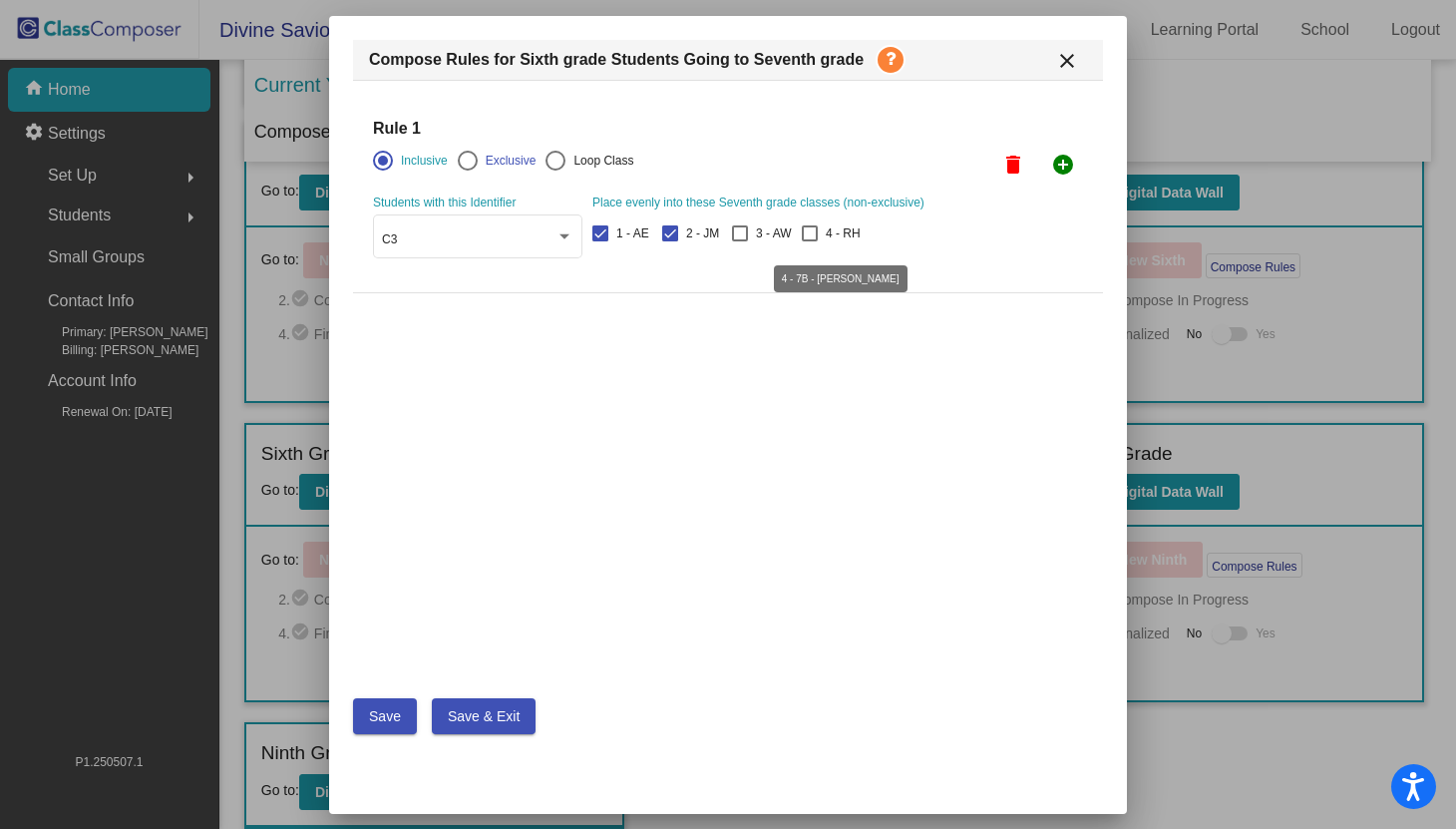 click on "4 - RH" at bounding box center [843, 233] 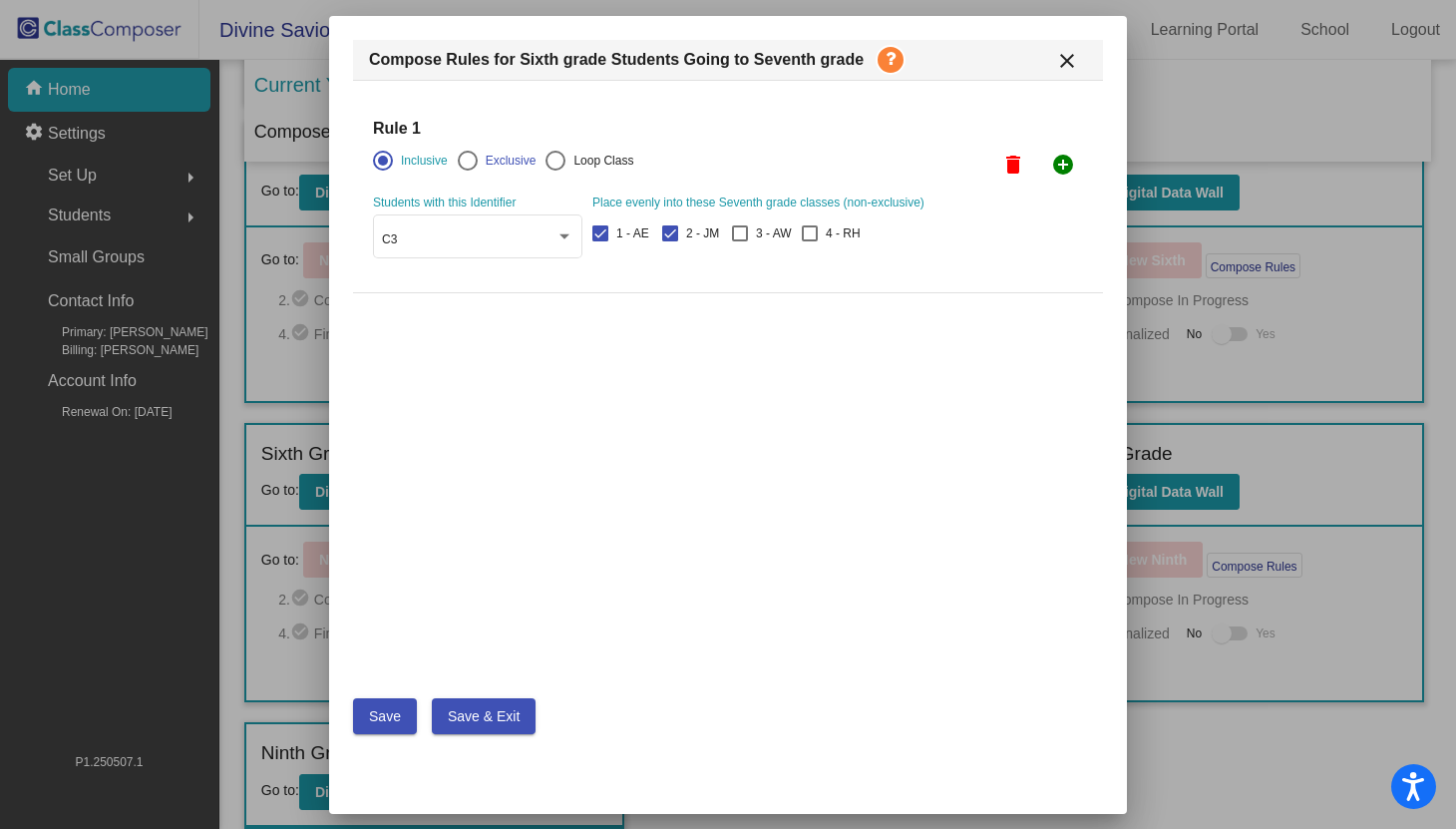checkbox on "true" 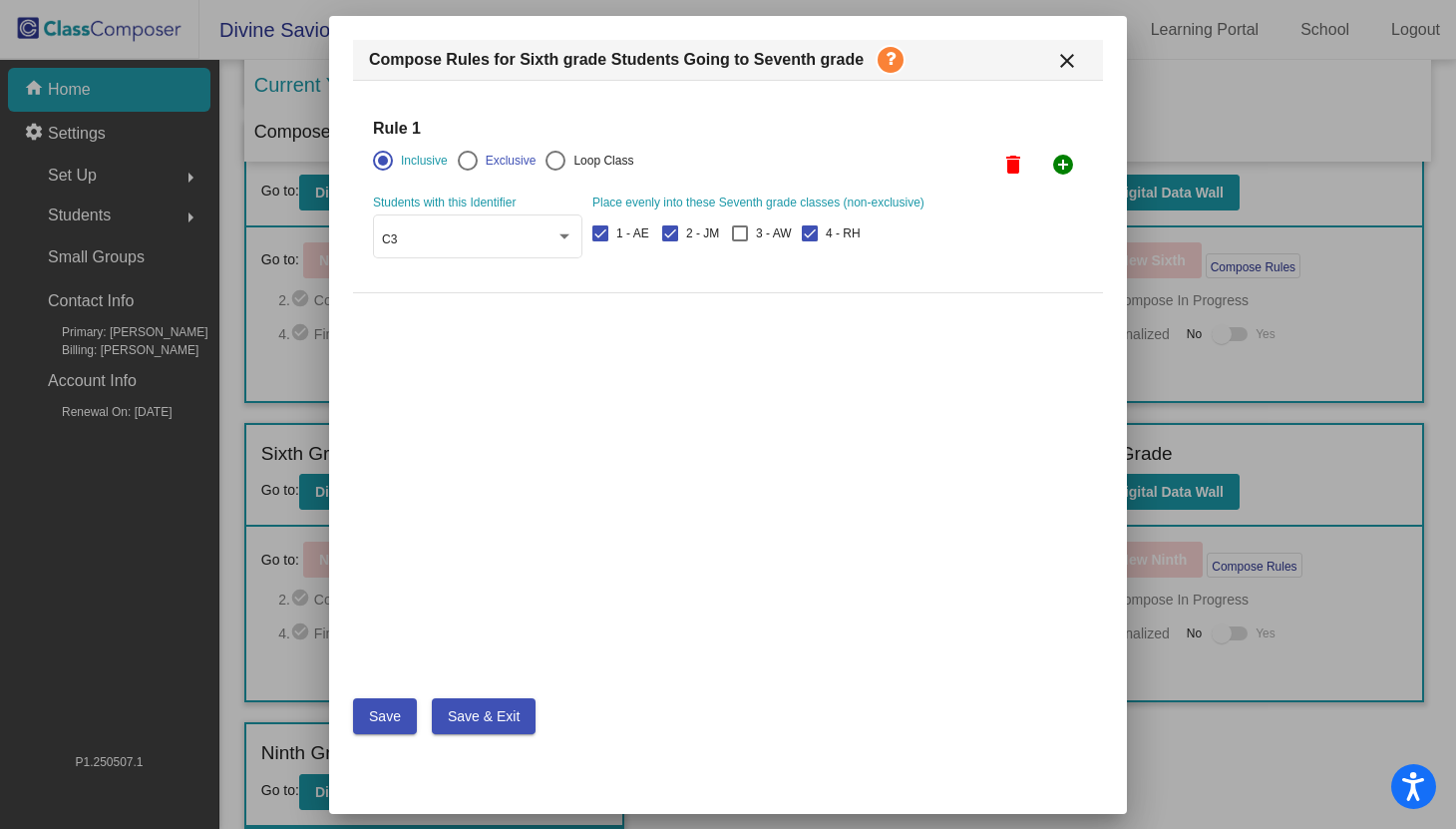 click on "Save & Exit" at bounding box center (484, 716) 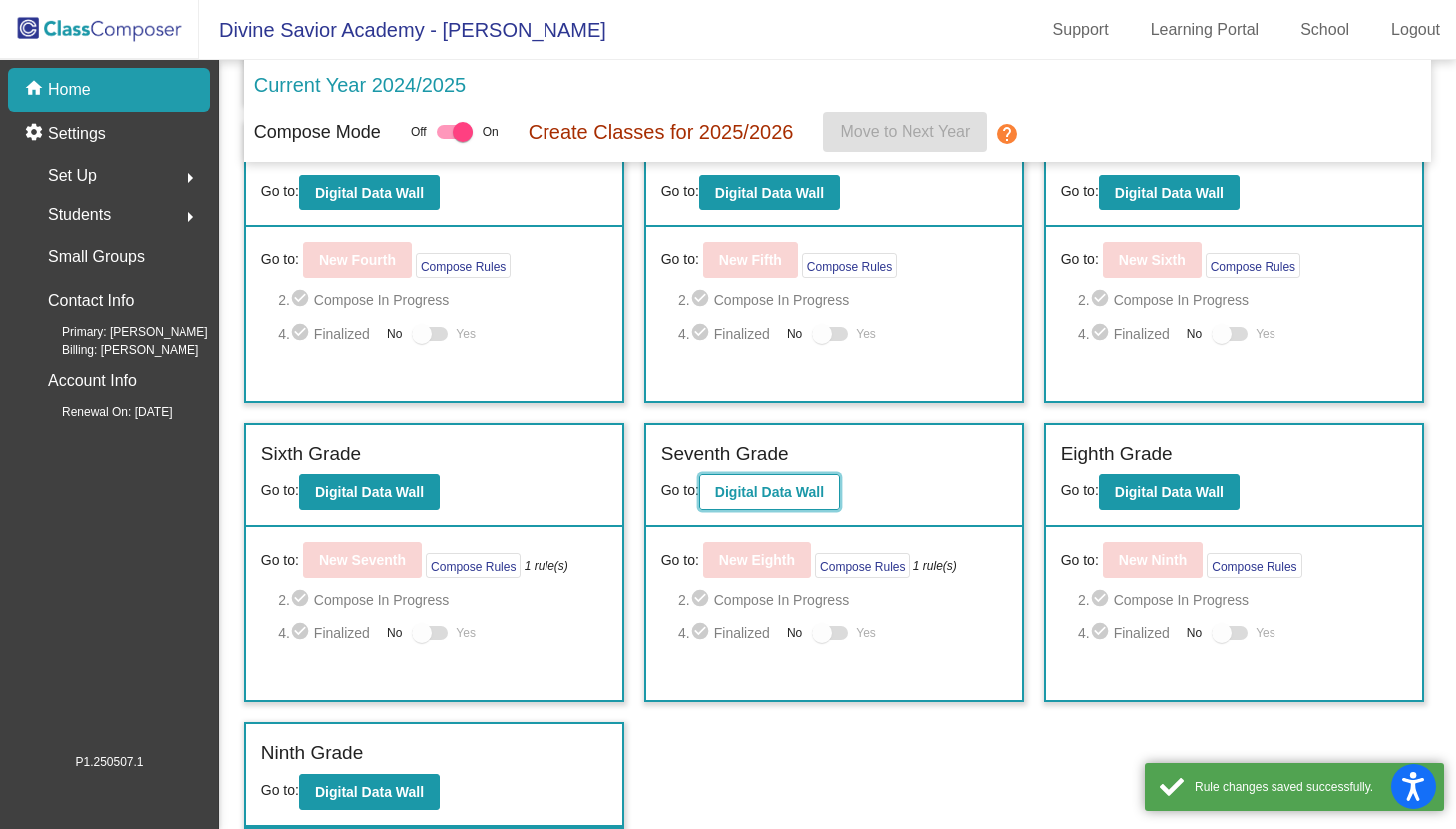 click on "Digital Data Wall" 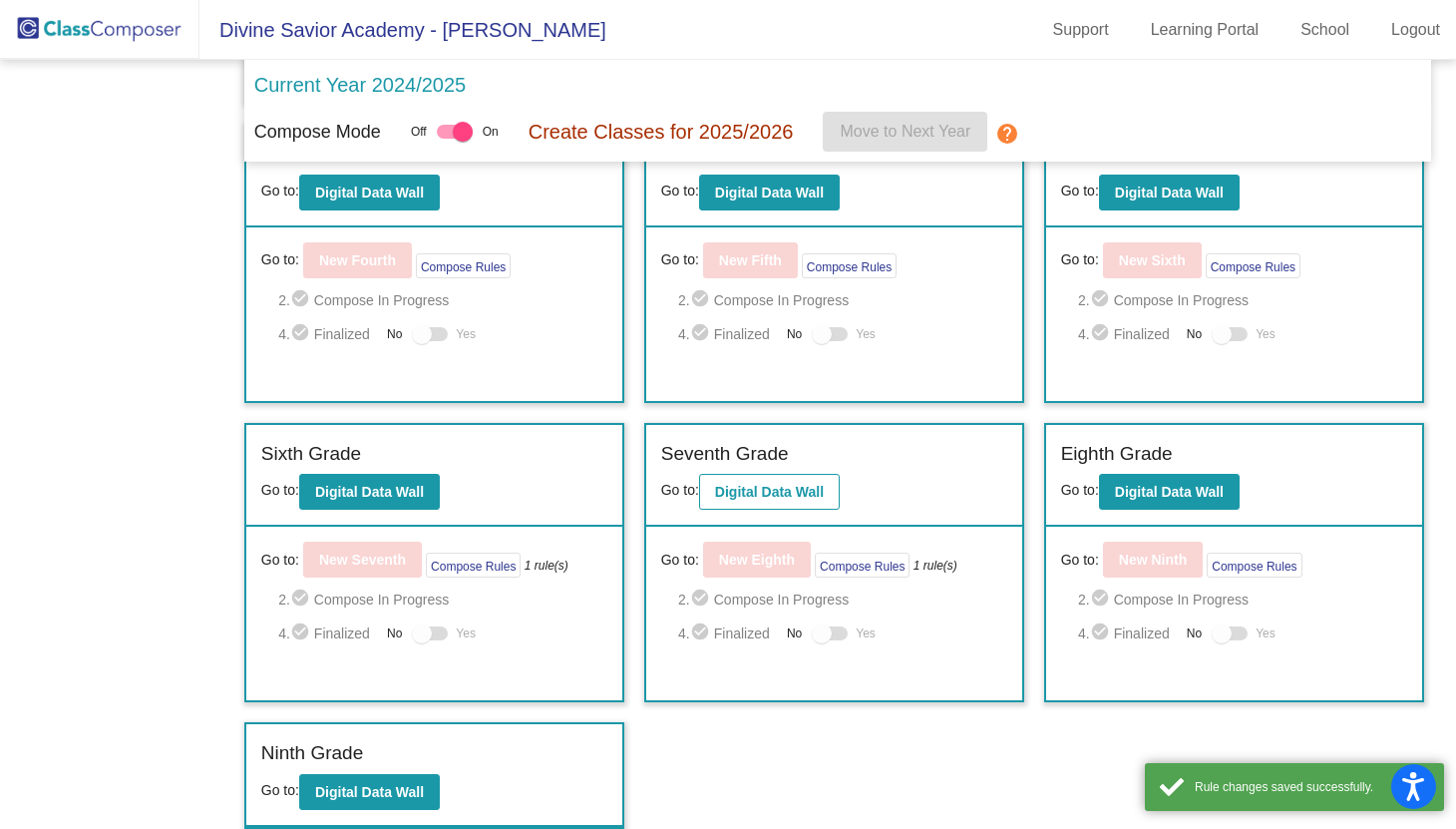 scroll, scrollTop: 0, scrollLeft: 0, axis: both 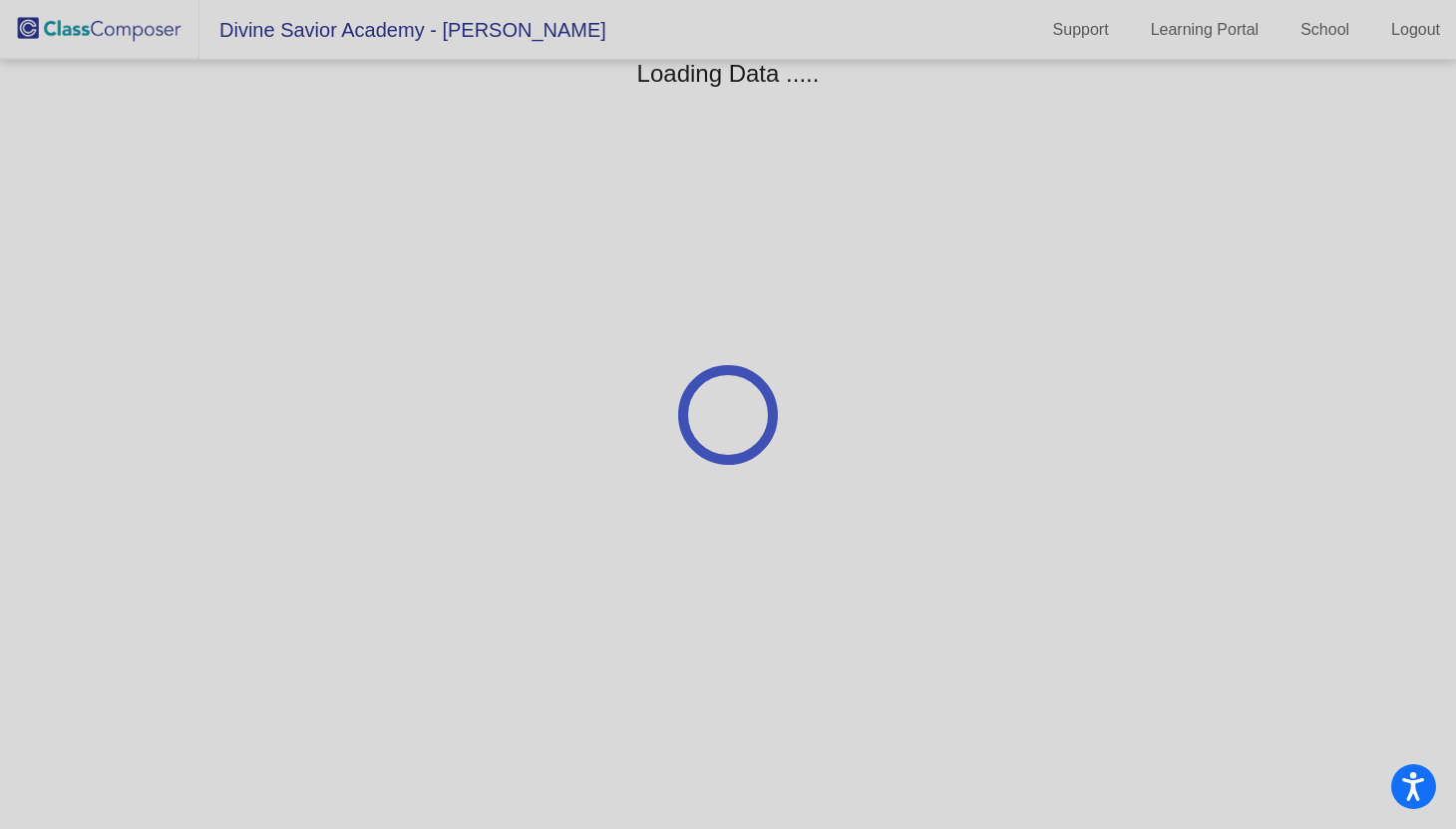 click 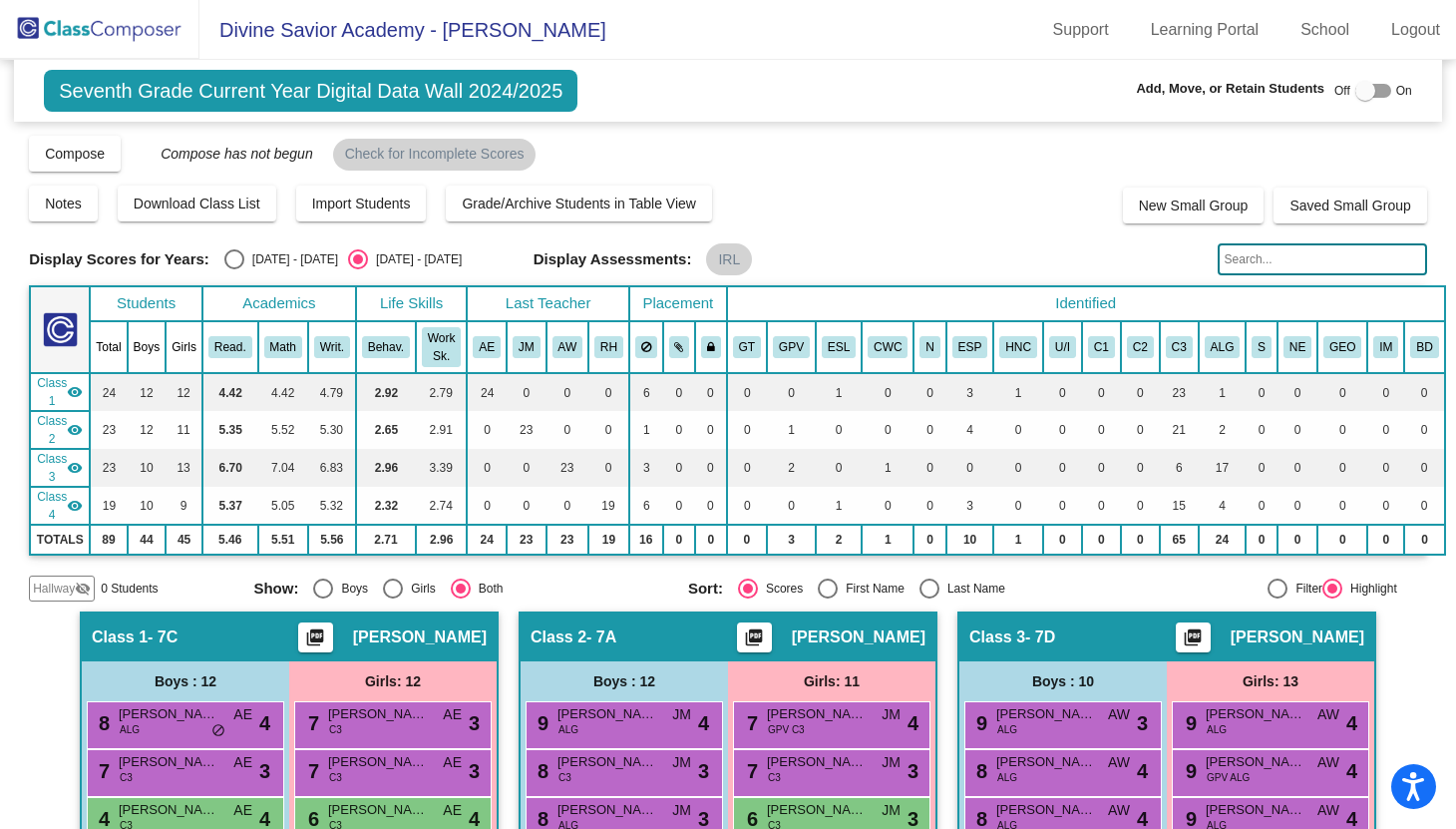 click 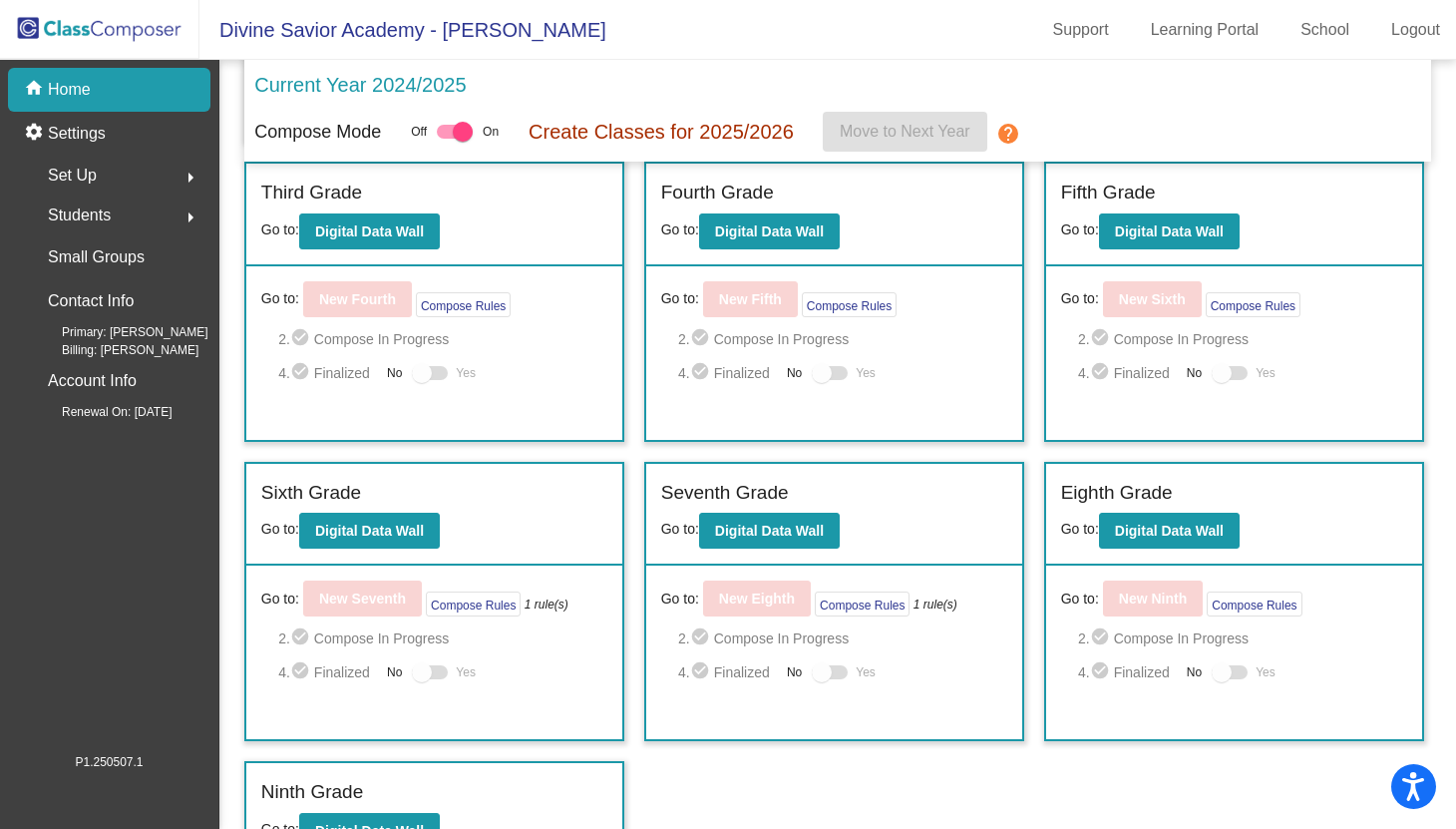 scroll, scrollTop: 684, scrollLeft: 0, axis: vertical 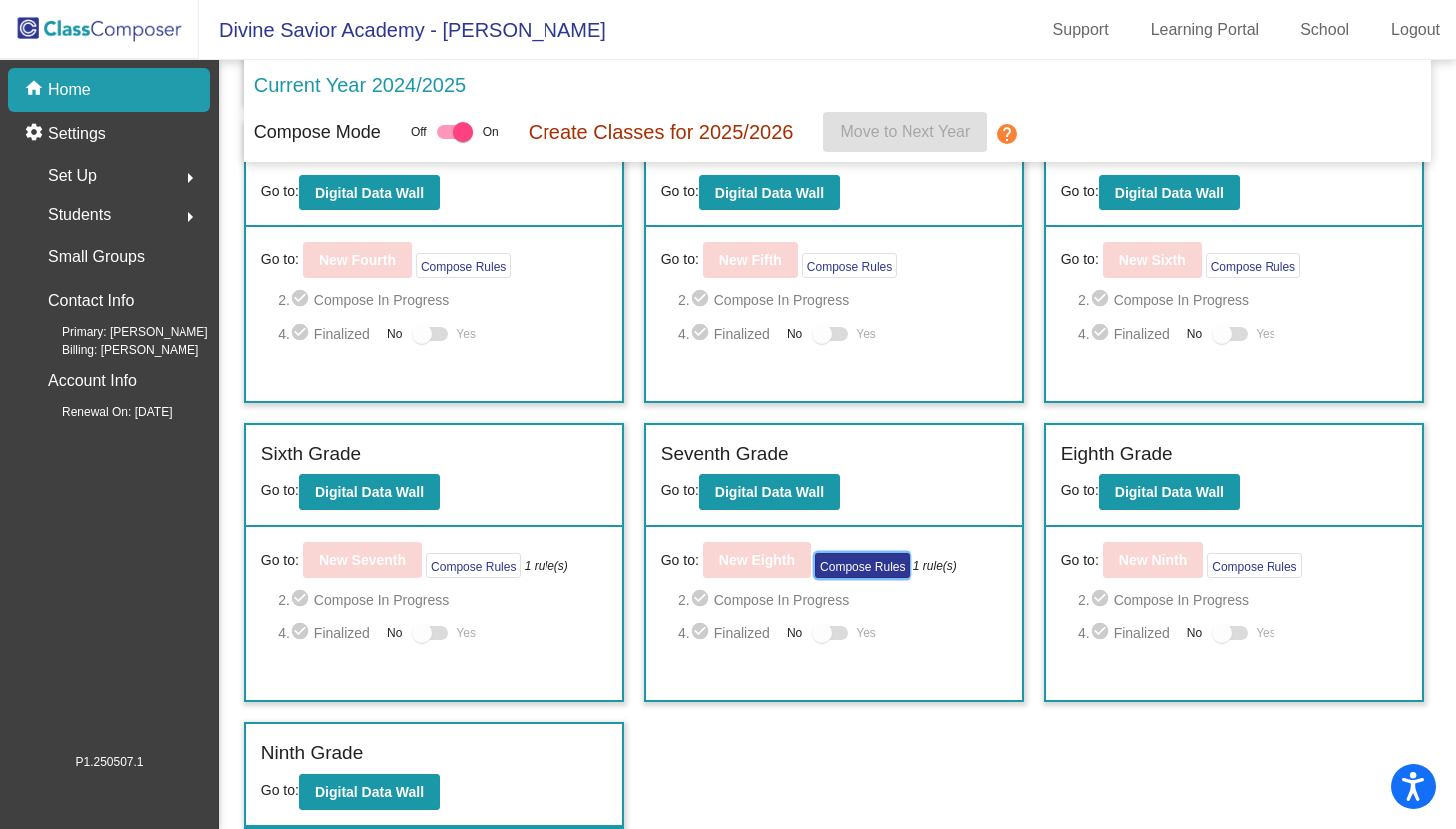 click on "Compose Rules" 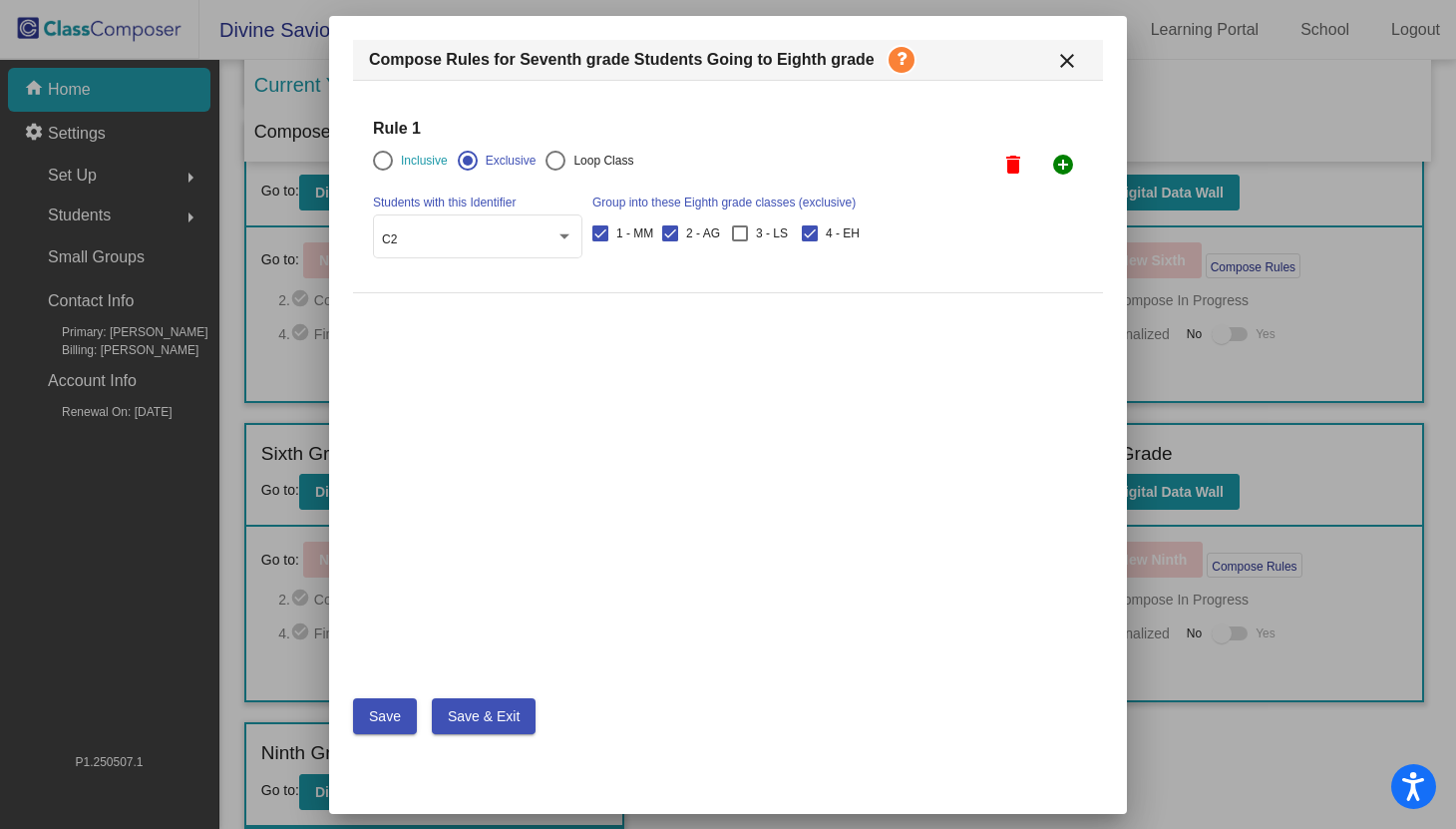 click at bounding box center (383, 161) 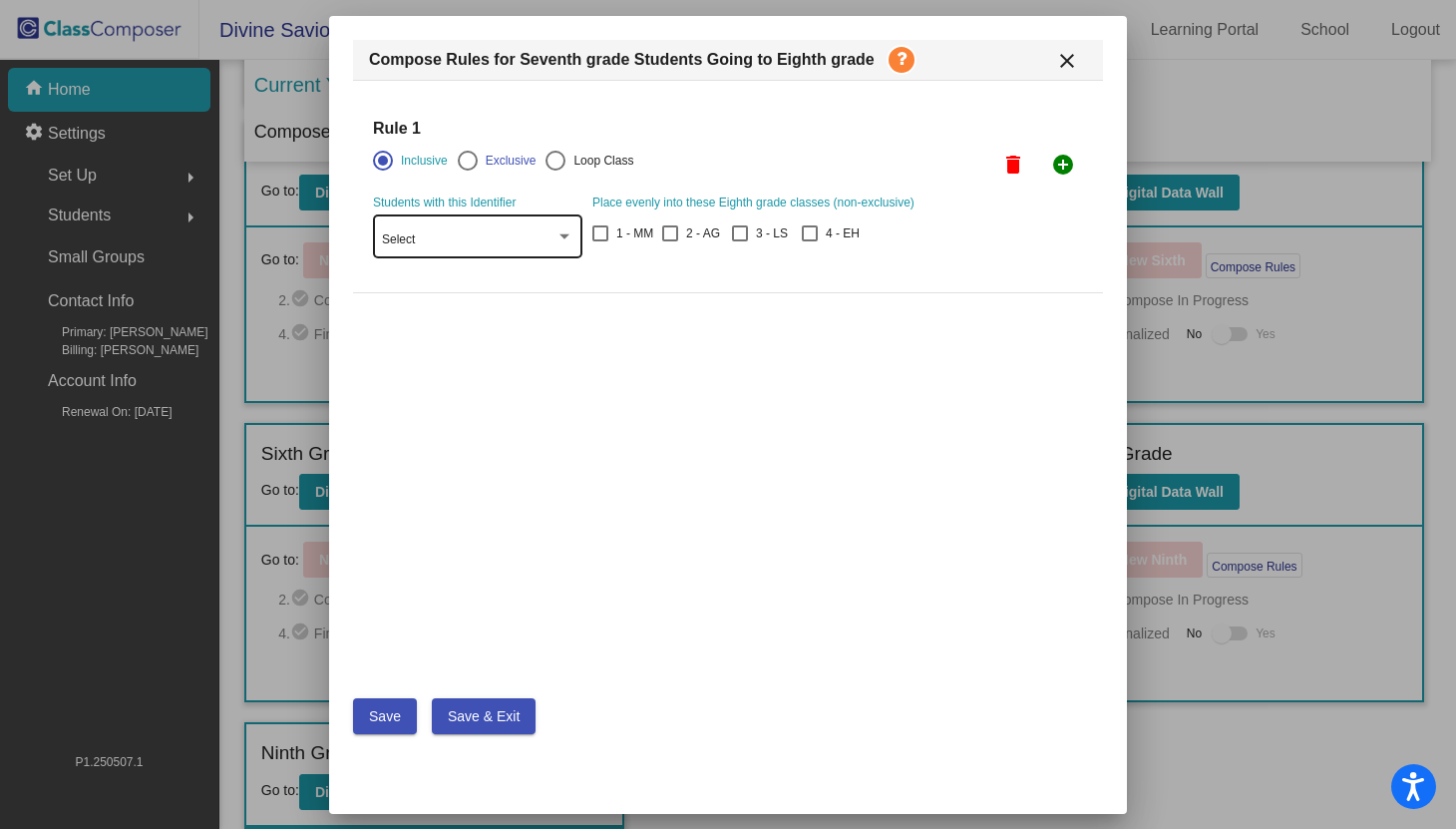 click on "Select" 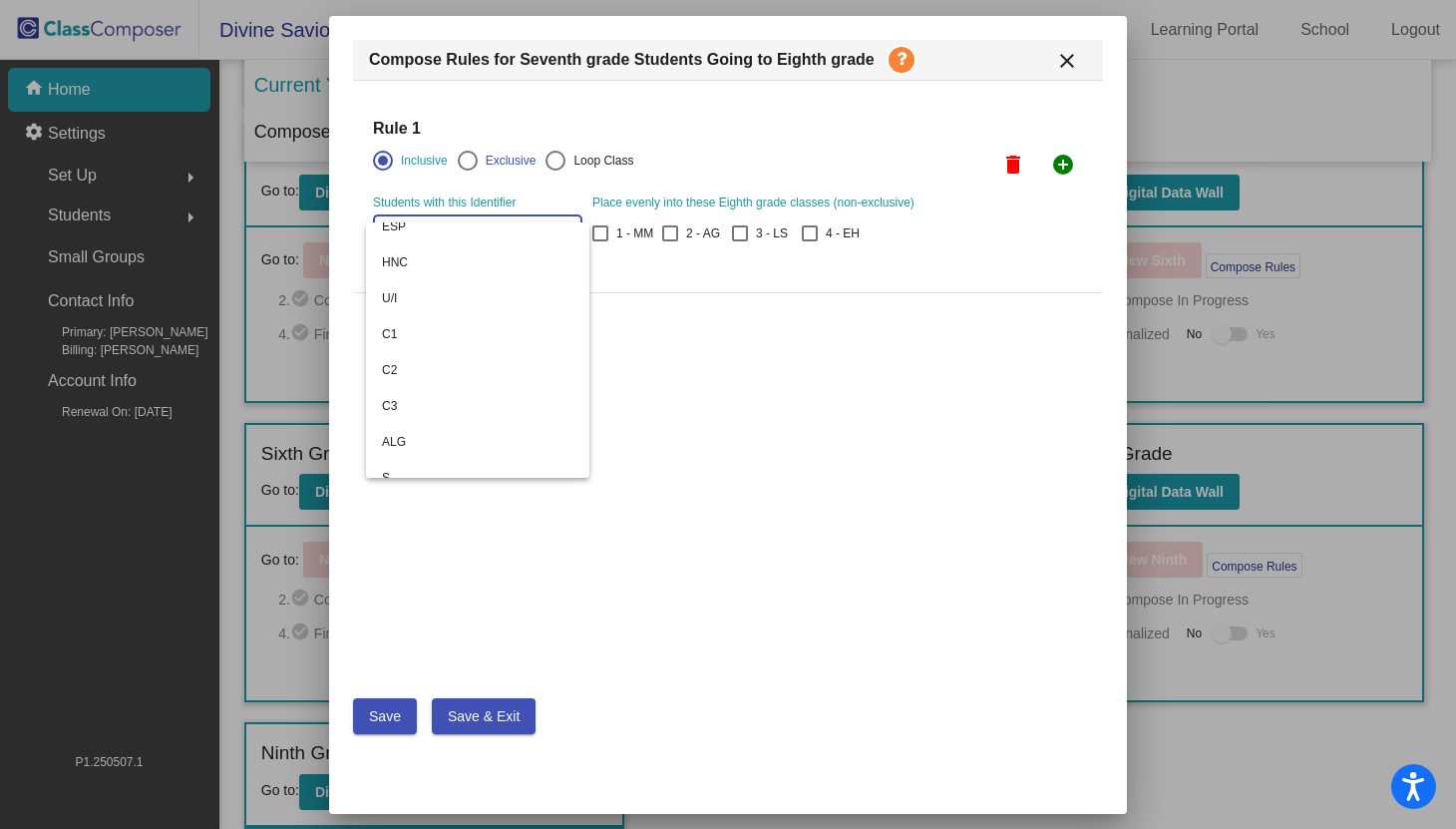 scroll, scrollTop: 250, scrollLeft: 0, axis: vertical 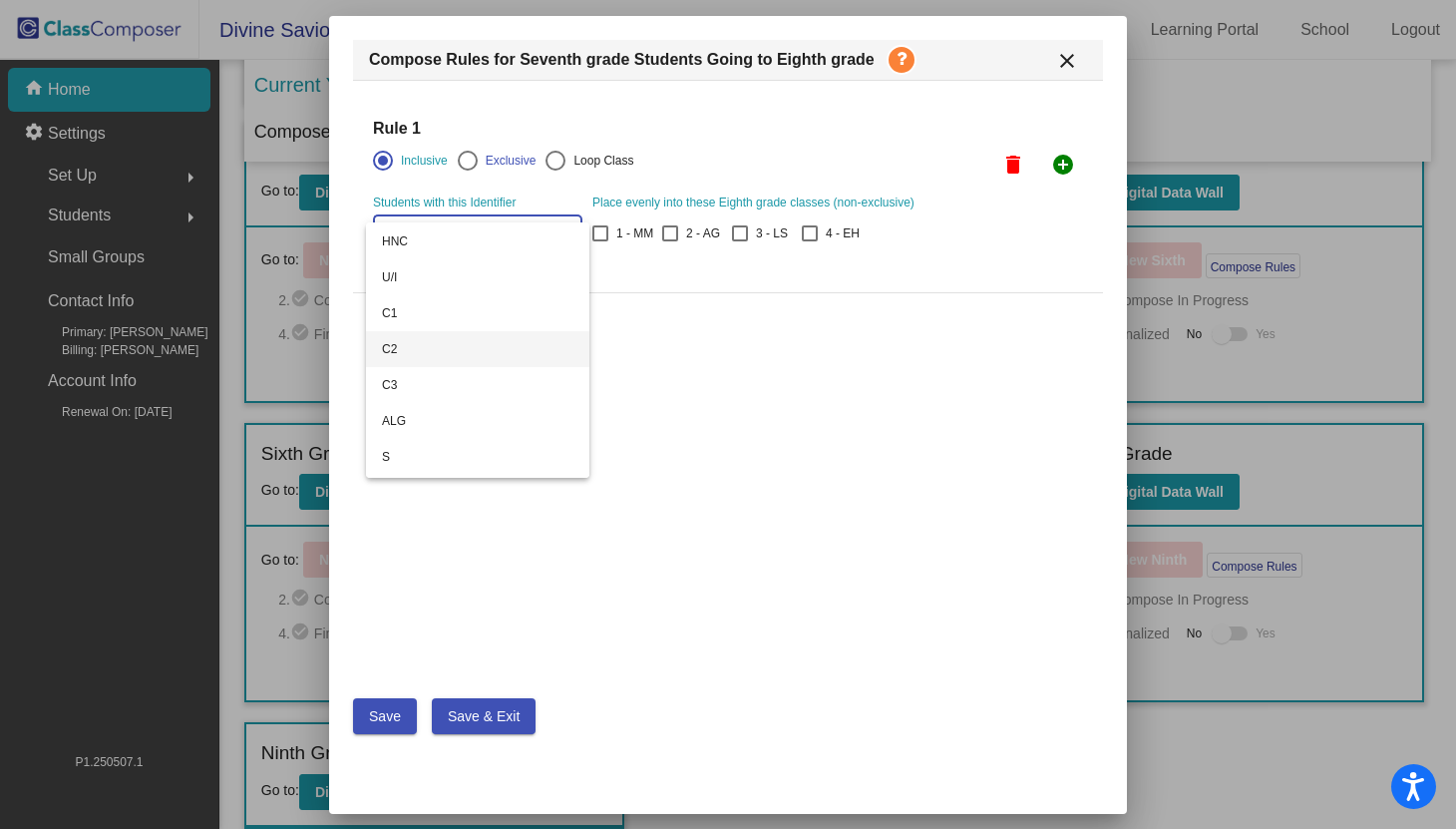 click on "C2" at bounding box center [478, 349] 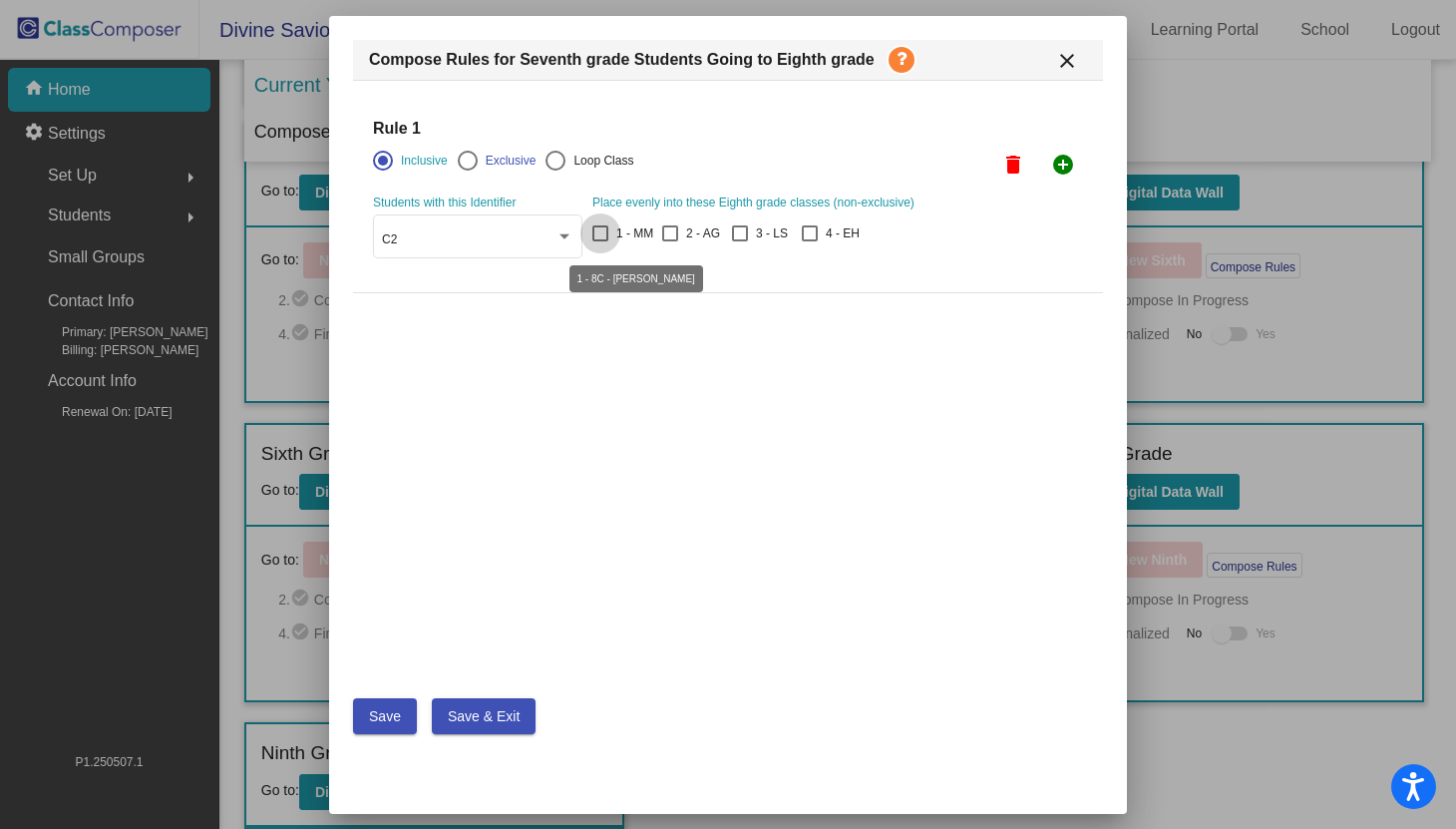 click at bounding box center [600, 233] 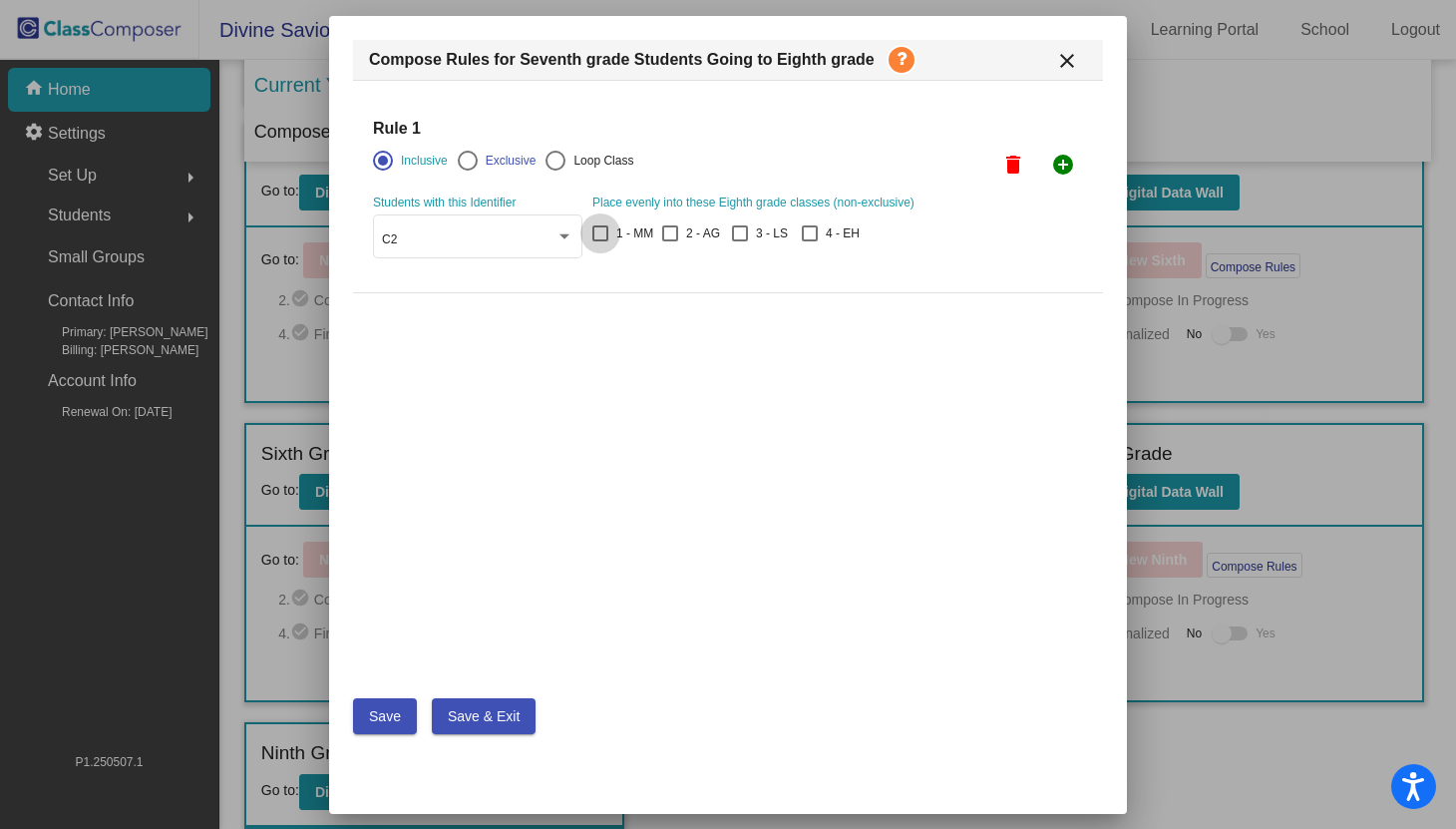 checkbox on "true" 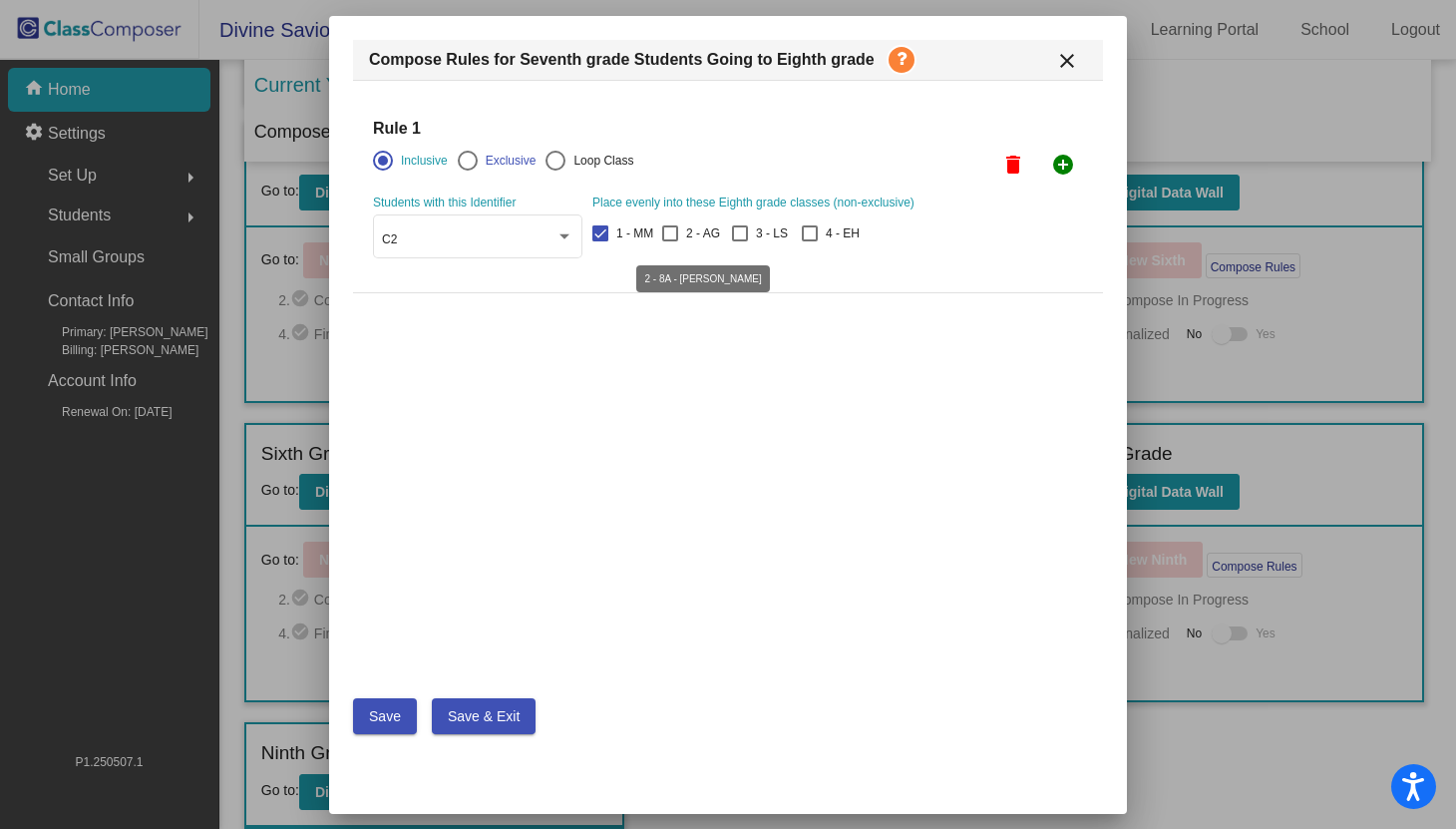click at bounding box center [670, 233] 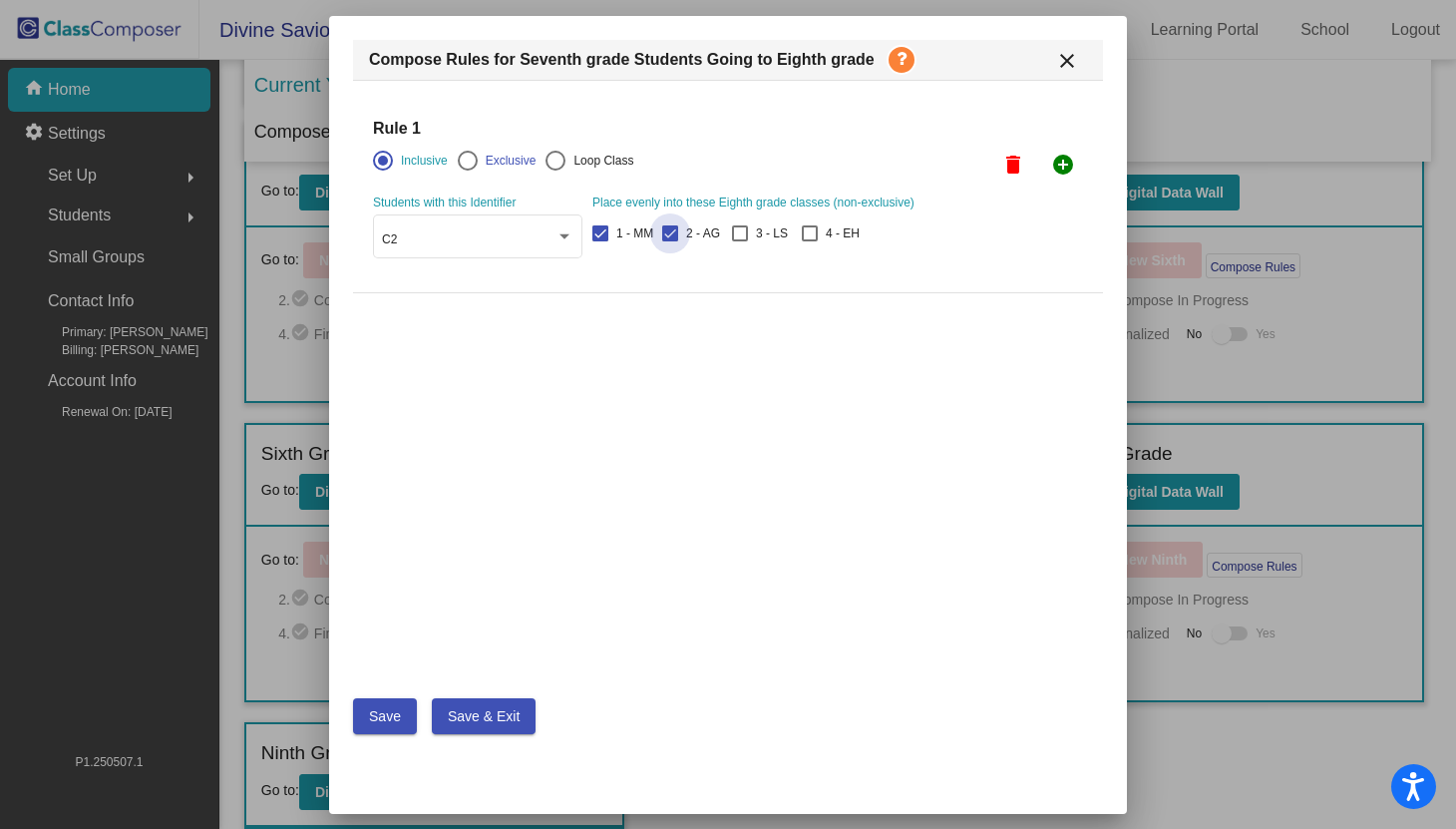 checkbox on "true" 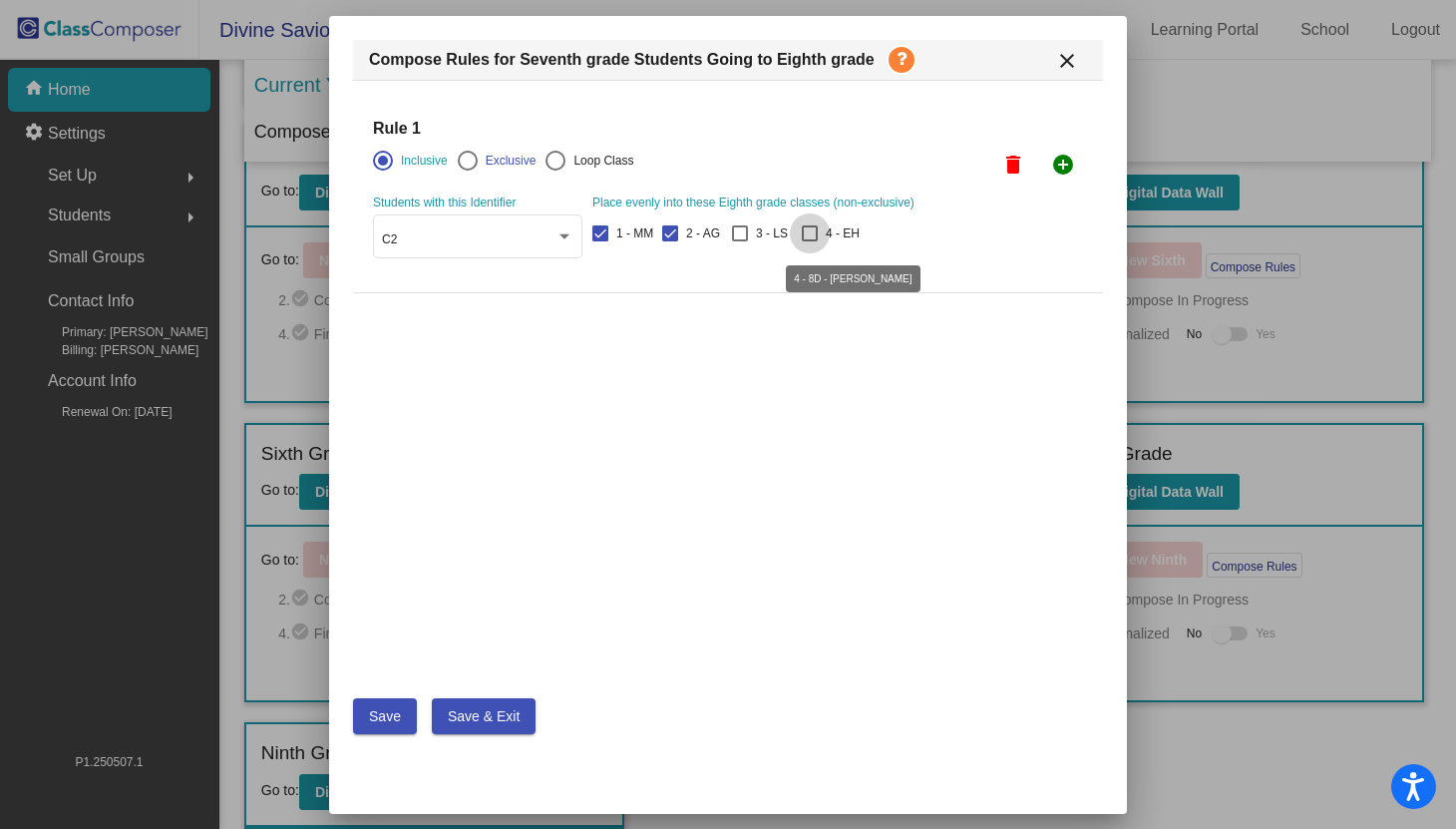 click at bounding box center [810, 233] 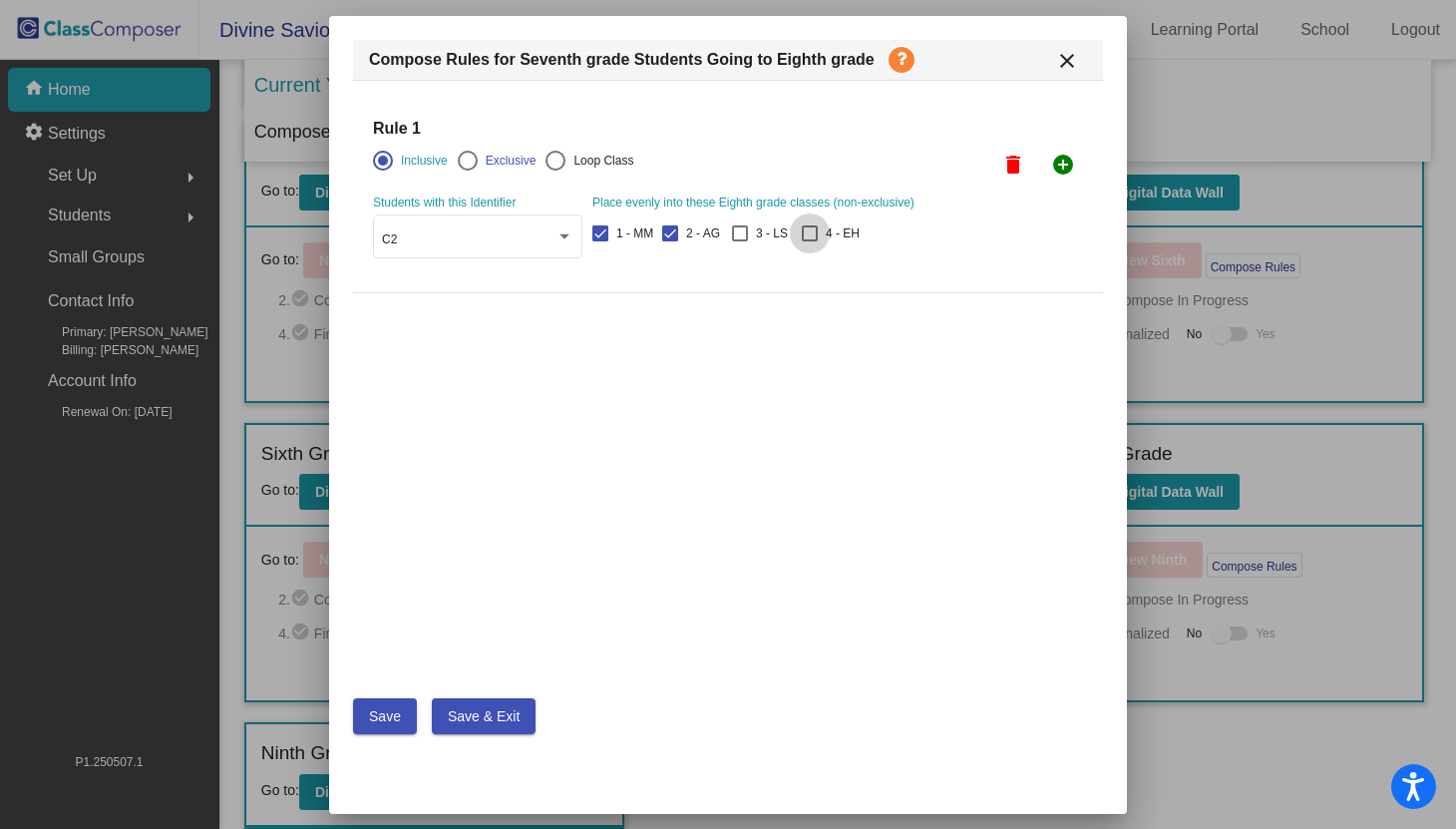 checkbox on "true" 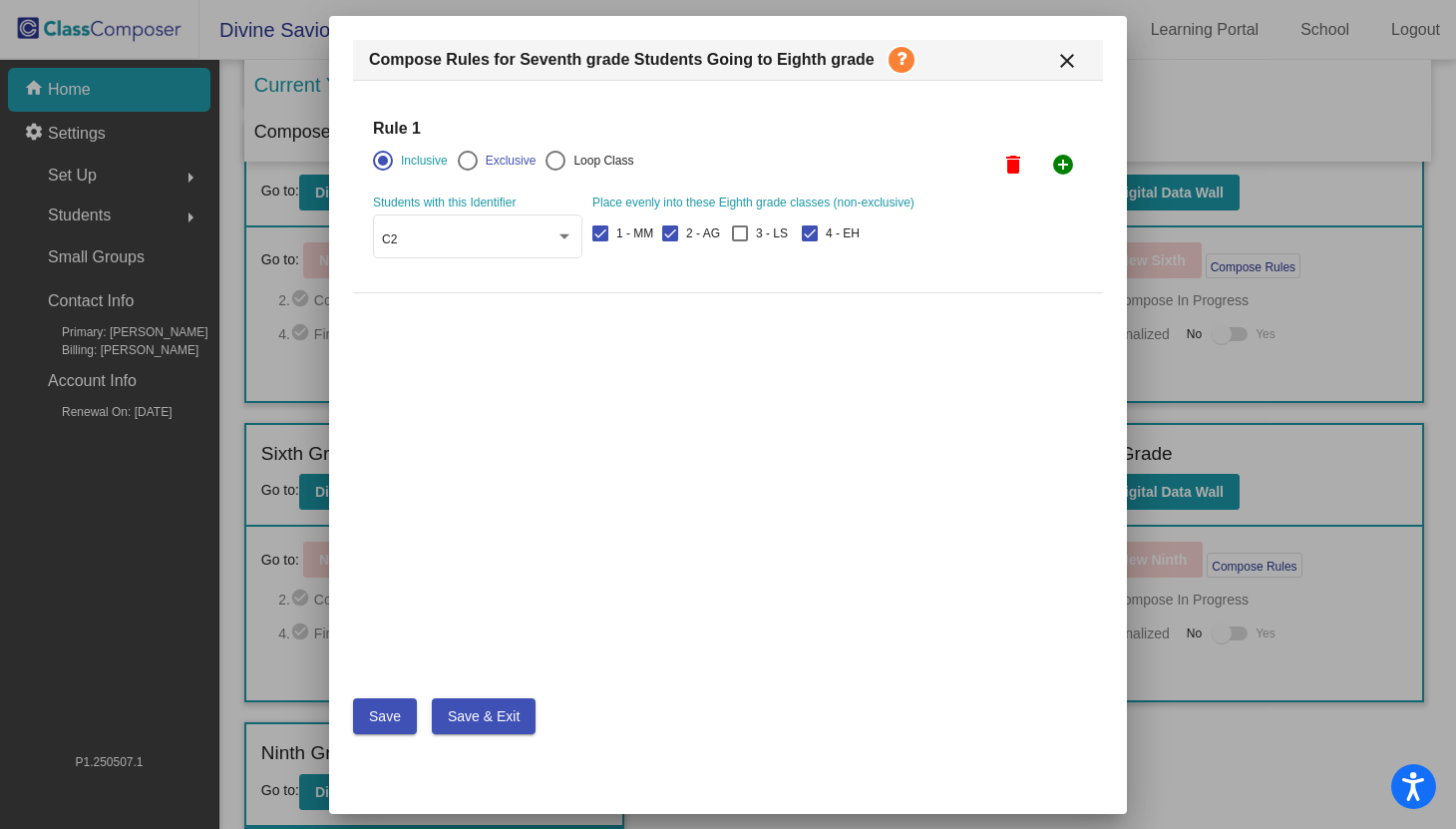 click on "Save" at bounding box center (385, 716) 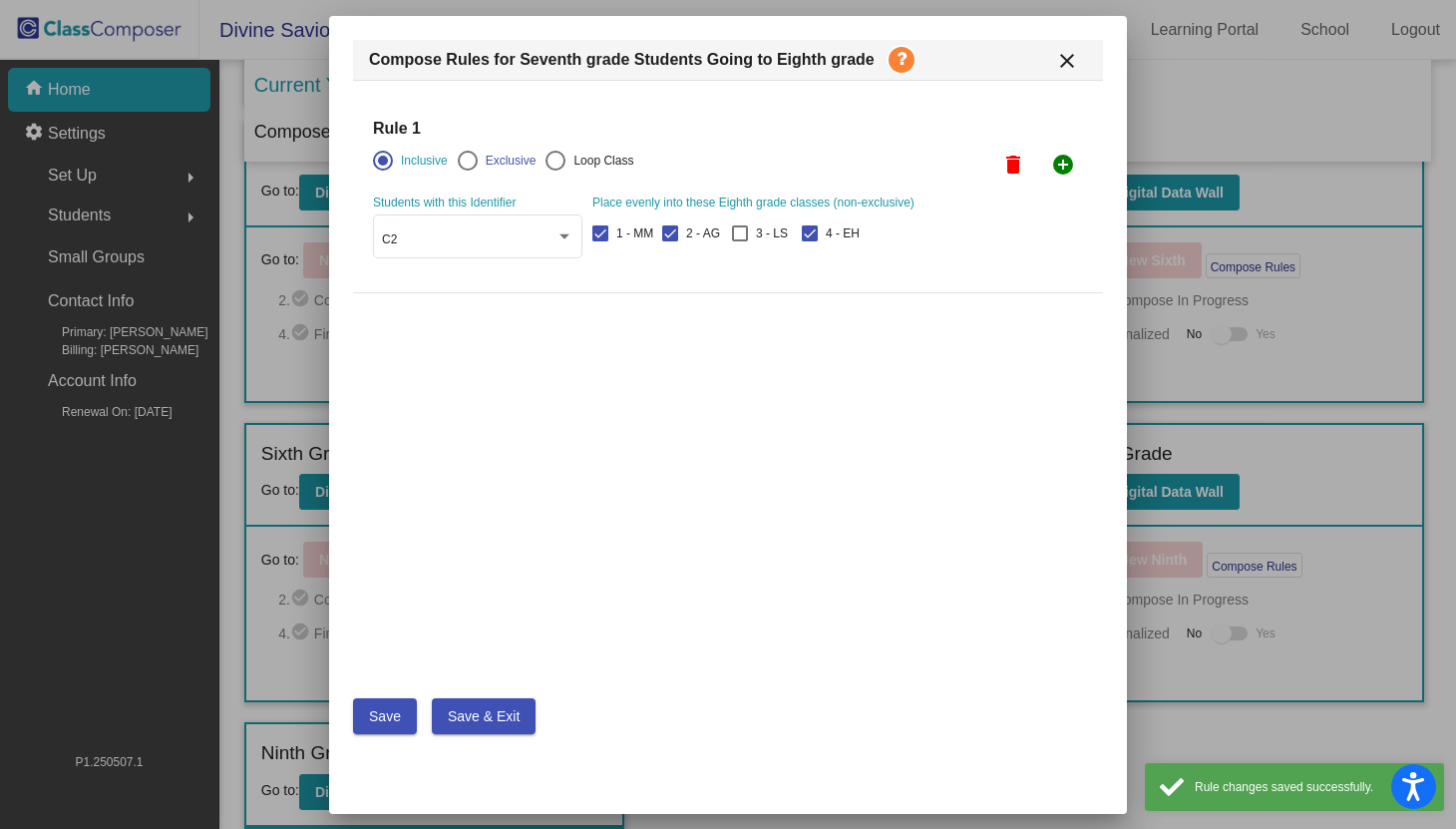 click on "add_circle" at bounding box center (1063, 165) 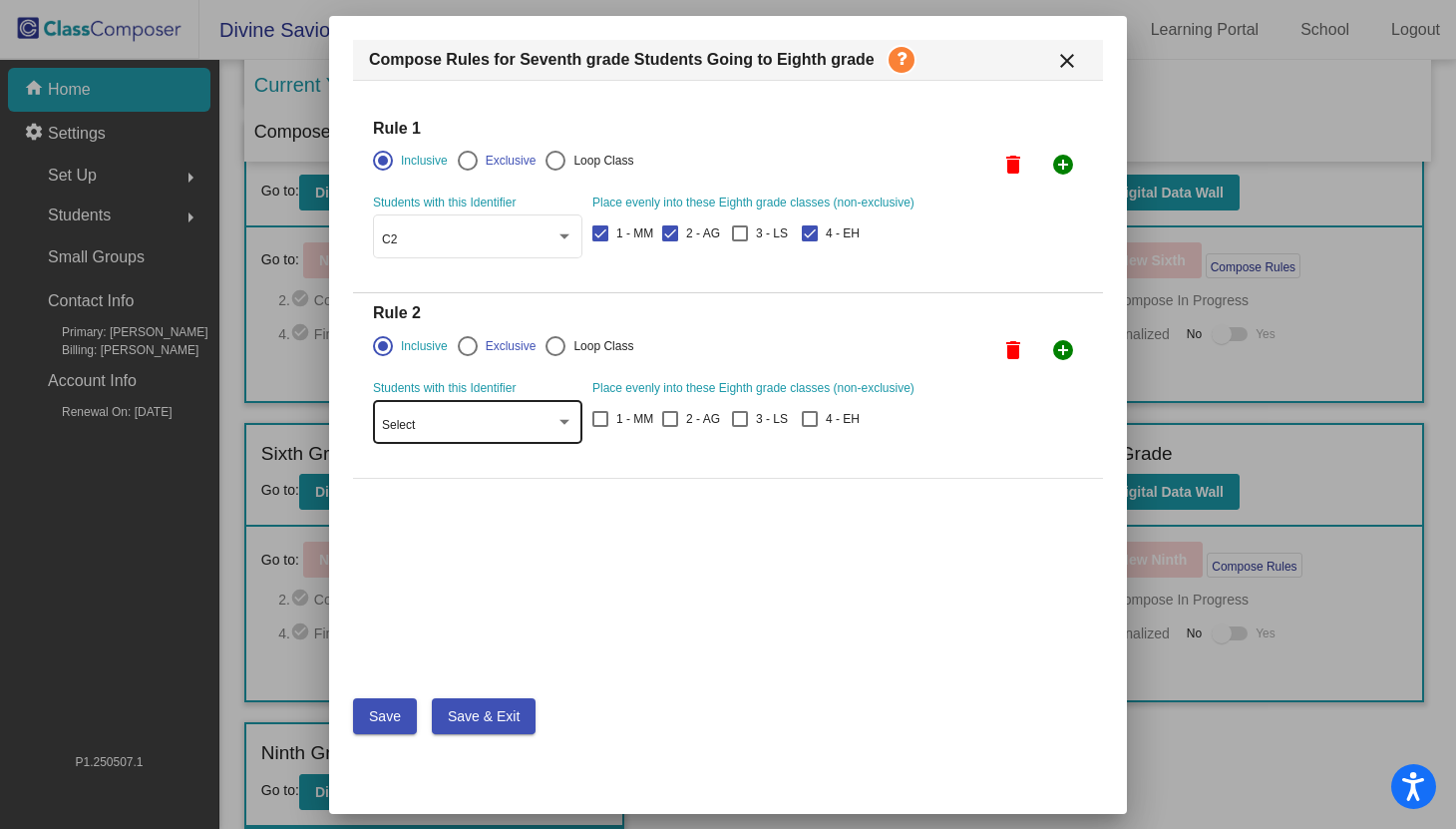 click on "Select" 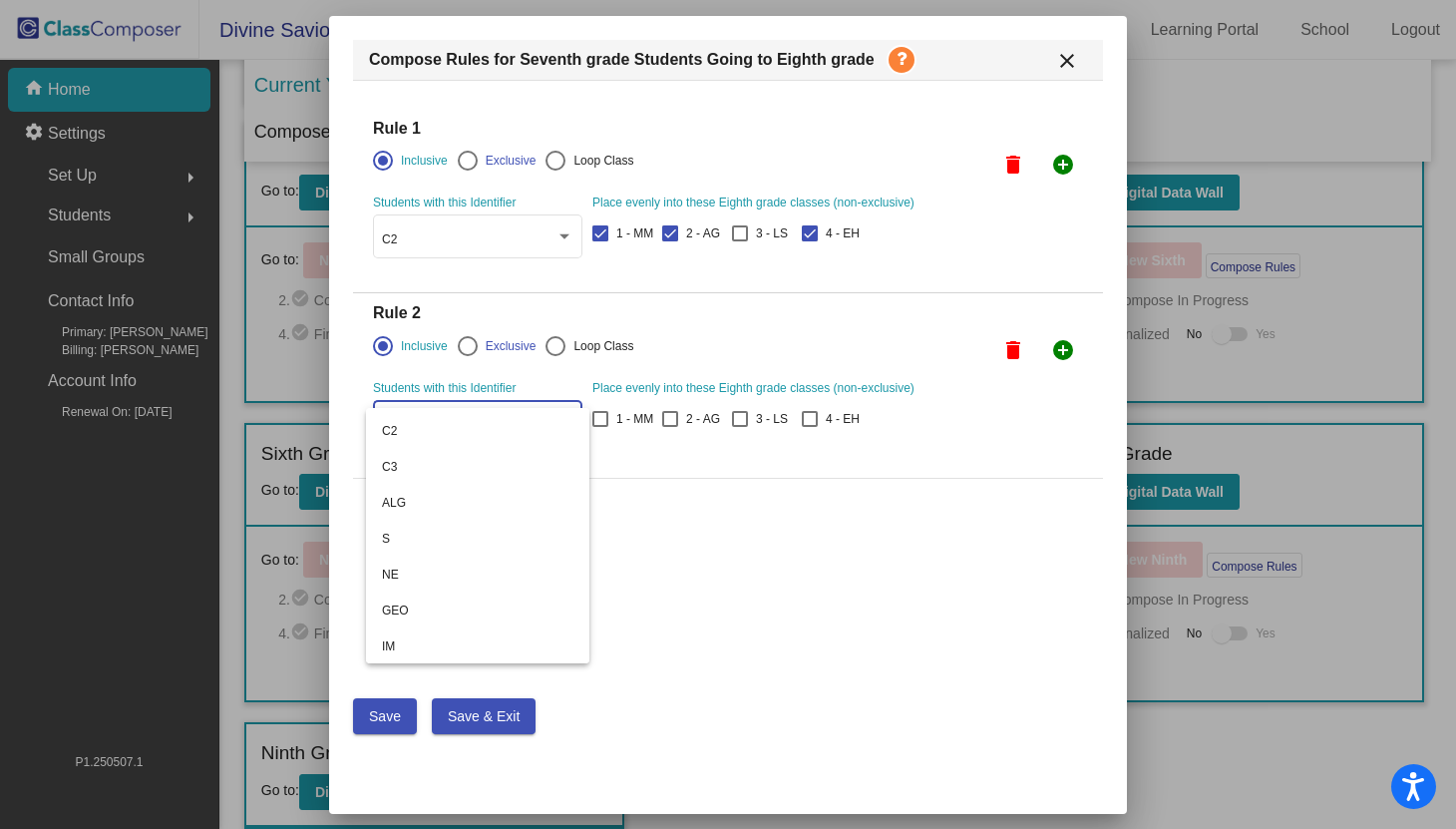 scroll, scrollTop: 391, scrollLeft: 0, axis: vertical 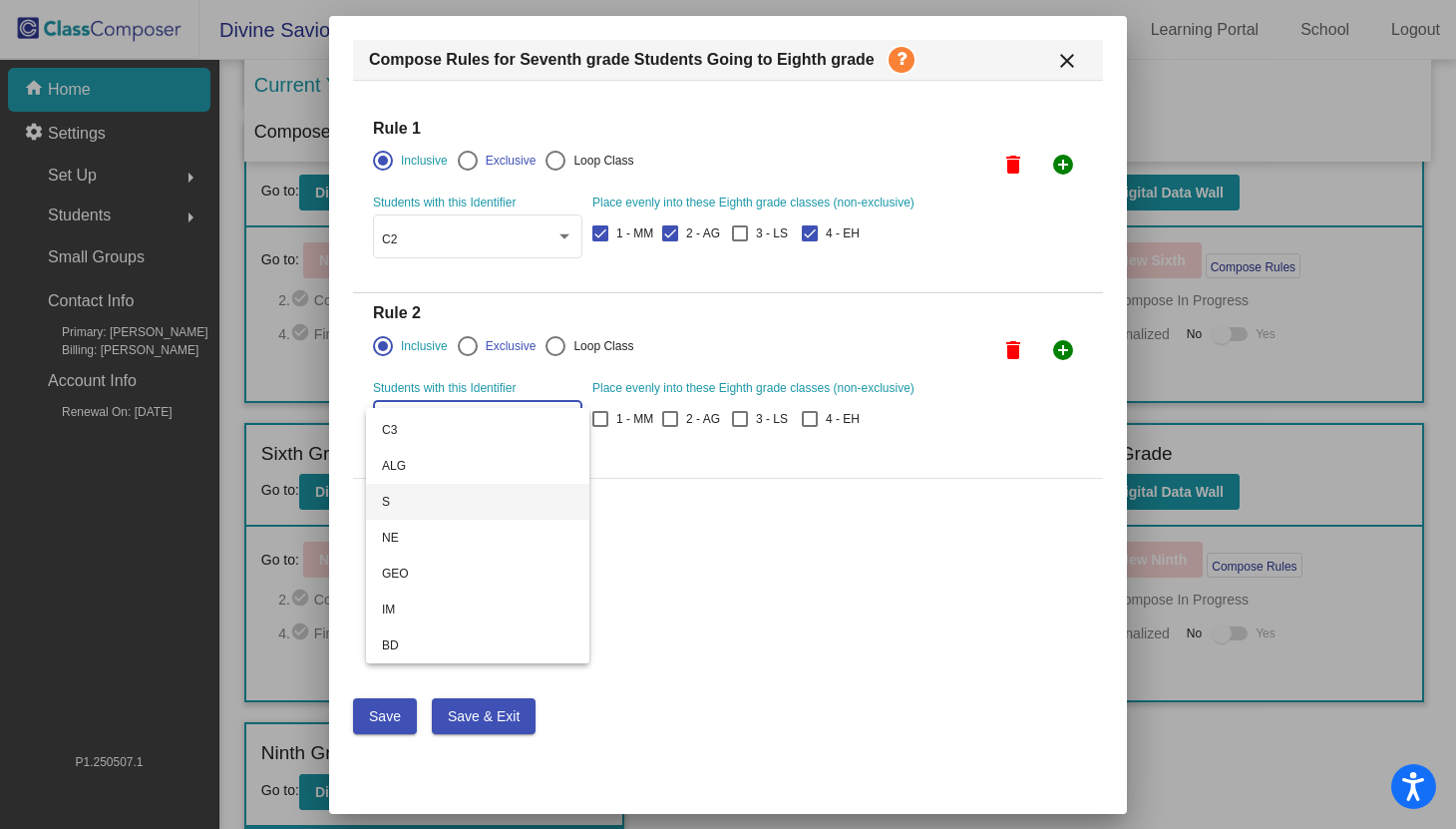 click on "S" at bounding box center (478, 502) 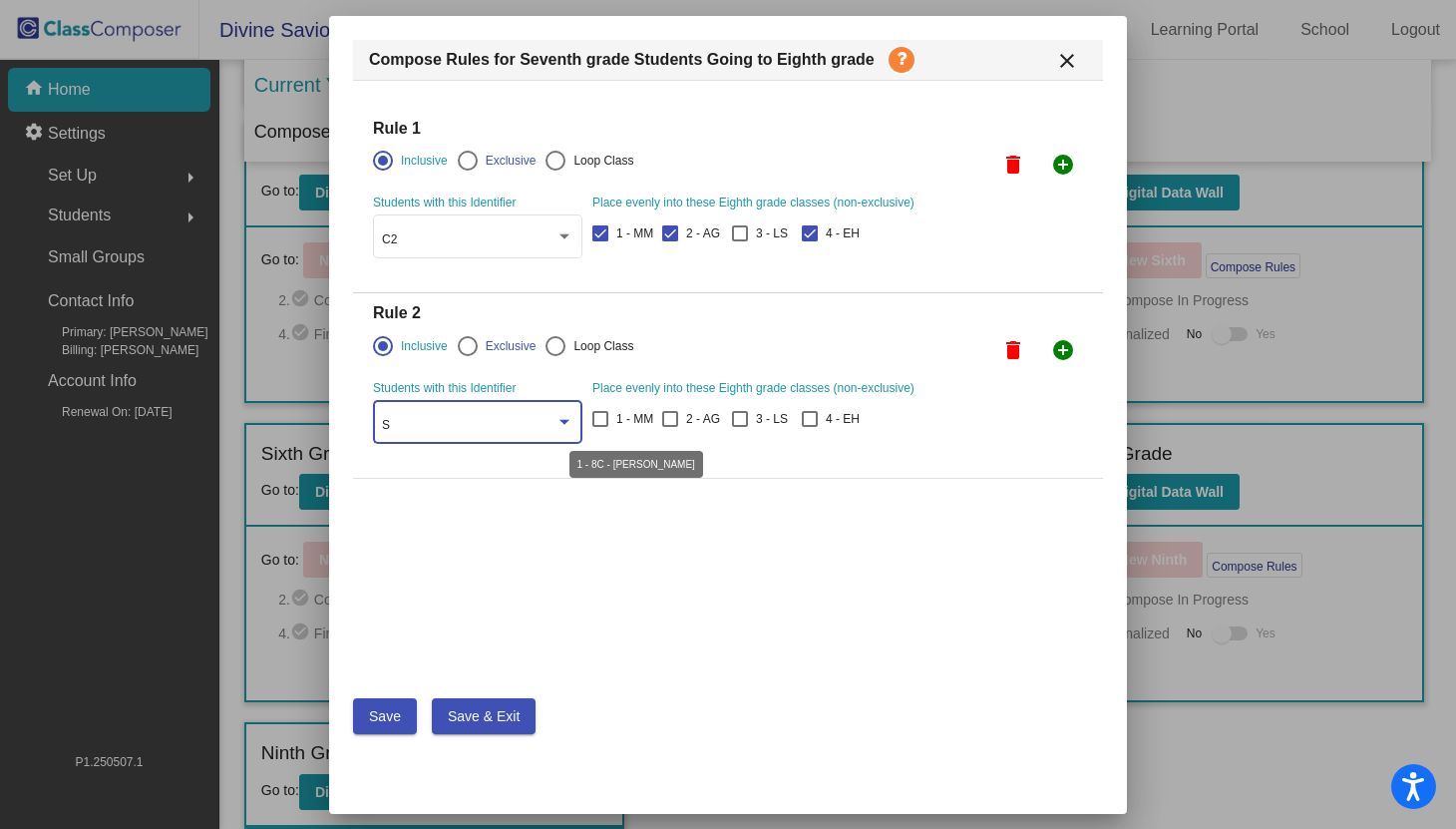 click on "1 - MM" at bounding box center (634, 419) 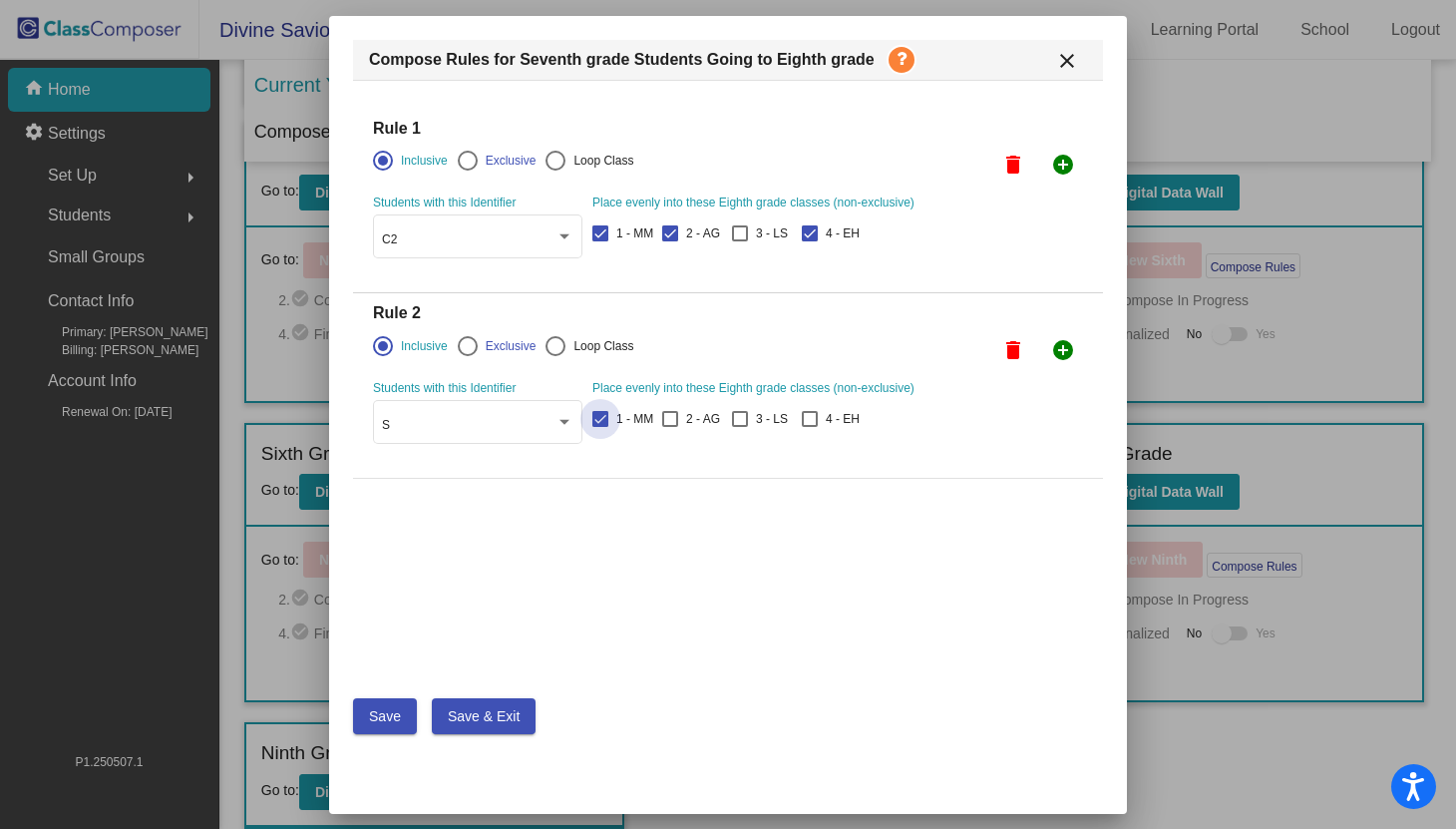 checkbox on "true" 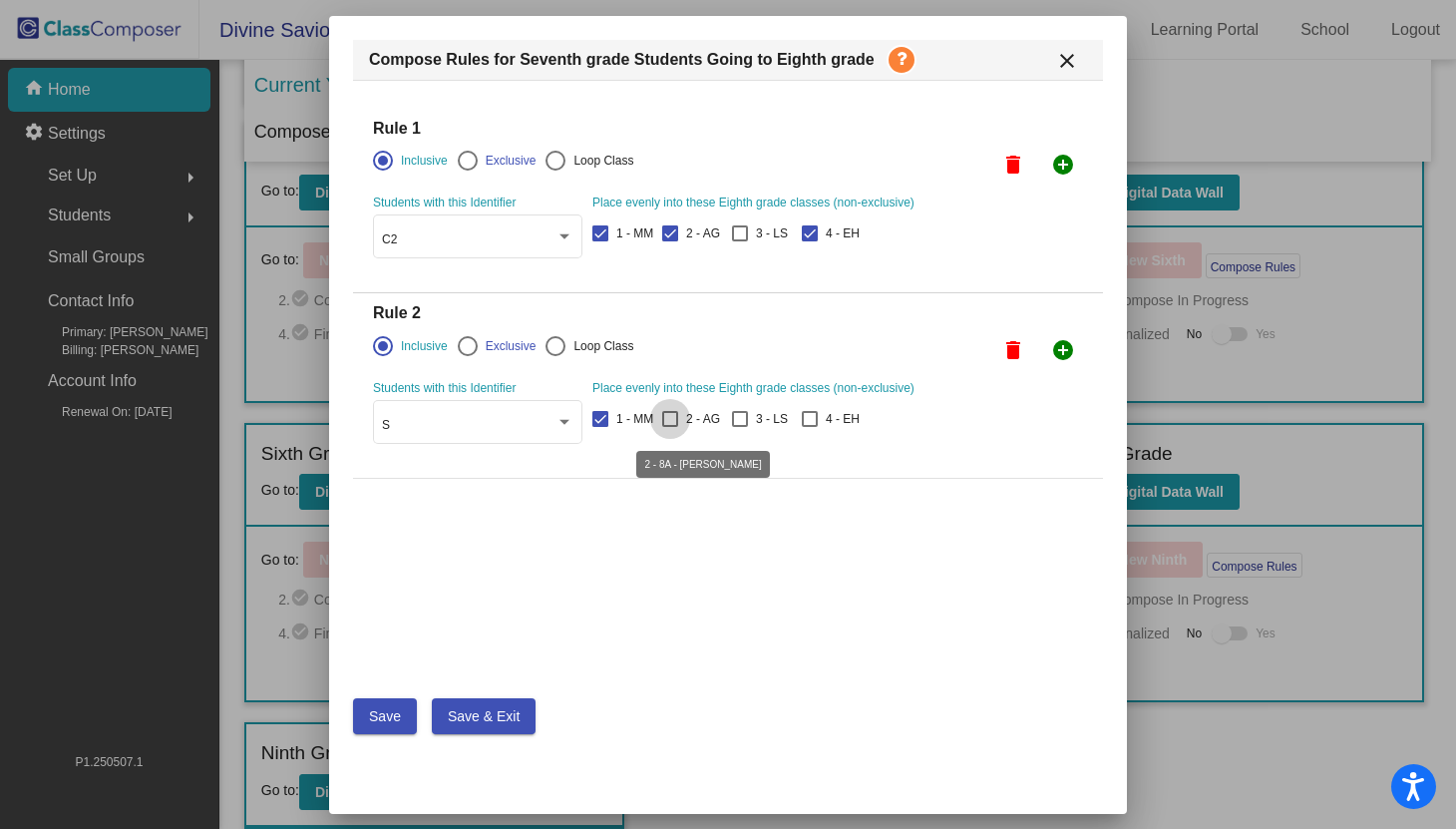 click at bounding box center (670, 419) 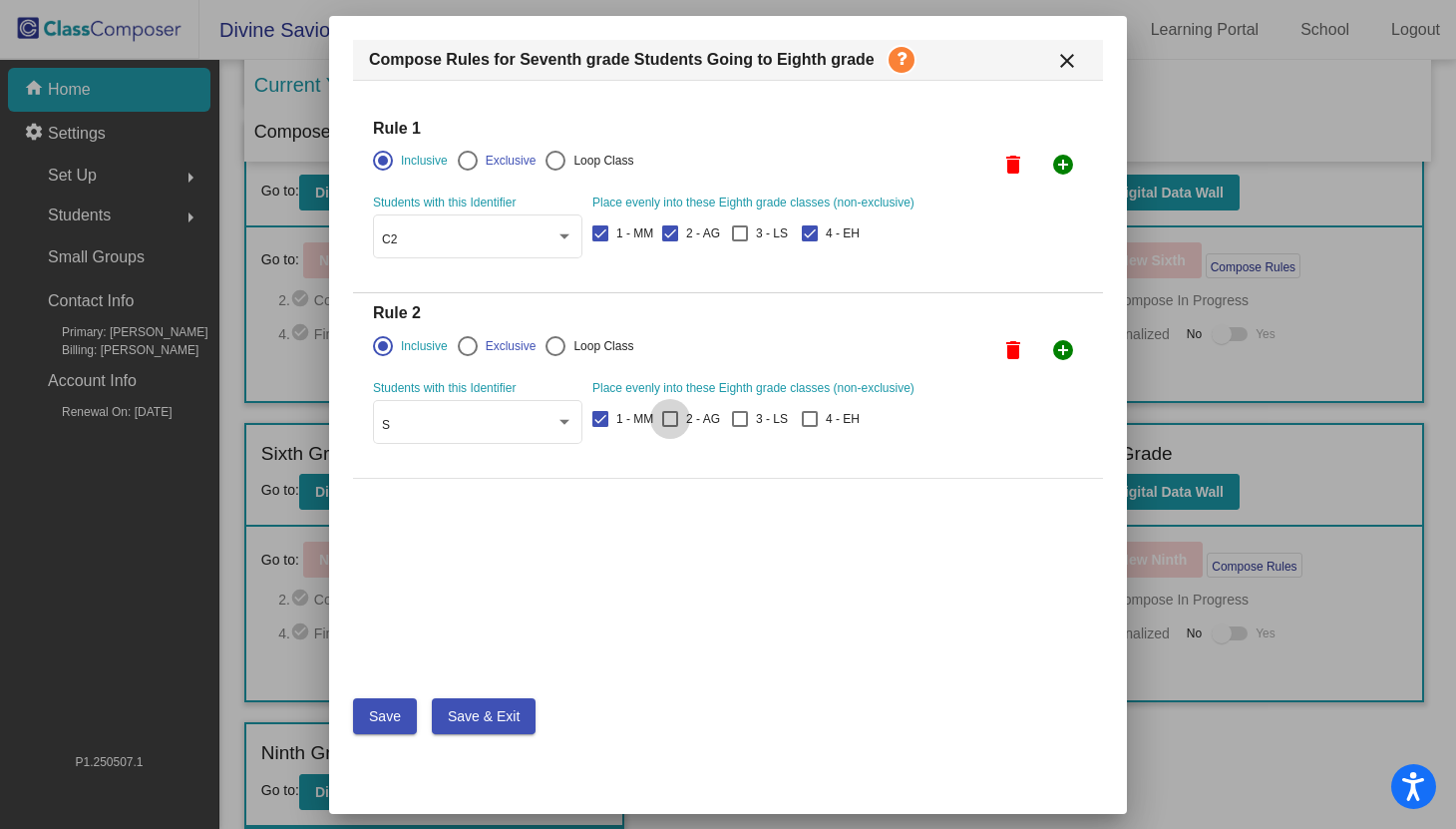 checkbox on "true" 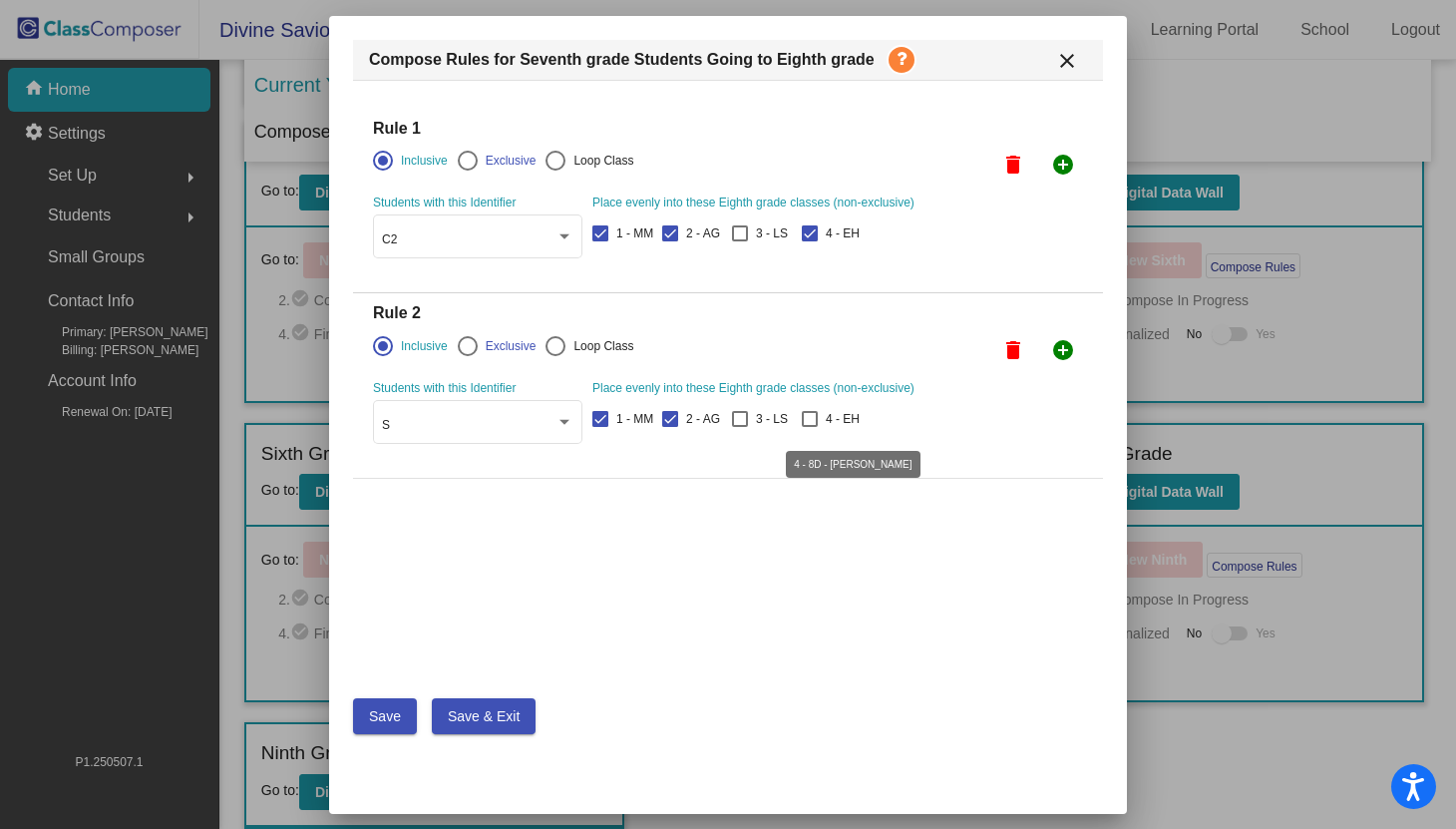 click at bounding box center [810, 419] 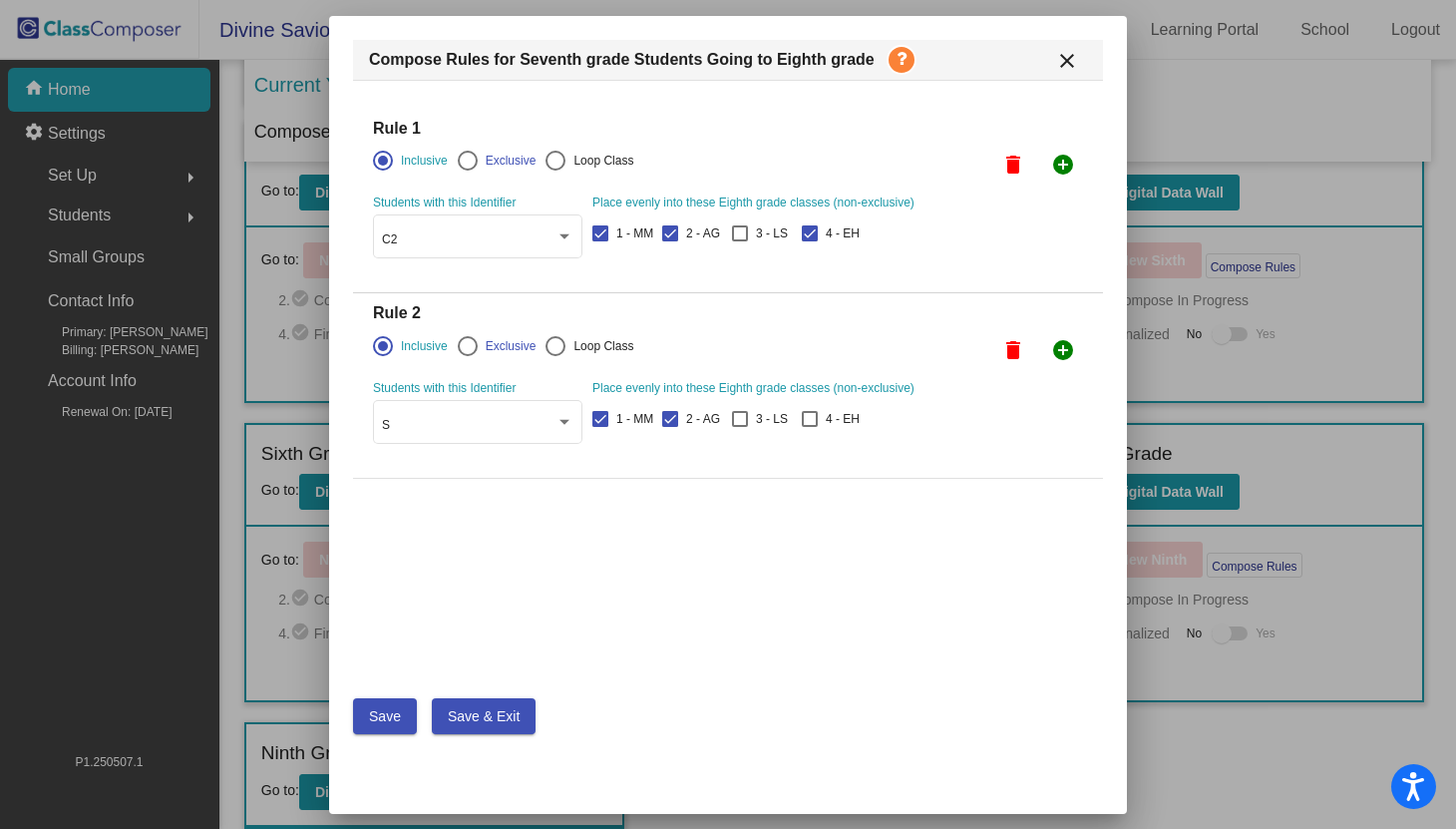 checkbox on "true" 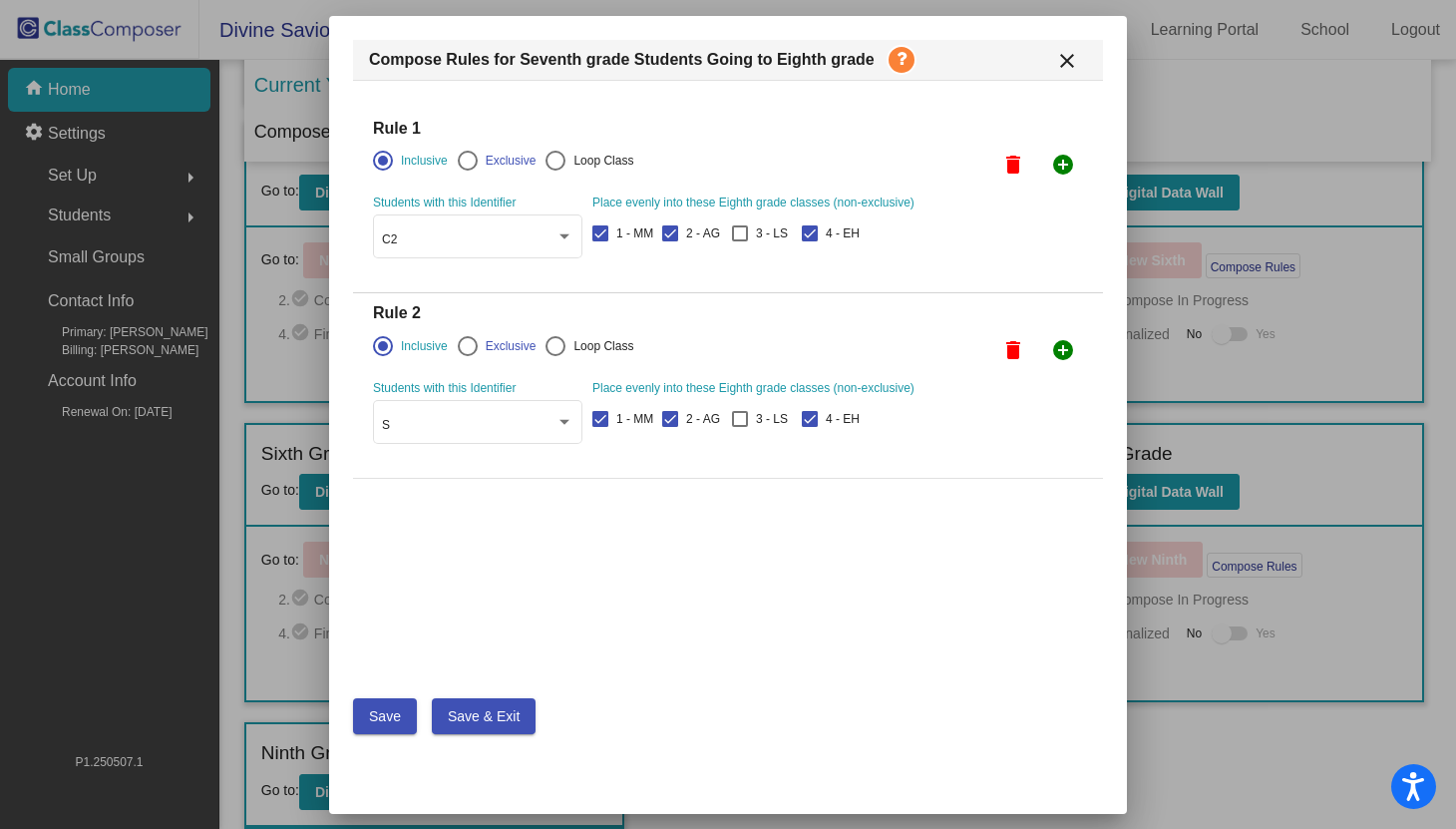 click on "Save" at bounding box center (385, 716) 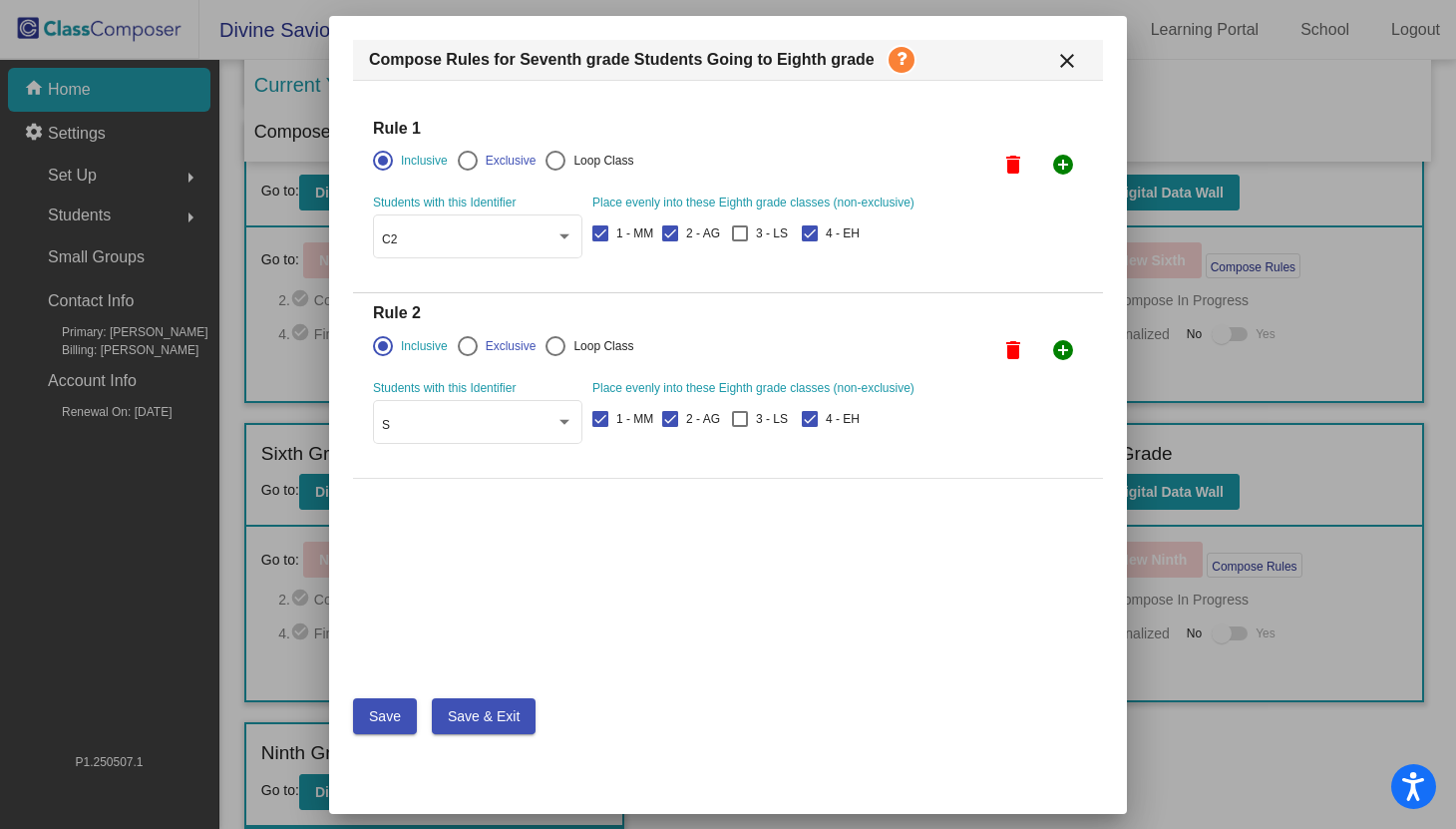 click on "Save & Exit" at bounding box center [484, 716] 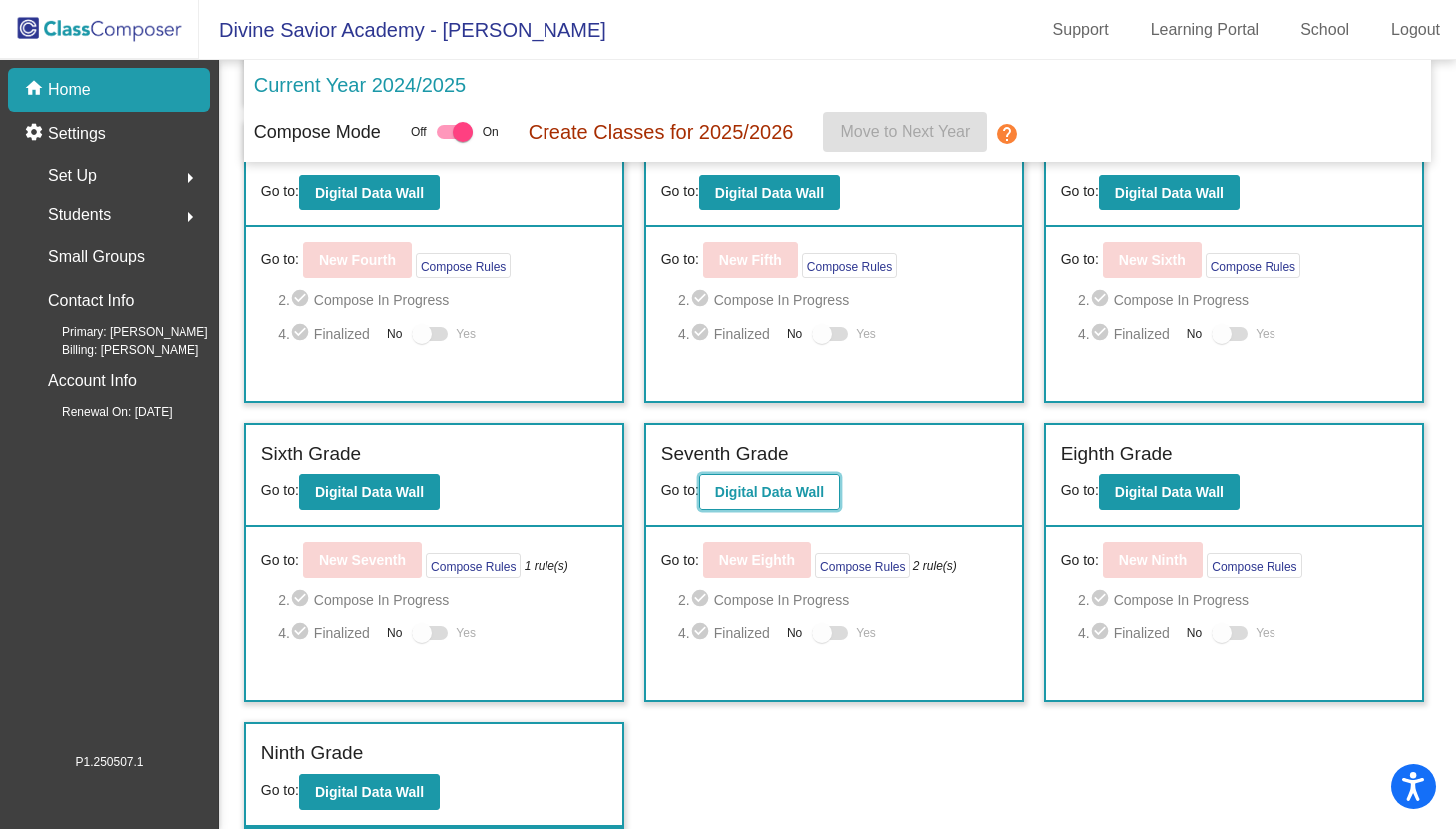 click on "Digital Data Wall" 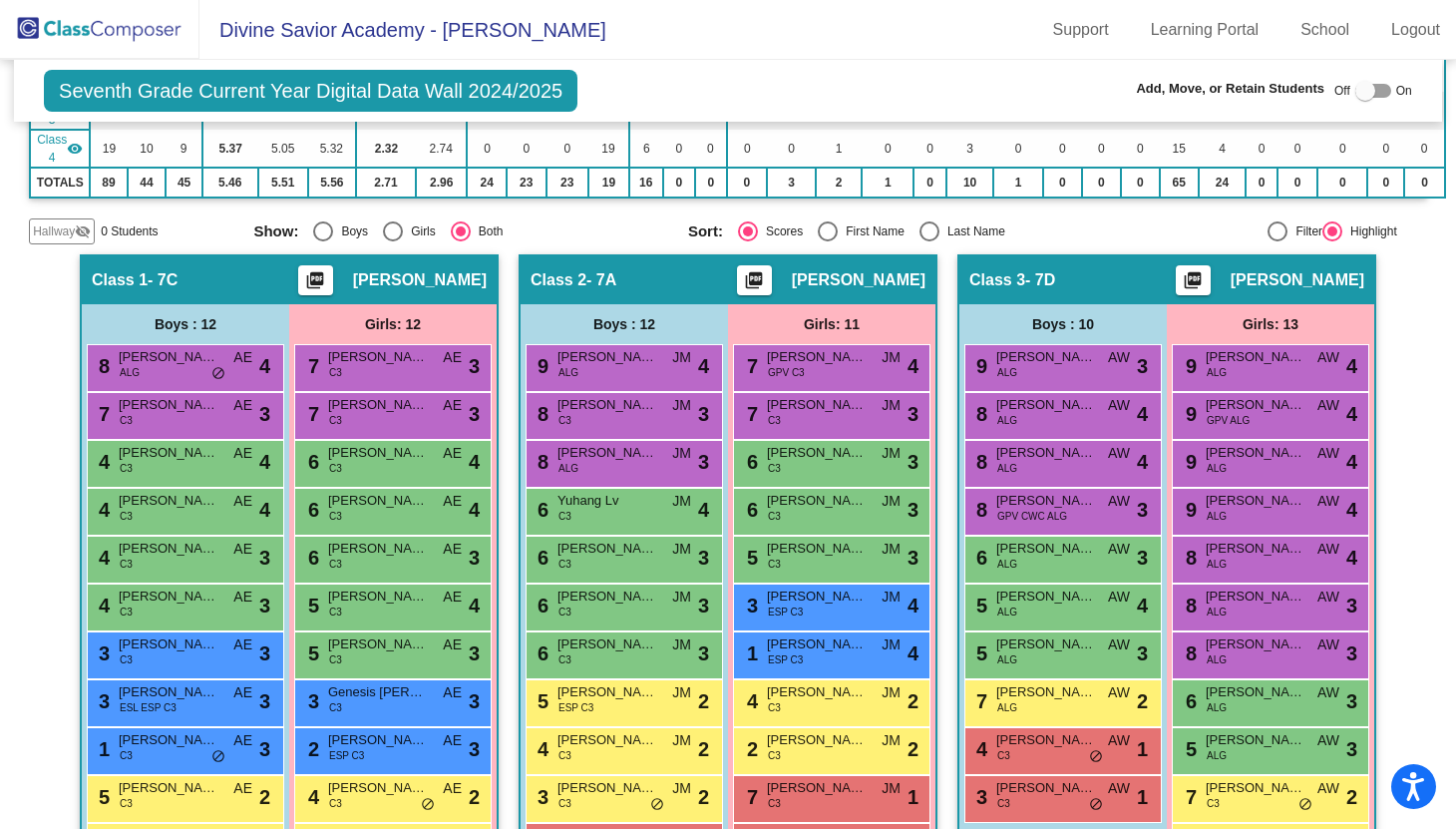 scroll, scrollTop: 361, scrollLeft: 0, axis: vertical 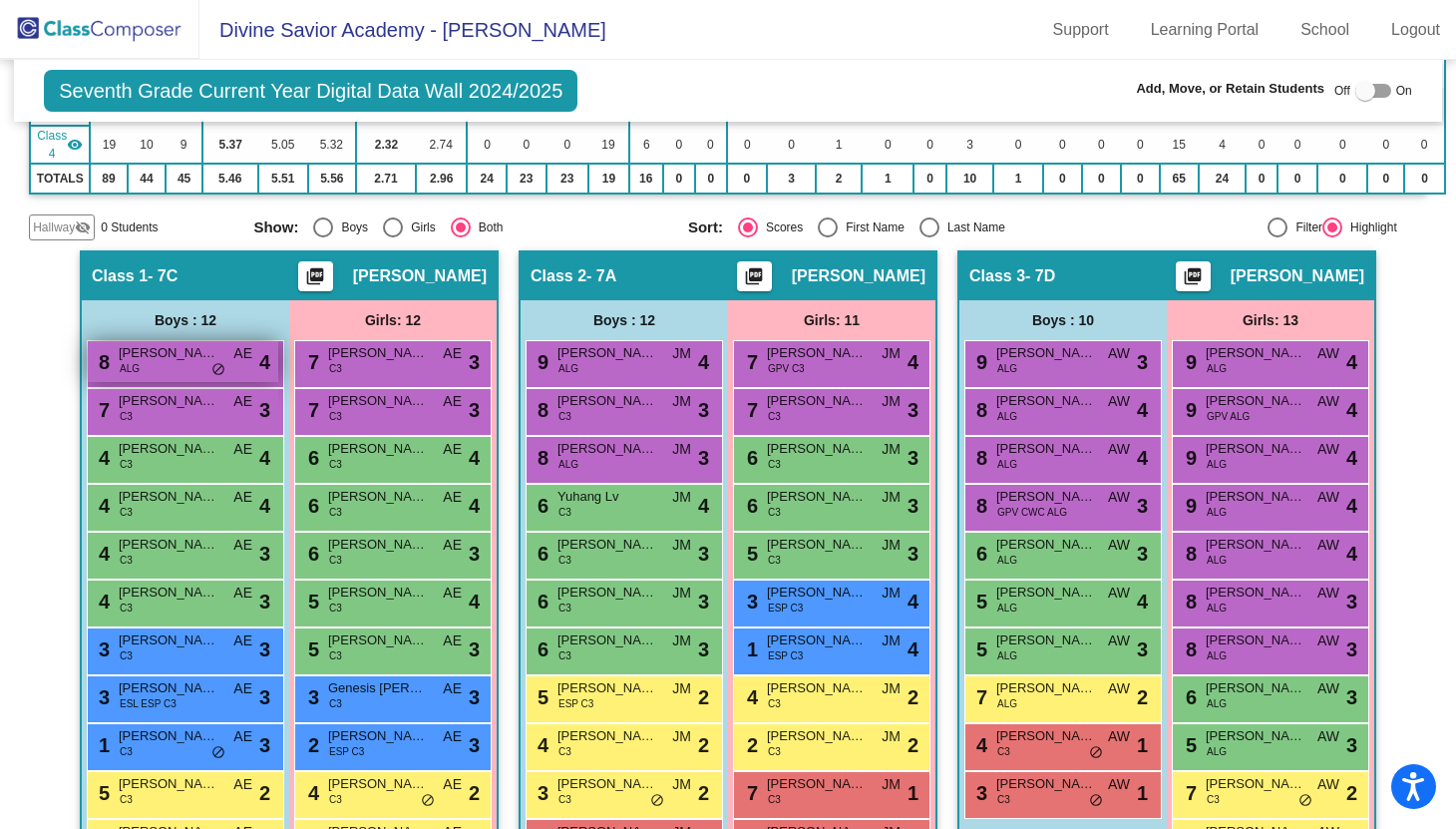 click on "John Stewart" at bounding box center (169, 353) 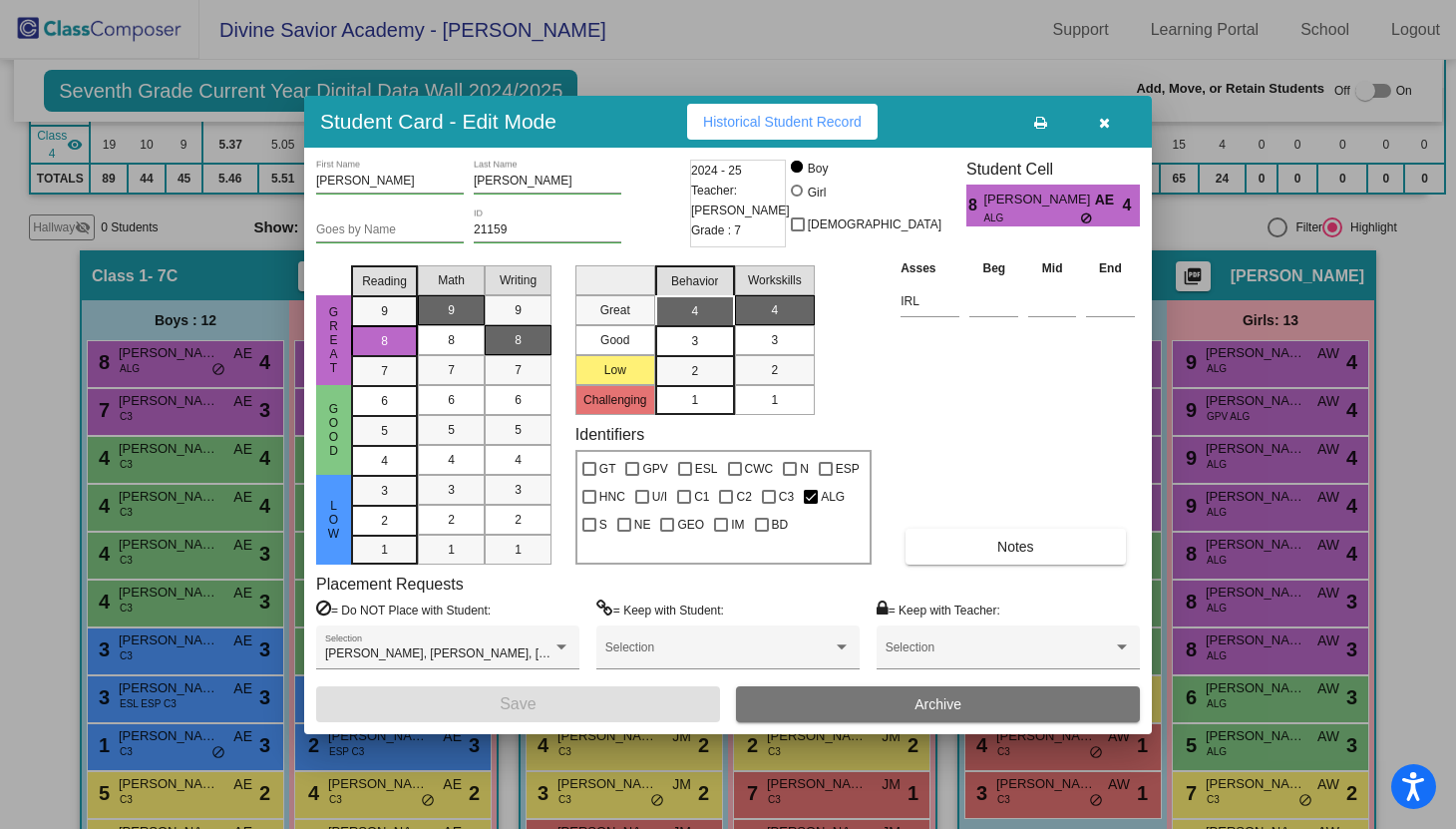 click at bounding box center (1104, 123) 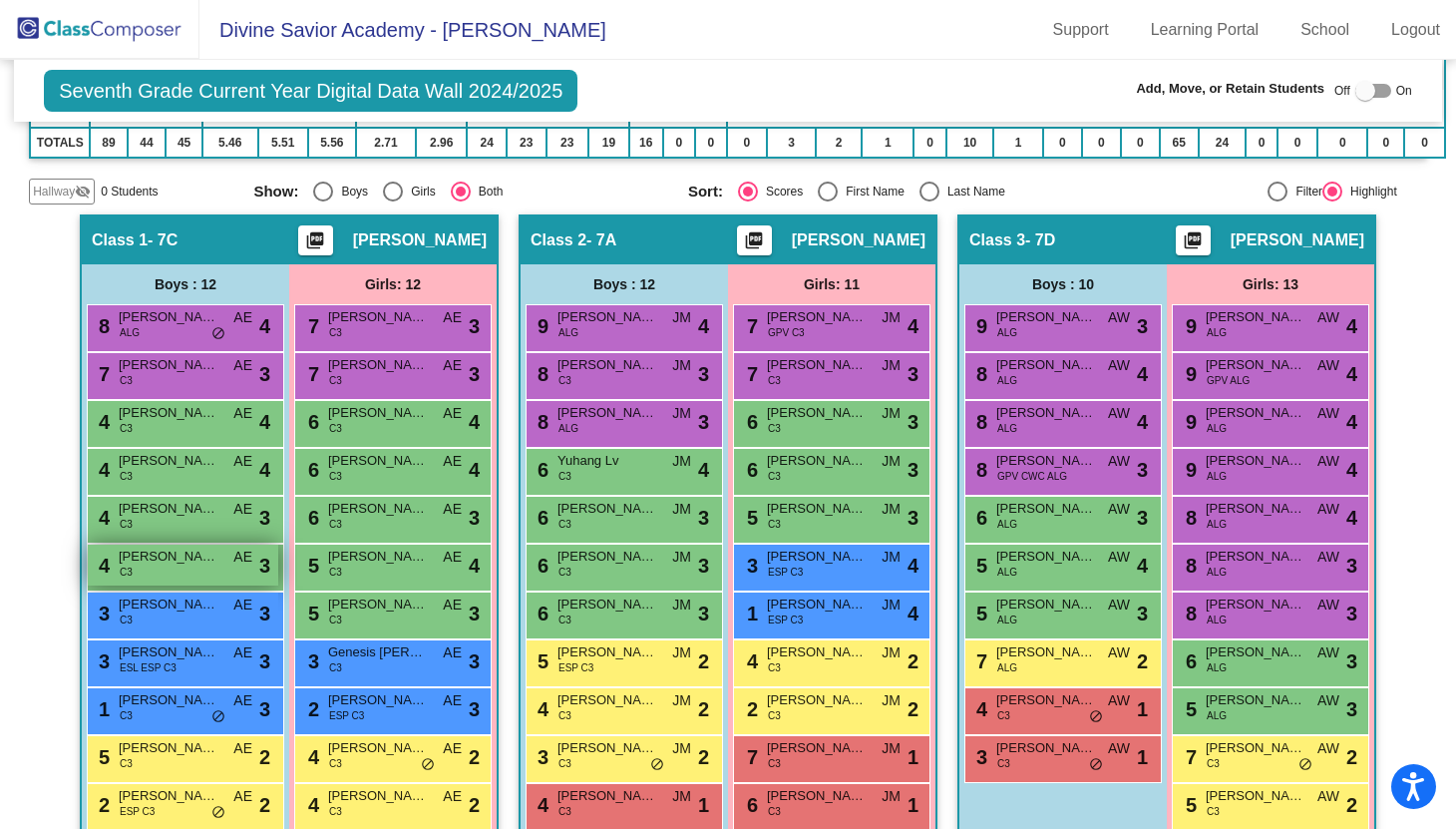scroll, scrollTop: 403, scrollLeft: 0, axis: vertical 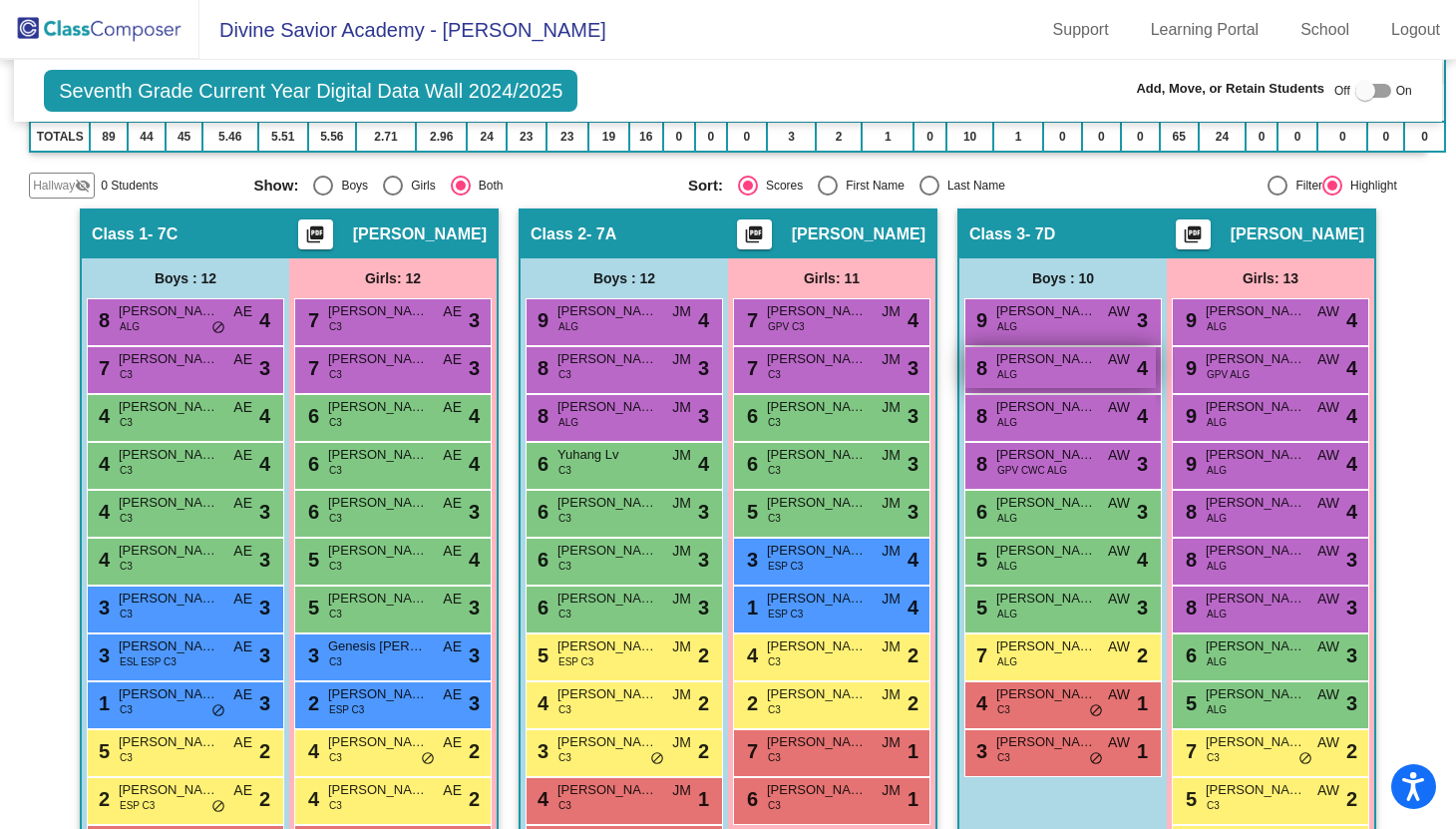 click on "8 Gianluca Polo ALG AW lock do_not_disturb_alt 4" at bounding box center (1060, 367) 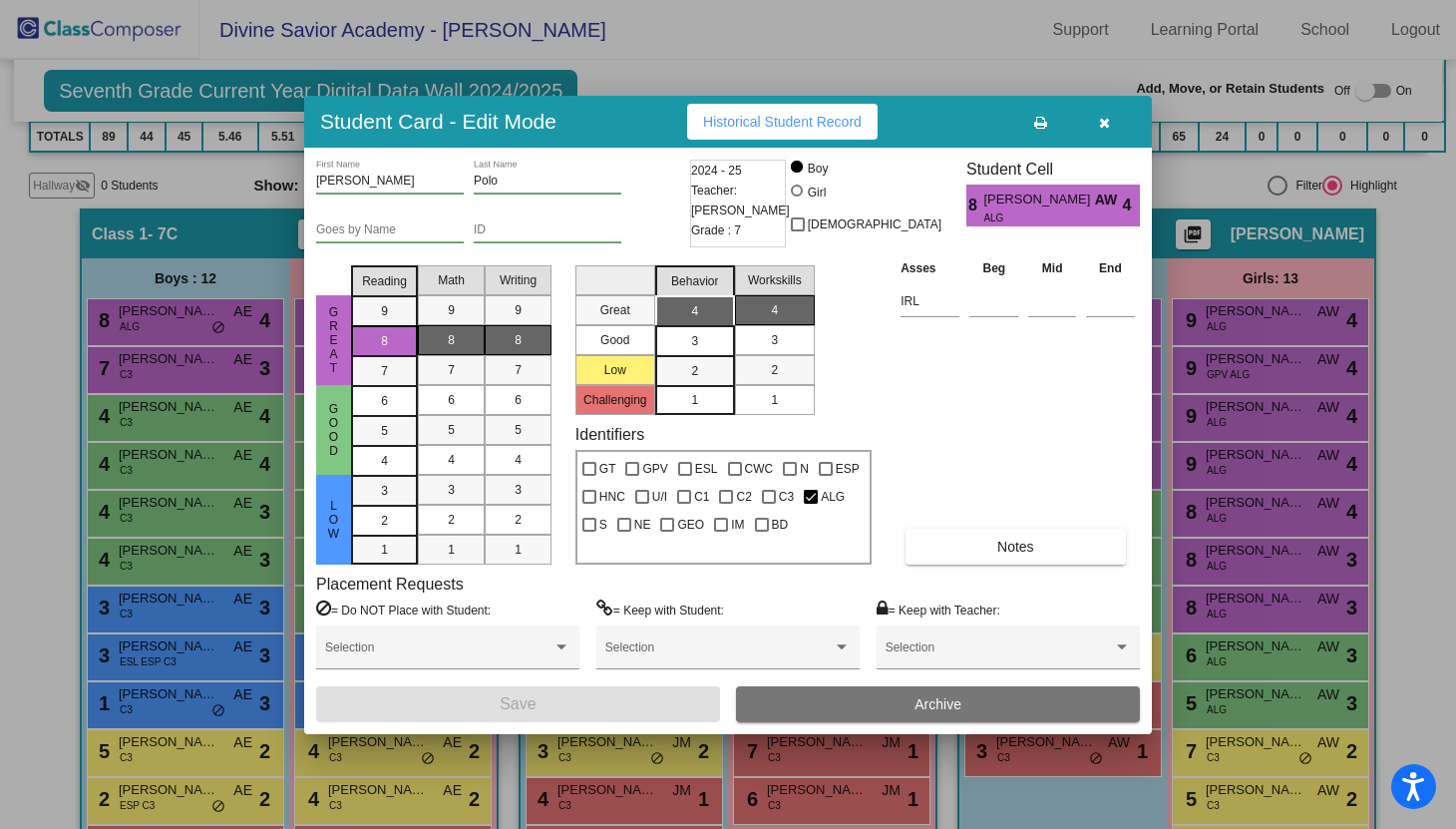 click at bounding box center (1104, 123) 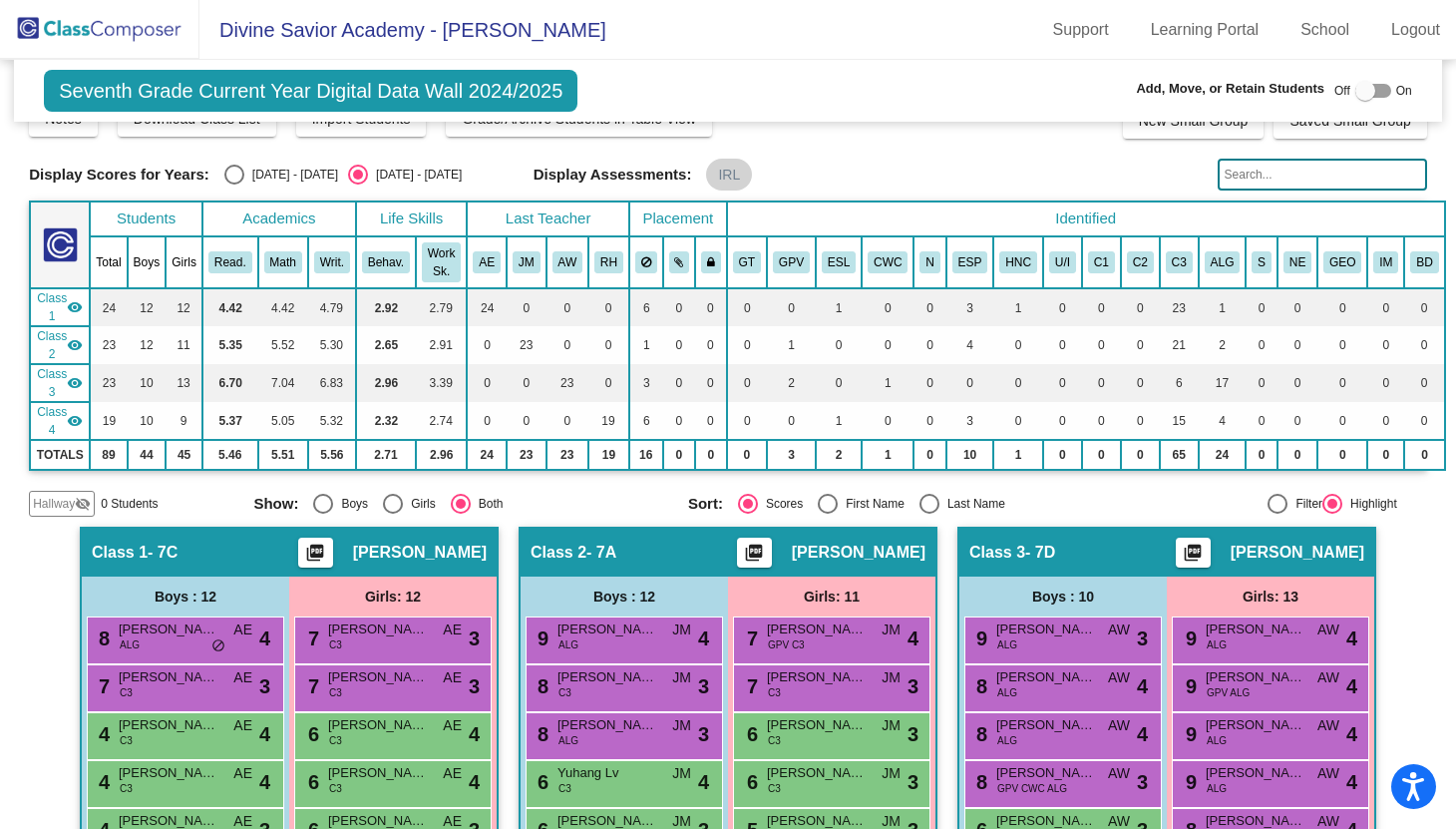 scroll, scrollTop: 0, scrollLeft: 0, axis: both 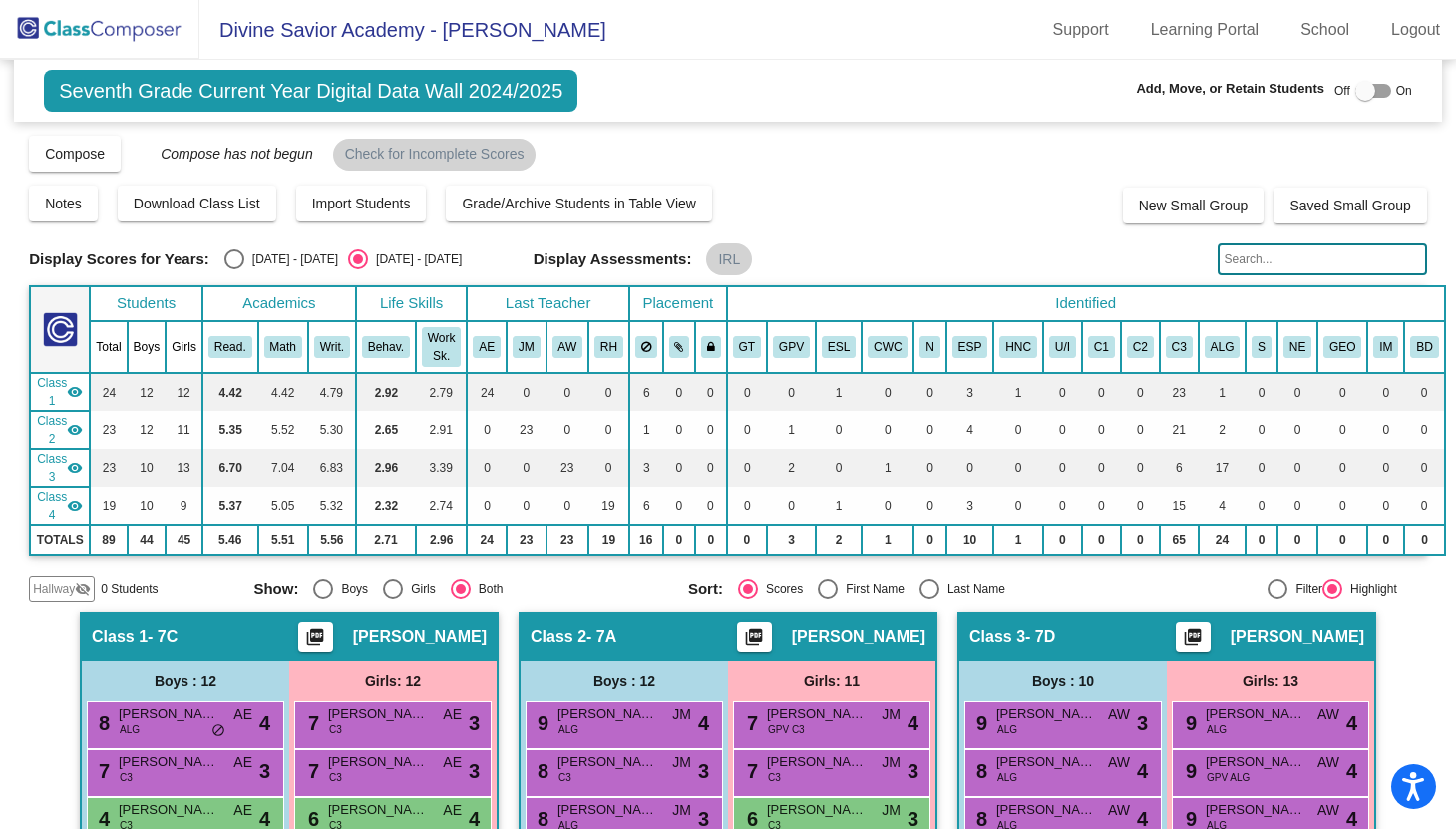 click 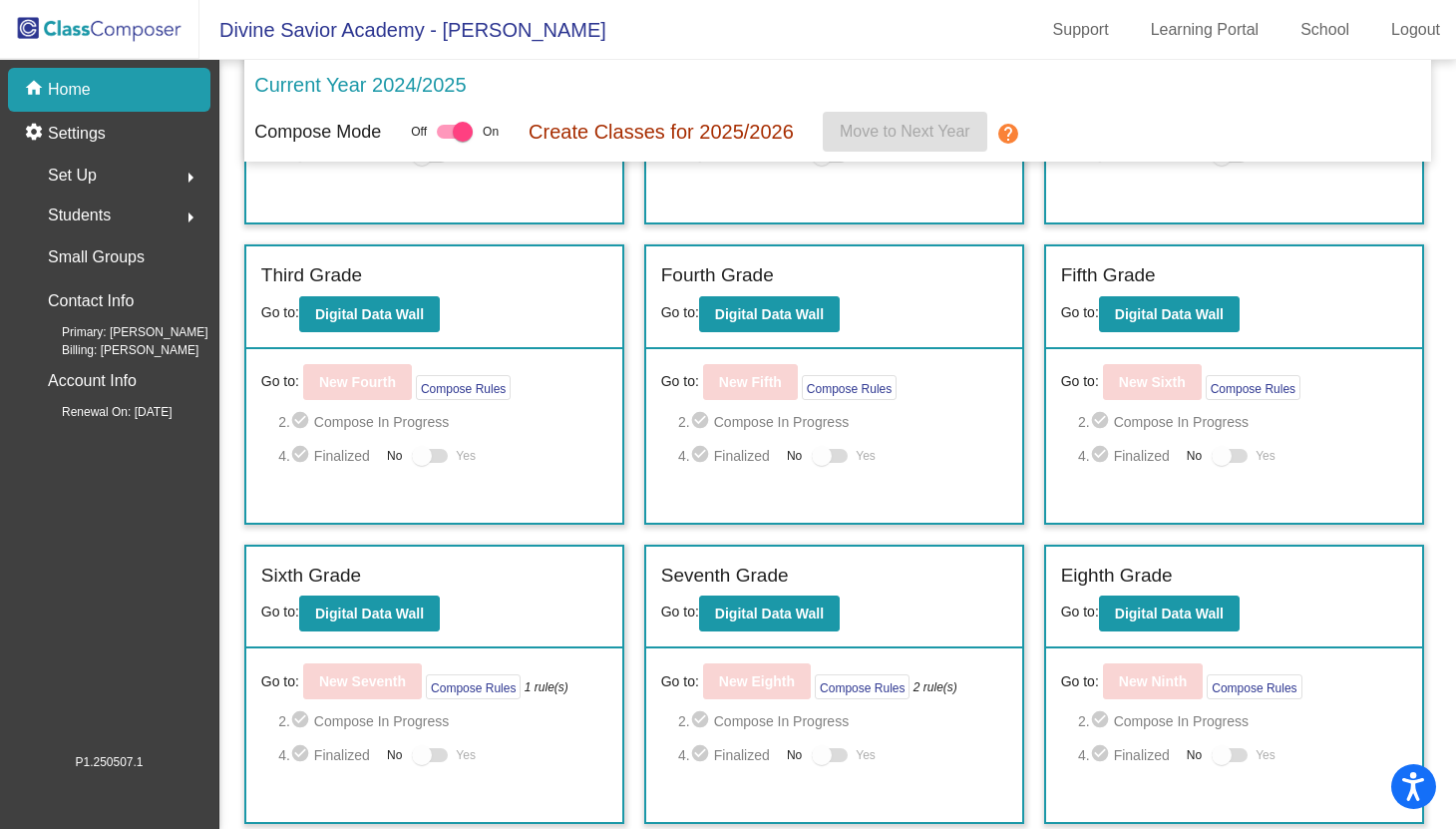 scroll, scrollTop: 684, scrollLeft: 0, axis: vertical 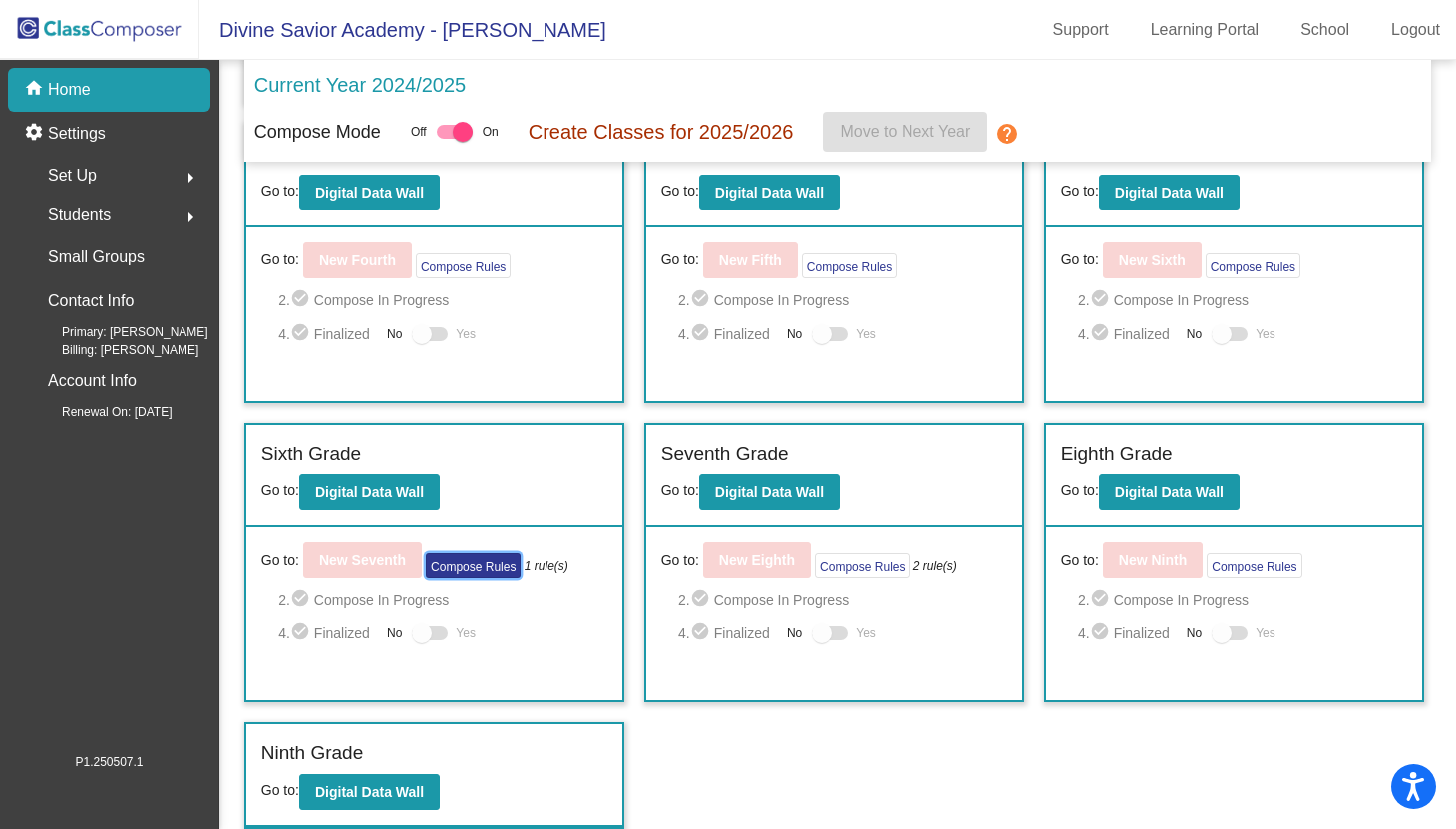 click on "Compose Rules" 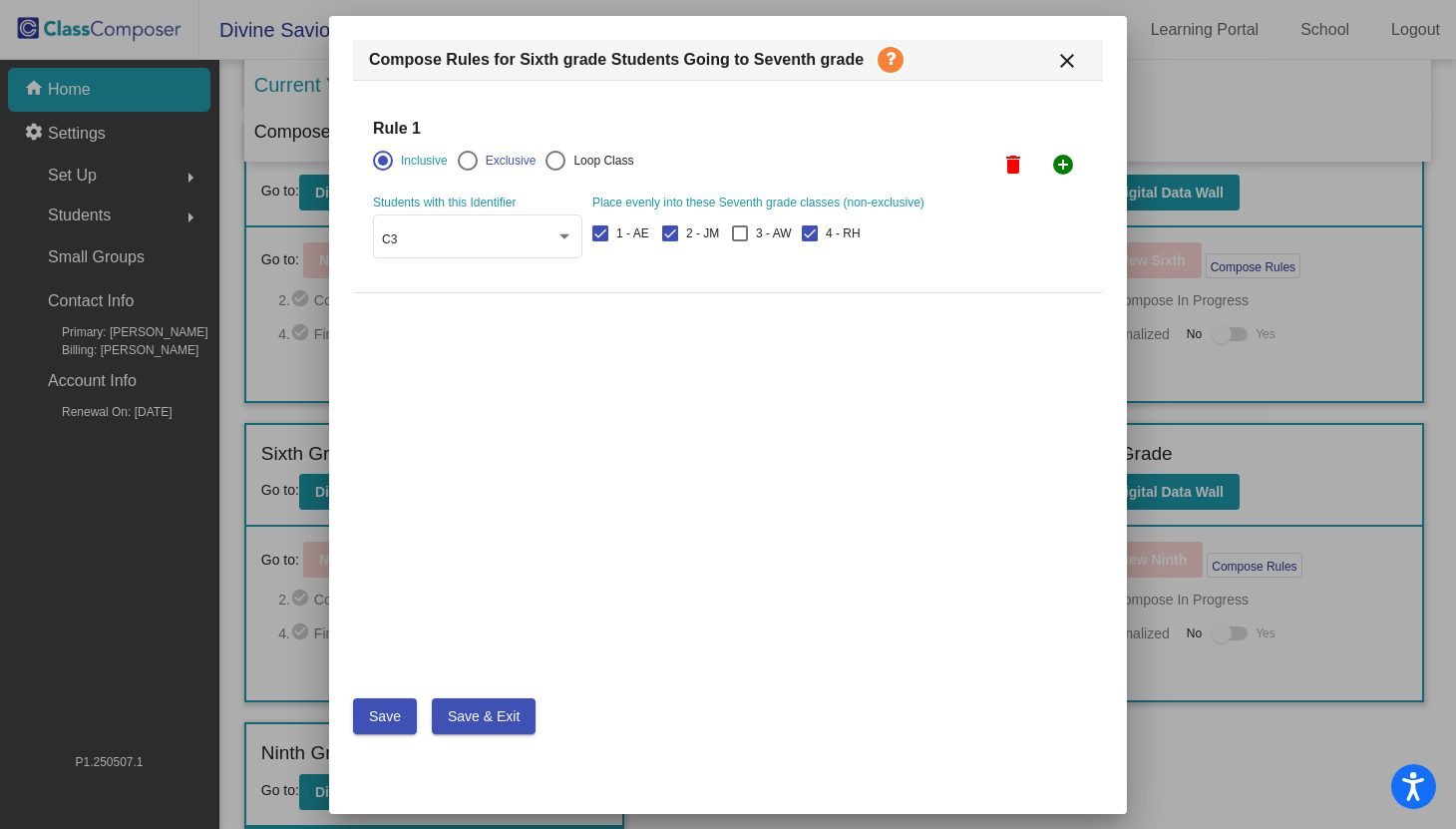 click on "close" at bounding box center [1067, 61] 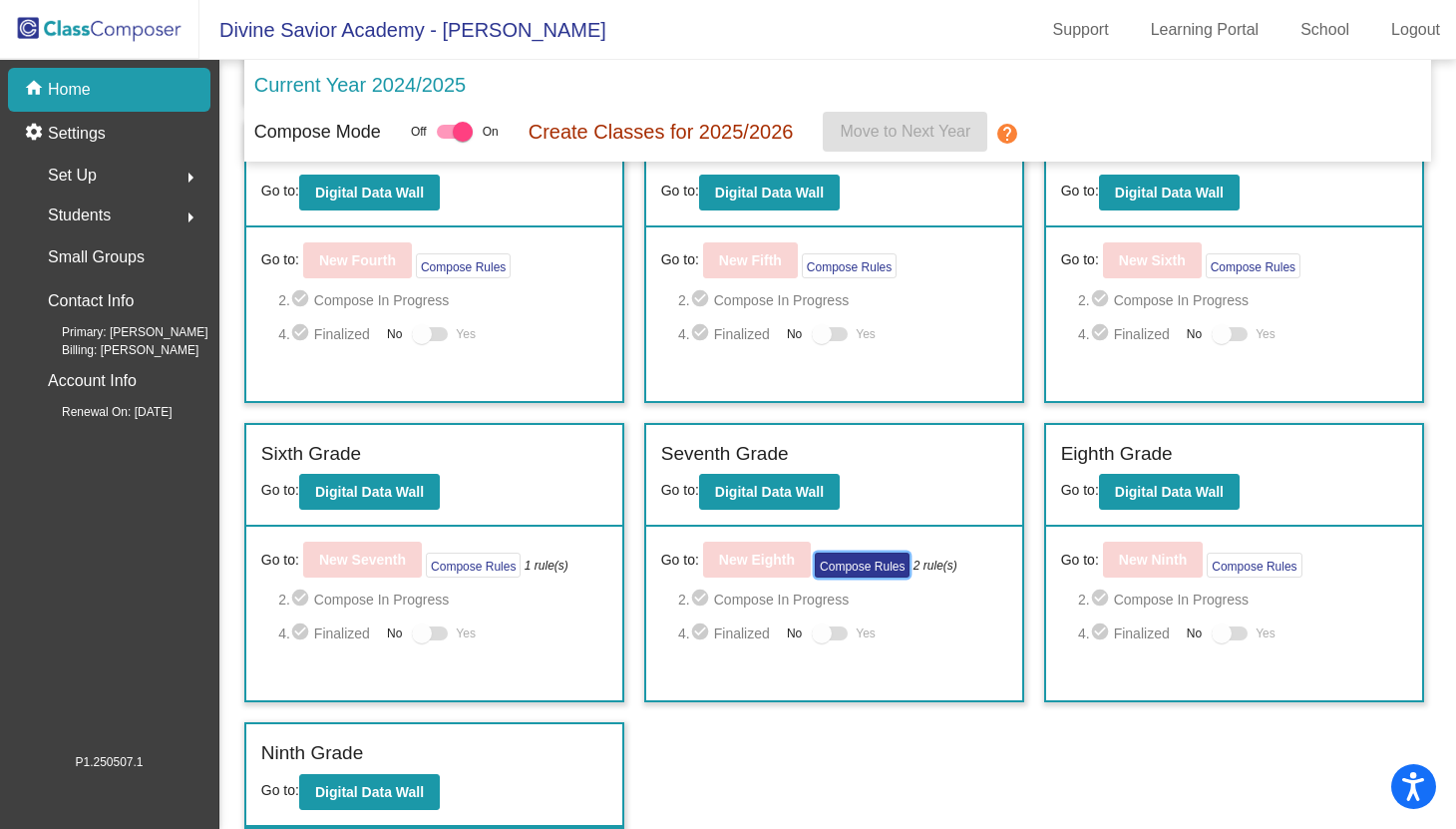 click on "Compose Rules" 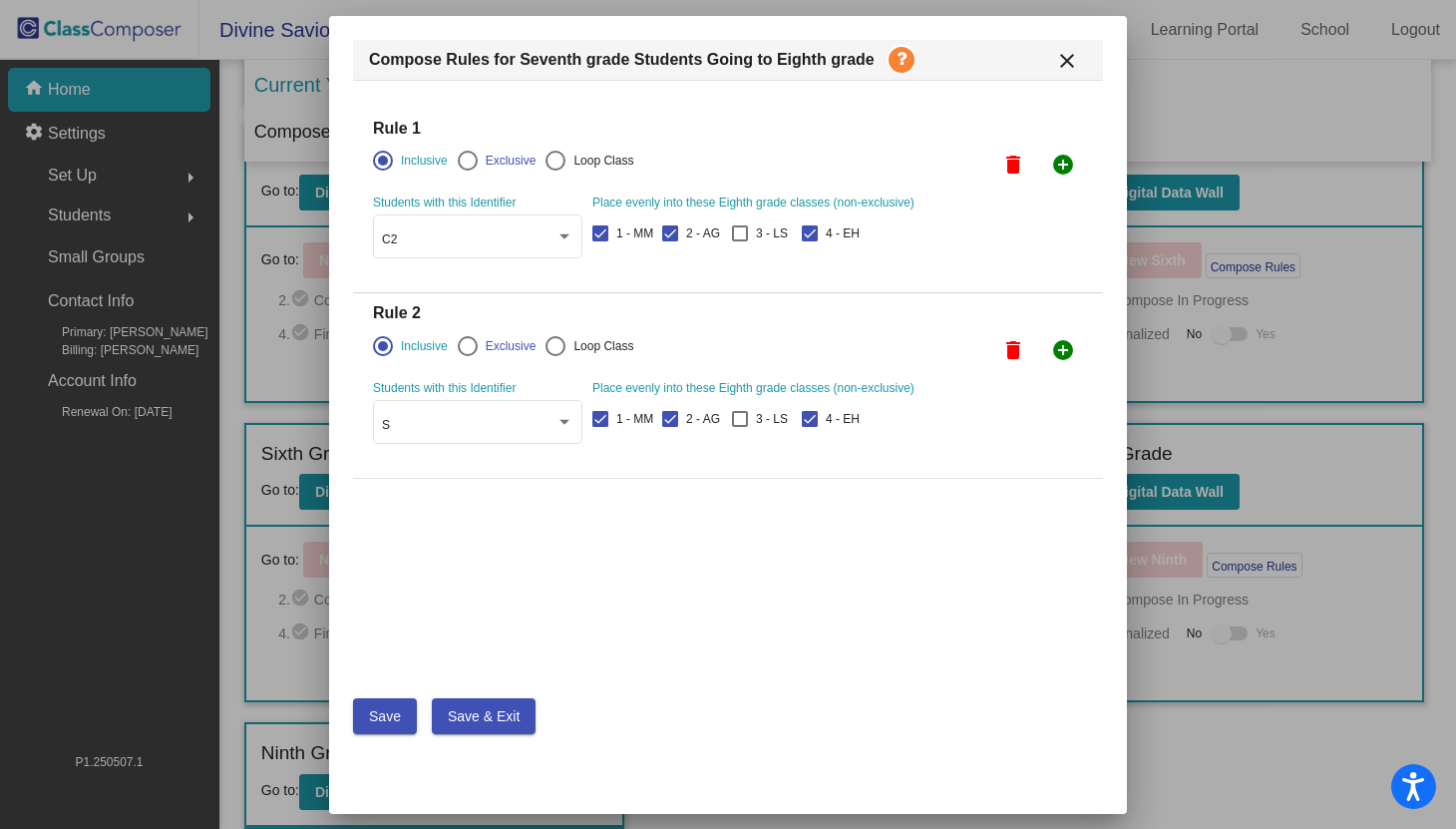 click on "Save" at bounding box center [385, 716] 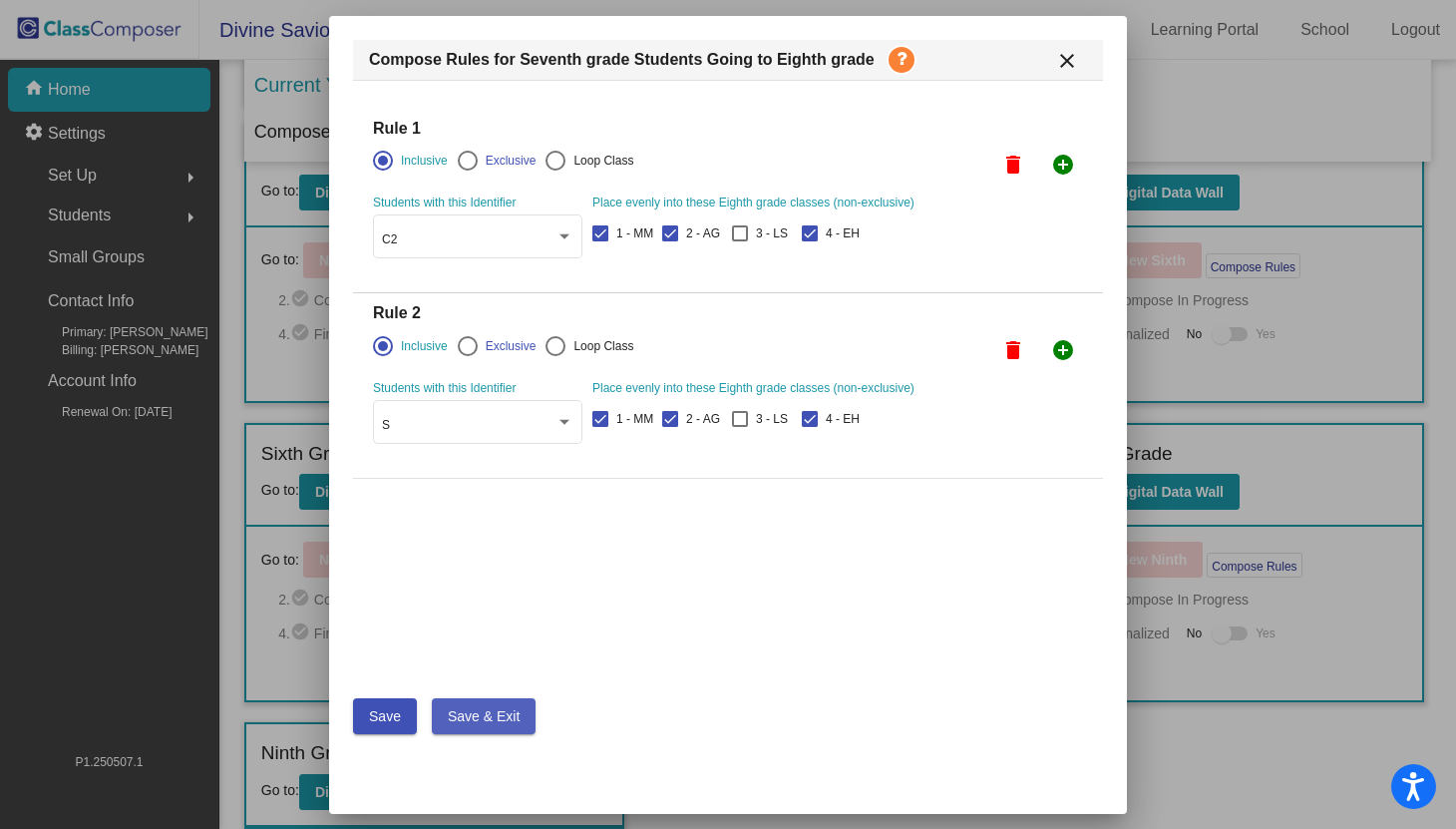 click on "Save & Exit" at bounding box center [484, 716] 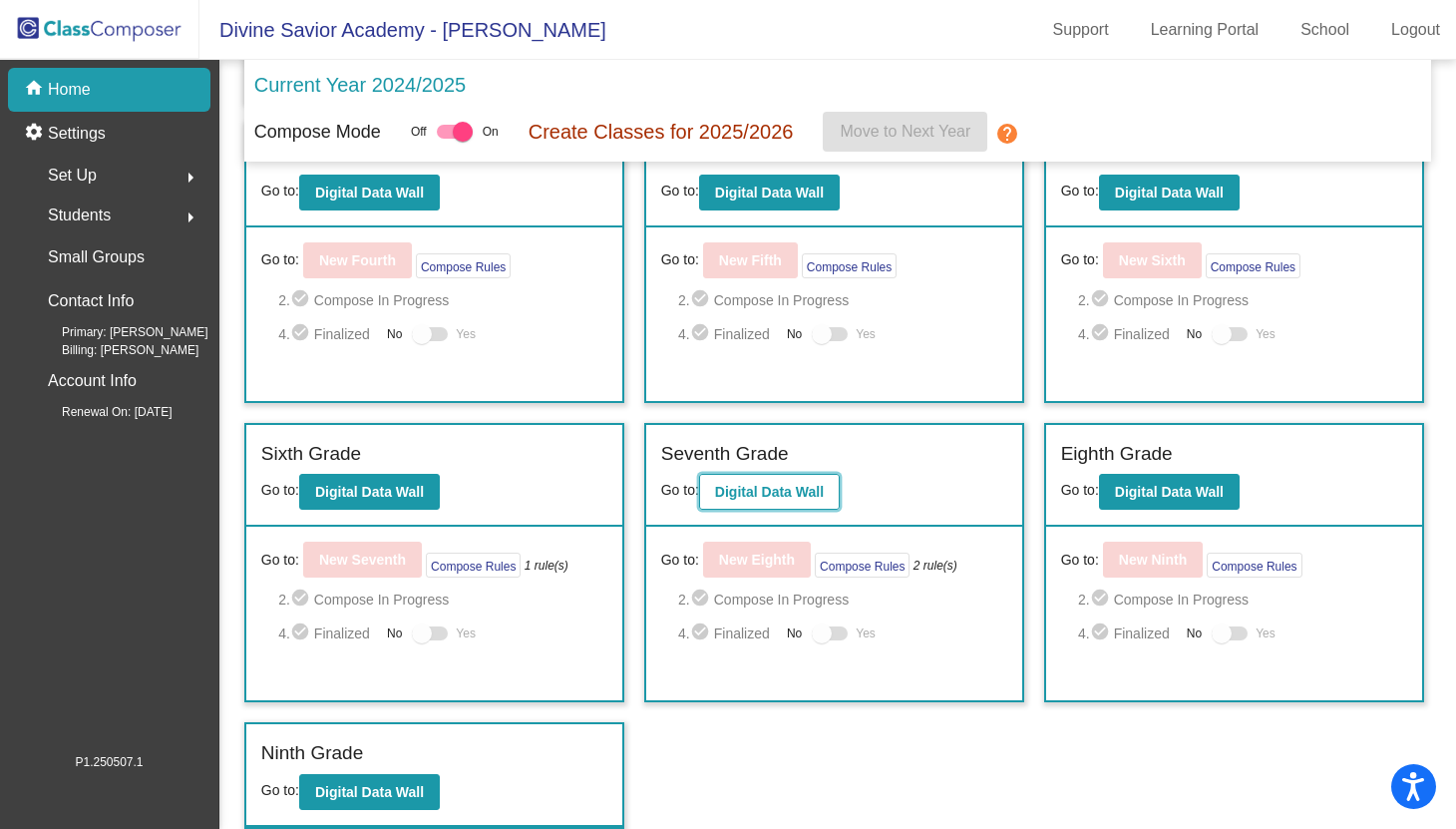 click on "Digital Data Wall" 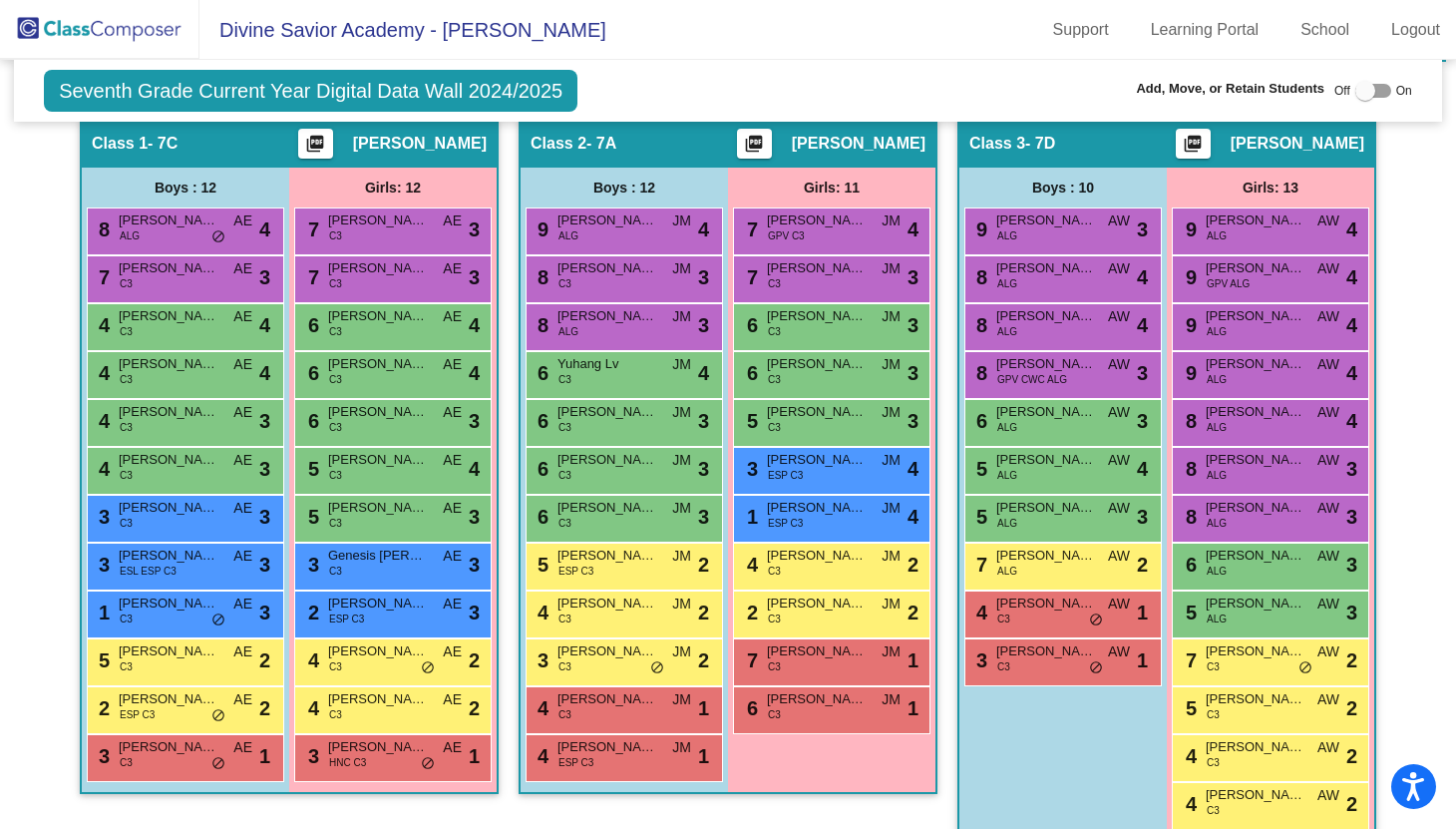 scroll, scrollTop: 496, scrollLeft: 0, axis: vertical 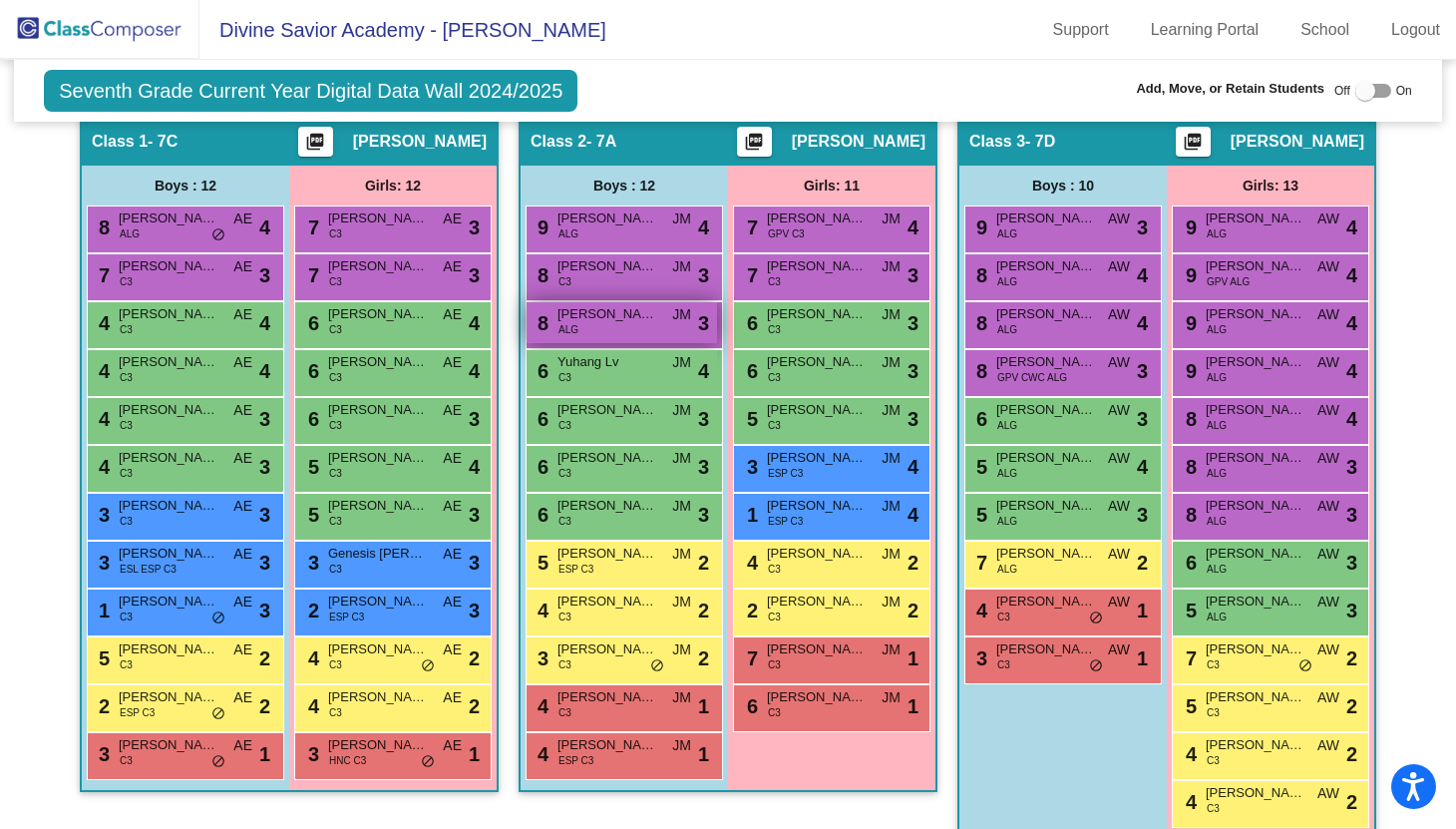 click on "Mateo Fajardo" at bounding box center (607, 314) 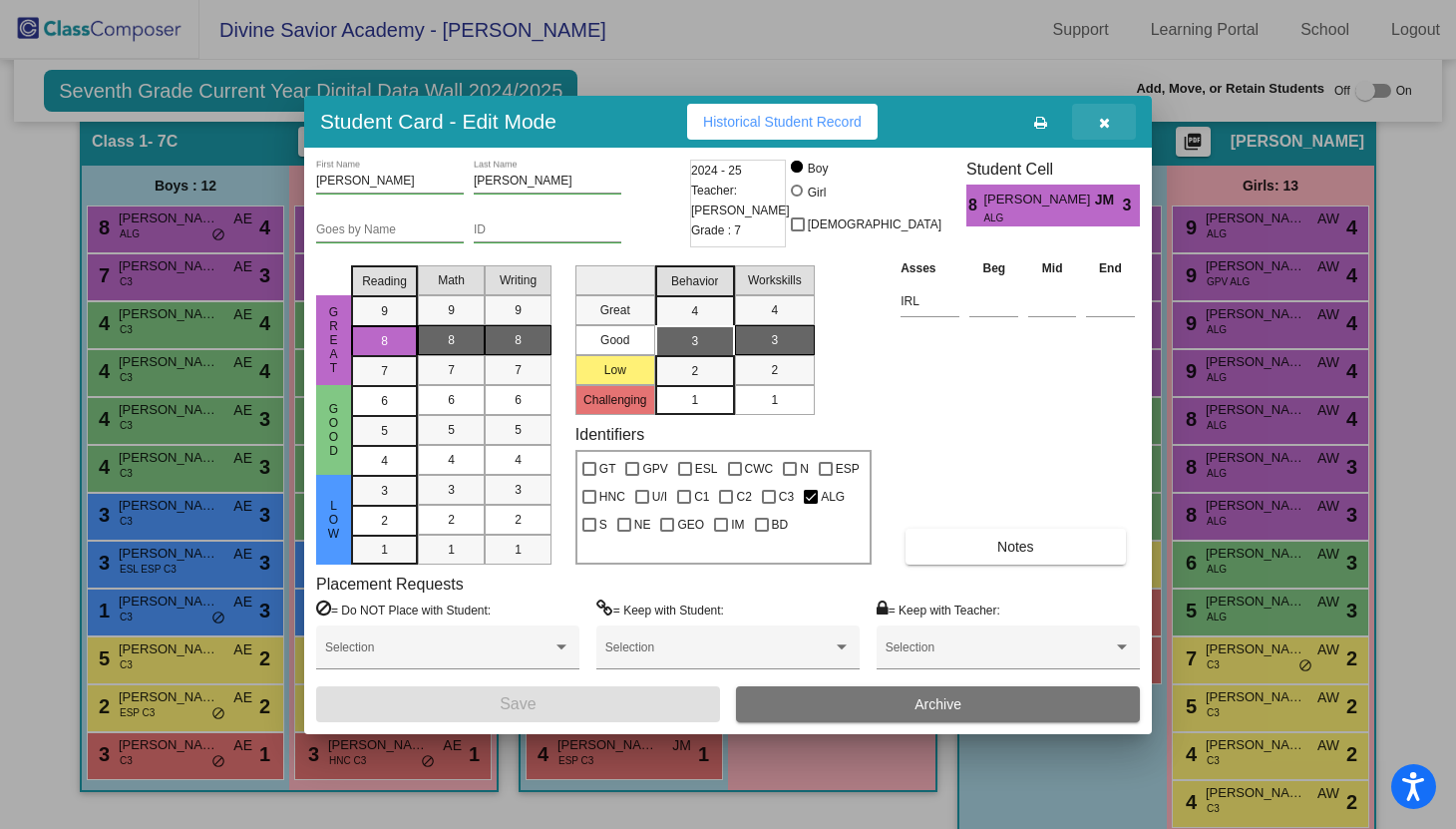 click at bounding box center (1104, 123) 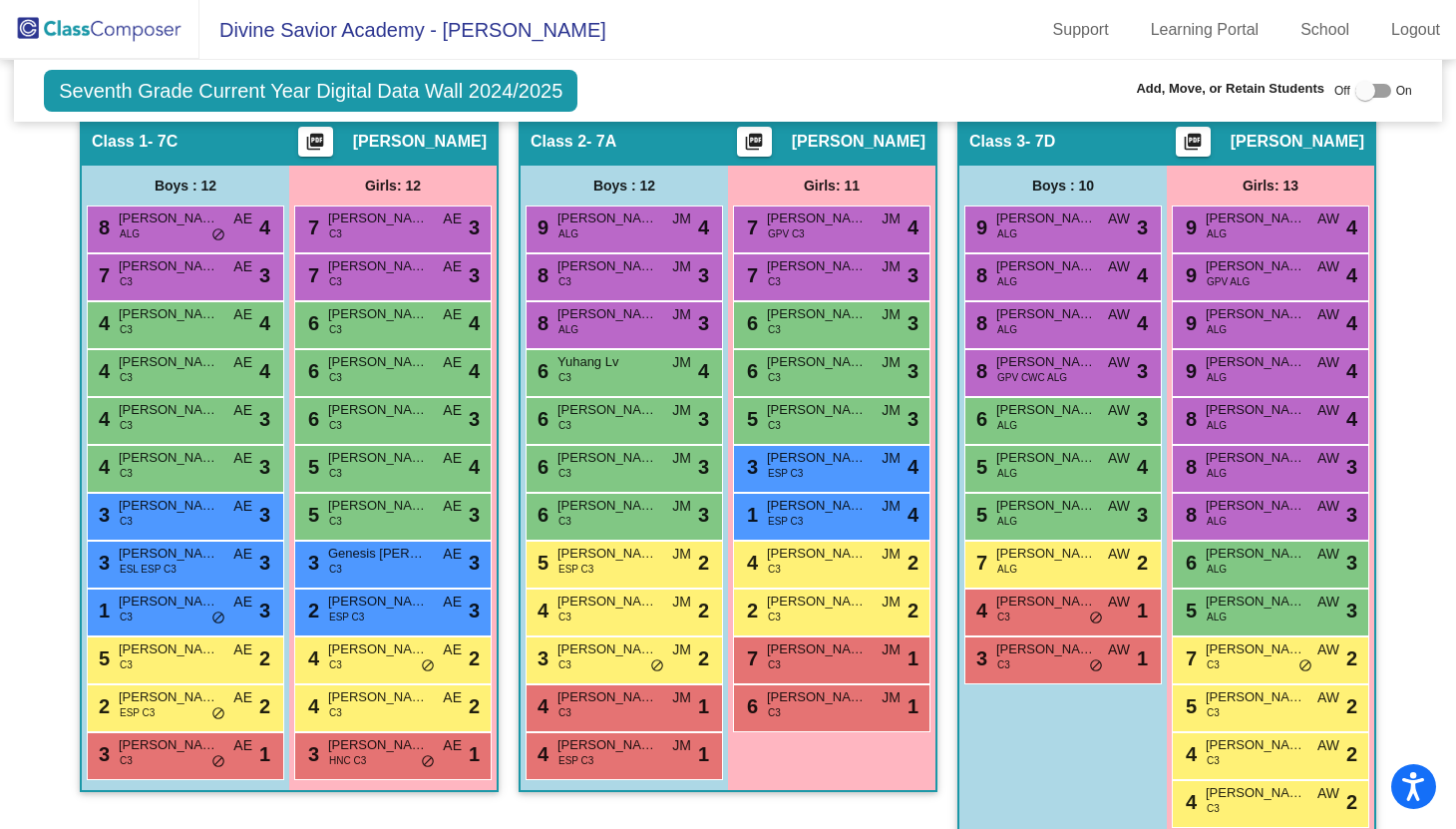 click 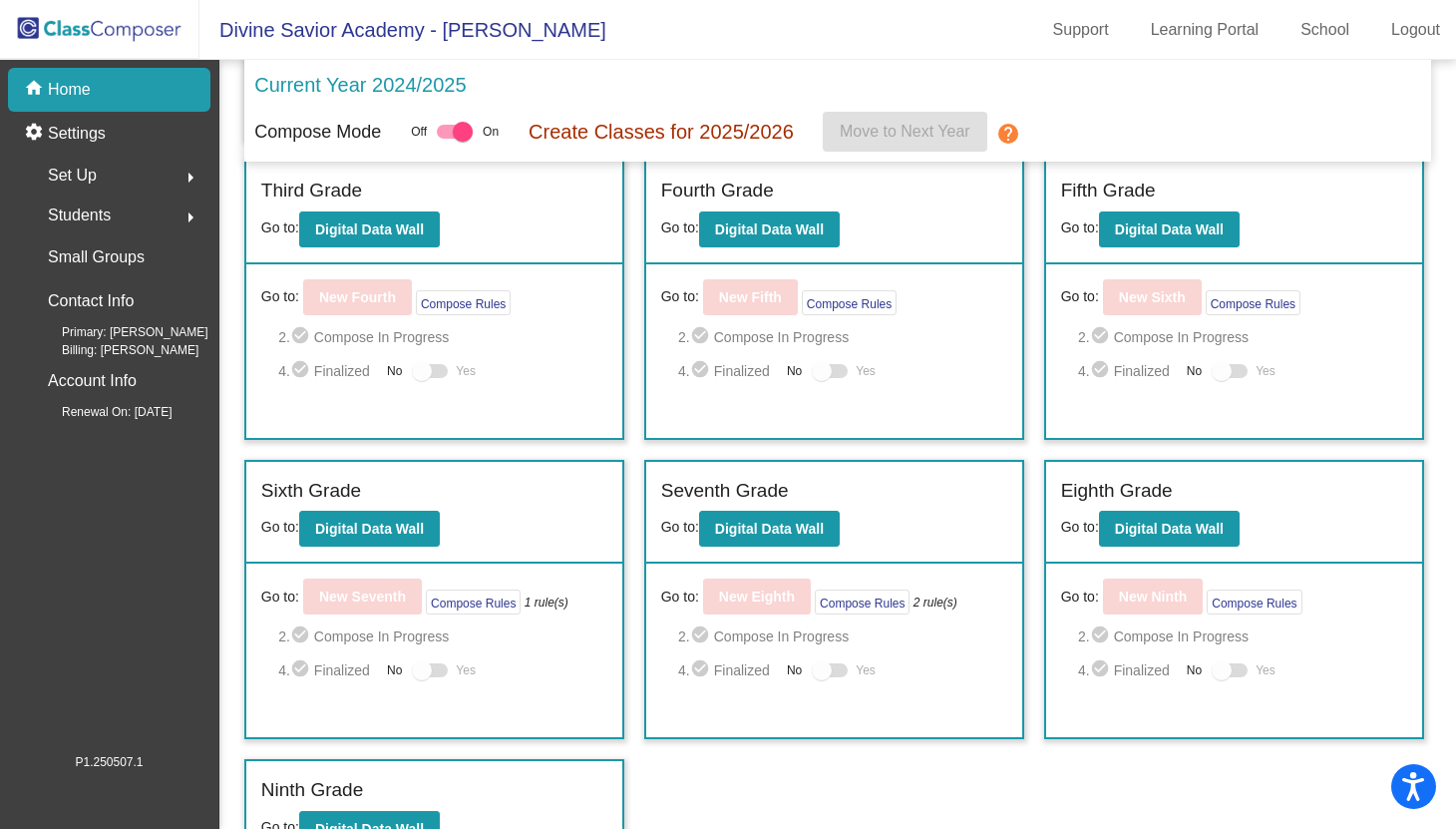 scroll, scrollTop: 684, scrollLeft: 0, axis: vertical 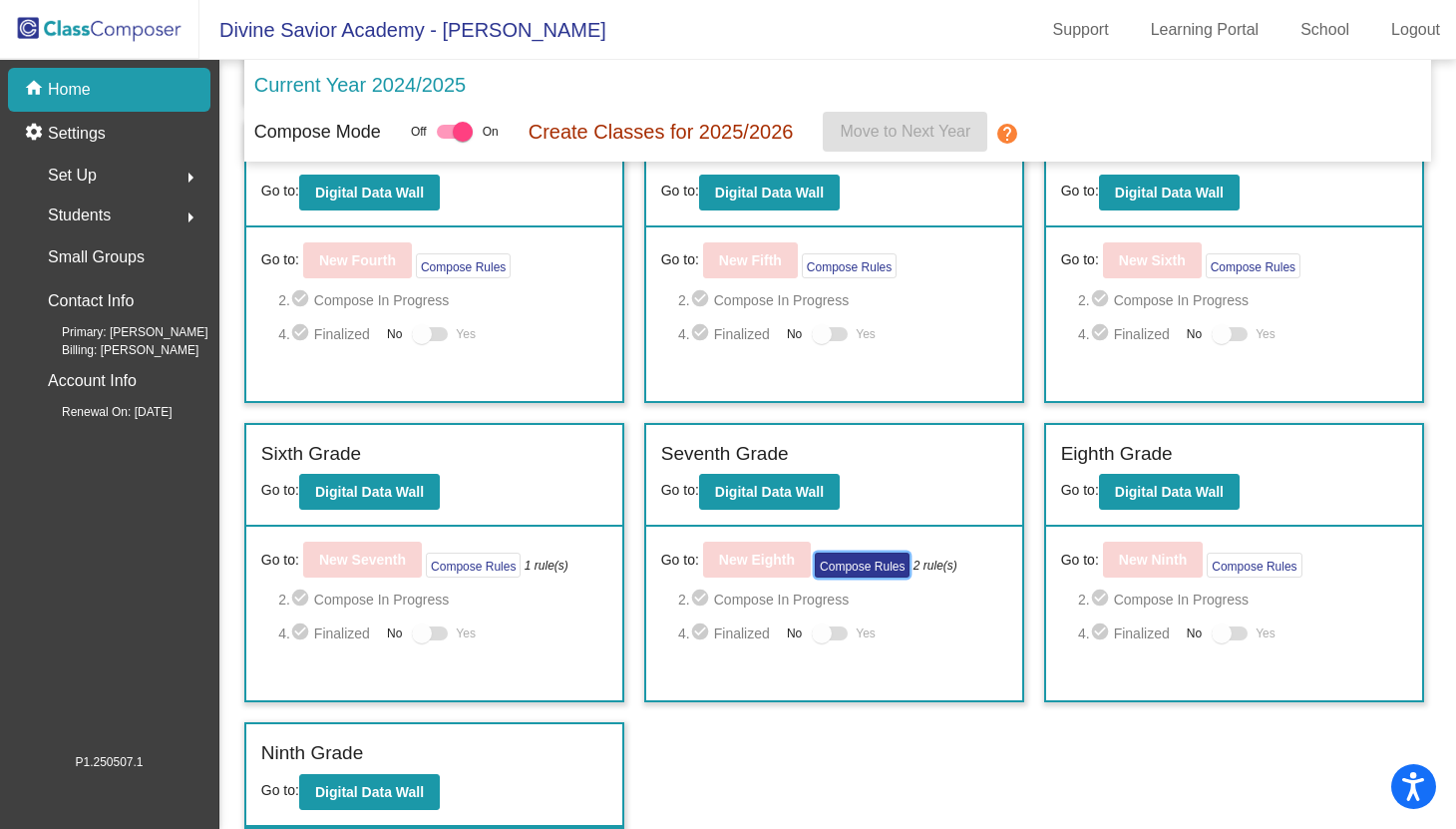 click on "Compose Rules" 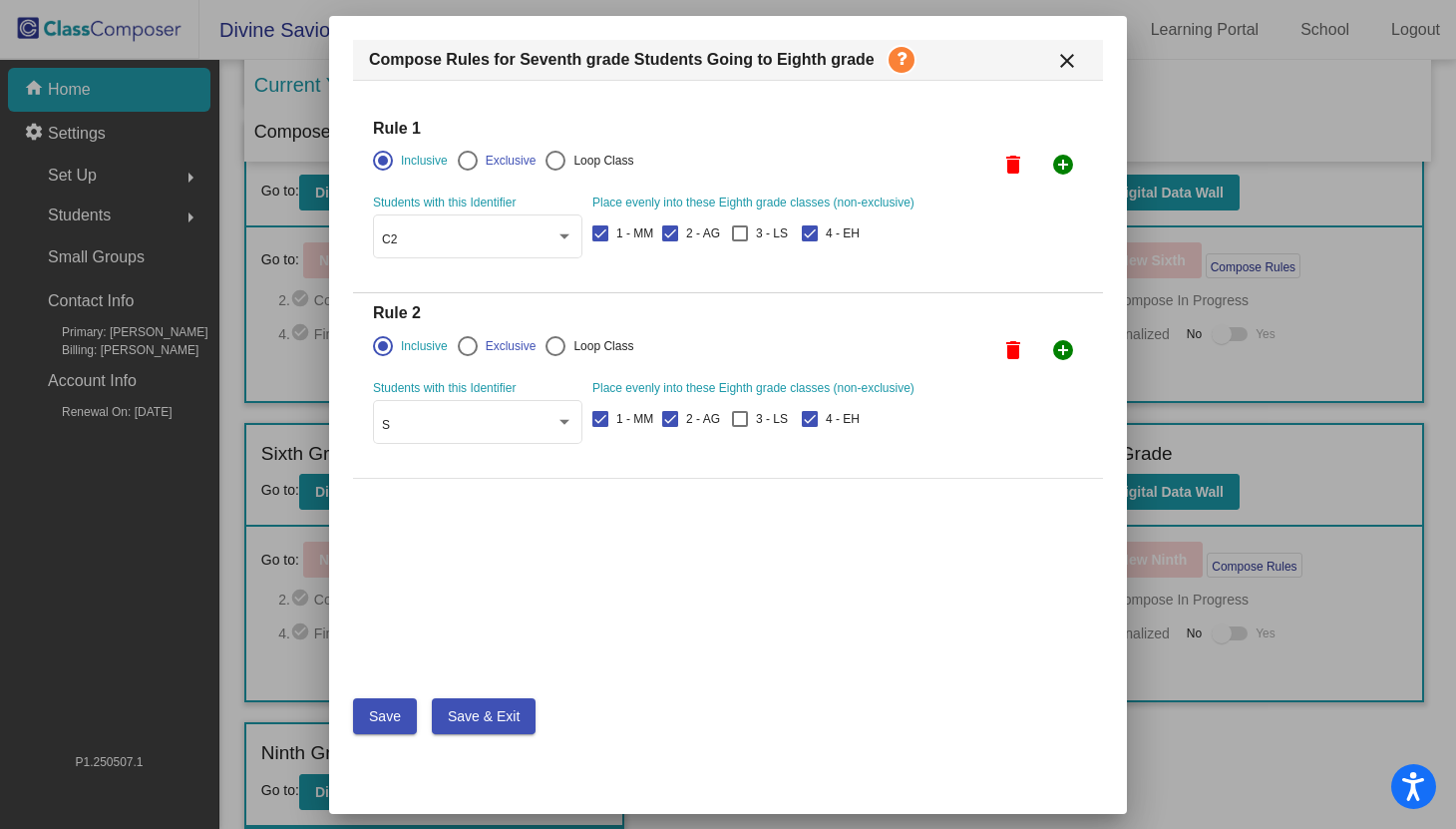 click on "Save & Exit" at bounding box center [484, 716] 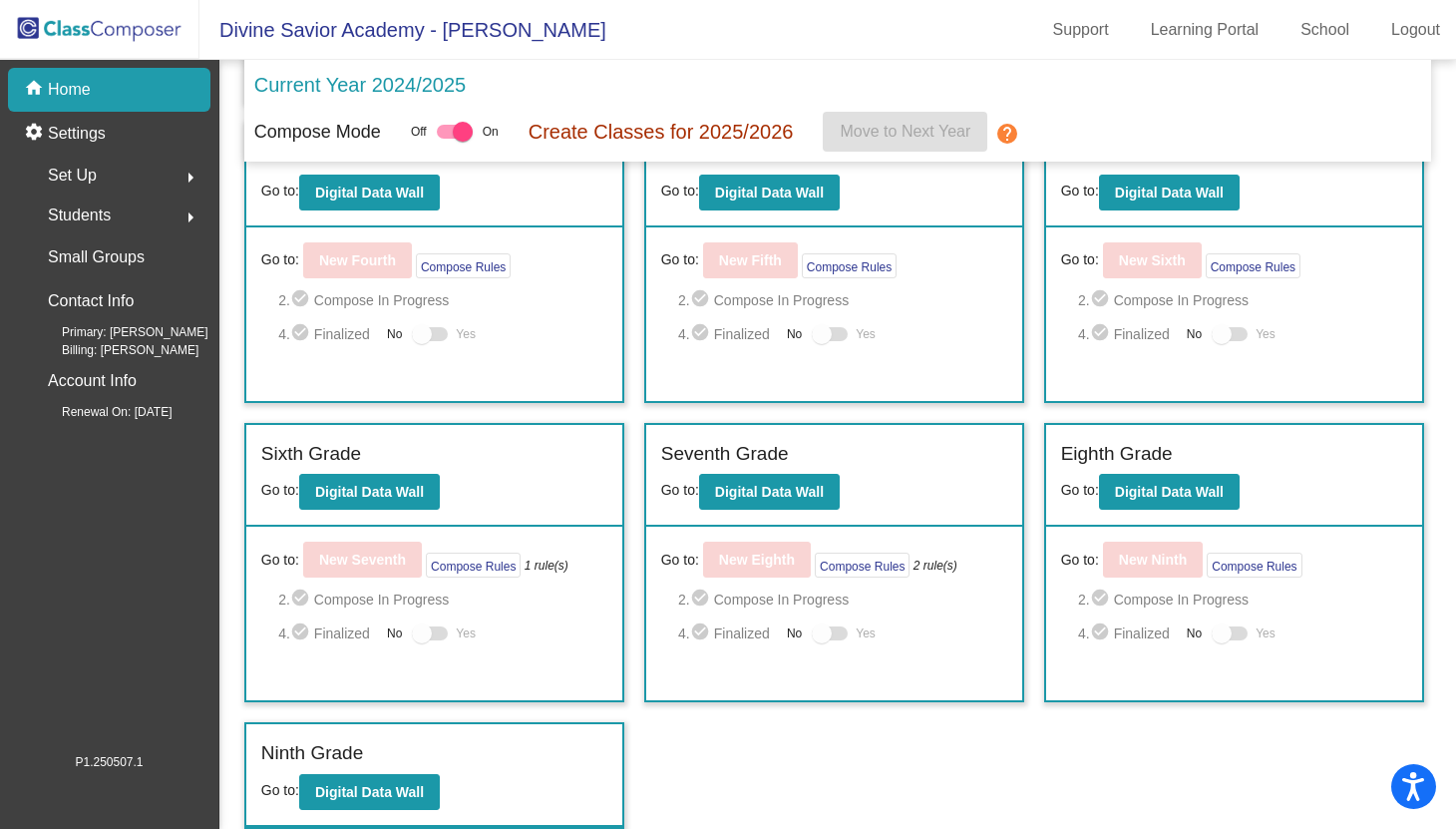 click on "Incoming   (New students moving into lowest grade) Go to:  Incoming Dashboard Go to:  New Pre-Pre-Kindergarten  Compose Rules     2.  check_circle  Compose In Progress   4.  check_circle  Finalized  No   Yes Pre-Pre-Kindergarten Grade Go to:  Digital Data Wall Go to:  New Pre - Kindergarten  Compose Rules     2.  check_circle  Compose In Progress   4.  check_circle  Finalized  No   Yes Pre - Kindergarten Grade Go to:  Digital Data Wall Go to:  New Kindergarten  Compose Rules     2.  check_circle  Compose In Progress   4.  check_circle  Finalized  No   Yes Kindergarten Grade Go to:  Digital Data Wall Go to:  New First  Compose Rules     2.  check_circle  Compose In Progress   4.  check_circle  Finalized  No   Yes First Grade Go to:  Digital Data Wall Go to:  New Second  Compose Rules     2.  check_circle  Compose In Progress   4.  check_circle  Finalized  No   Yes Second Grade Go to:  Digital Data Wall Go to:  New Third  Compose Rules     2.  check_circle  Compose In Progress   4.  check_circle No" 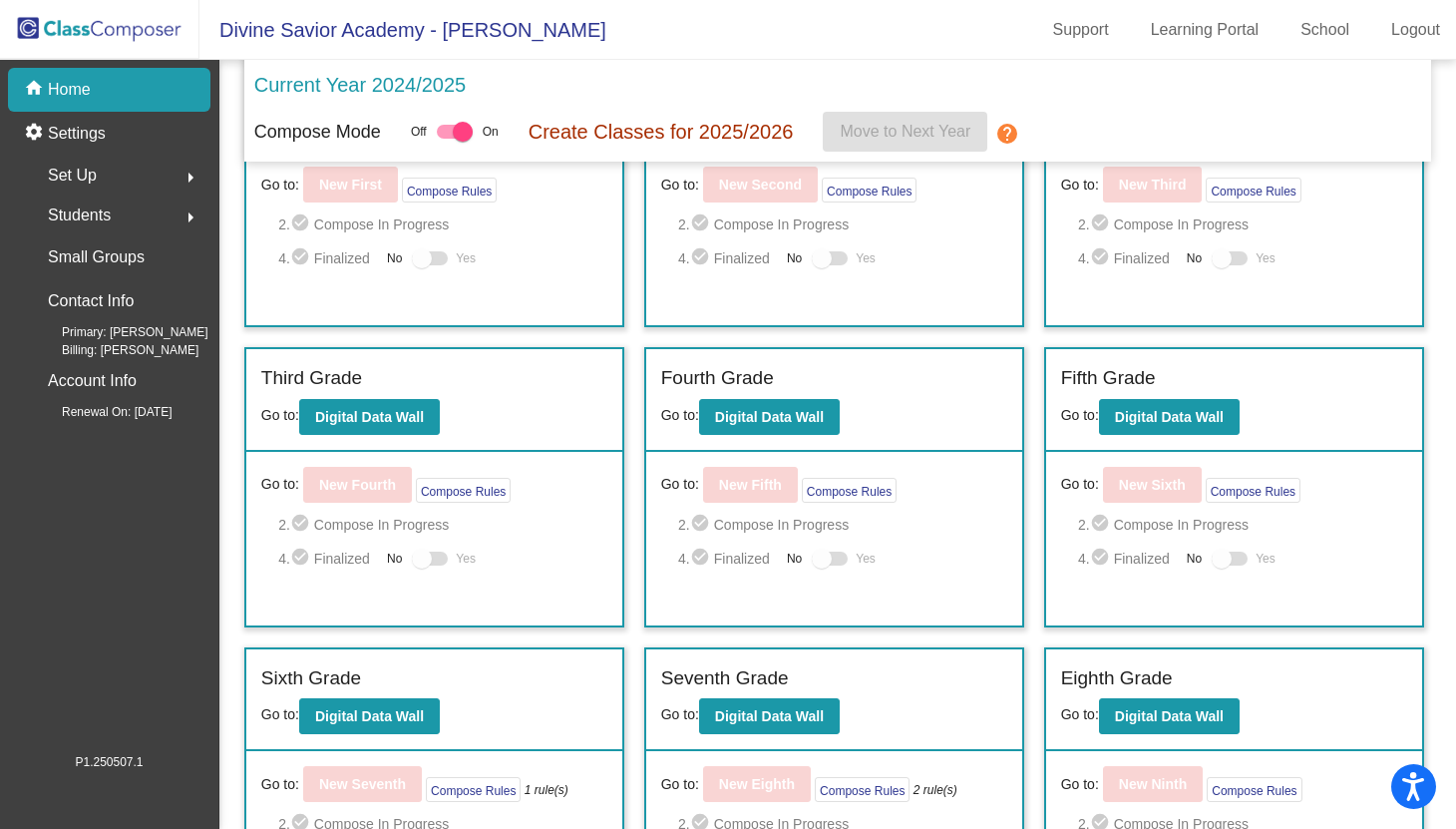 scroll, scrollTop: 561, scrollLeft: 0, axis: vertical 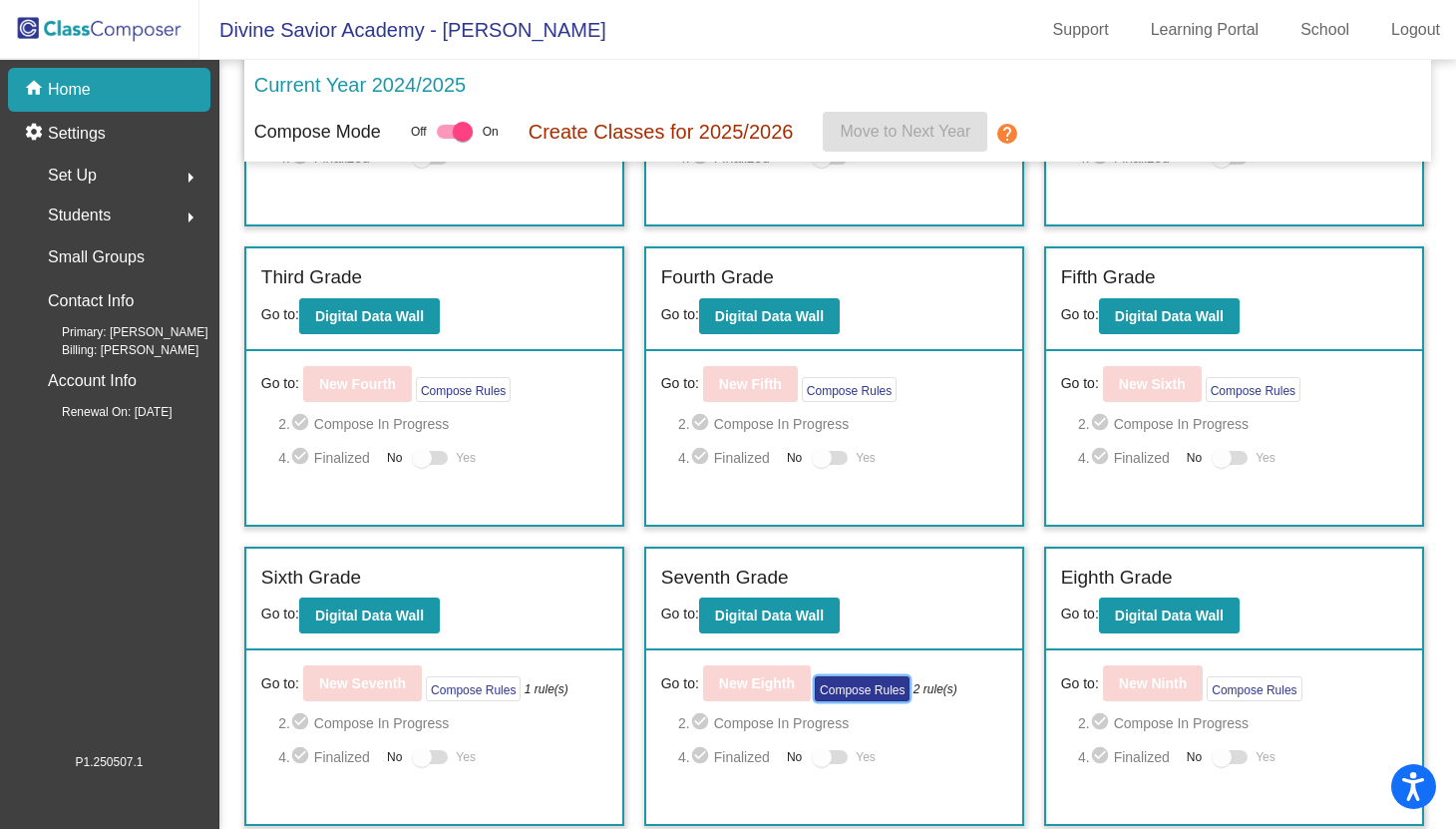 click on "Compose Rules" 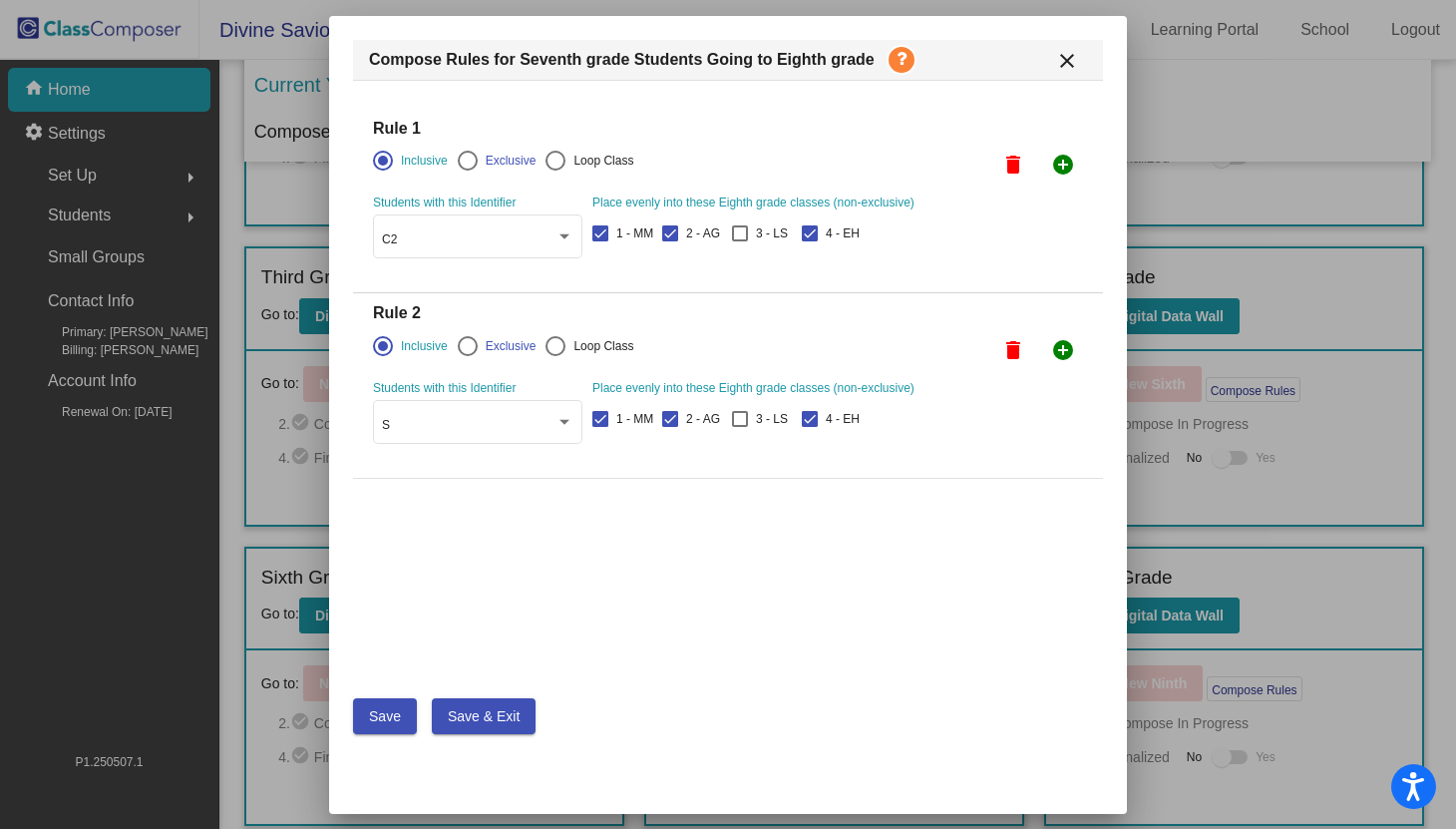 click on "add_circle" at bounding box center (1063, 165) 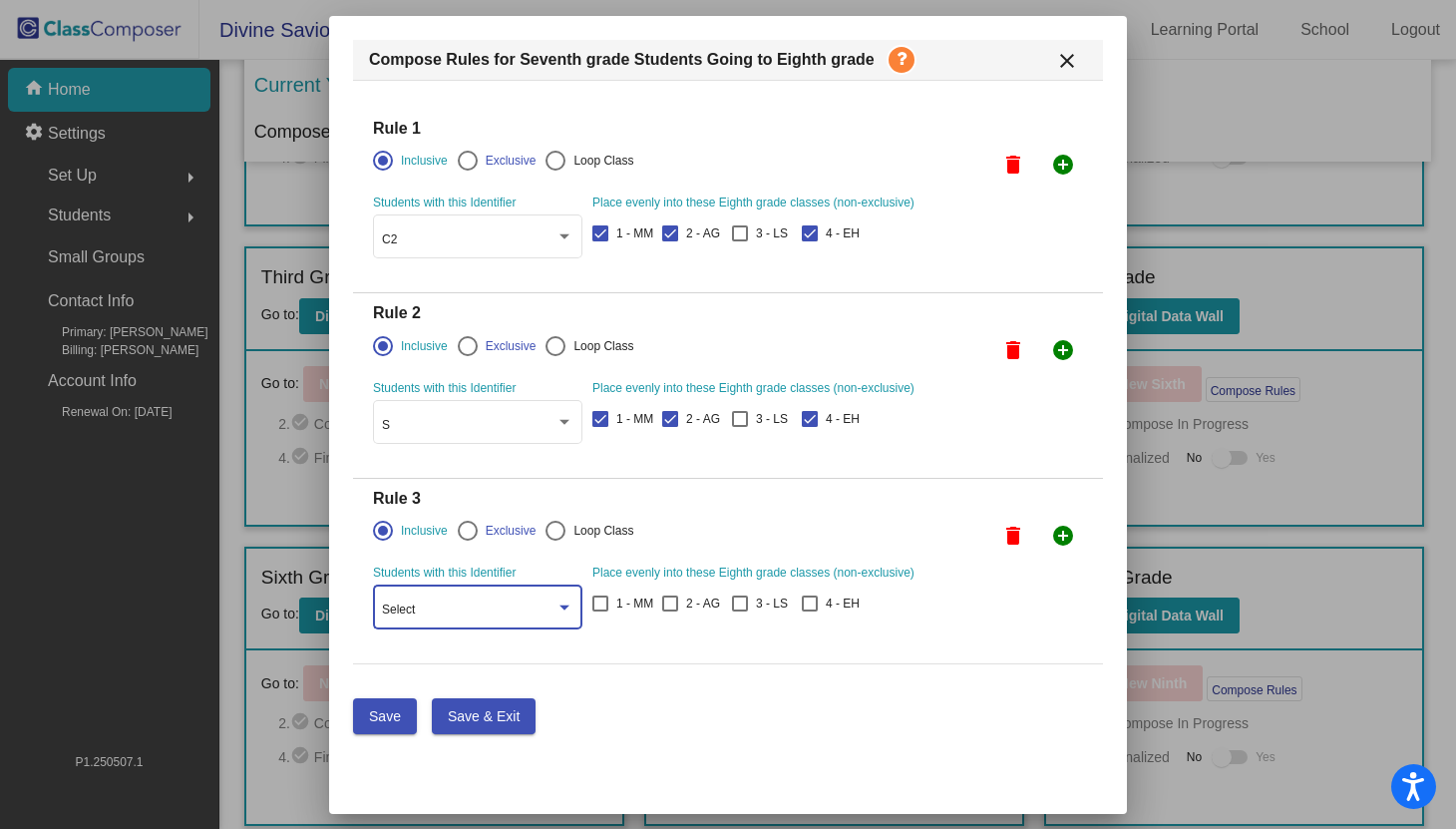 click on "Select" at bounding box center [469, 611] 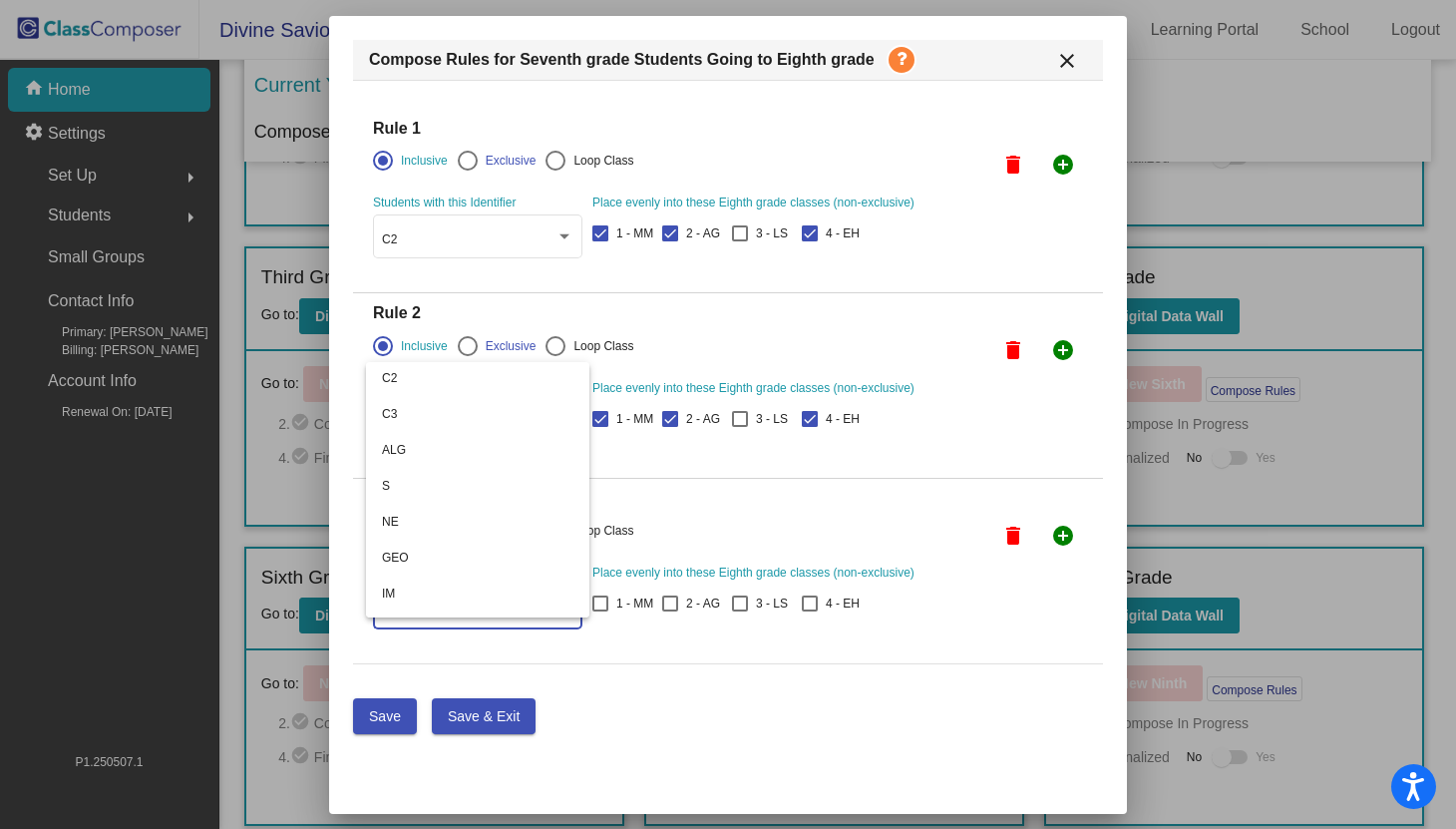 scroll, scrollTop: 370, scrollLeft: 0, axis: vertical 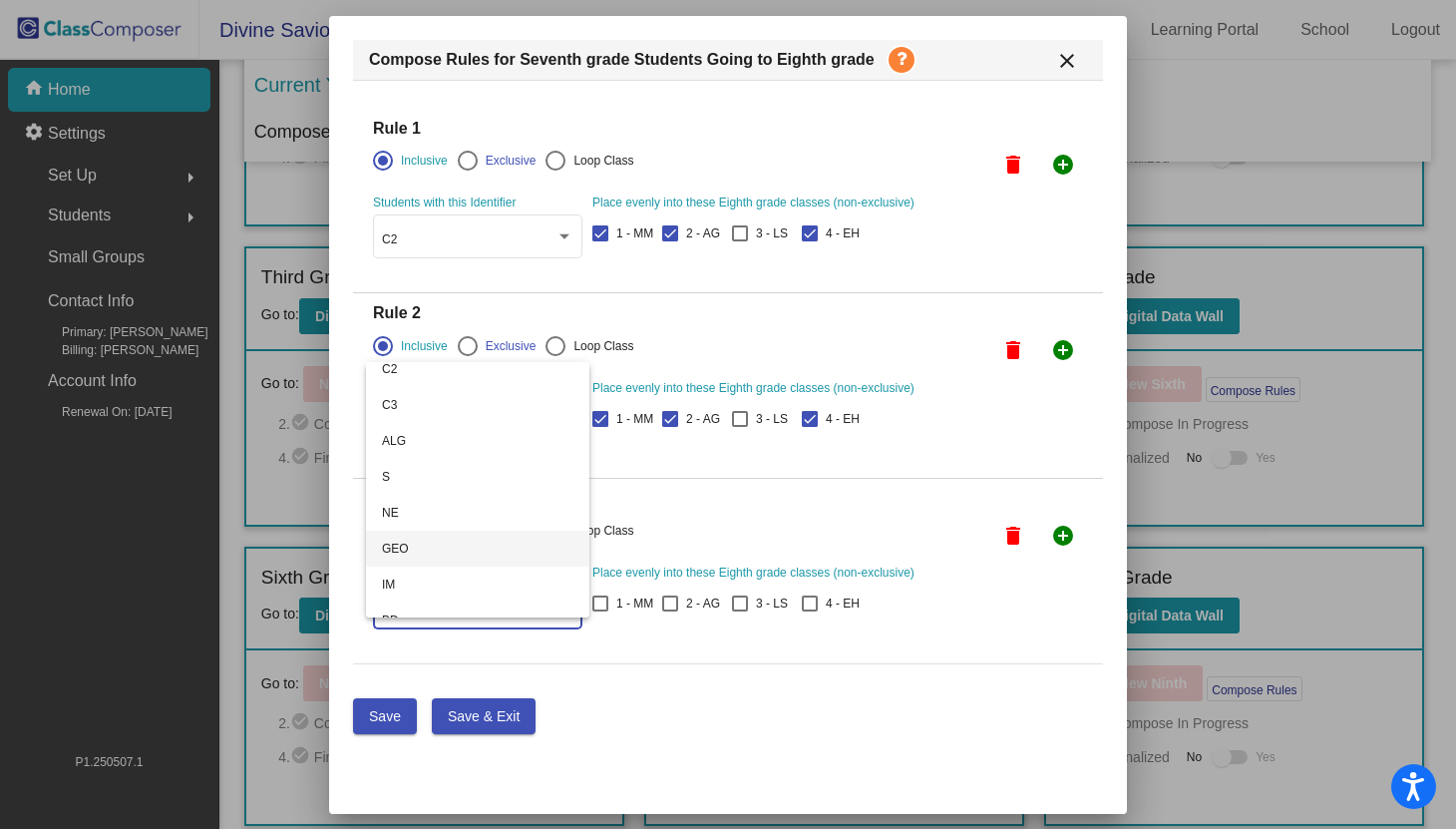 click on "GEO" at bounding box center (478, 549) 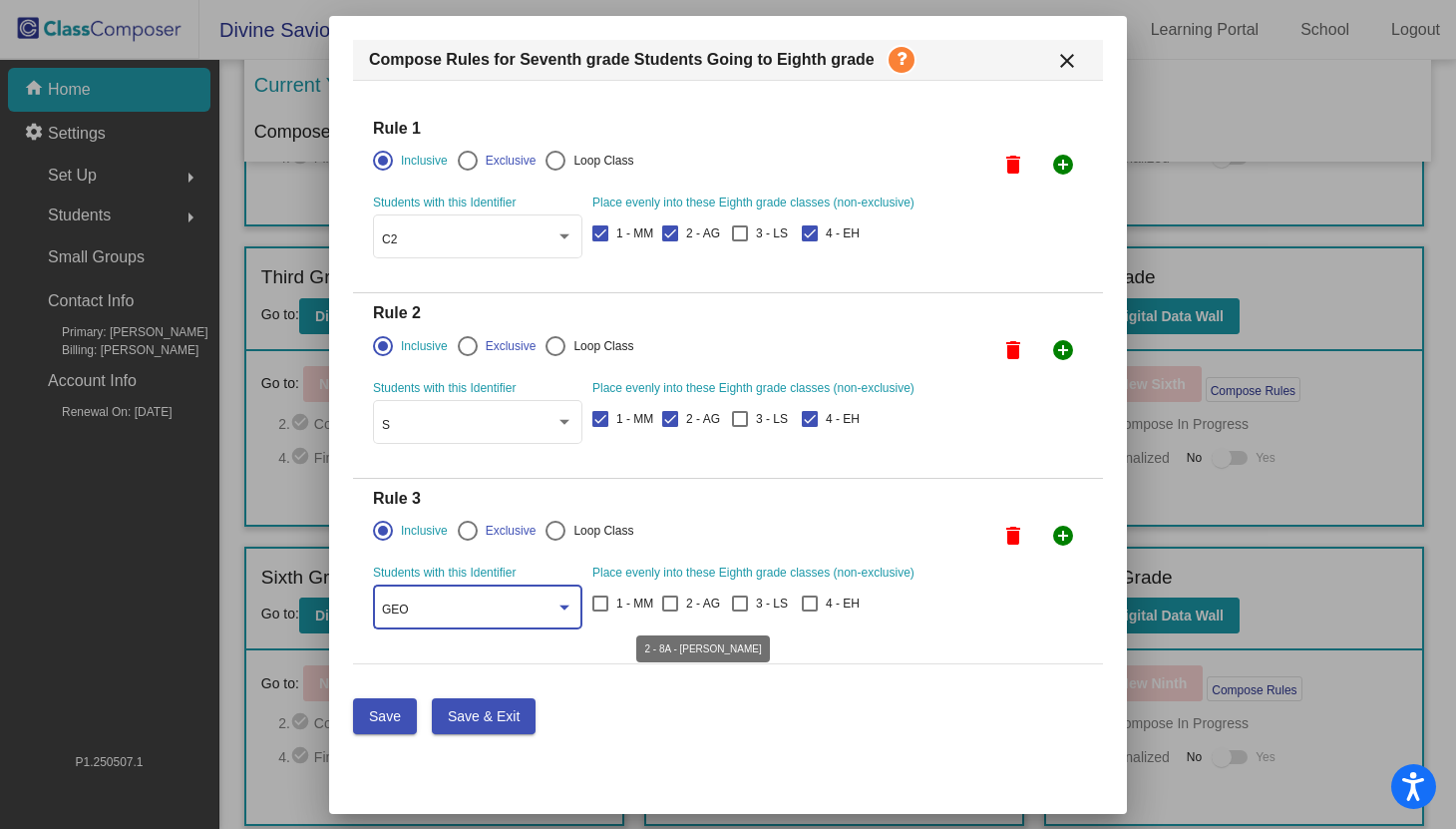 click at bounding box center [670, 604] 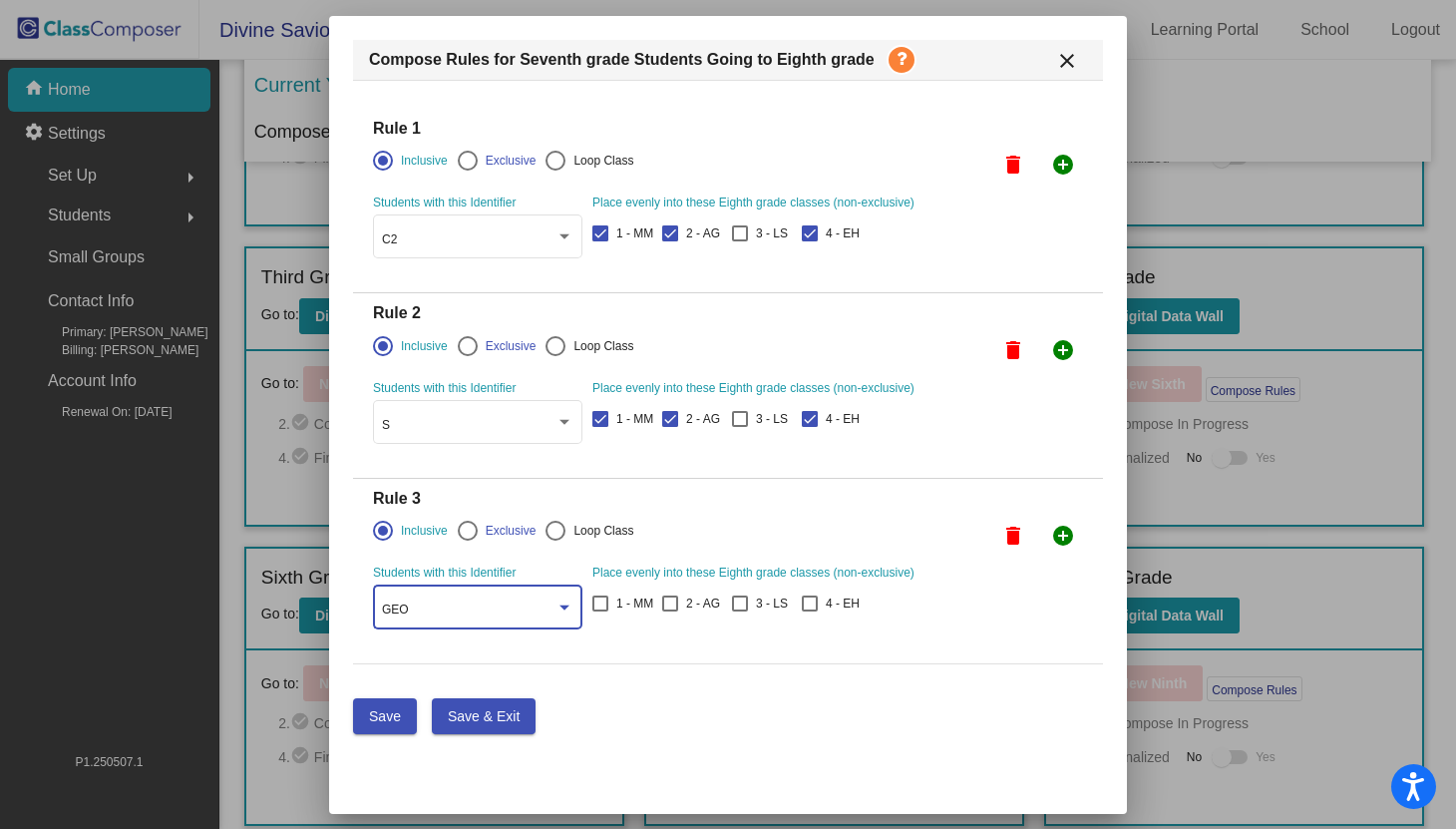 checkbox on "true" 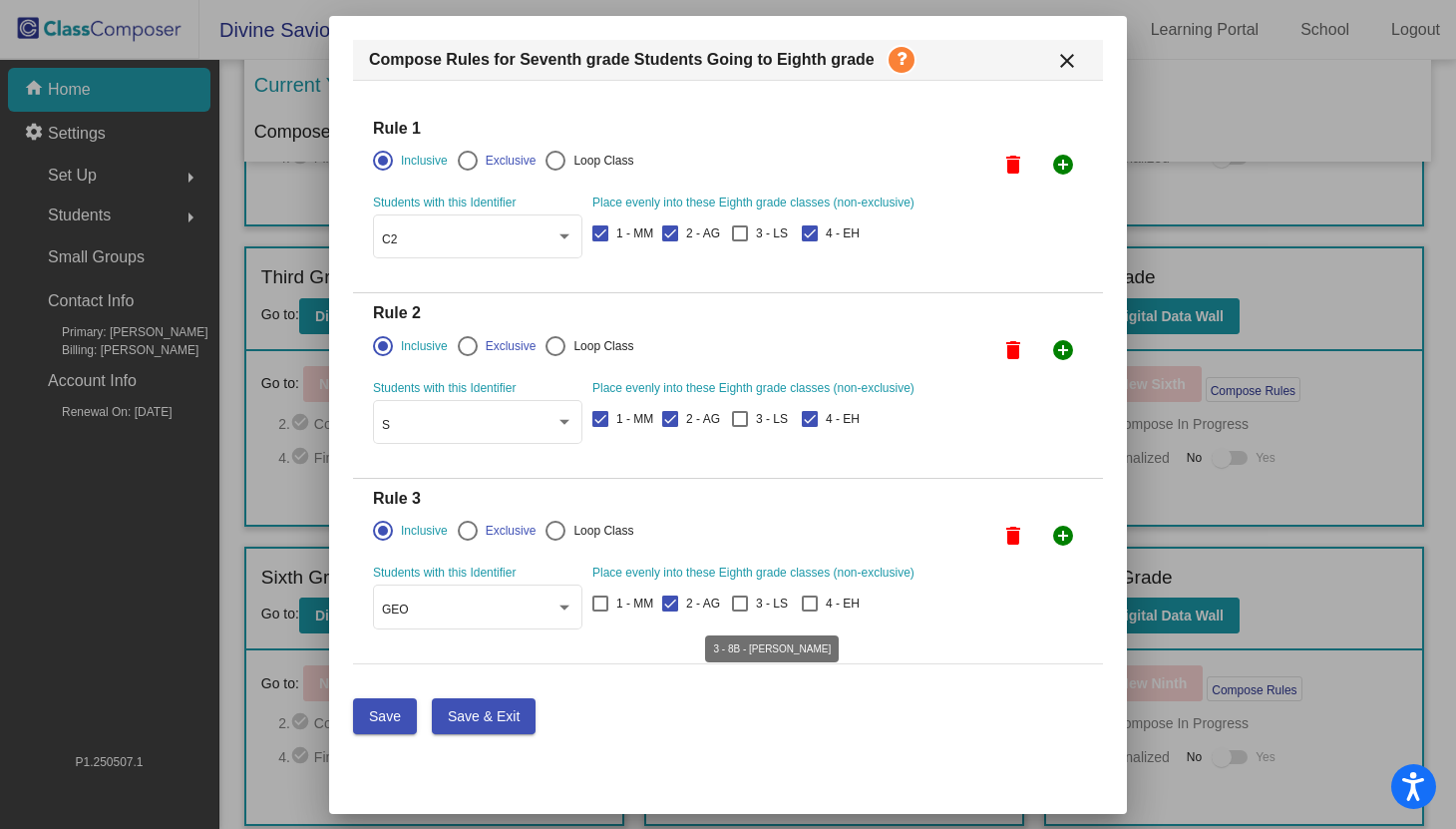 click at bounding box center [740, 604] 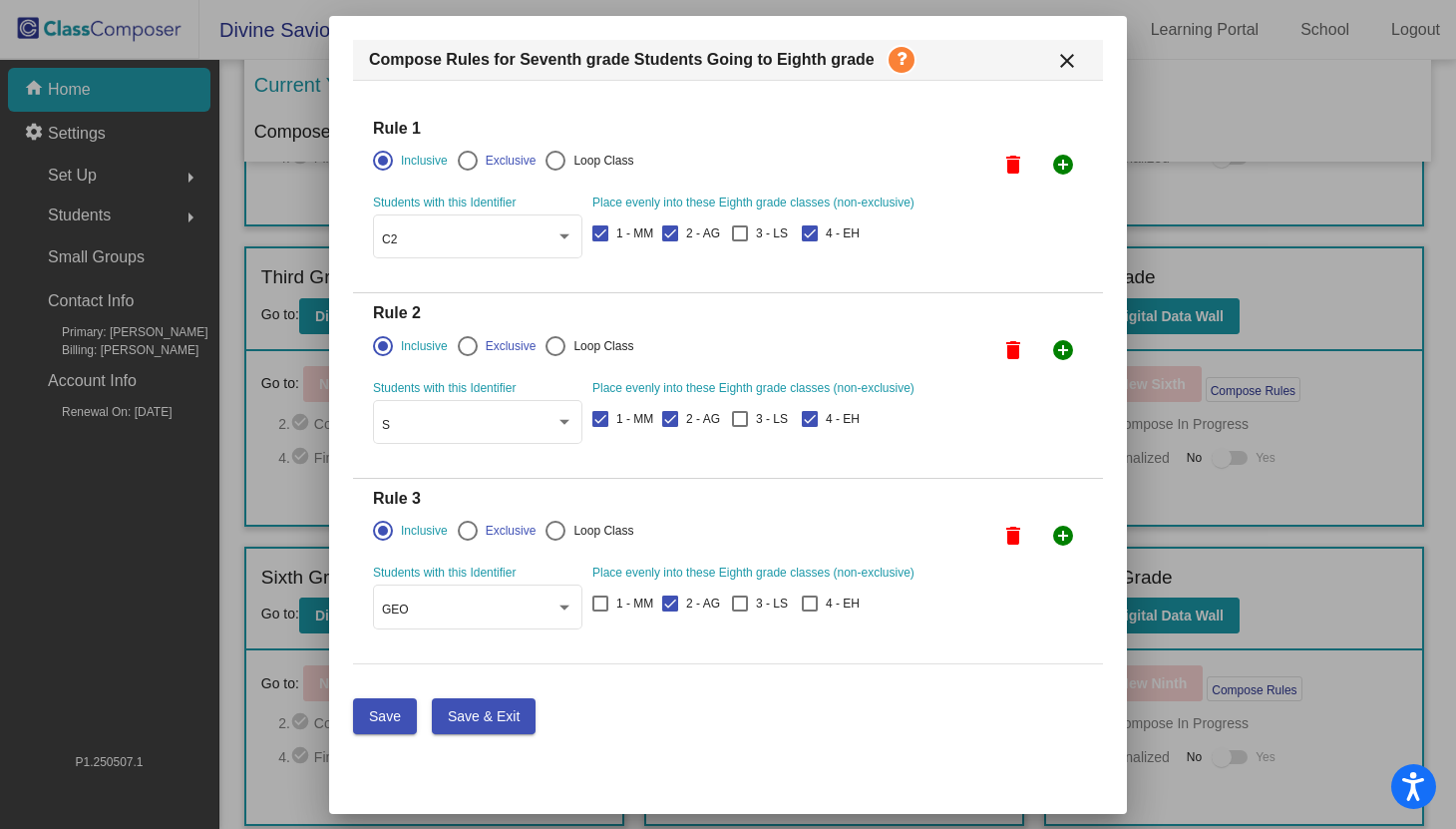 checkbox on "true" 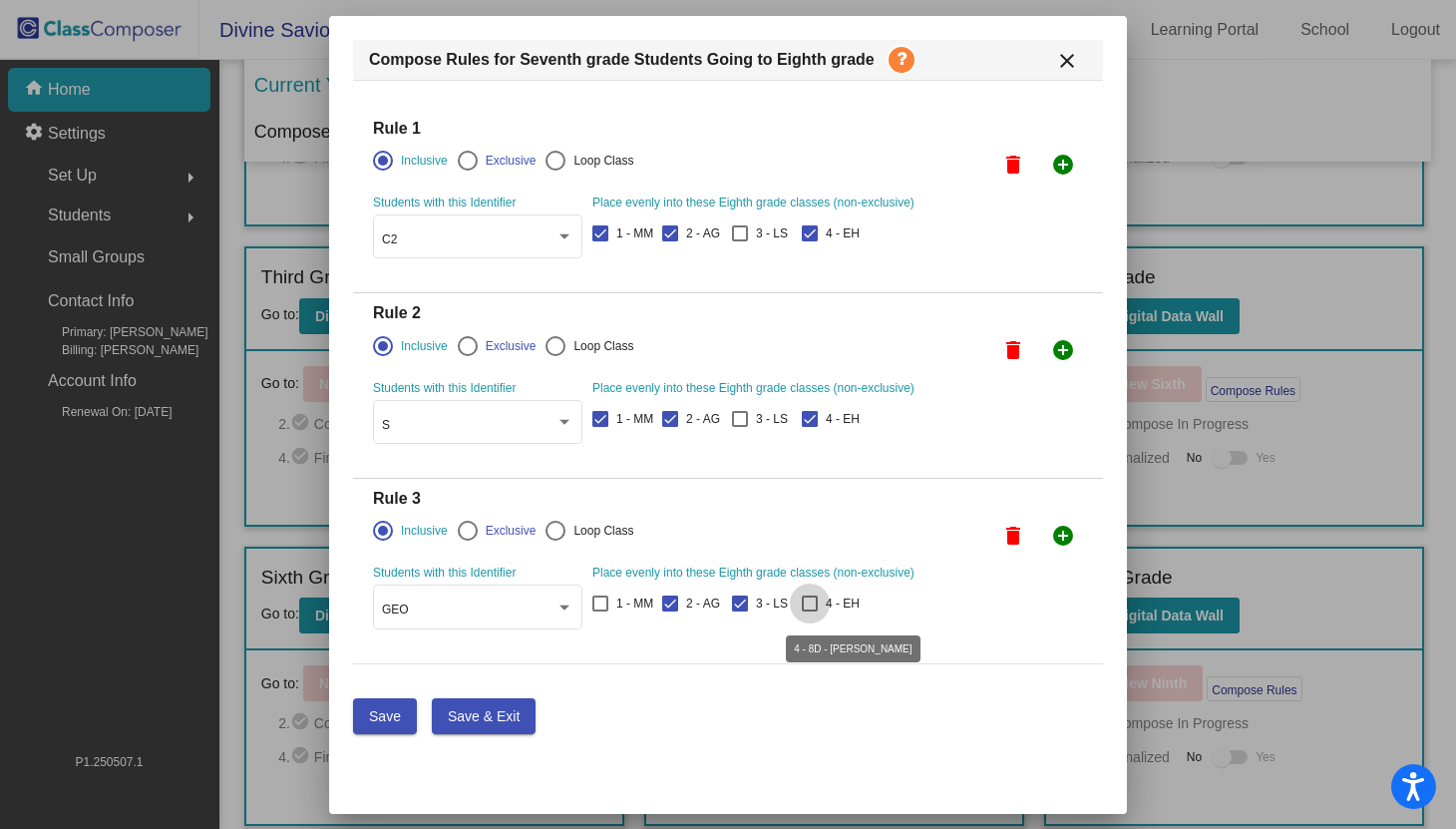 click at bounding box center (810, 604) 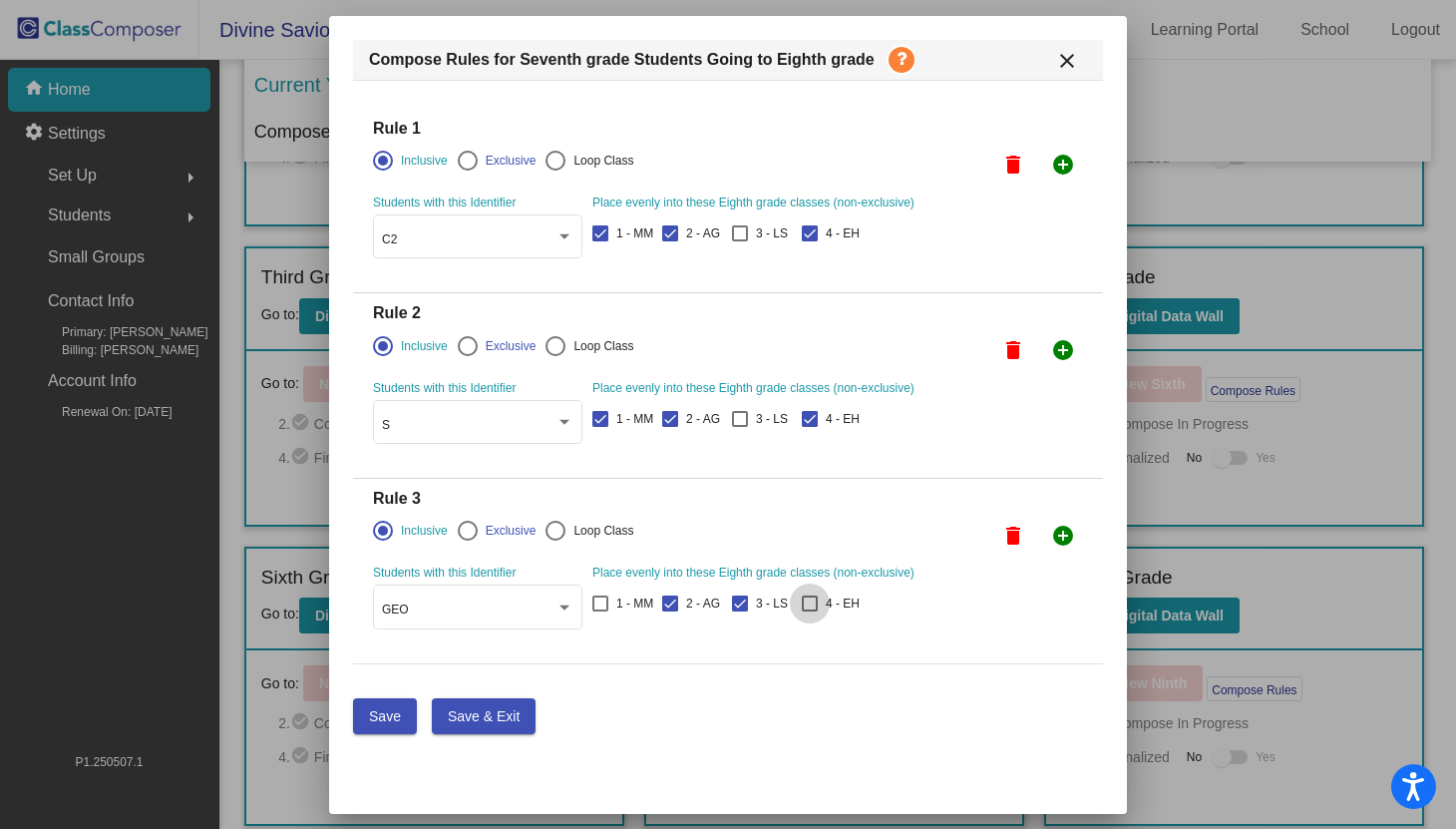 checkbox on "true" 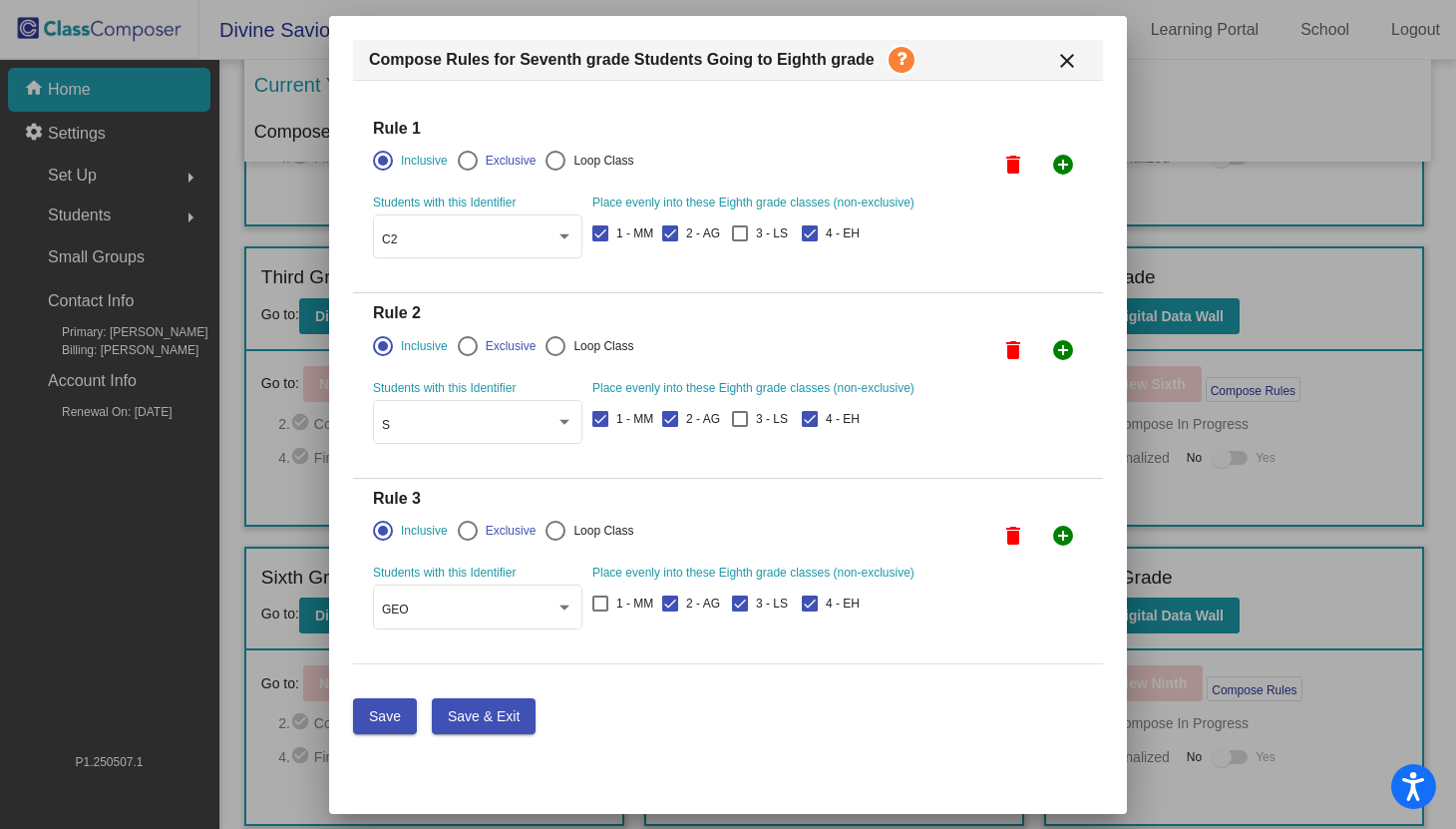 click on "Save" at bounding box center [385, 716] 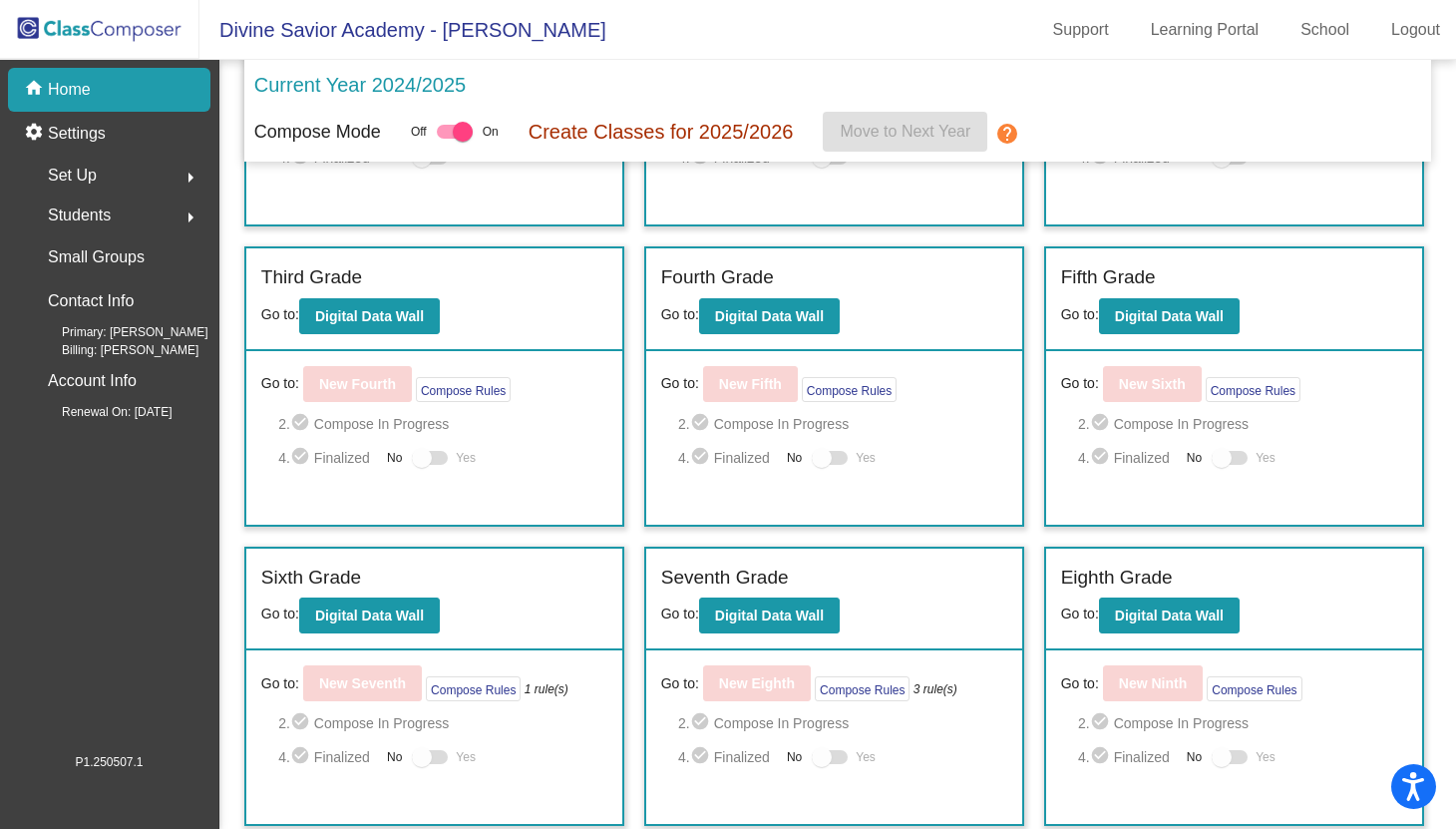 scroll, scrollTop: 0, scrollLeft: 0, axis: both 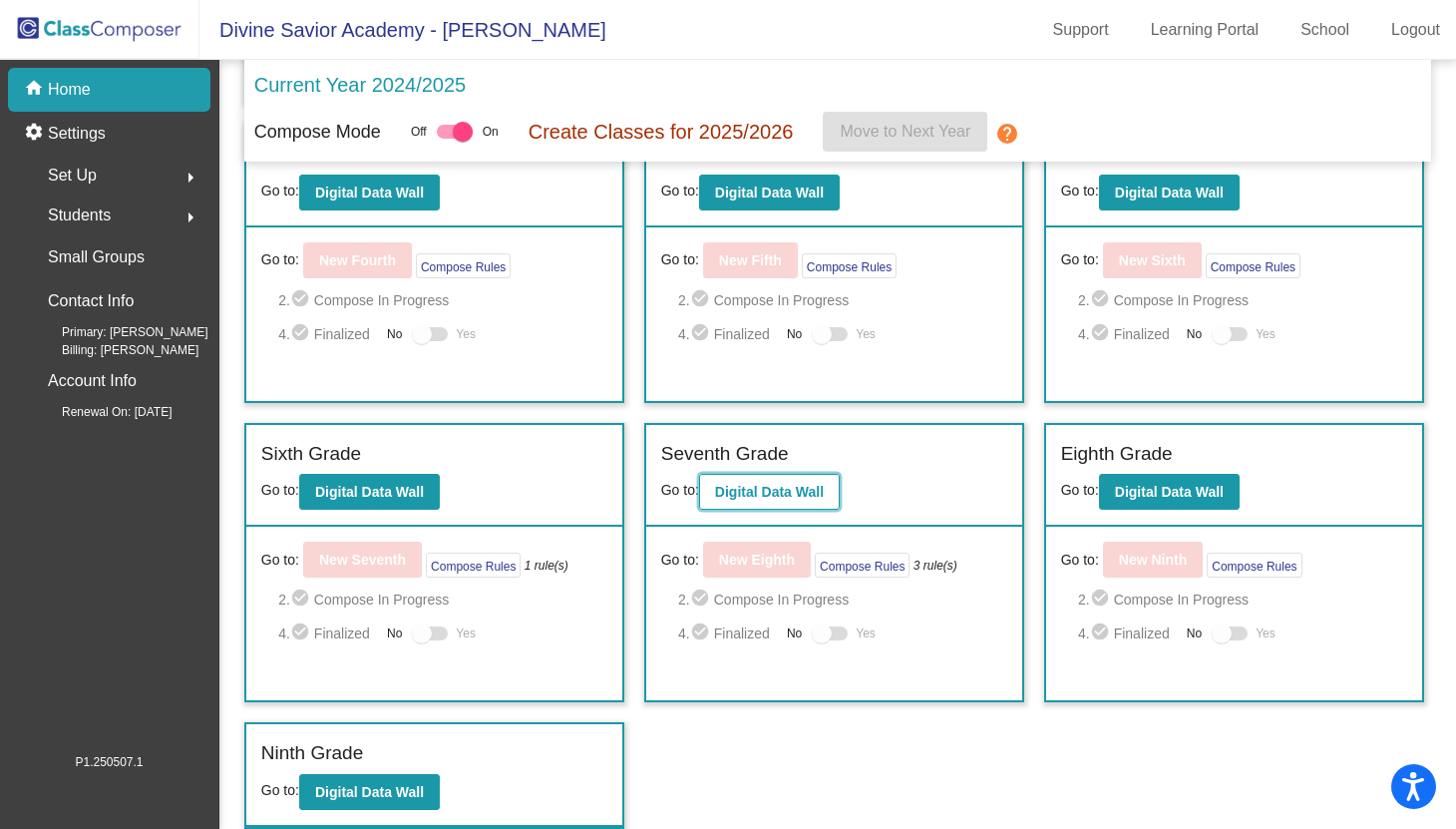 click on "Digital Data Wall" 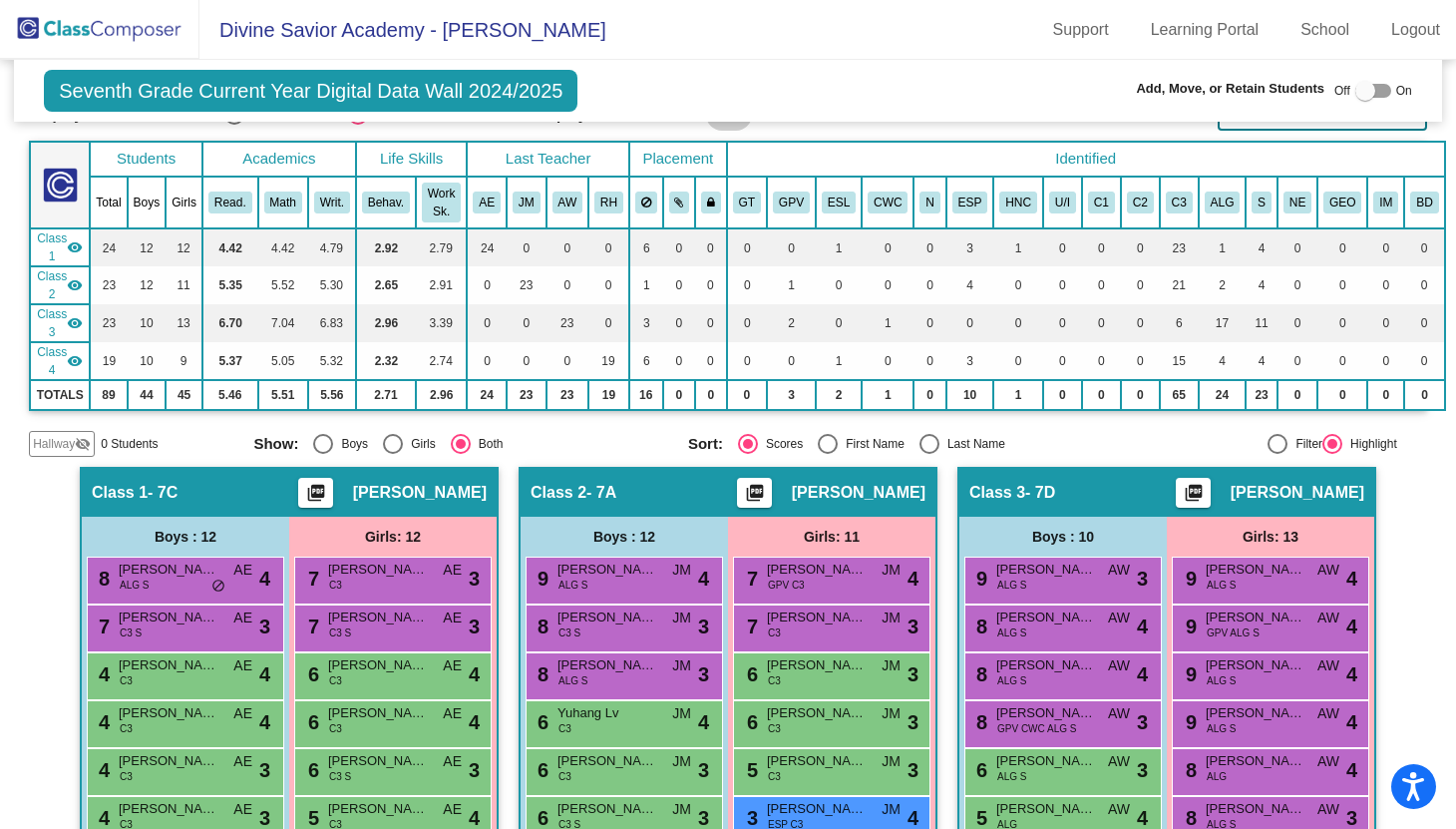scroll, scrollTop: 156, scrollLeft: 0, axis: vertical 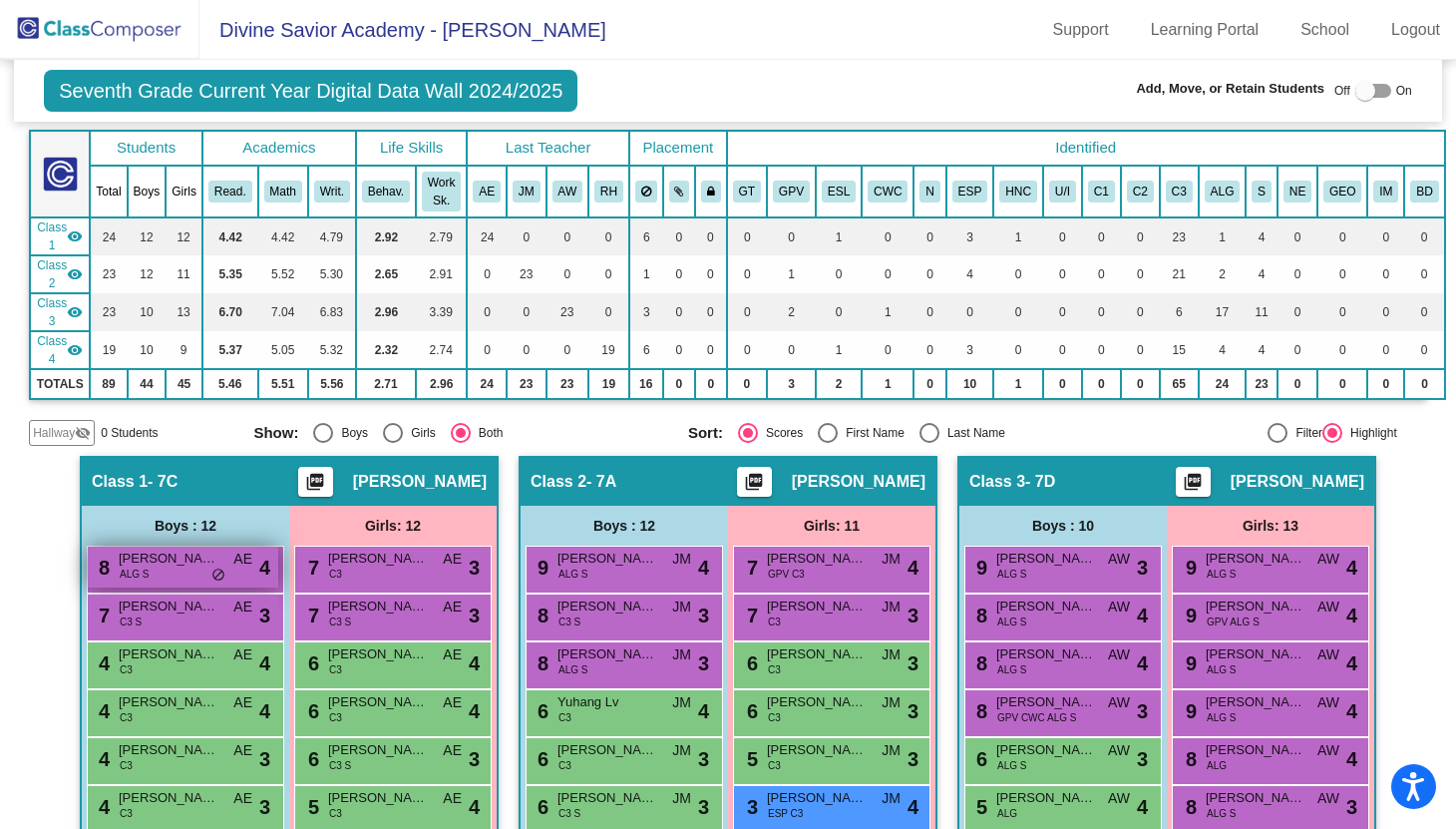 click on "8 John Stewart ALG S AE lock do_not_disturb_alt 4" at bounding box center (182, 567) 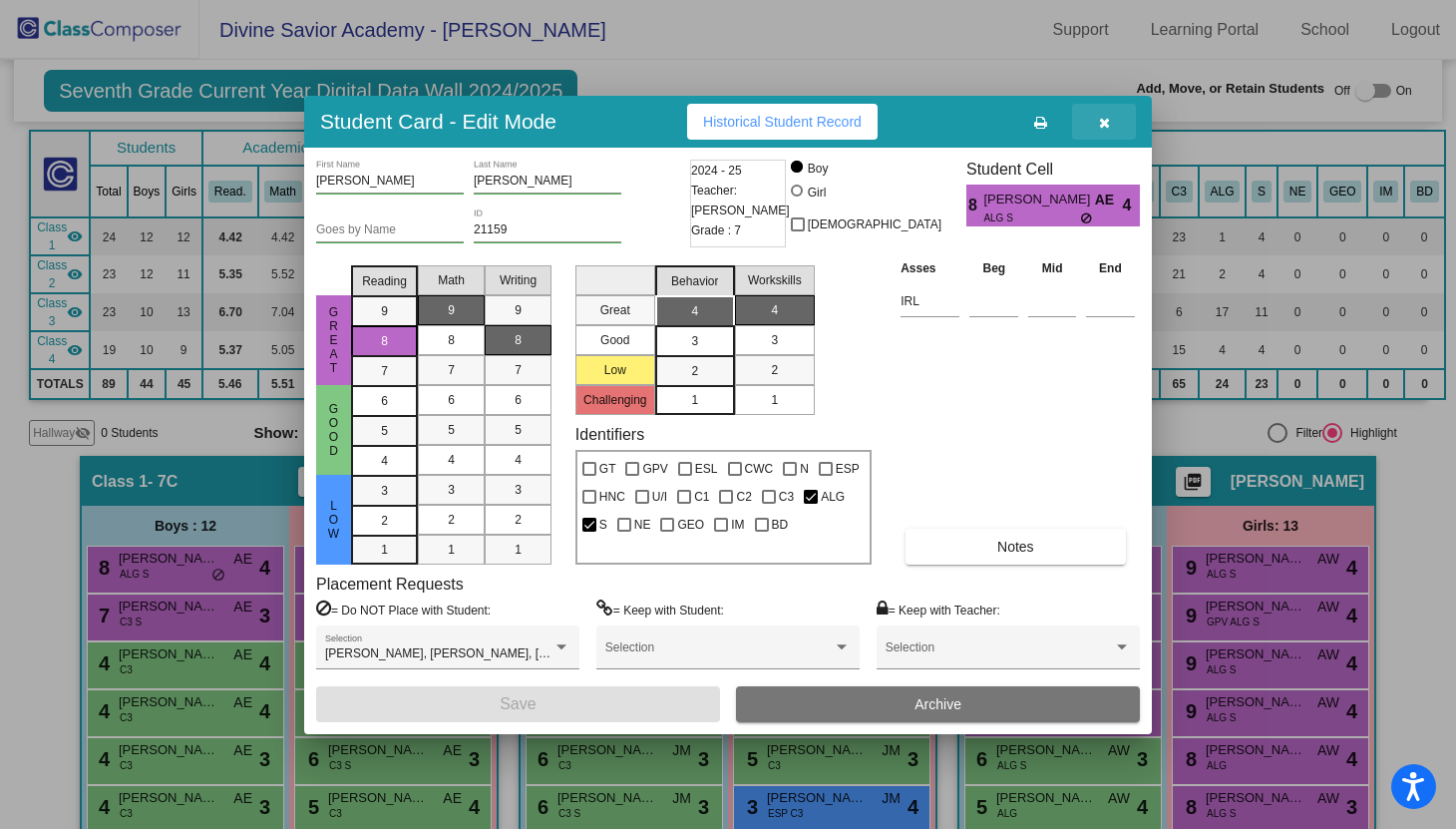 click at bounding box center [1104, 122] 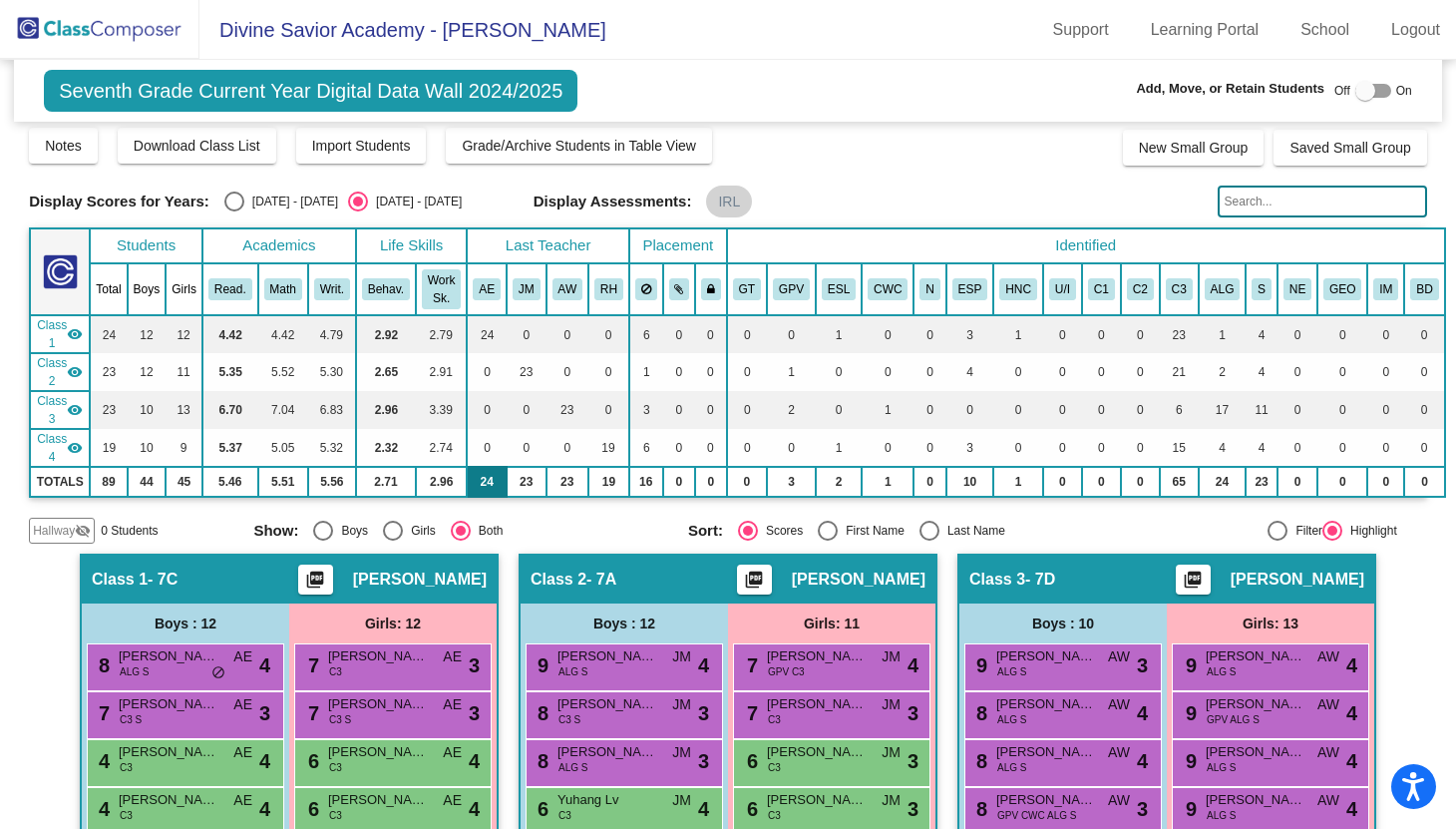 scroll, scrollTop: 0, scrollLeft: 0, axis: both 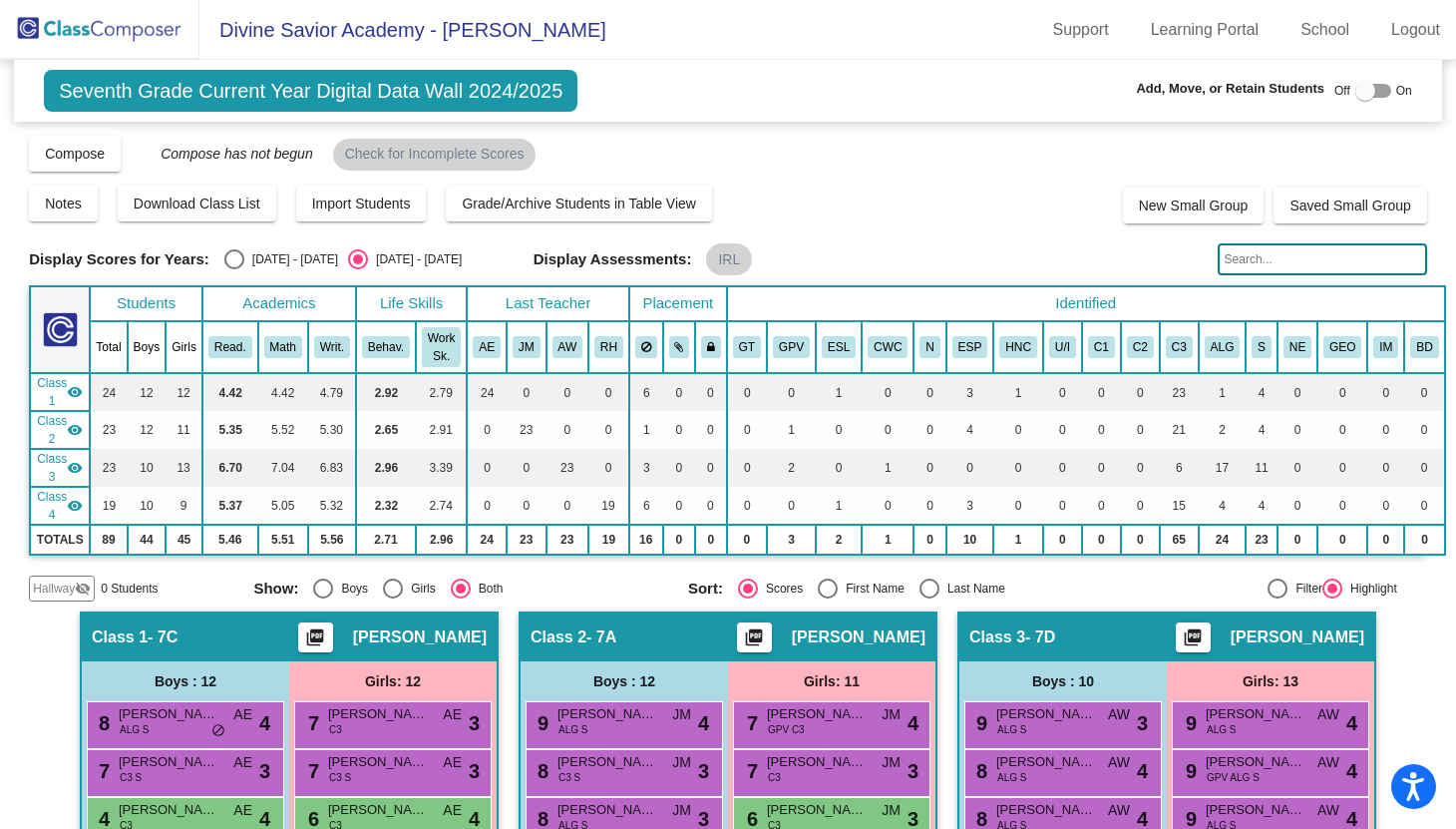 click 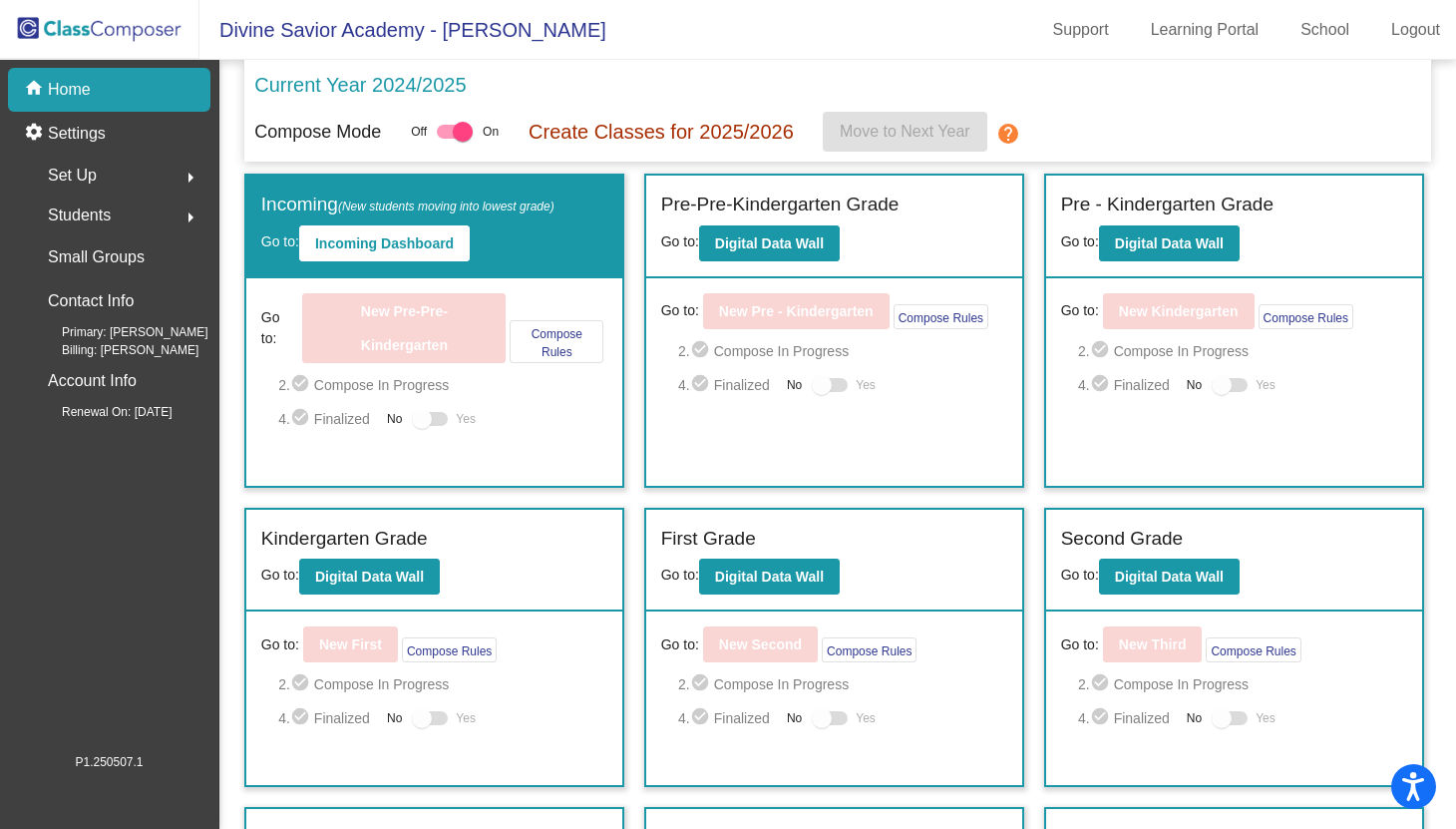 click at bounding box center (455, 132) 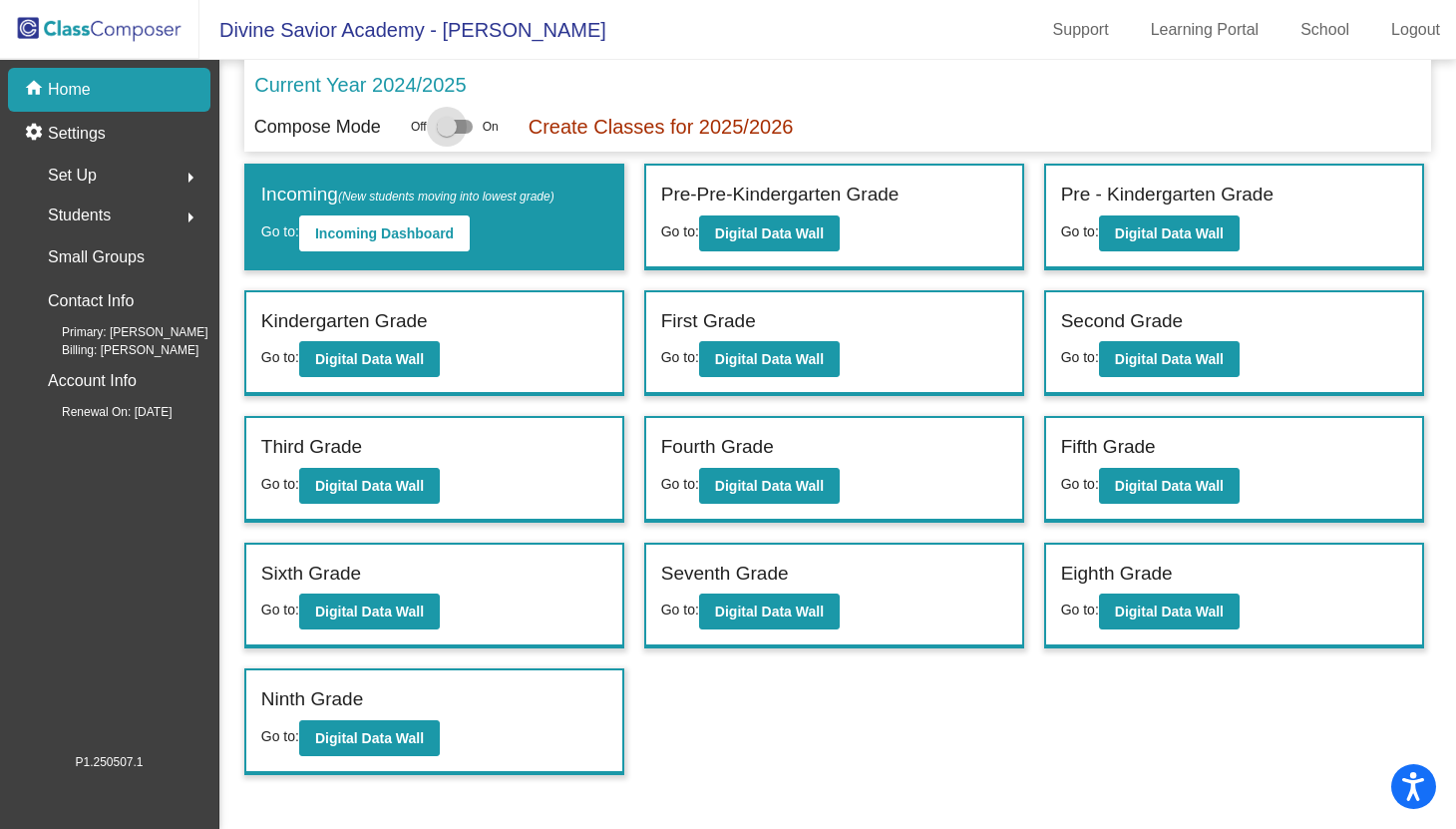 checkbox on "false" 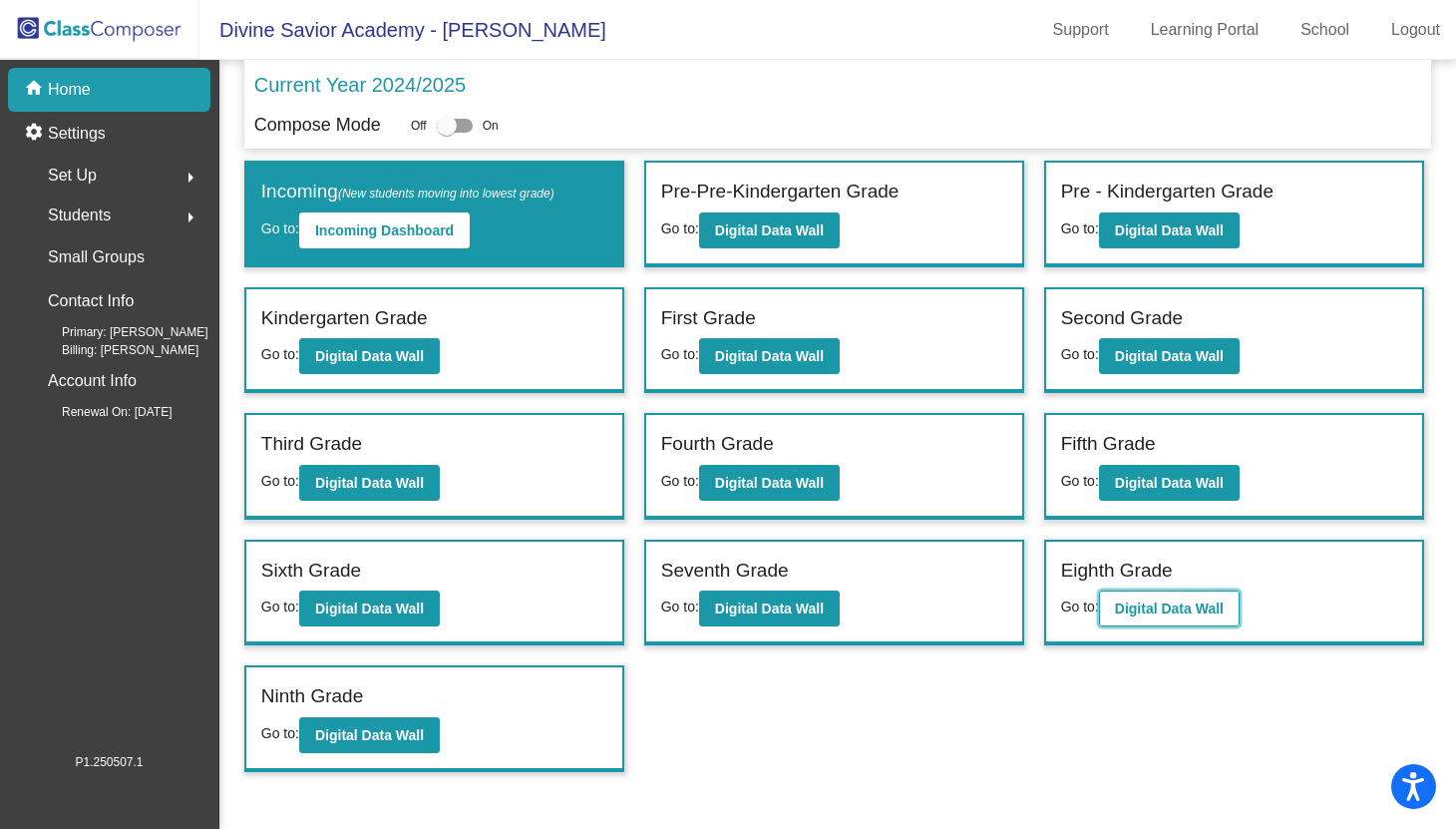 click on "Digital Data Wall" 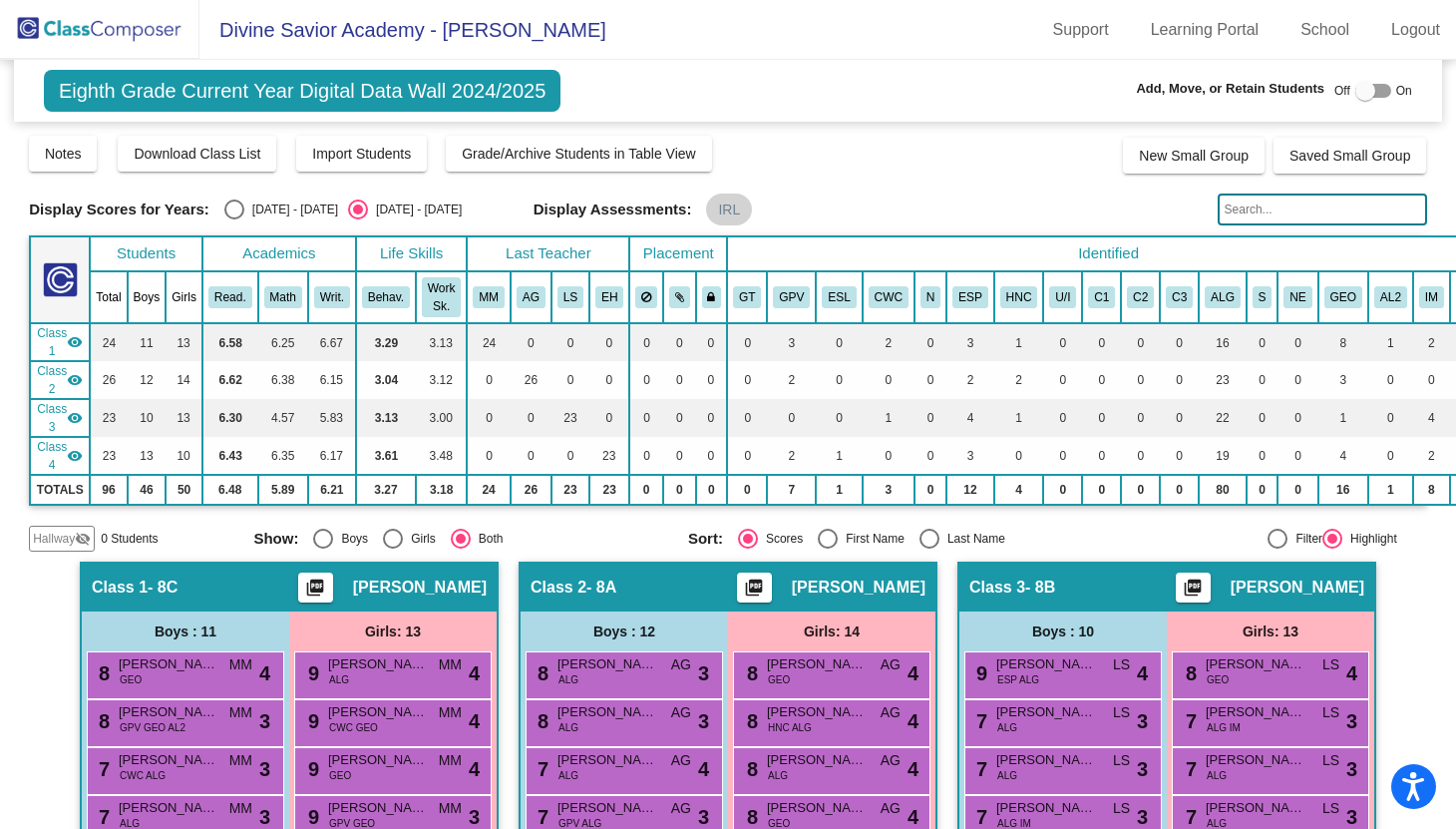 click 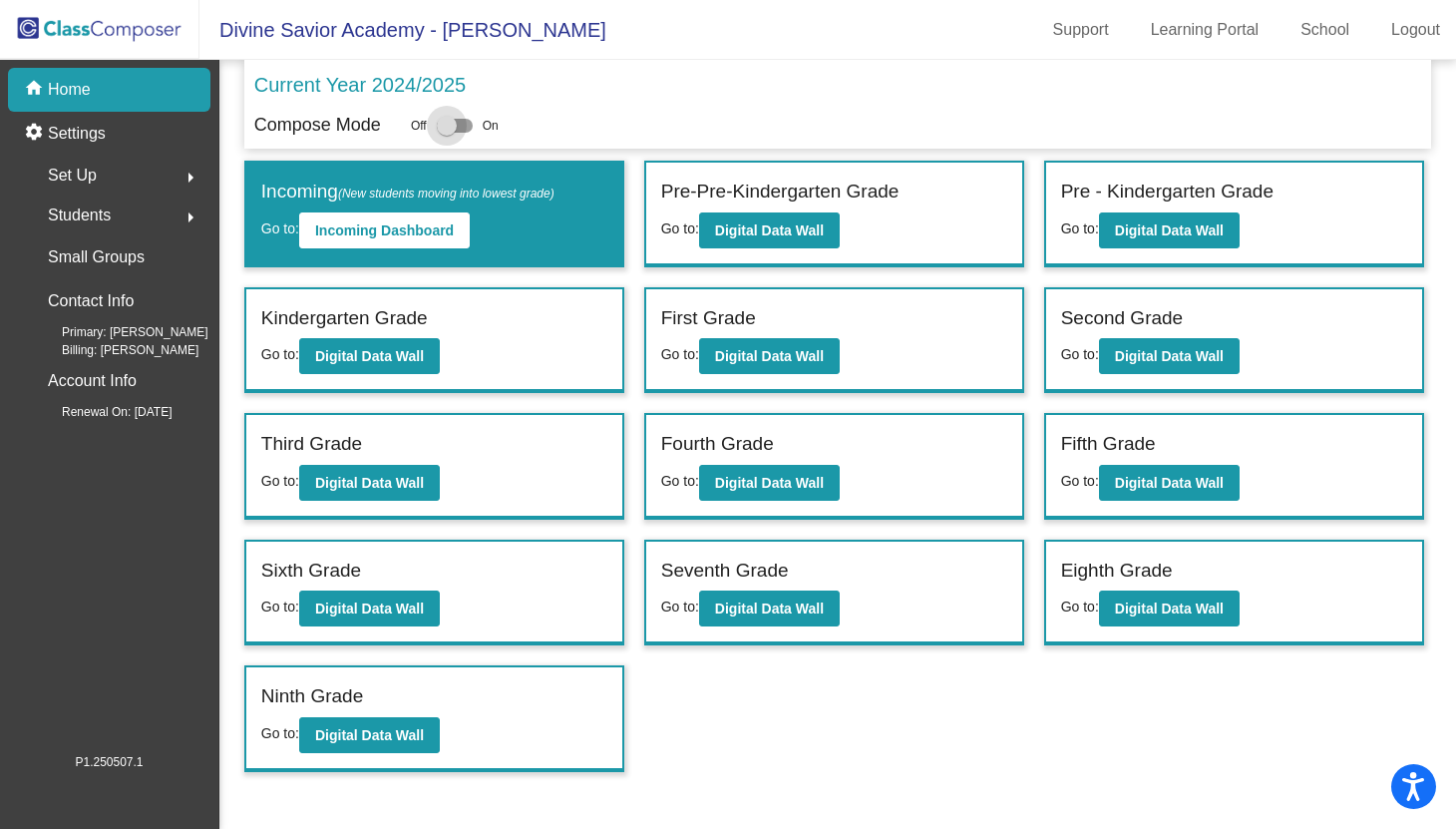 click at bounding box center [447, 126] 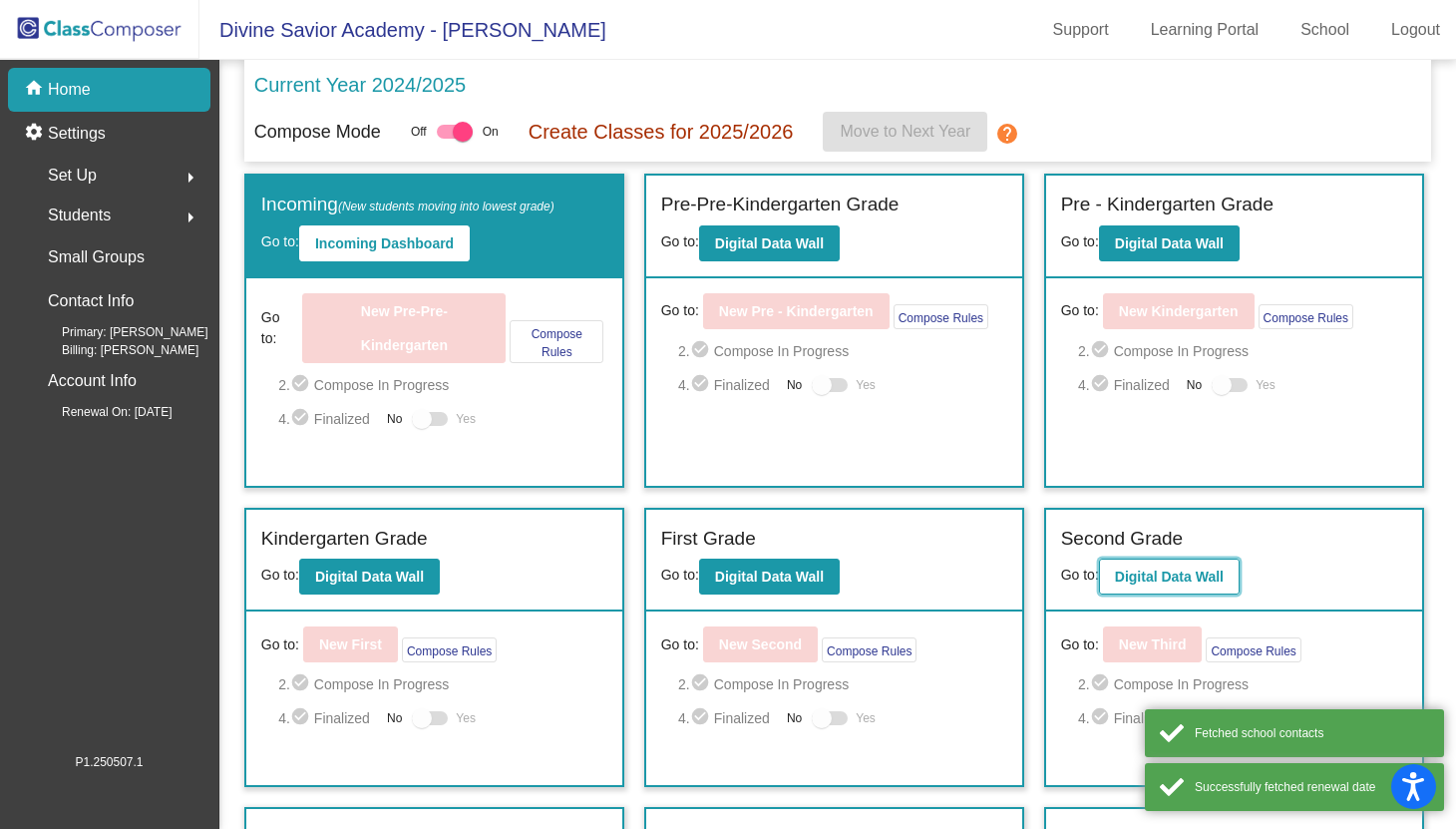 click on "Digital Data Wall" 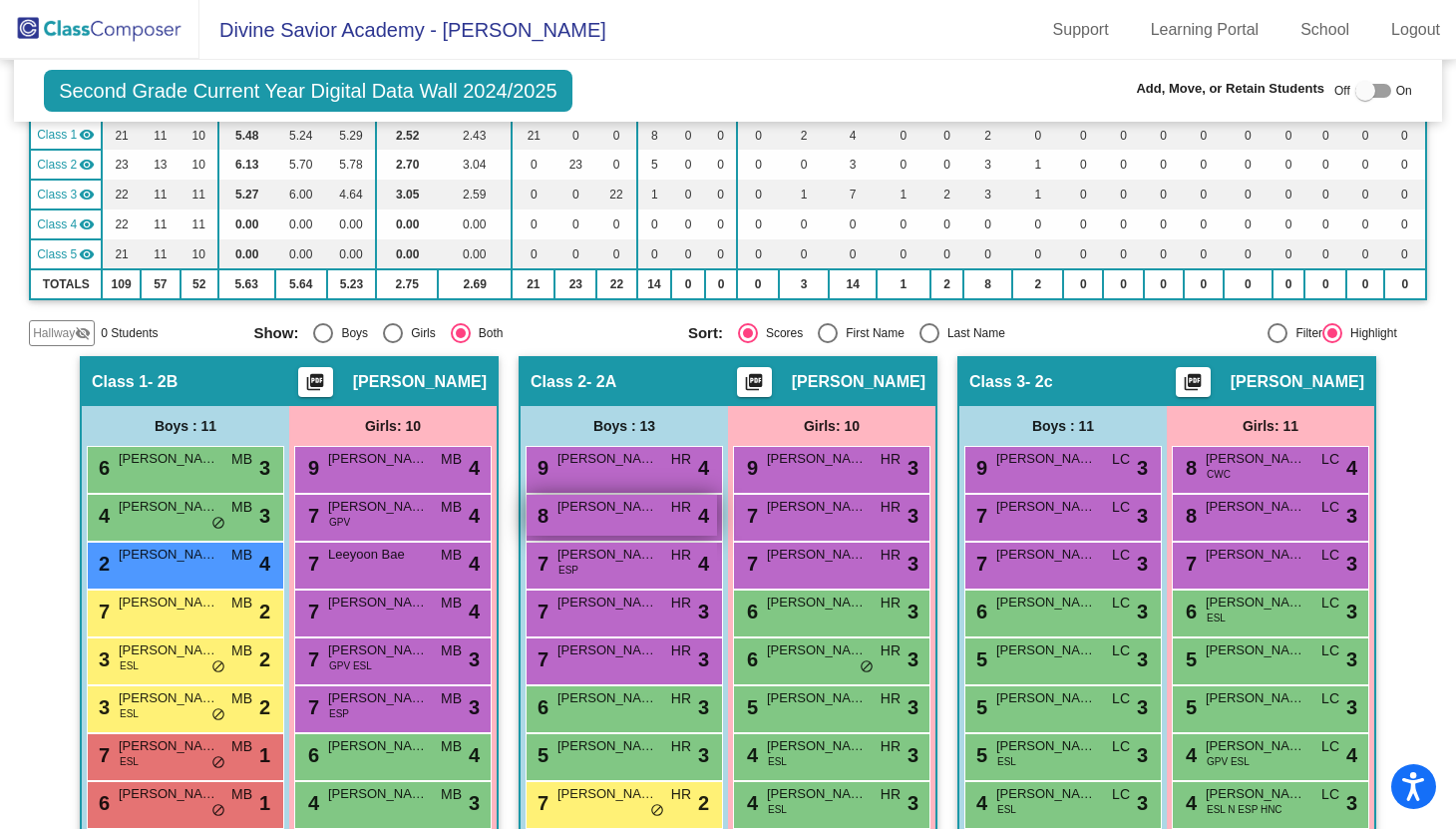 scroll, scrollTop: 0, scrollLeft: 0, axis: both 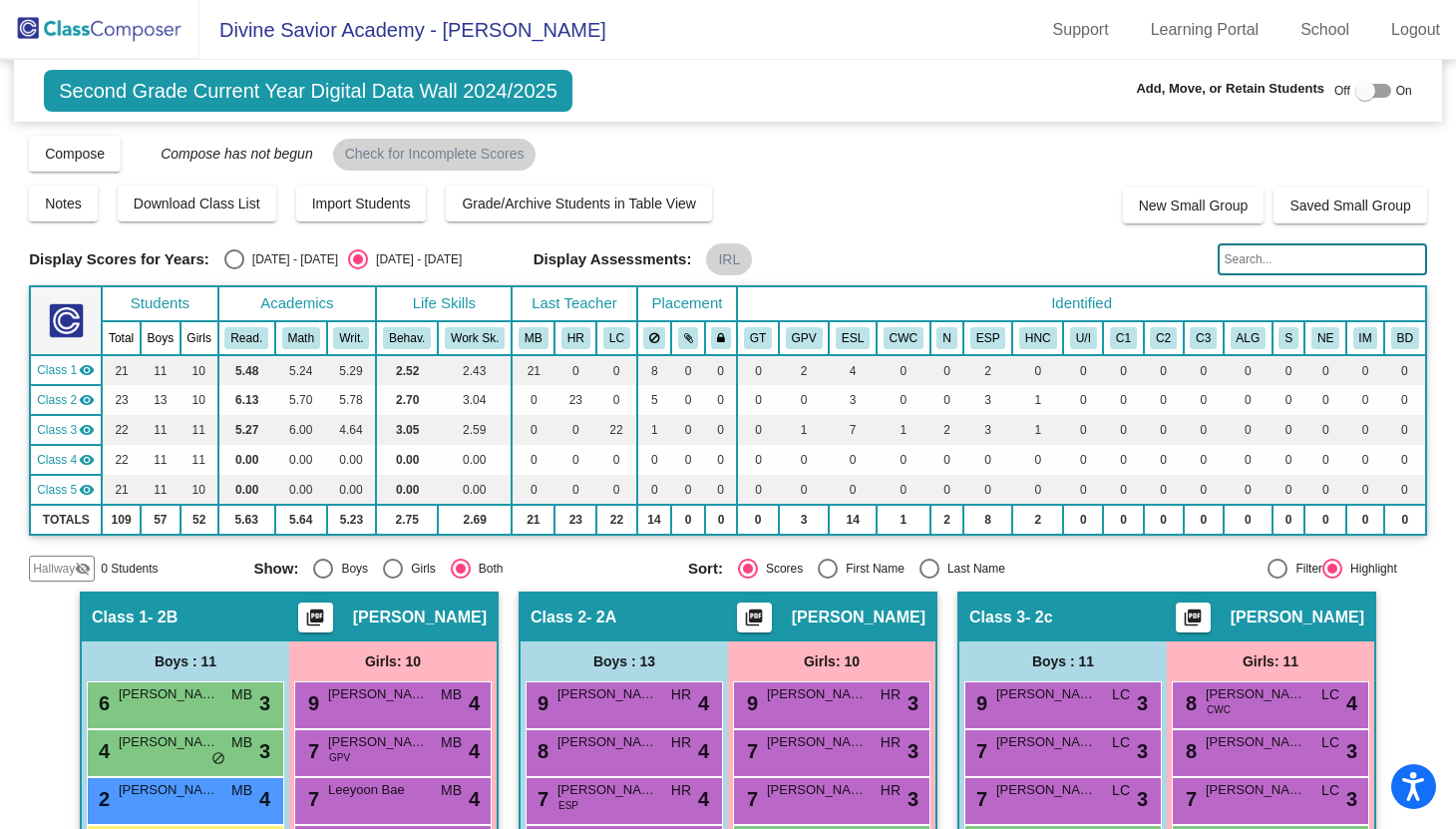 click 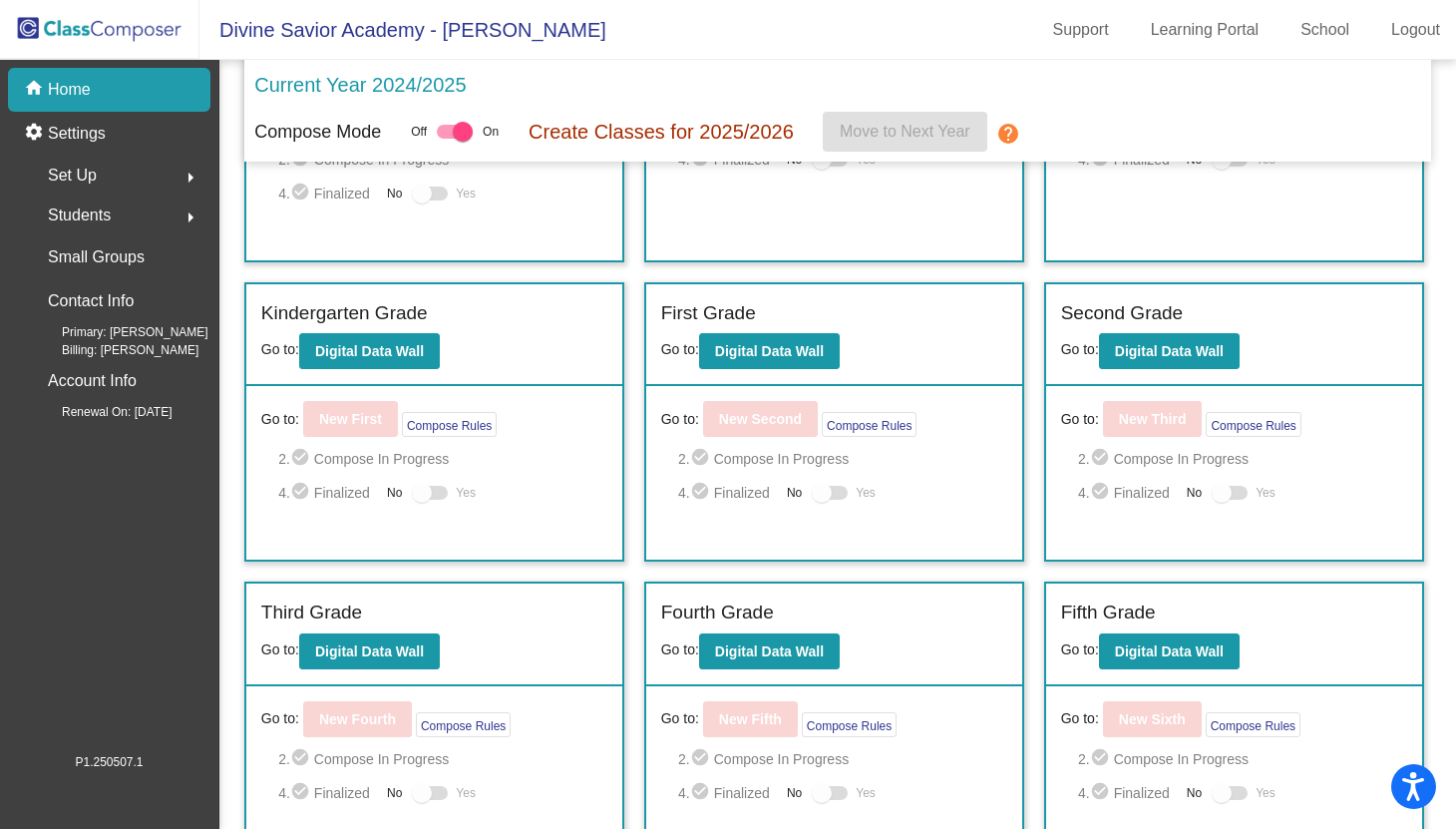 scroll, scrollTop: 684, scrollLeft: 0, axis: vertical 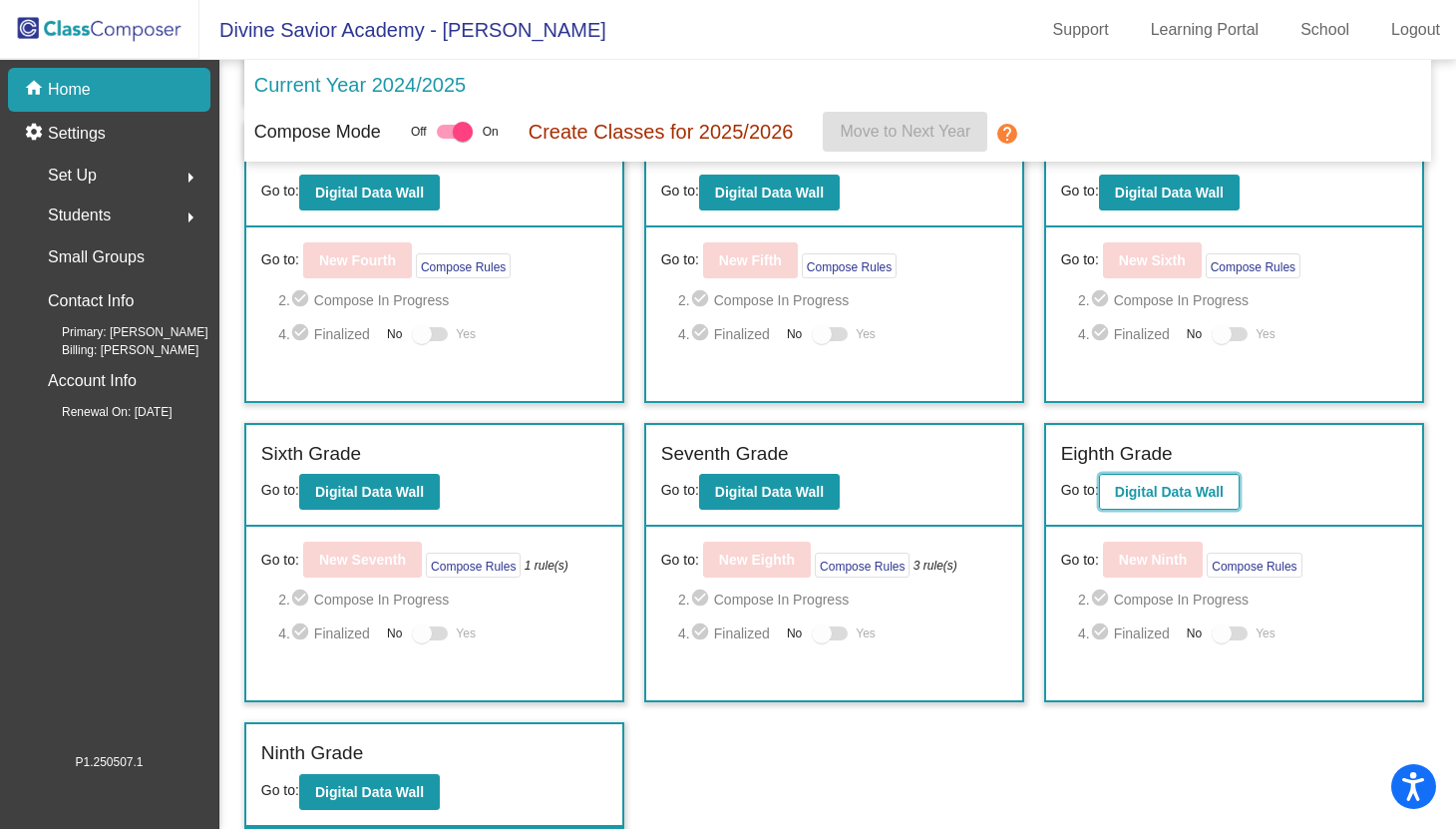 click on "Digital Data Wall" 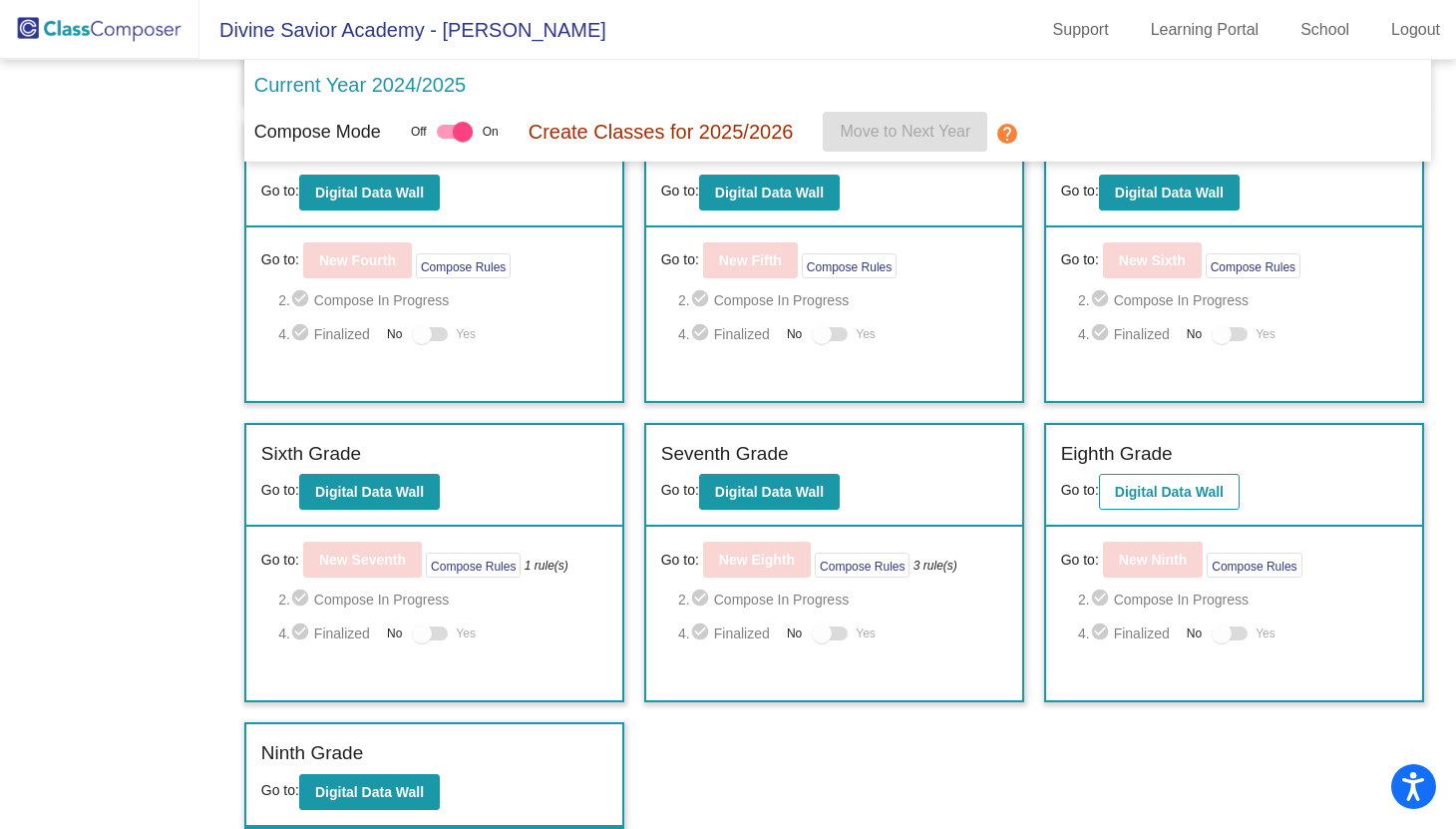 scroll, scrollTop: 0, scrollLeft: 0, axis: both 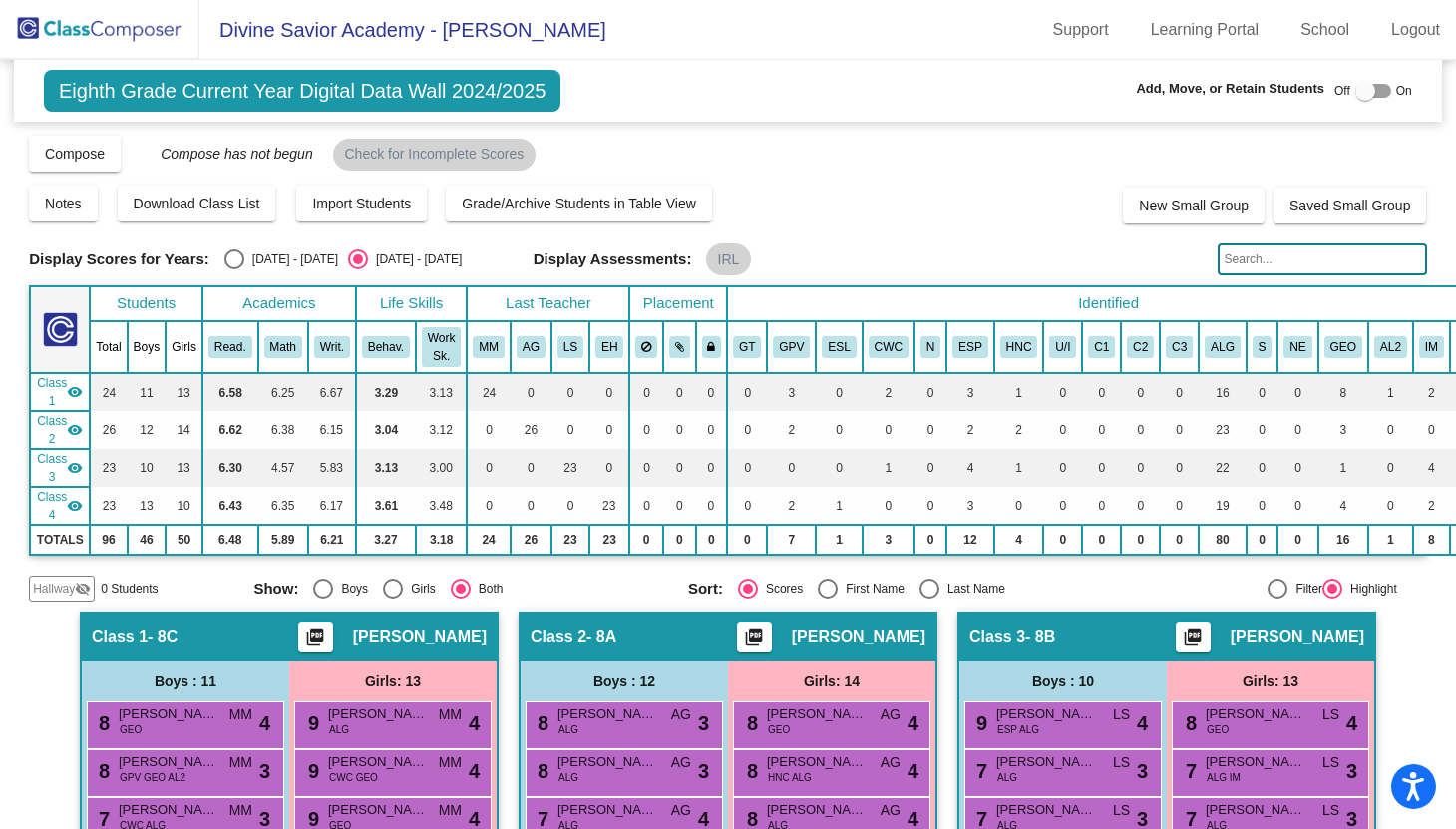 click 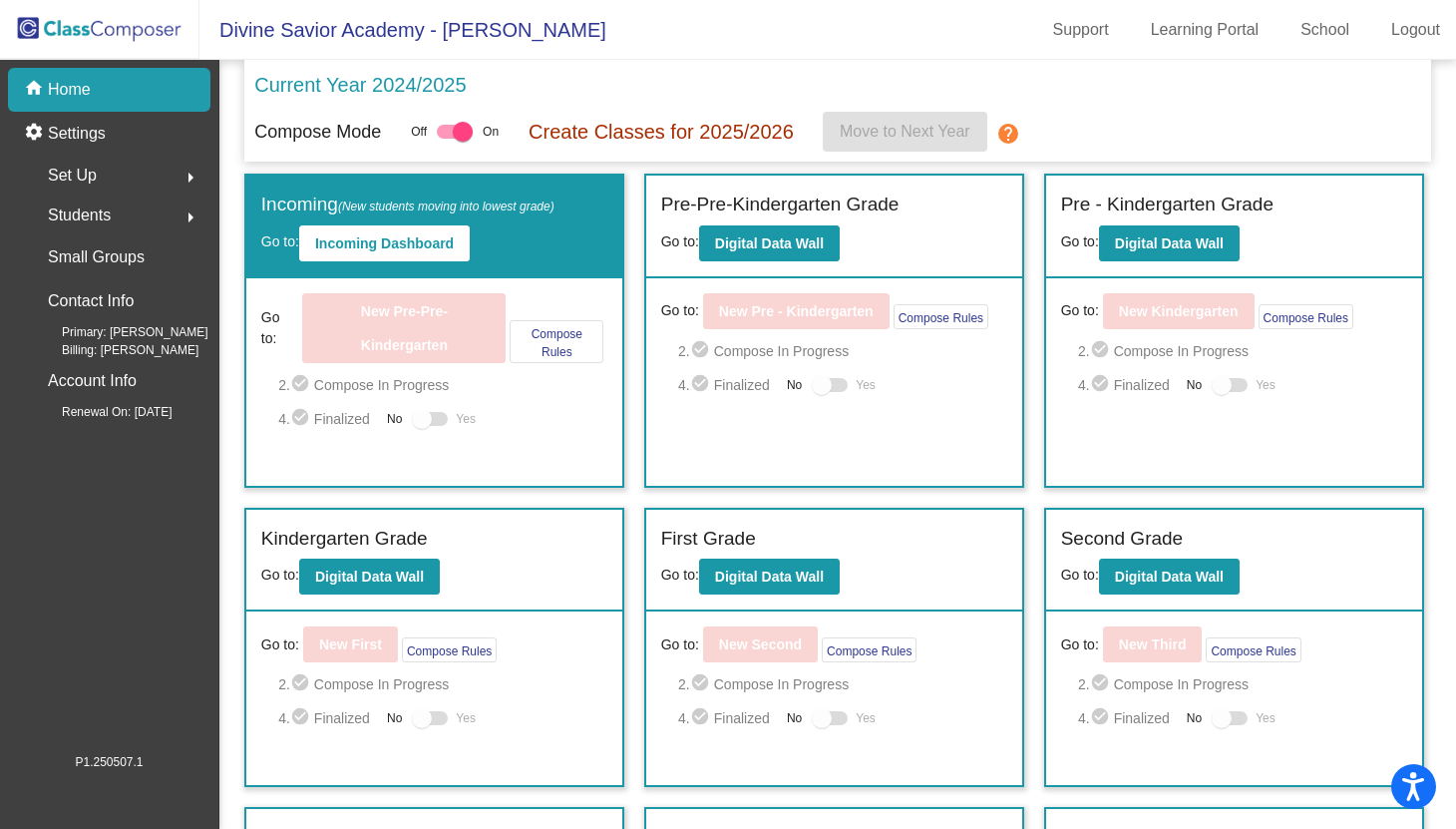 click at bounding box center [463, 132] 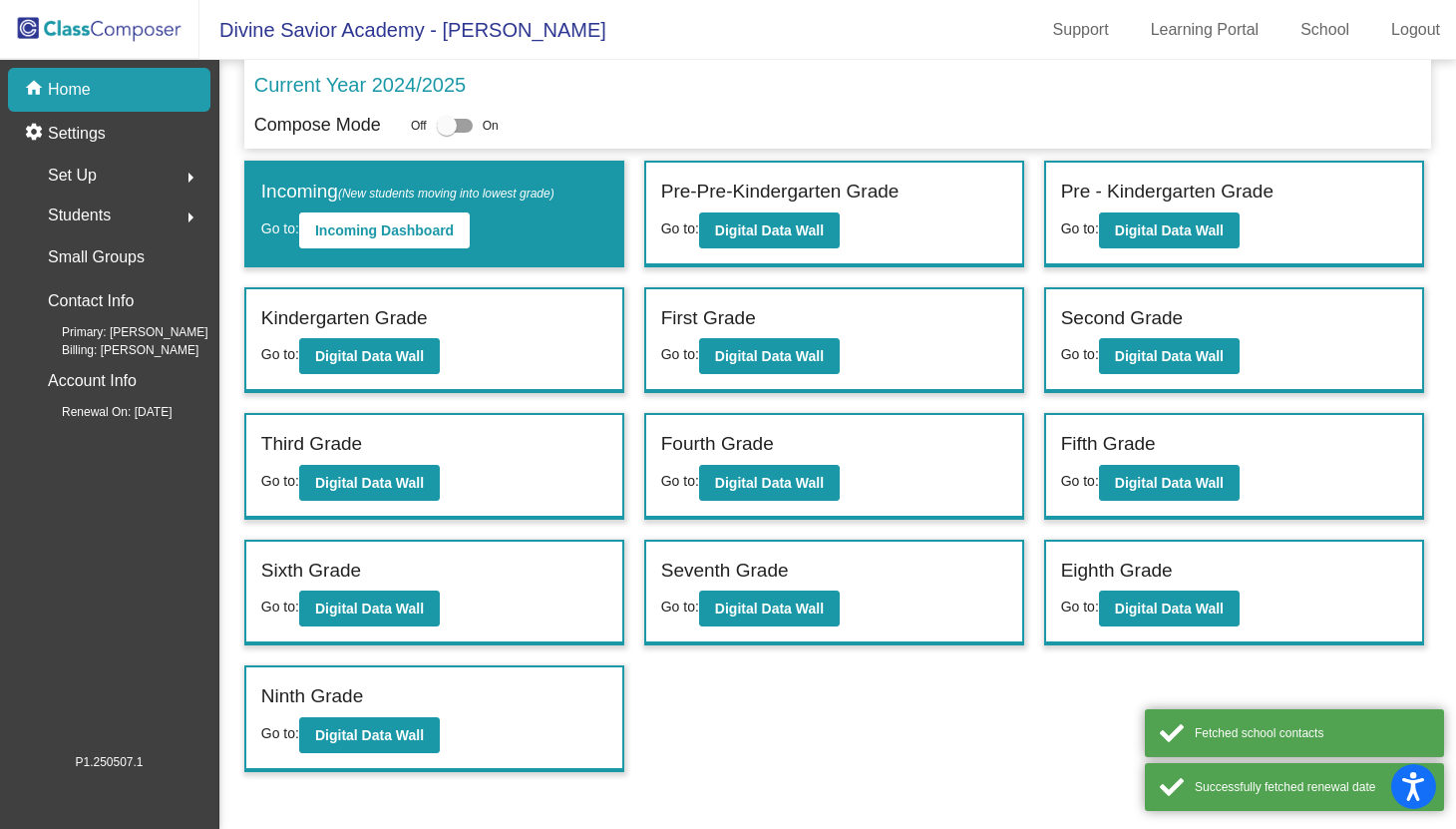 click at bounding box center (447, 126) 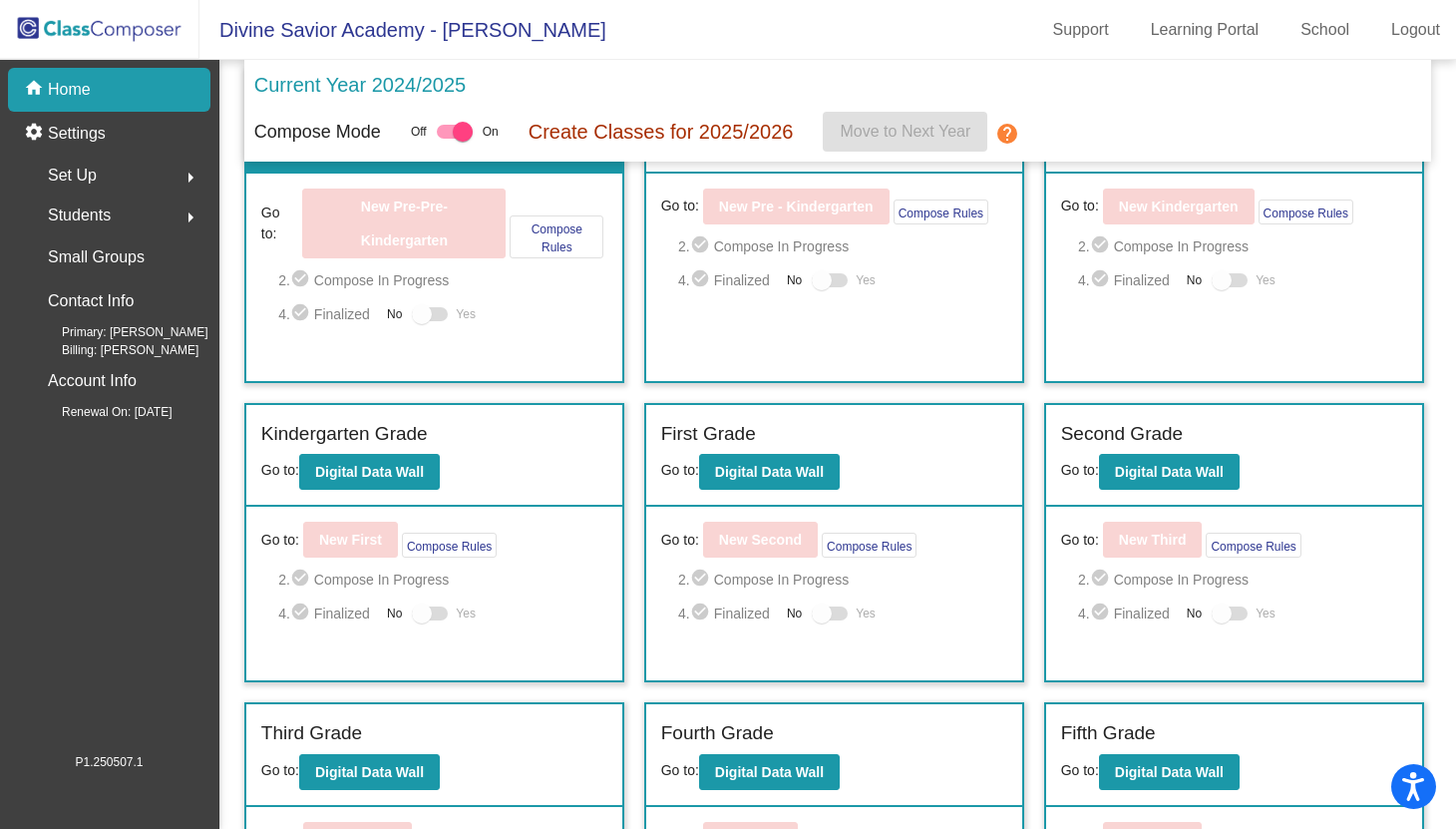 scroll, scrollTop: 0, scrollLeft: 0, axis: both 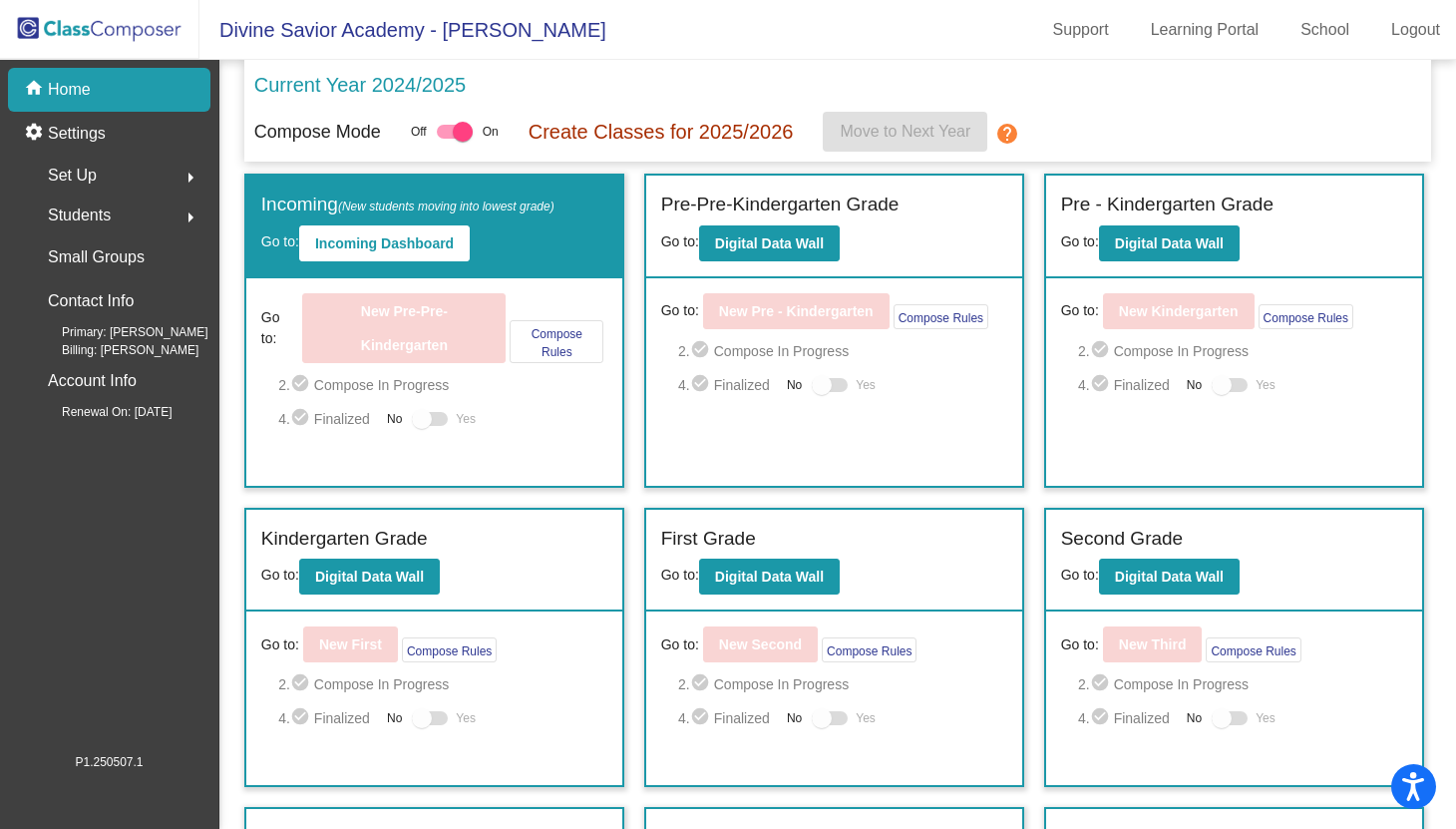 click 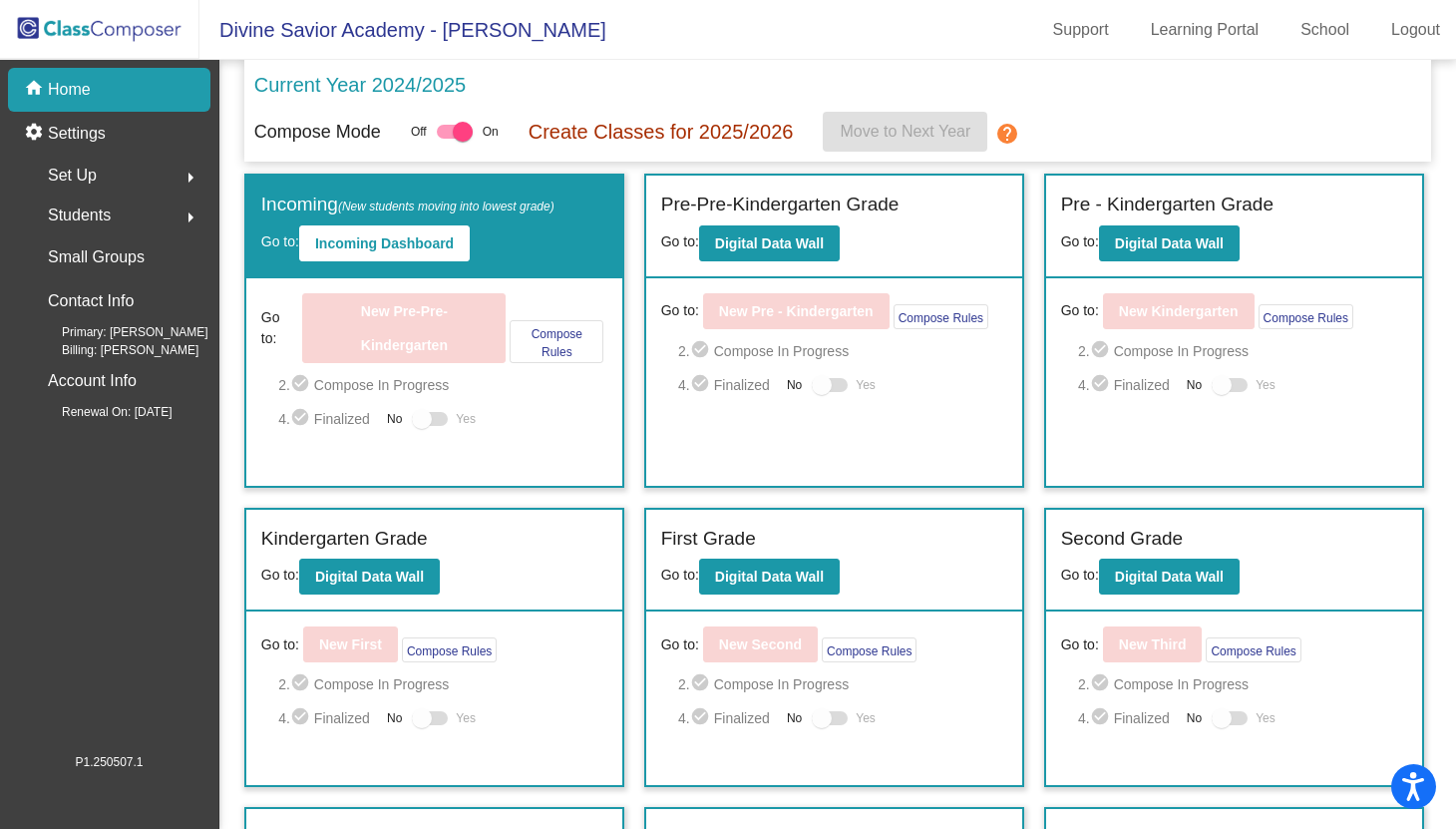 click at bounding box center (455, 132) 